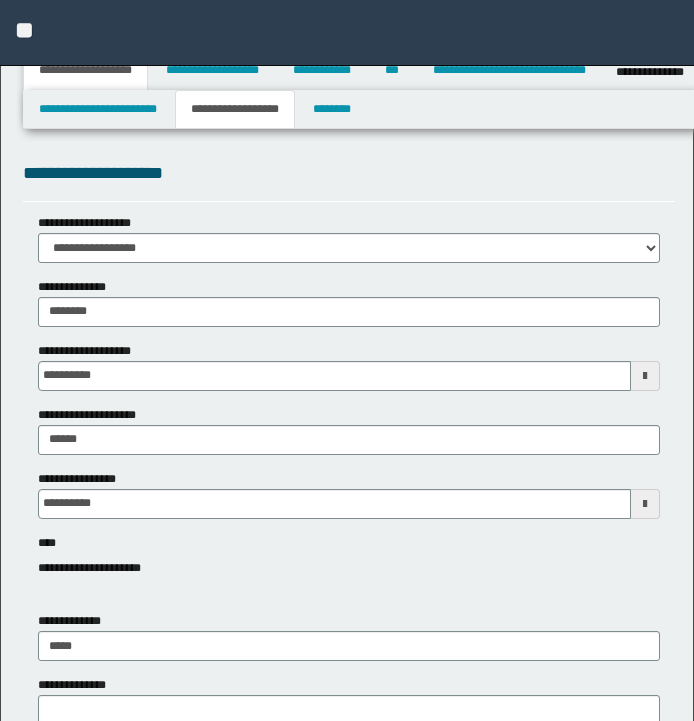 select on "*" 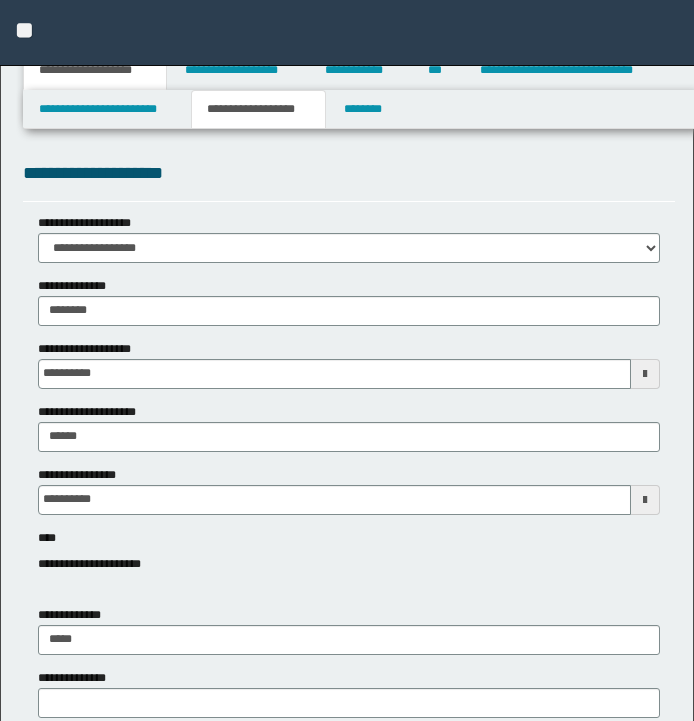 scroll, scrollTop: 307, scrollLeft: 0, axis: vertical 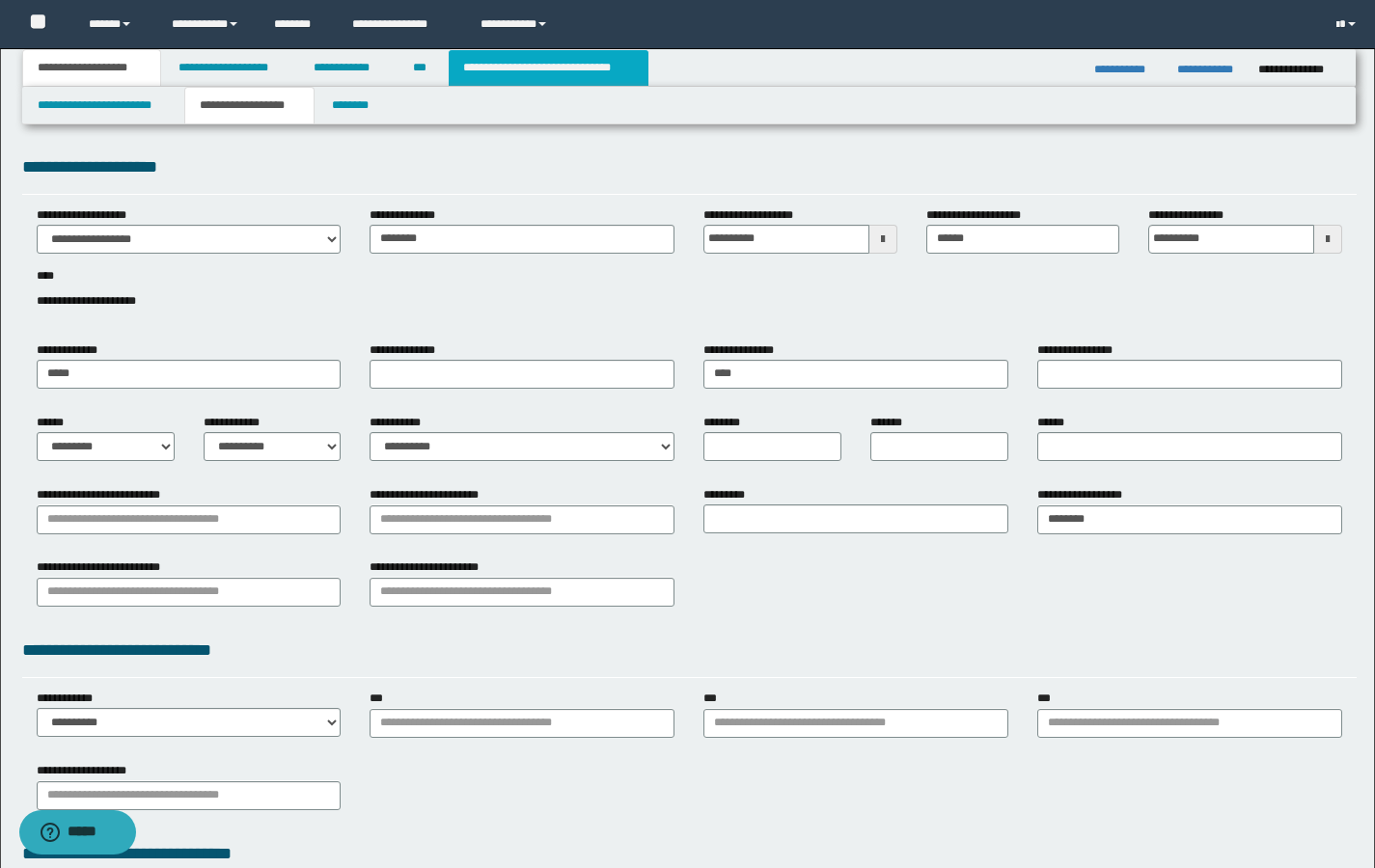 click on "**********" at bounding box center (548, 68) 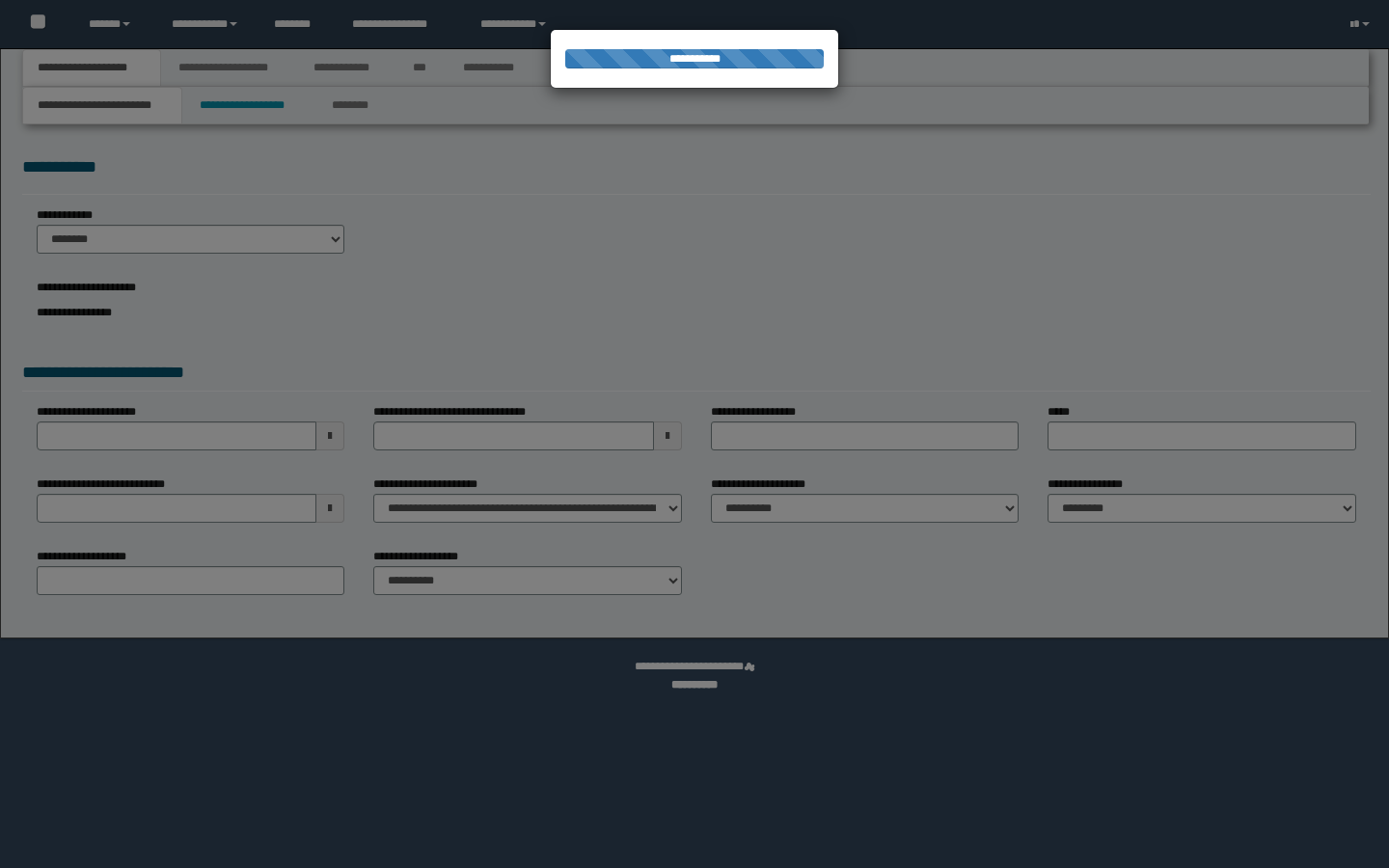 scroll, scrollTop: 0, scrollLeft: 0, axis: both 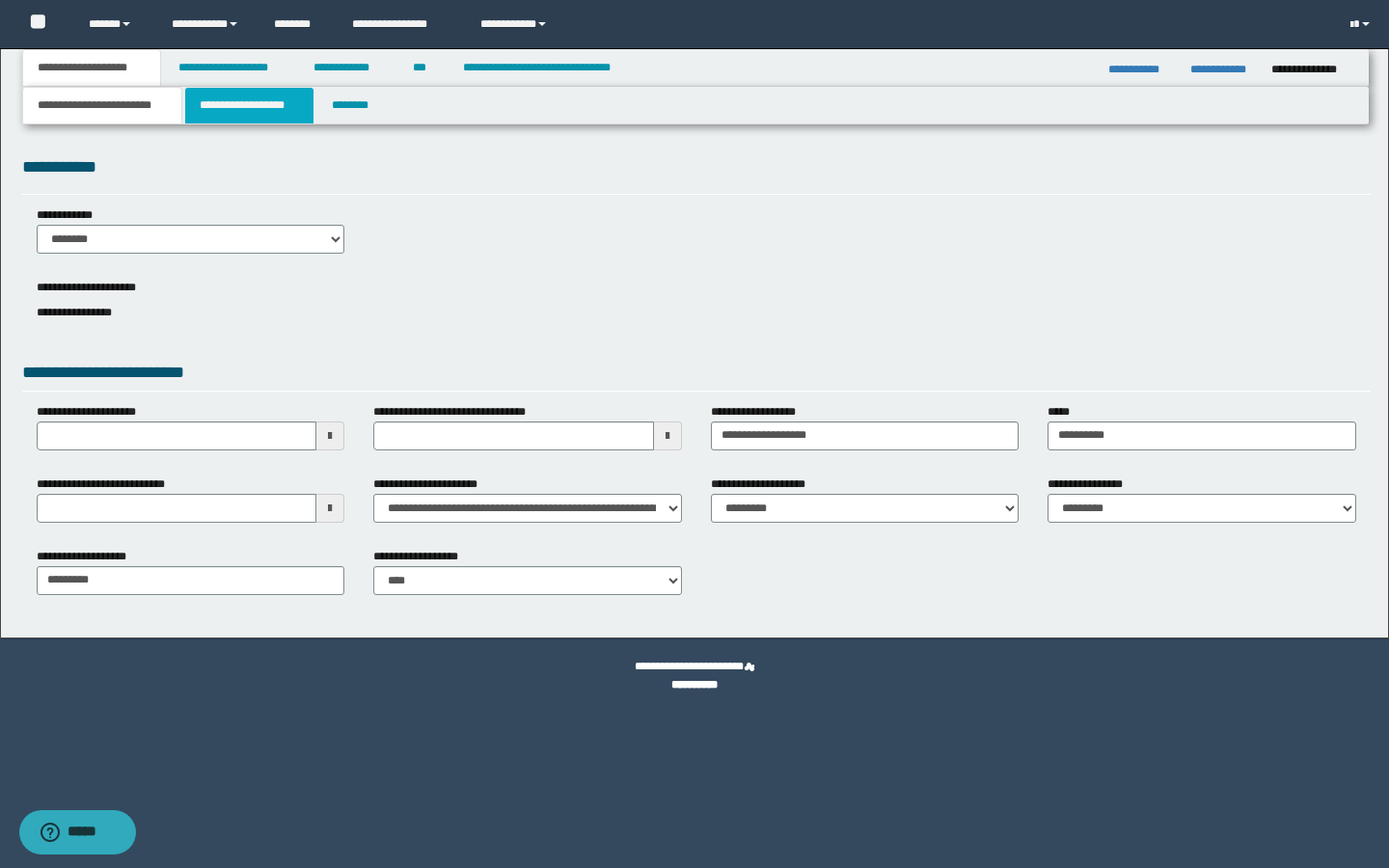 click on "**********" at bounding box center (249, 105) 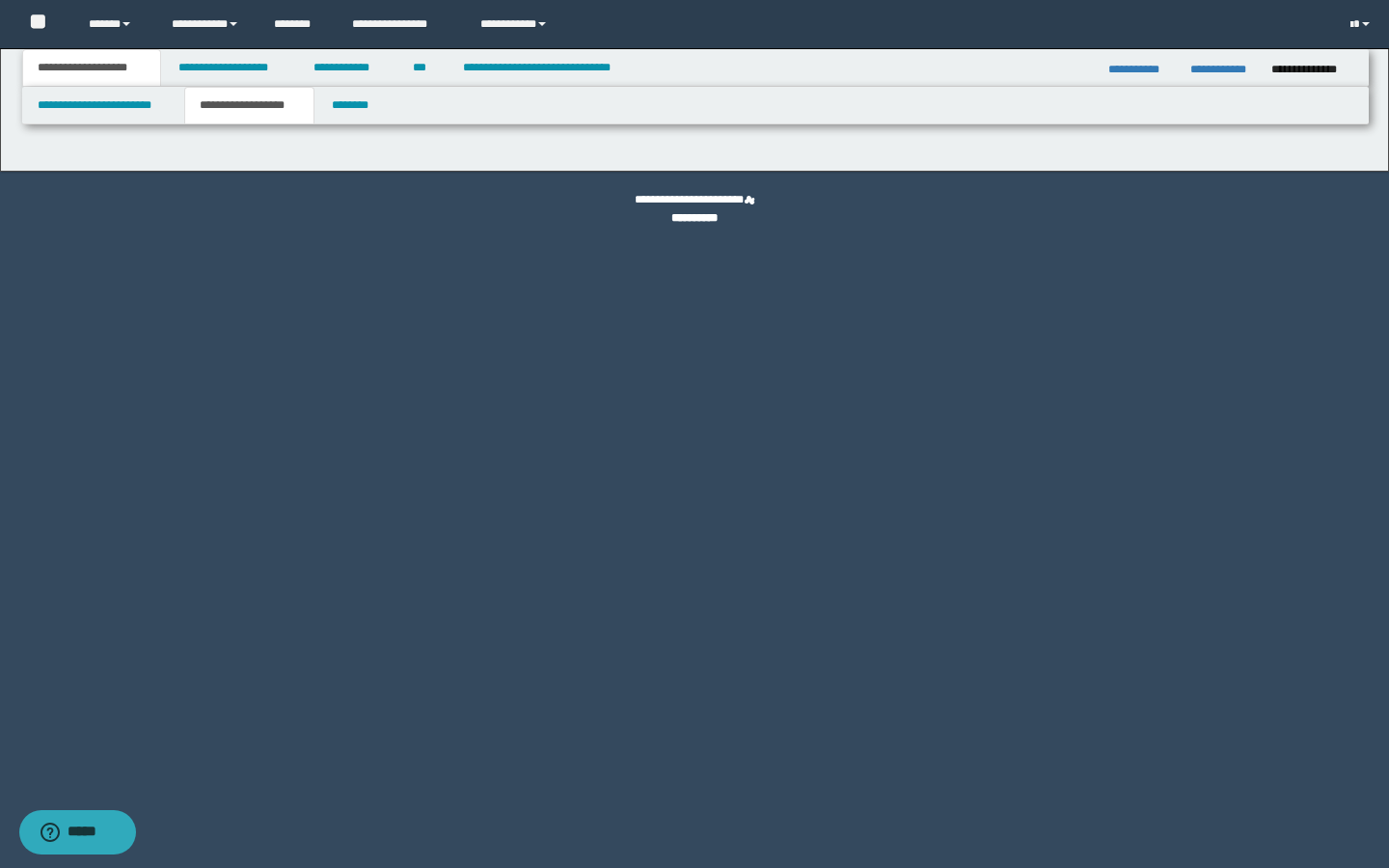 type on "********" 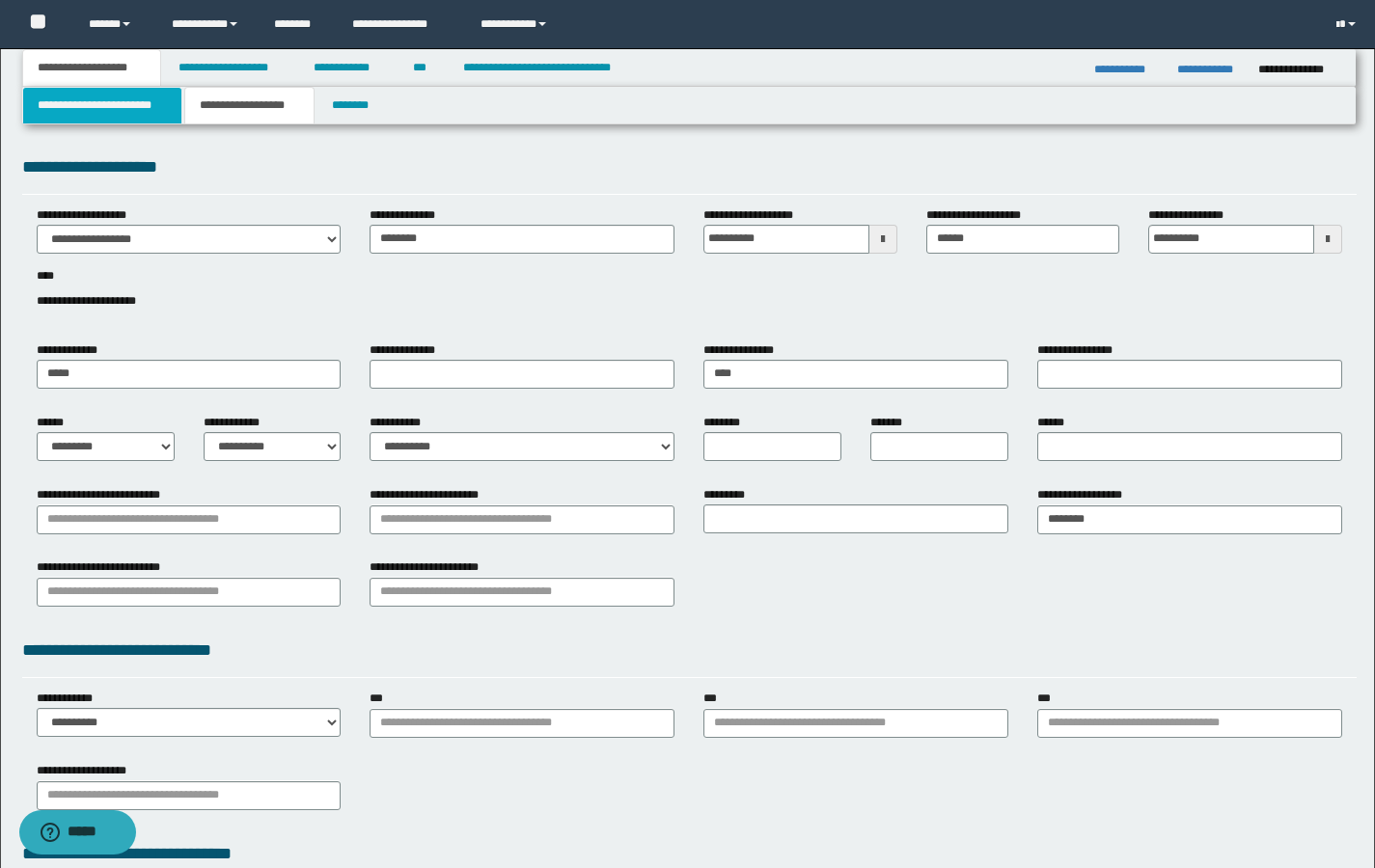 click on "**********" at bounding box center (102, 105) 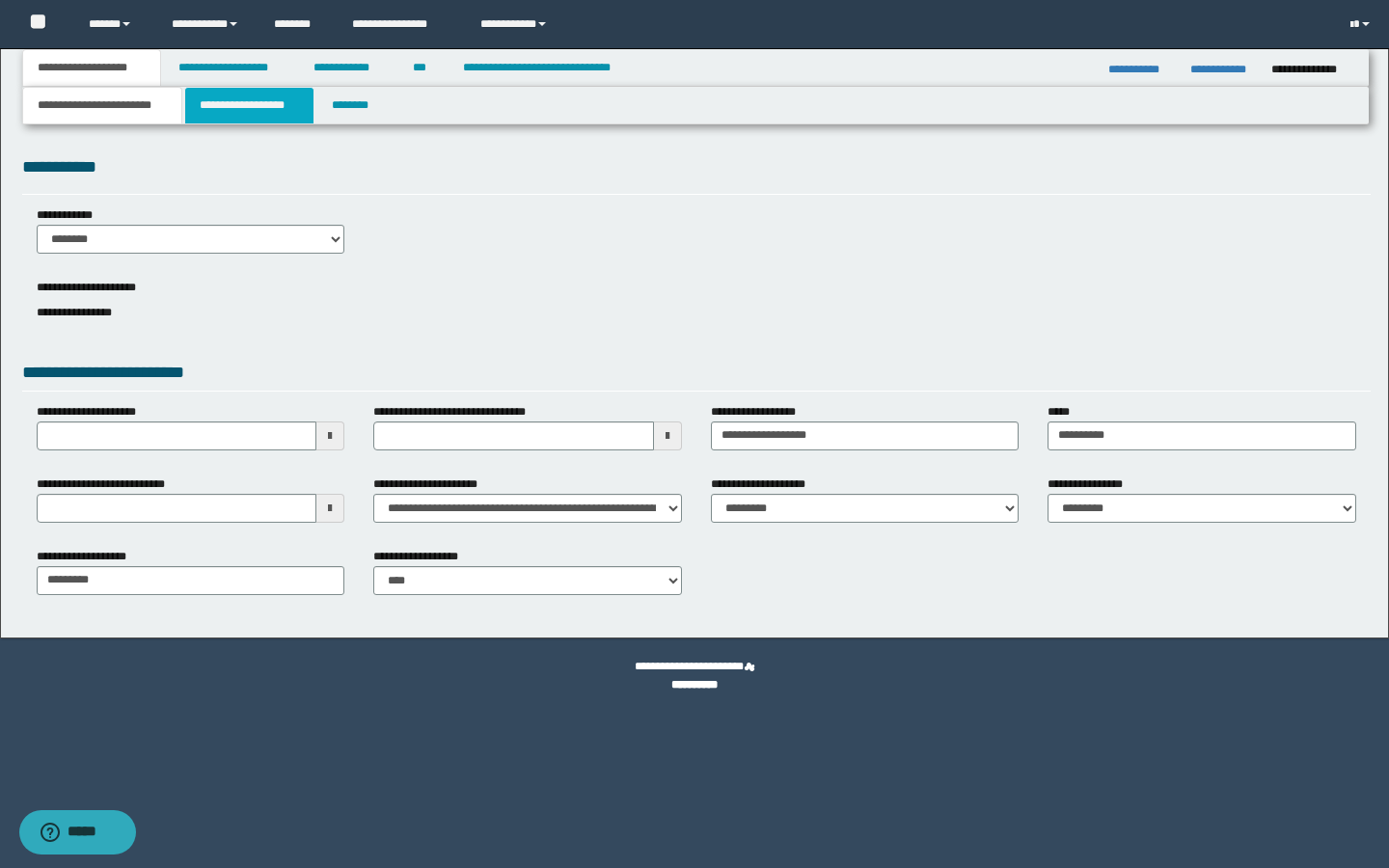 click on "**********" at bounding box center [249, 105] 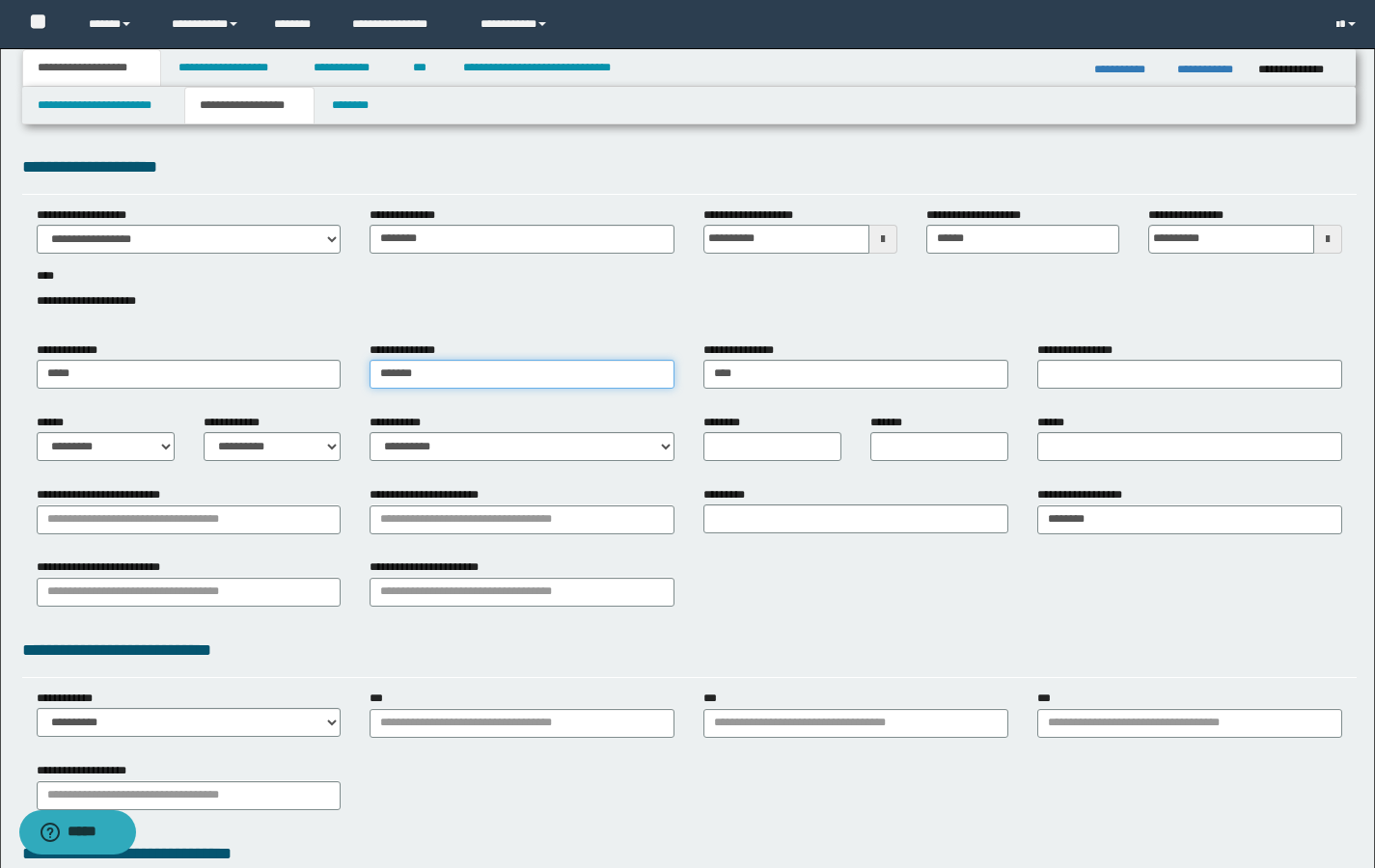type on "*******" 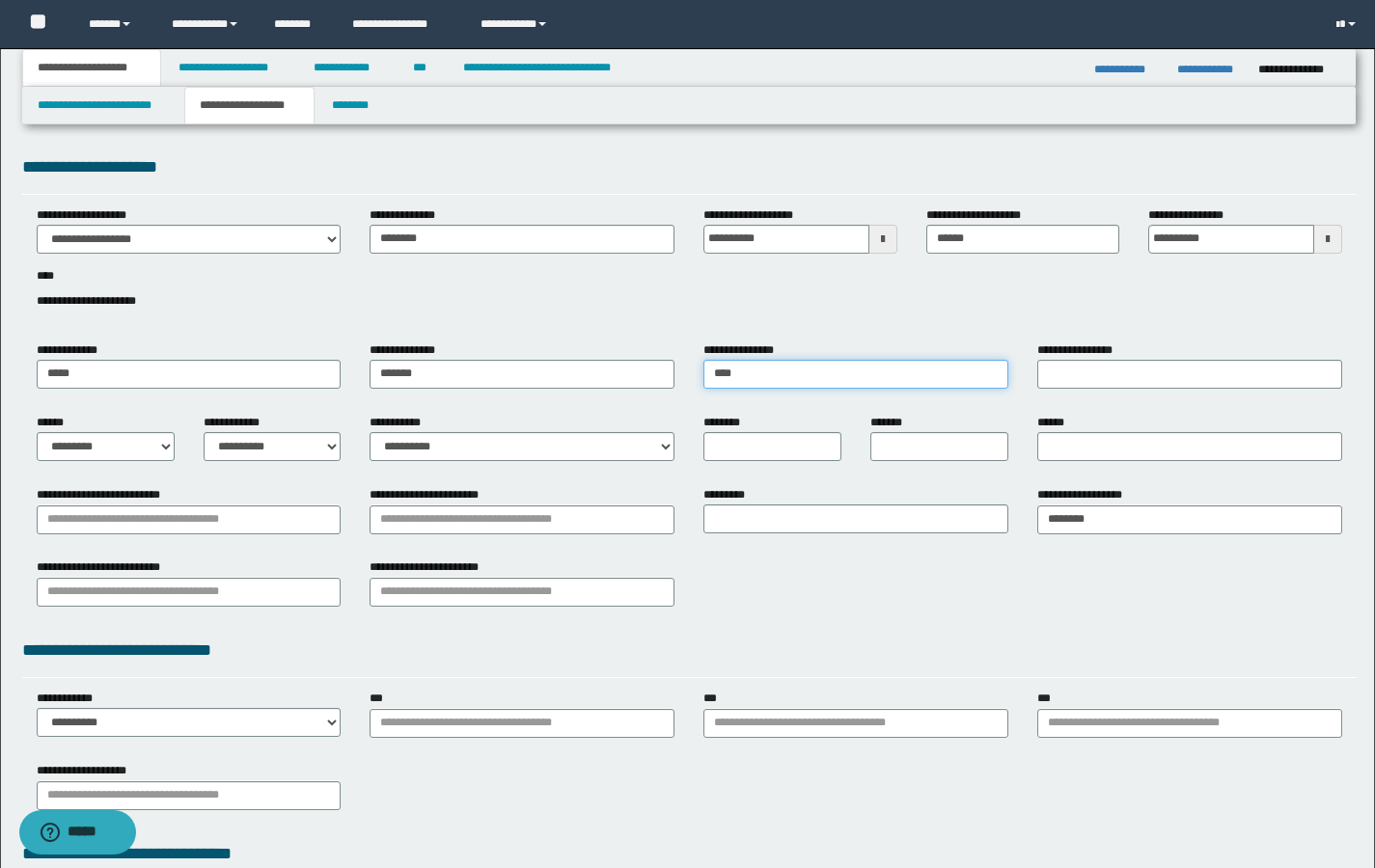 click on "****" at bounding box center [856, 374] 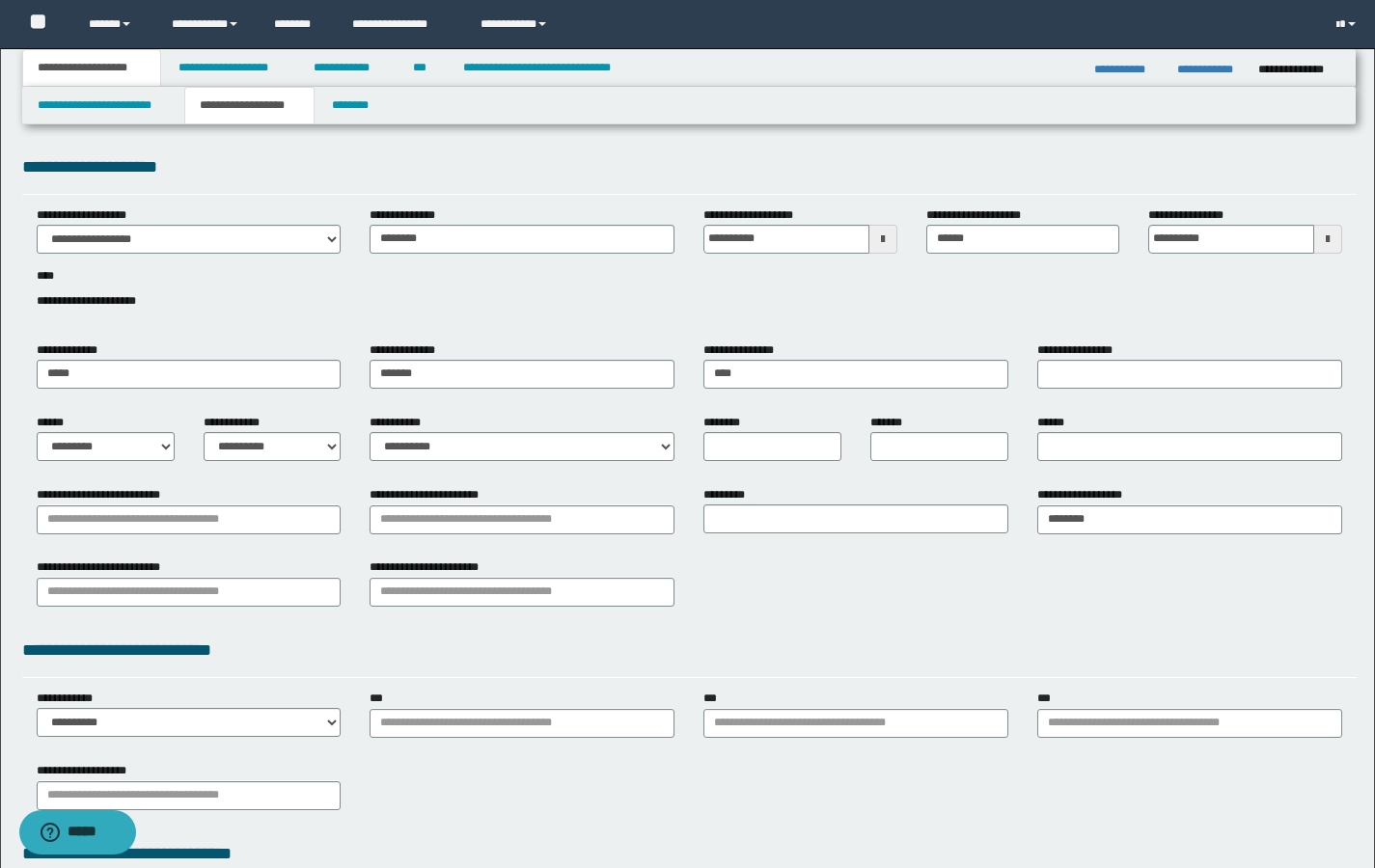 click on "**********" at bounding box center [689, 167] 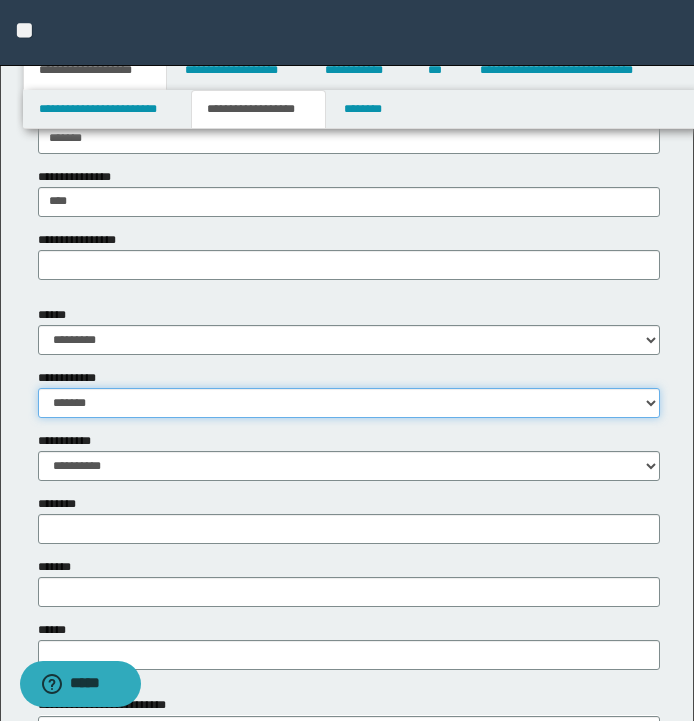 scroll, scrollTop: 605, scrollLeft: 0, axis: vertical 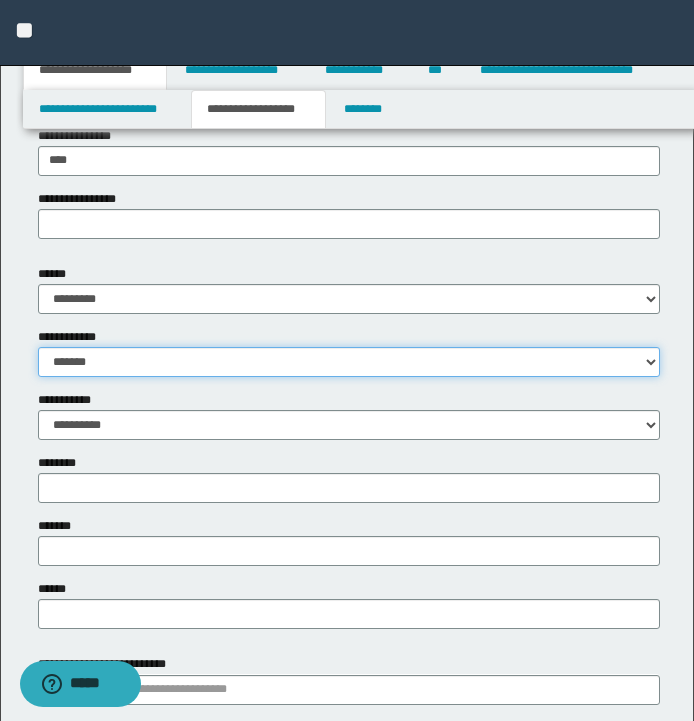 select on "*" 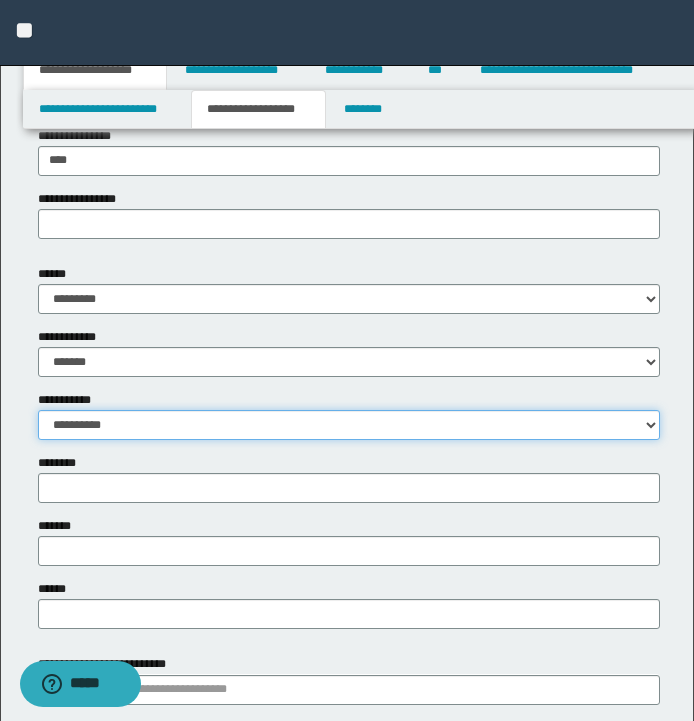 select on "*" 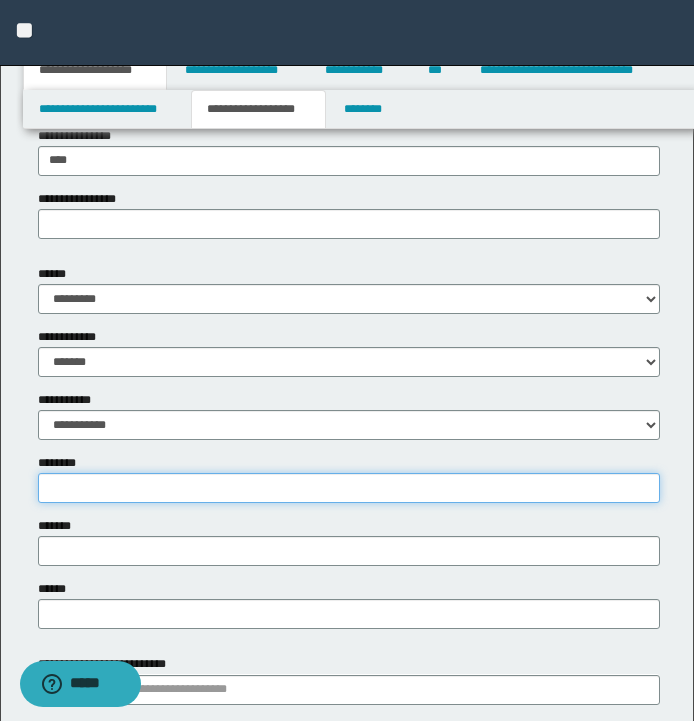 paste on "**********" 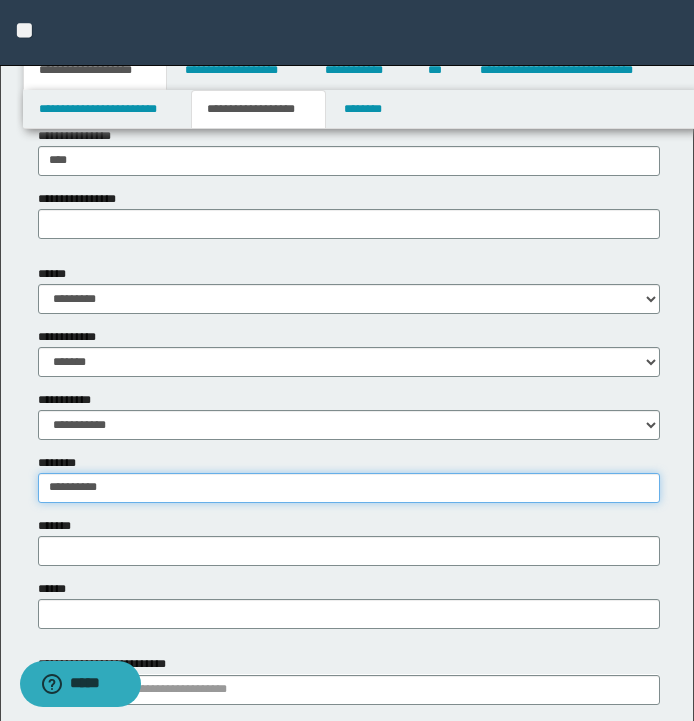 type on "**********" 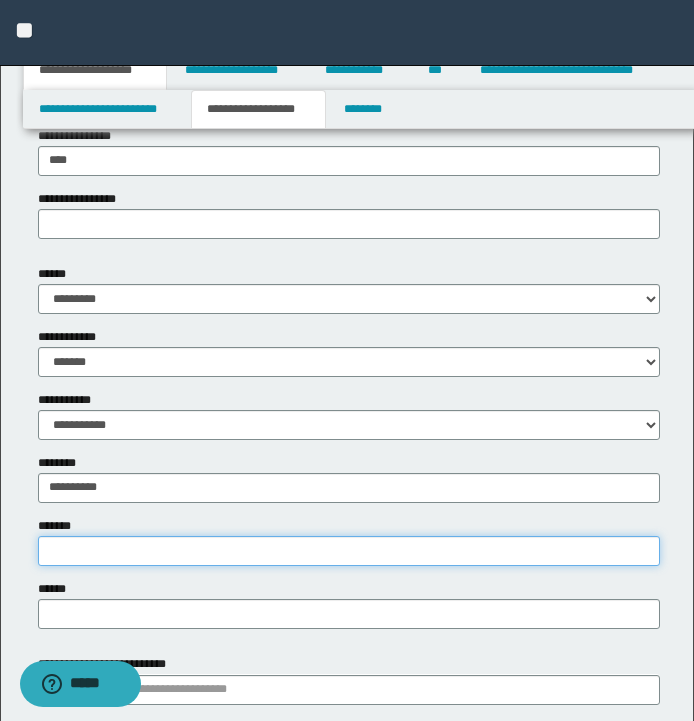 paste on "**********" 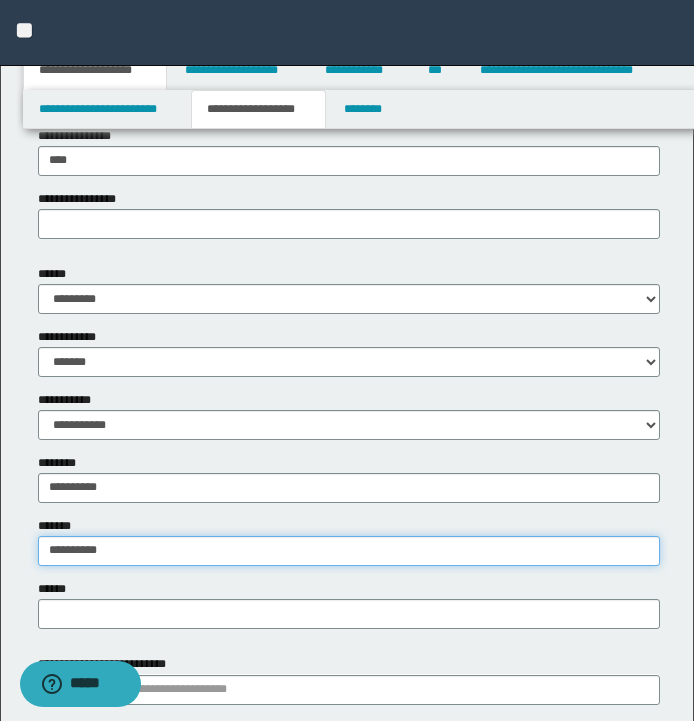 type on "**********" 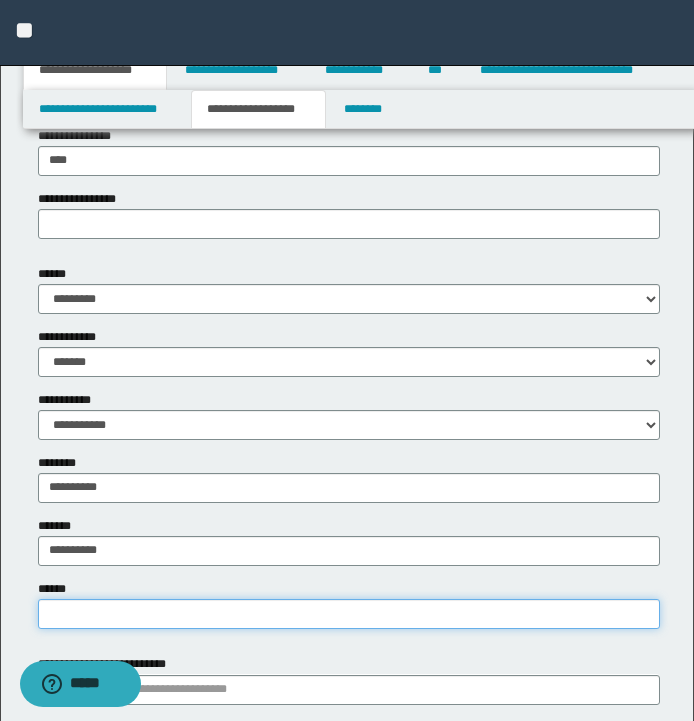 click on "******" at bounding box center [349, 614] 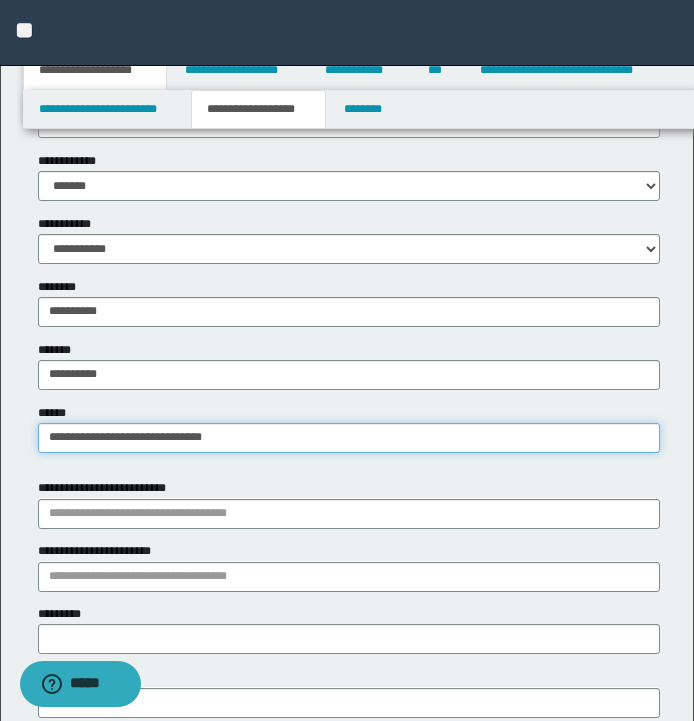 scroll, scrollTop: 817, scrollLeft: 0, axis: vertical 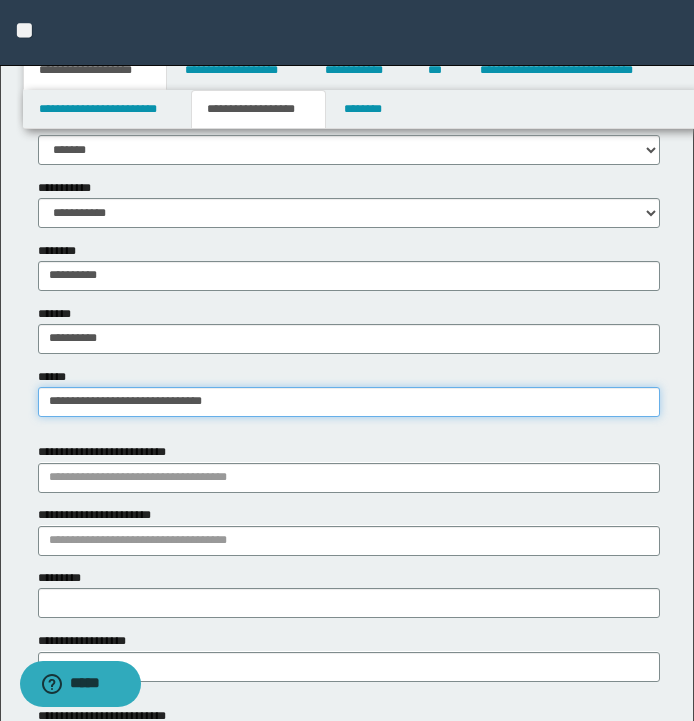type on "**********" 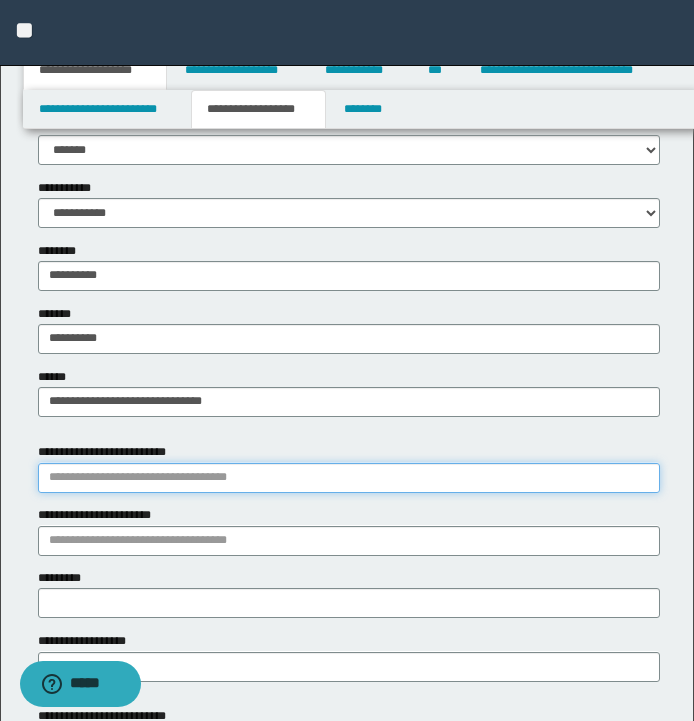 click on "**********" at bounding box center [349, 478] 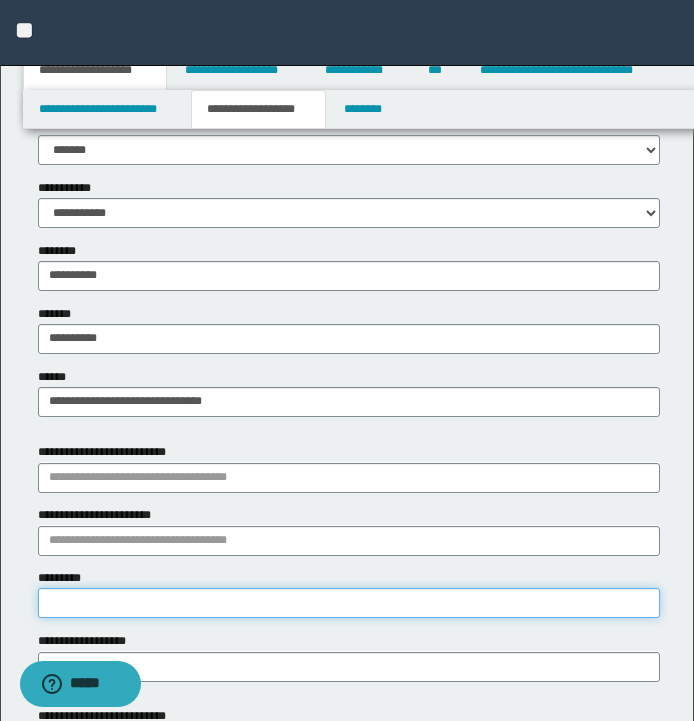 click on "*********" at bounding box center (349, 603) 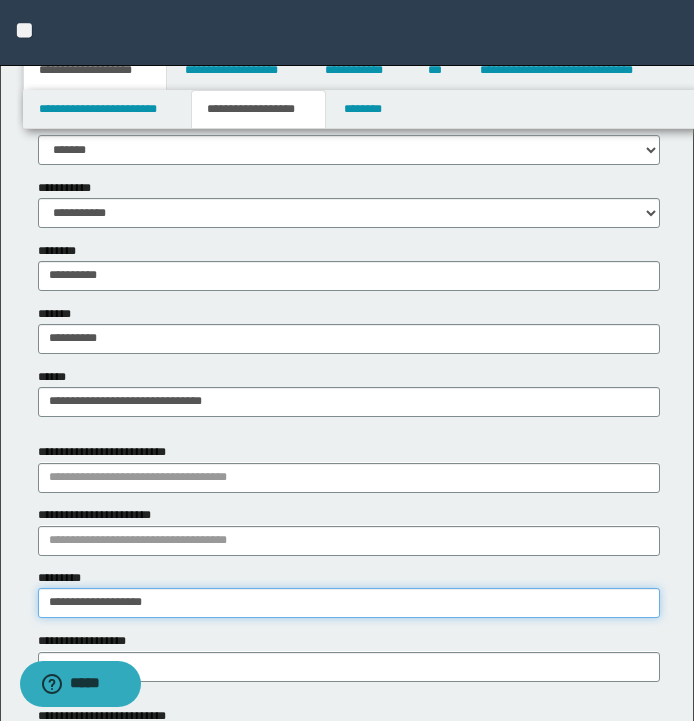 type on "**********" 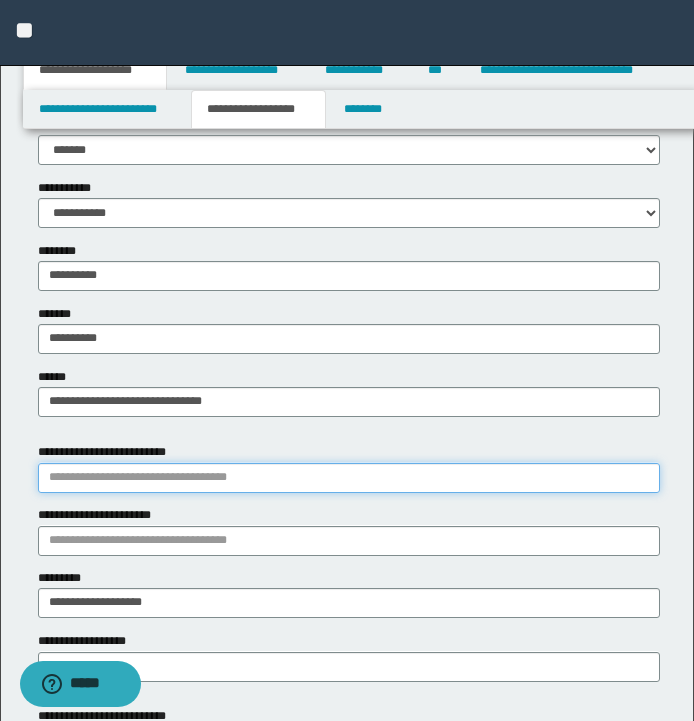 click on "**********" at bounding box center [349, 478] 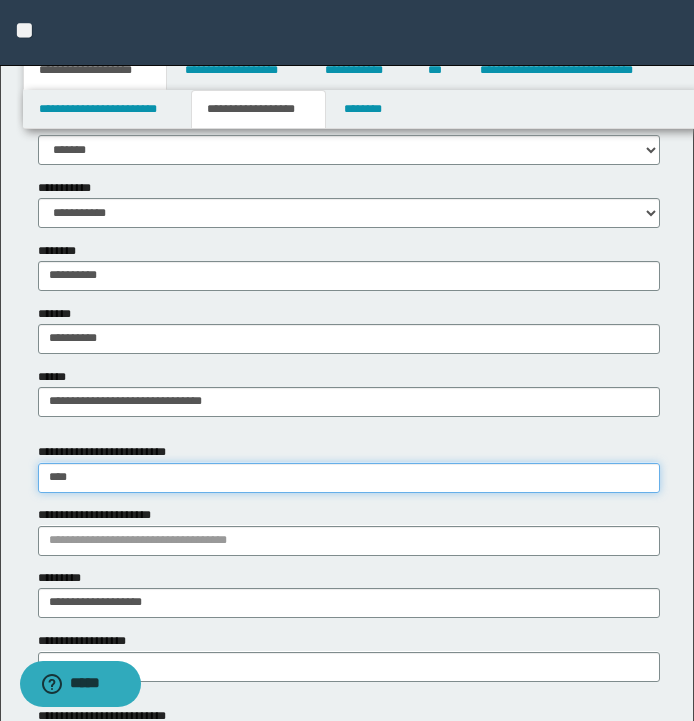 type on "*****" 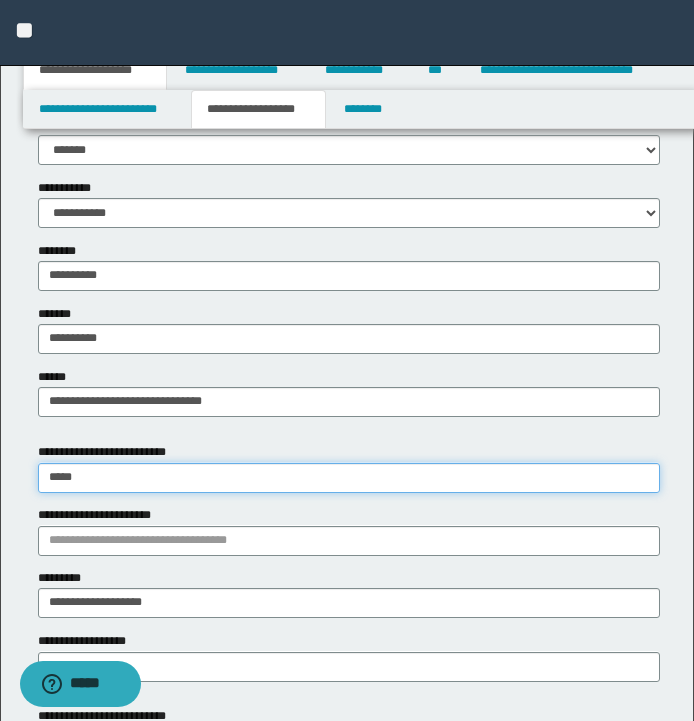 type on "**********" 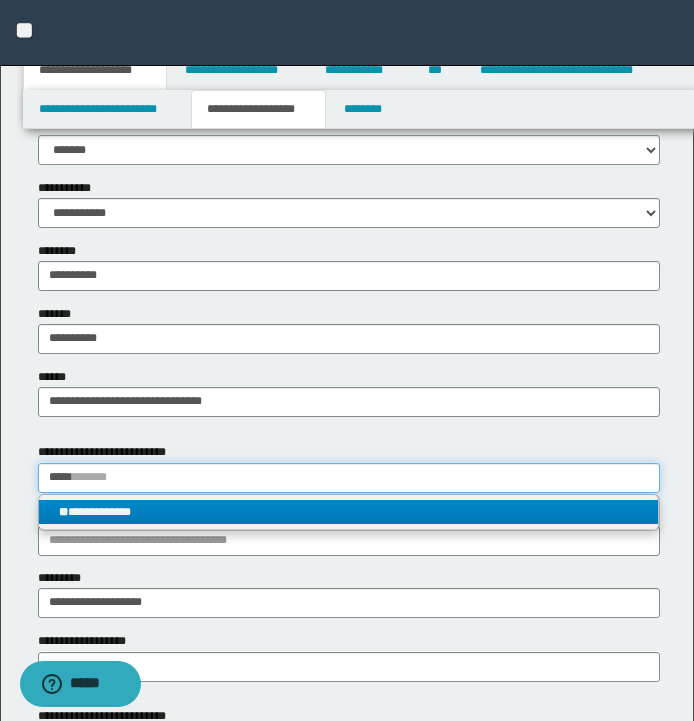 type on "*****" 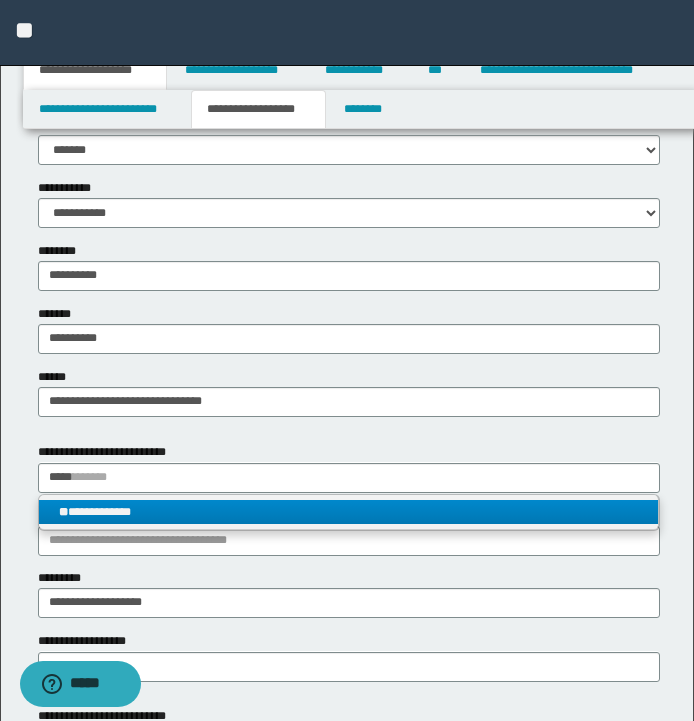 type 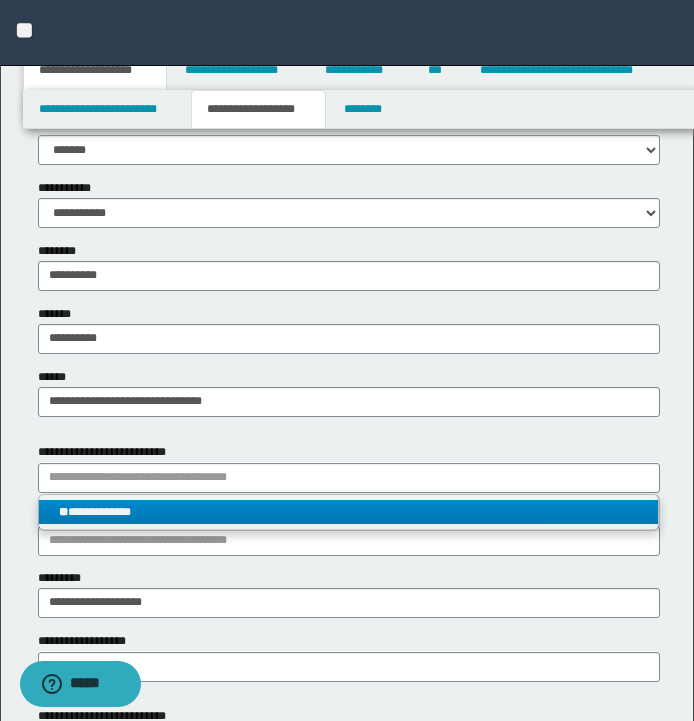 click on "**********" at bounding box center [348, 512] 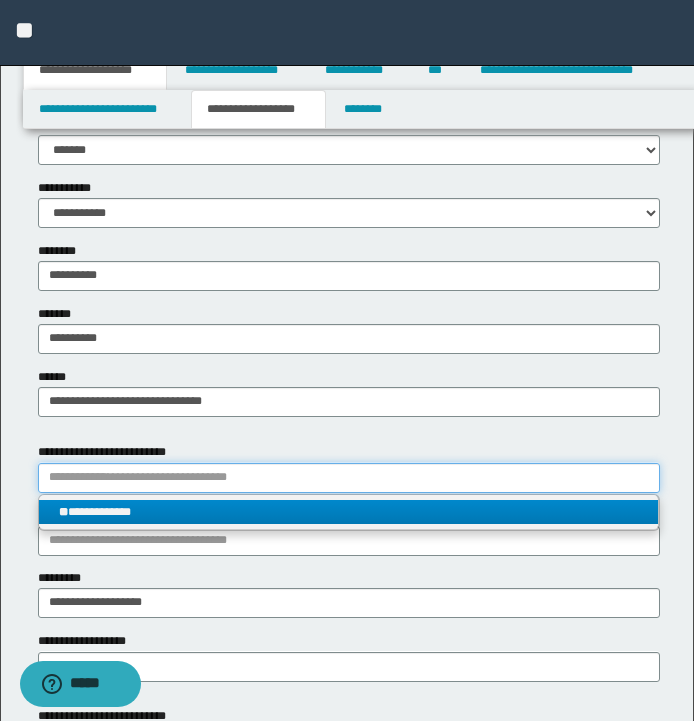 type 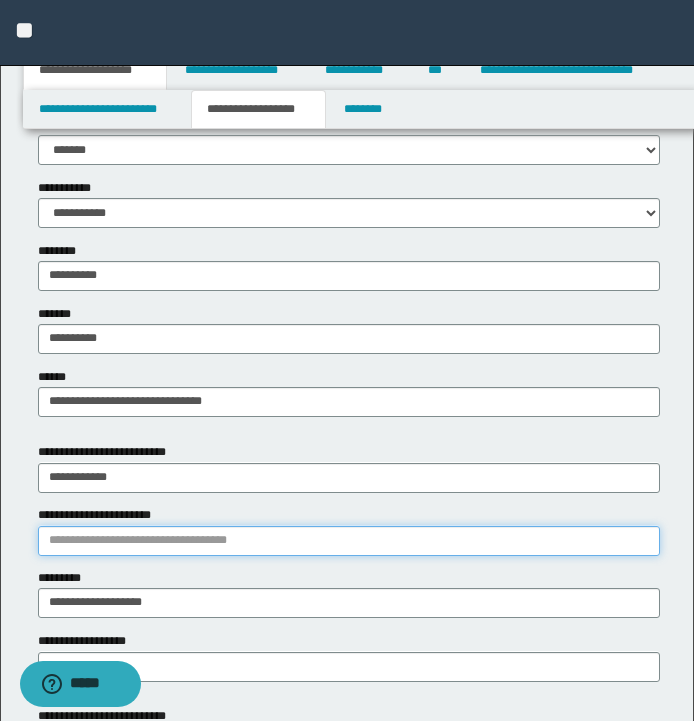 click on "**********" at bounding box center (349, 541) 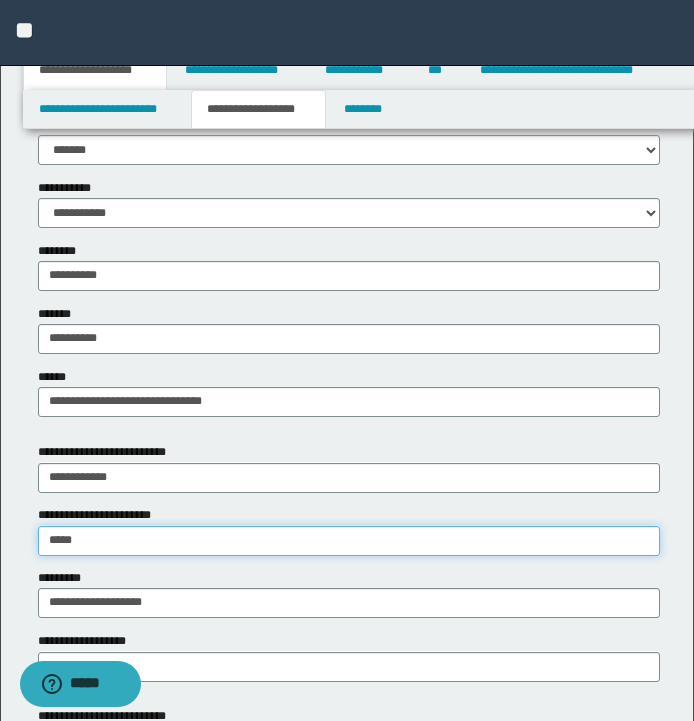 type on "******" 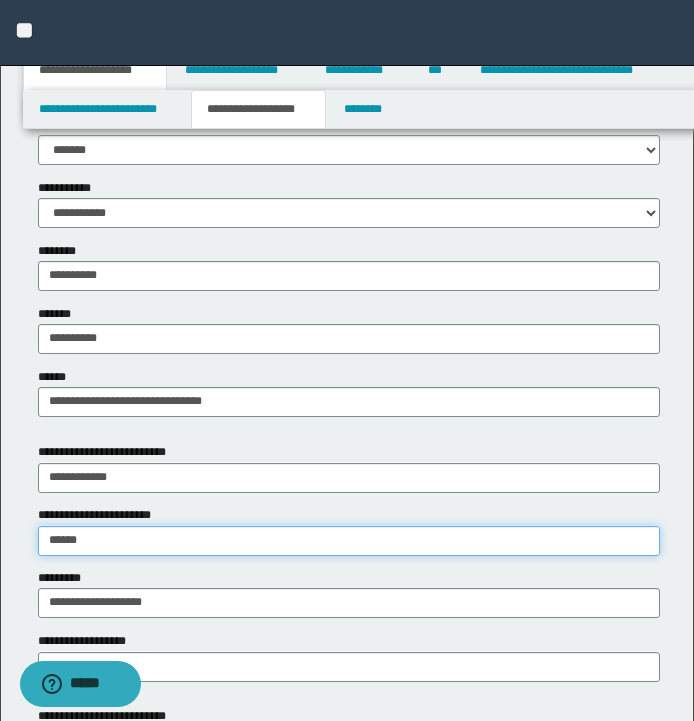type on "******" 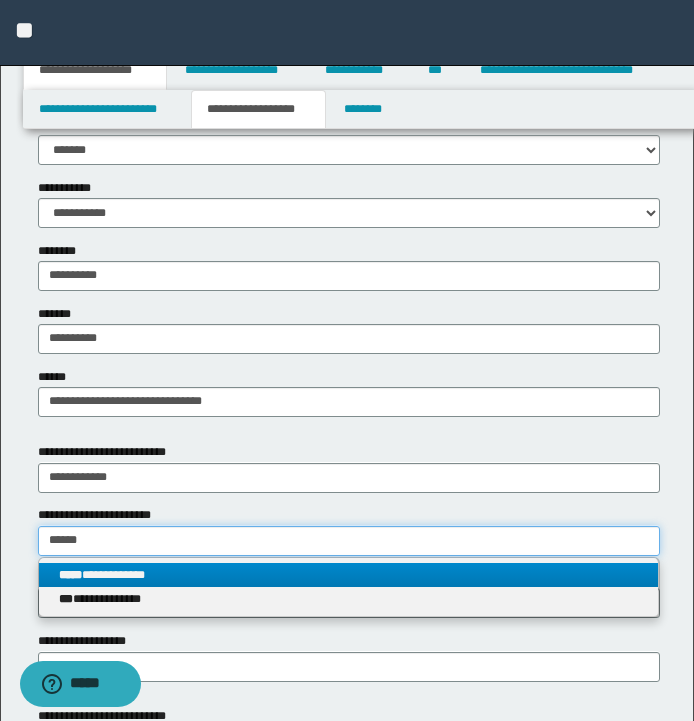 type on "******" 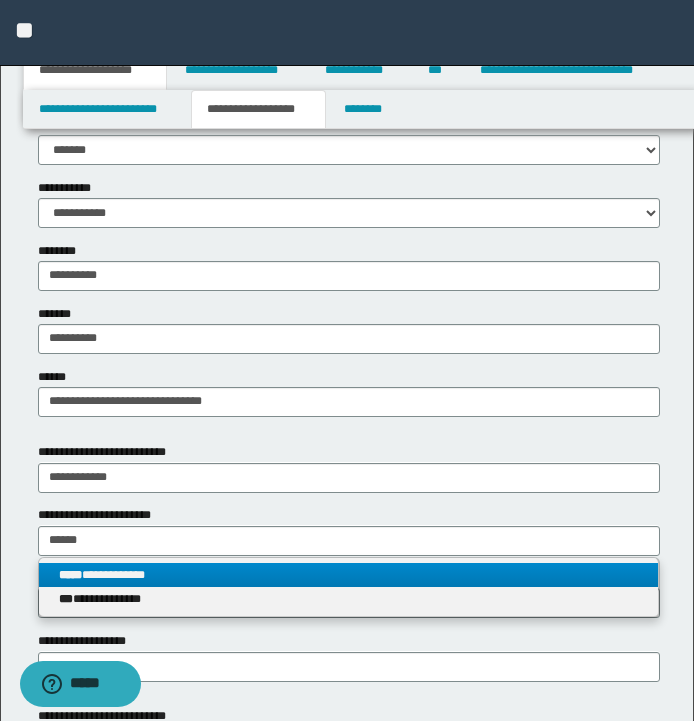 type 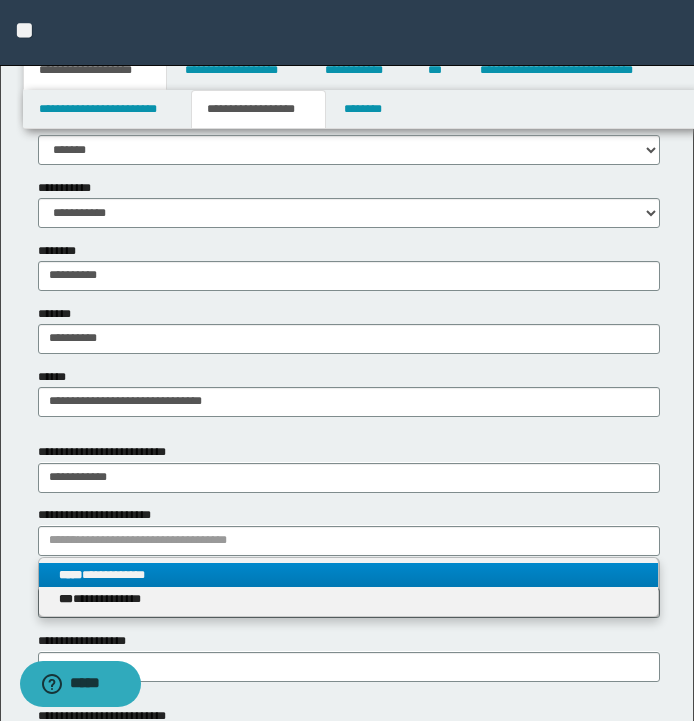 click on "**********" at bounding box center (348, 575) 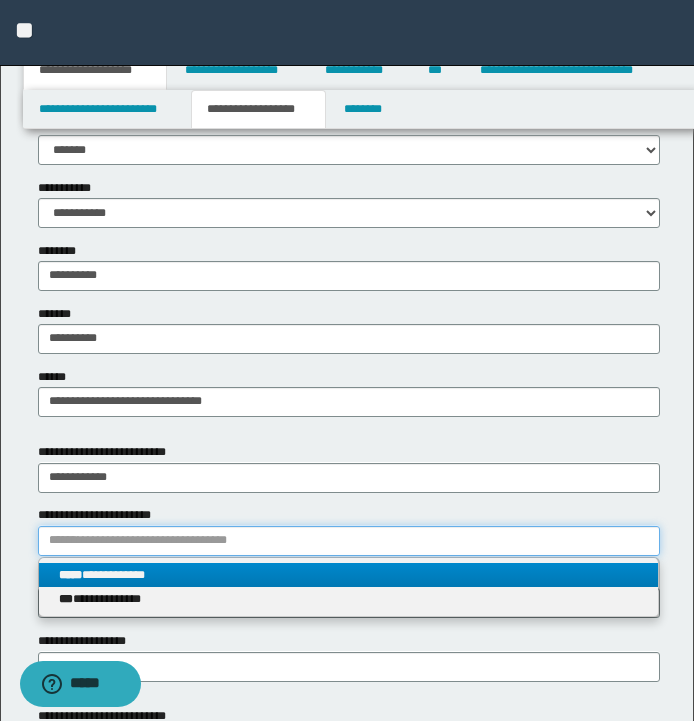 type 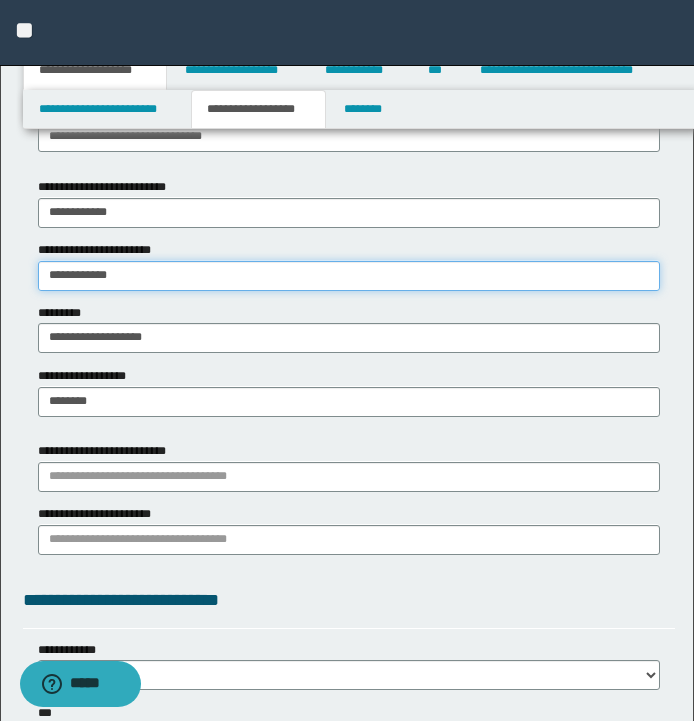 scroll, scrollTop: 1089, scrollLeft: 0, axis: vertical 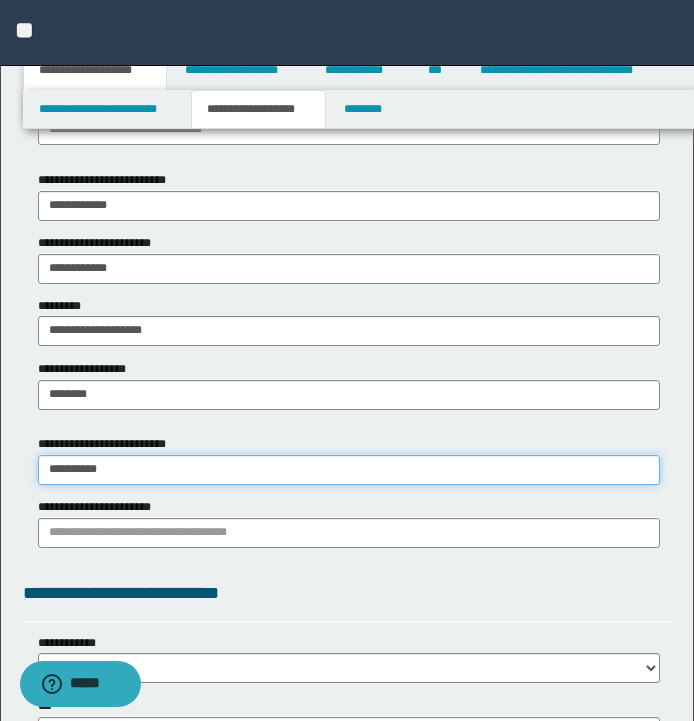 type on "*********" 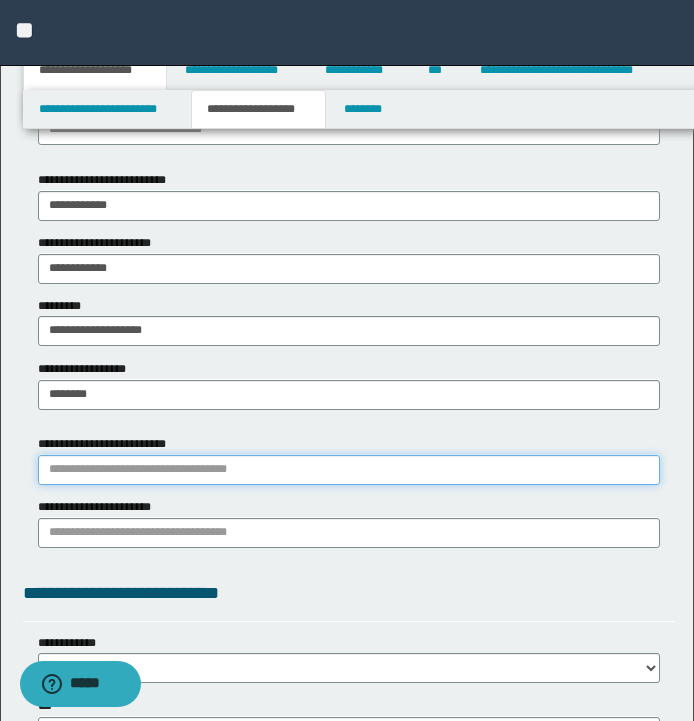 click on "**********" at bounding box center [349, 470] 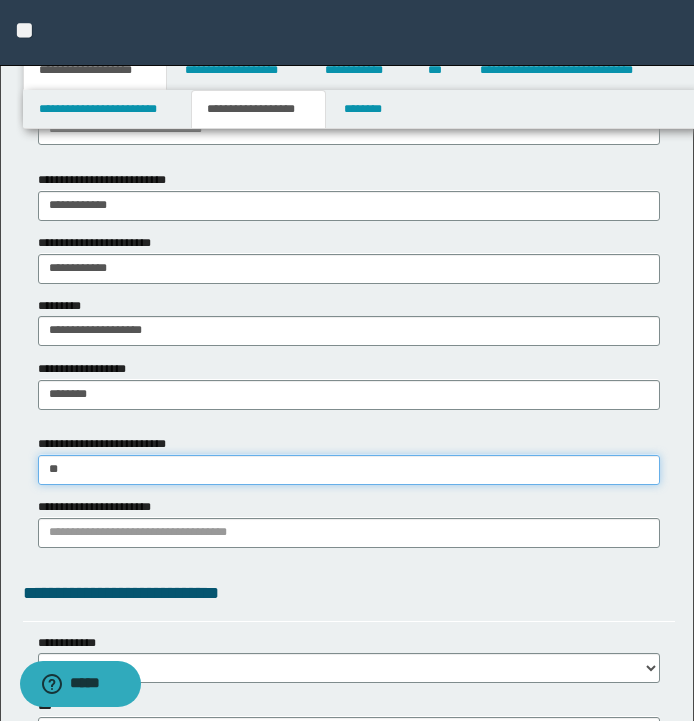 type on "***" 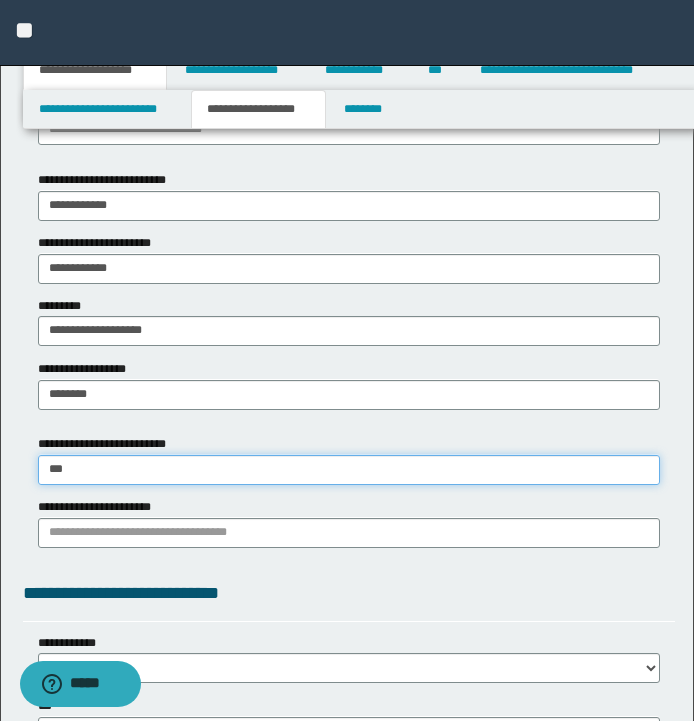 type on "***" 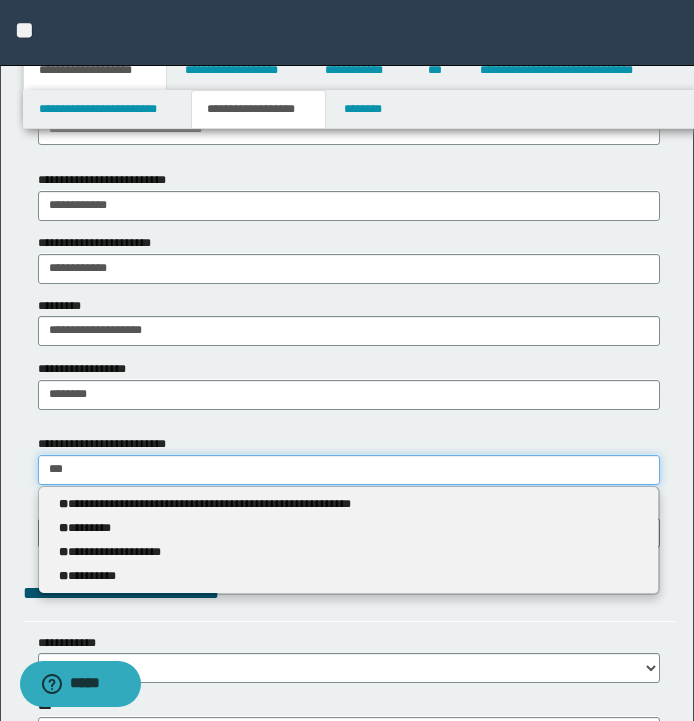 type 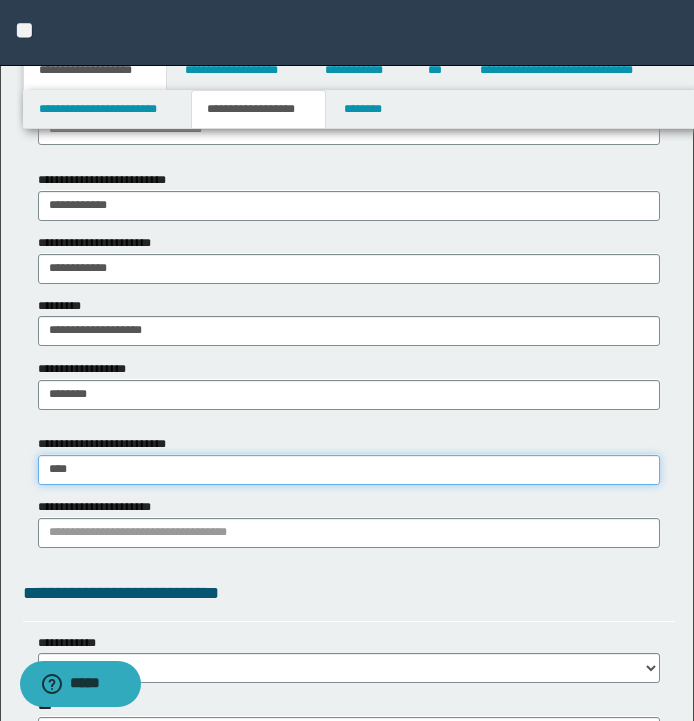 type on "****" 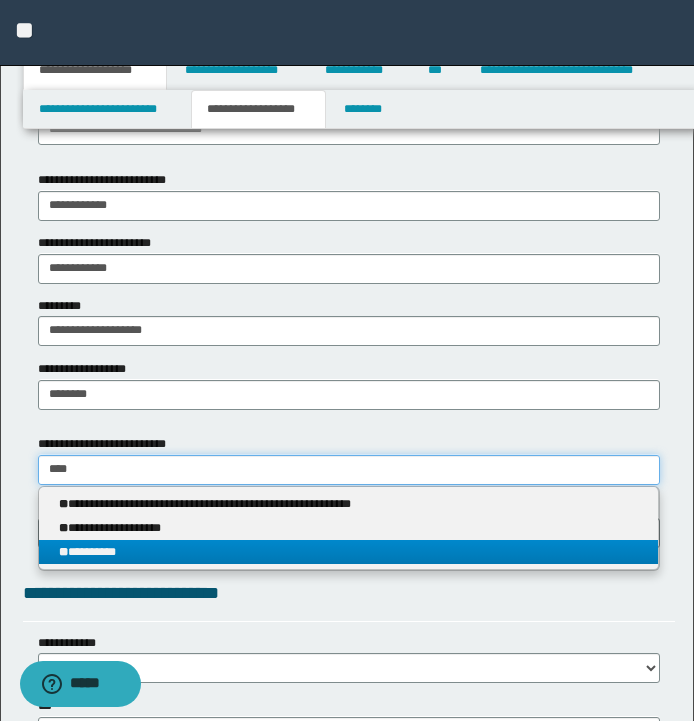 type on "****" 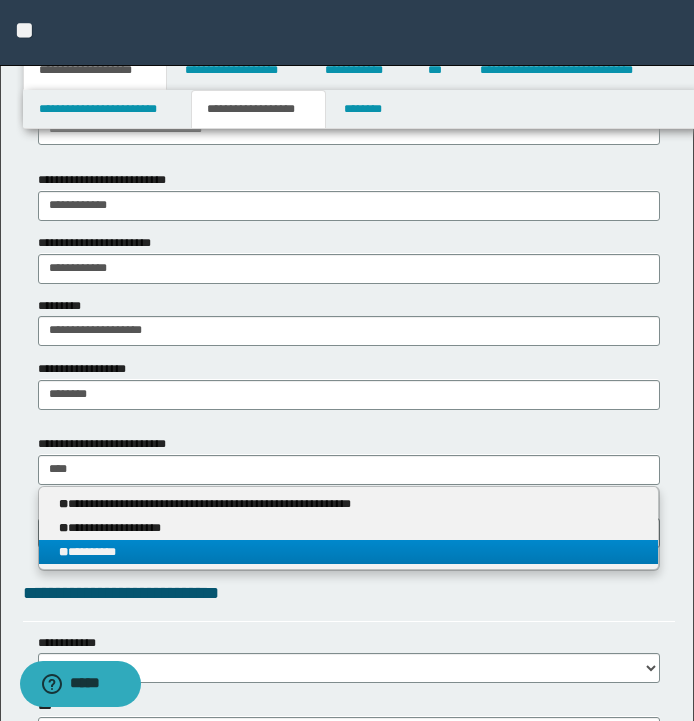 type 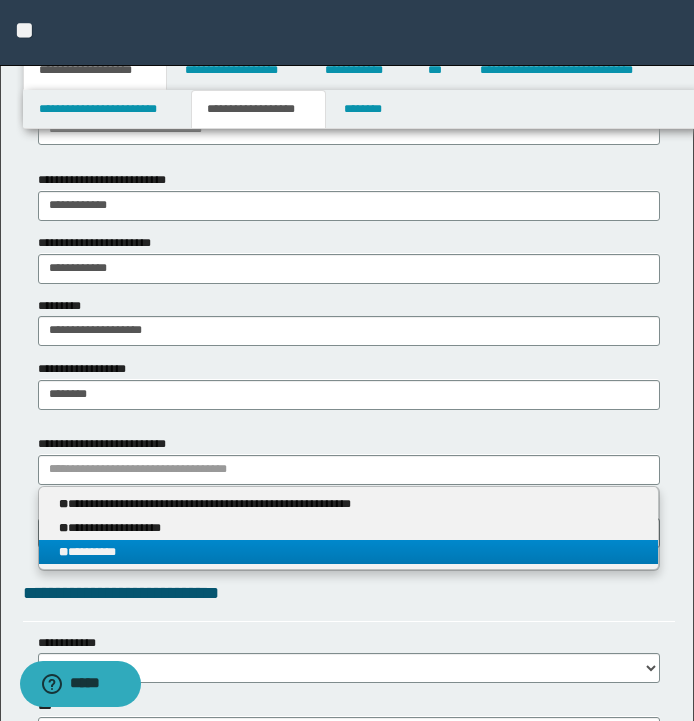 click on "** *********" at bounding box center [348, 552] 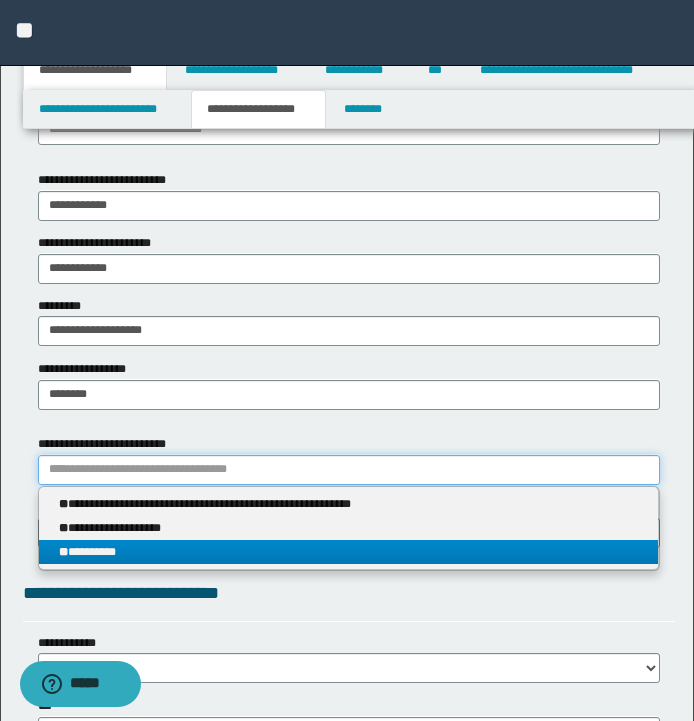 type 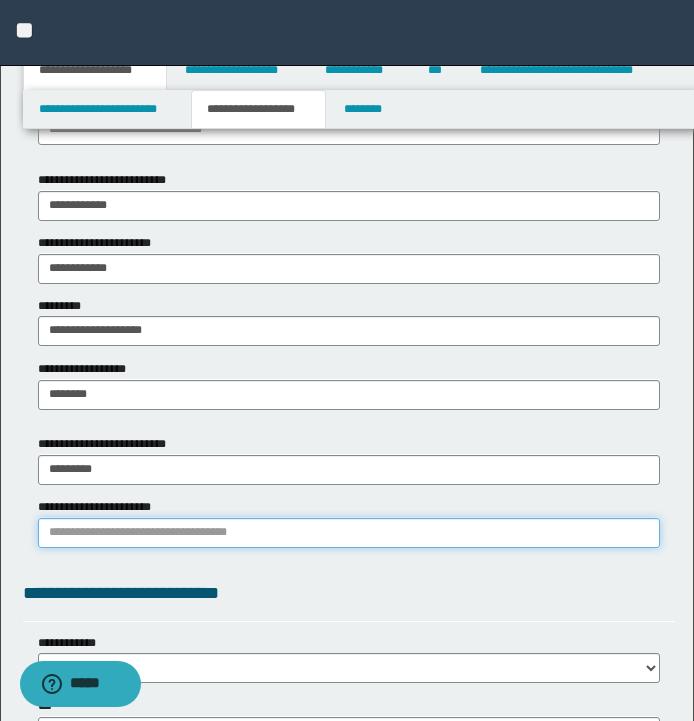 click on "**********" at bounding box center [349, 533] 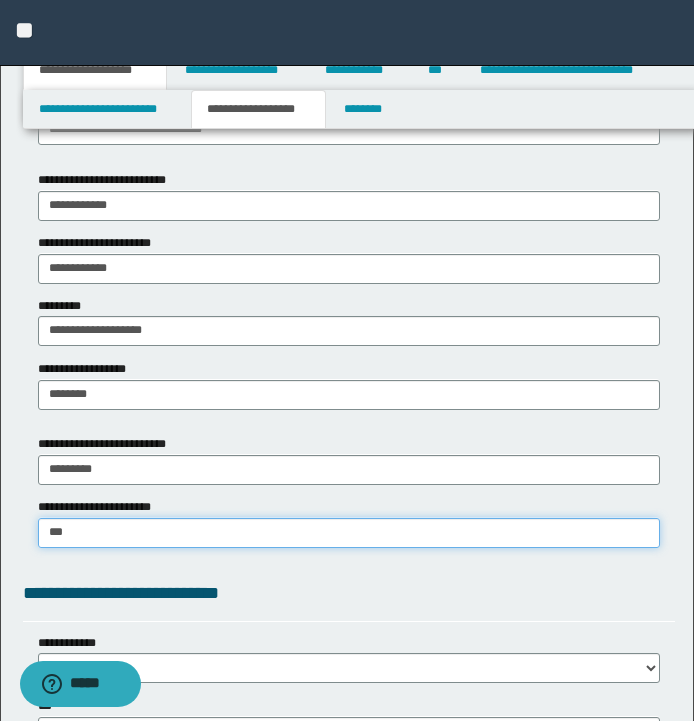 type on "****" 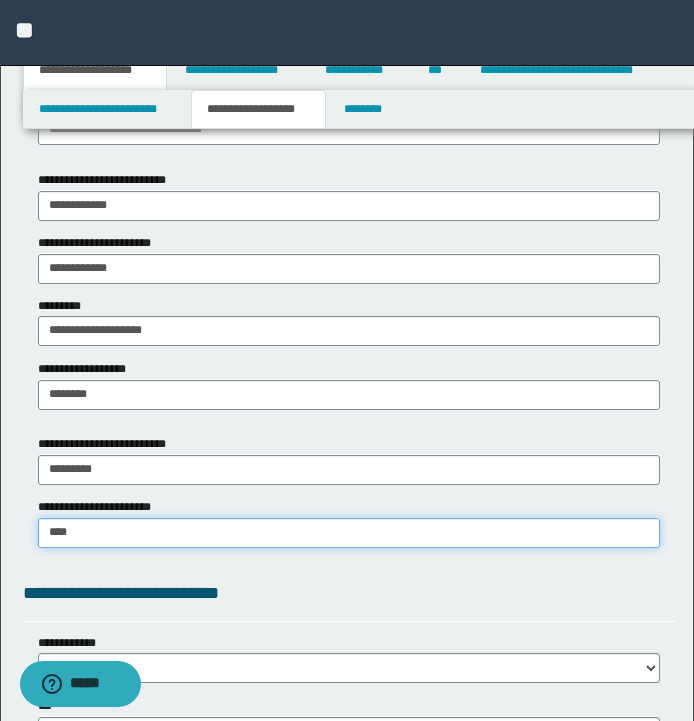 type on "****" 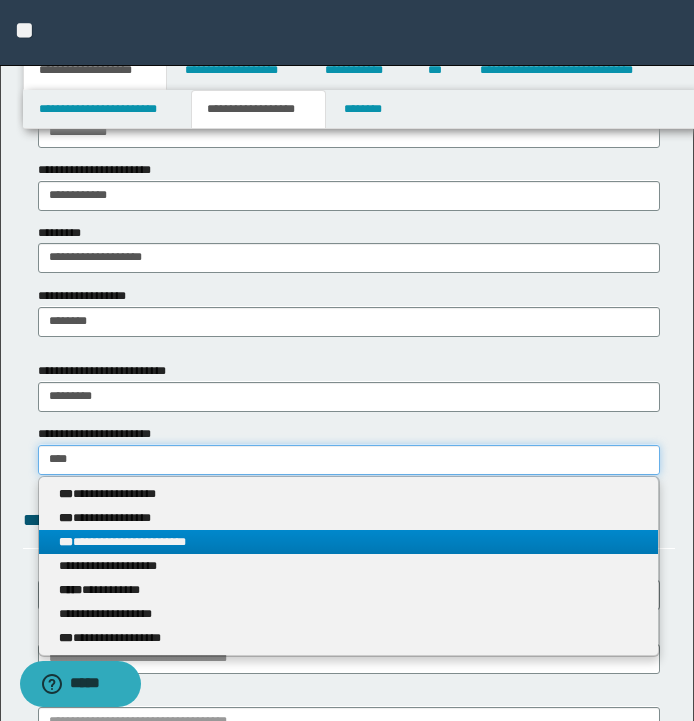 scroll, scrollTop: 1169, scrollLeft: 0, axis: vertical 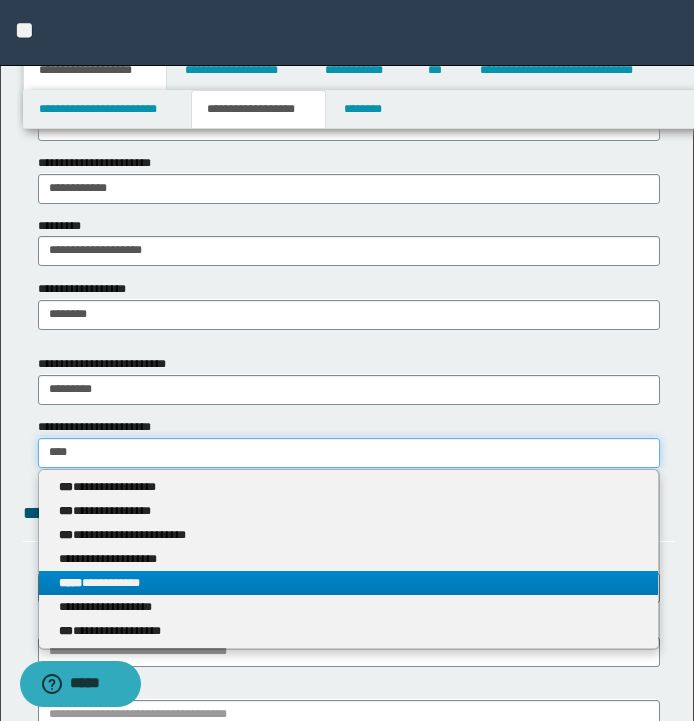 type on "****" 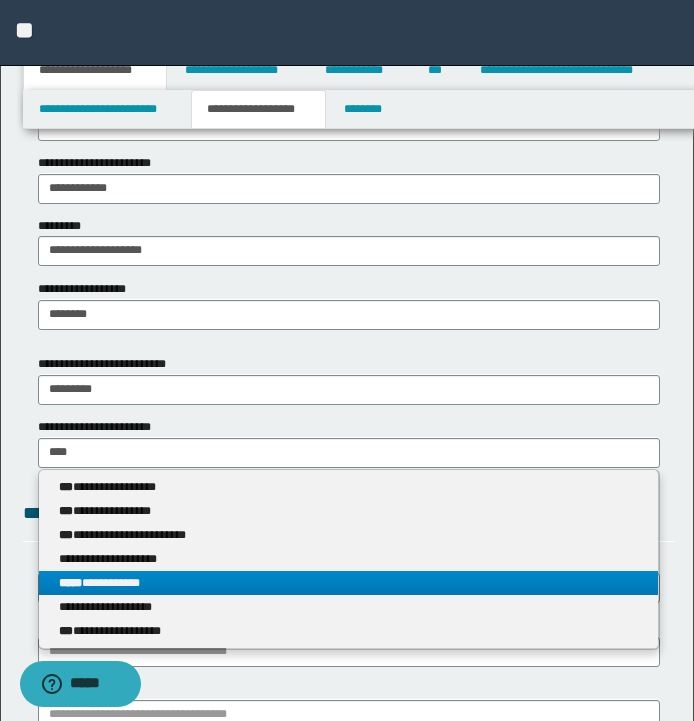 type 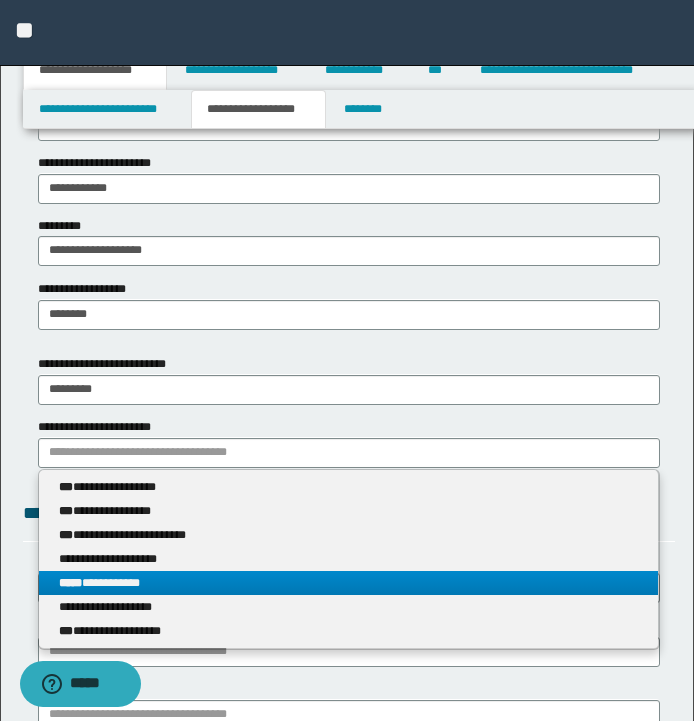 click on "**********" at bounding box center (348, 583) 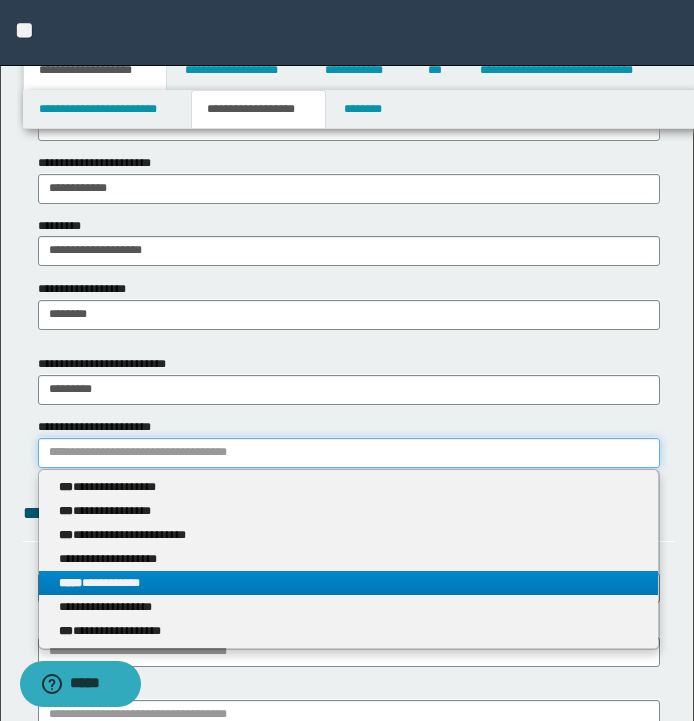 type 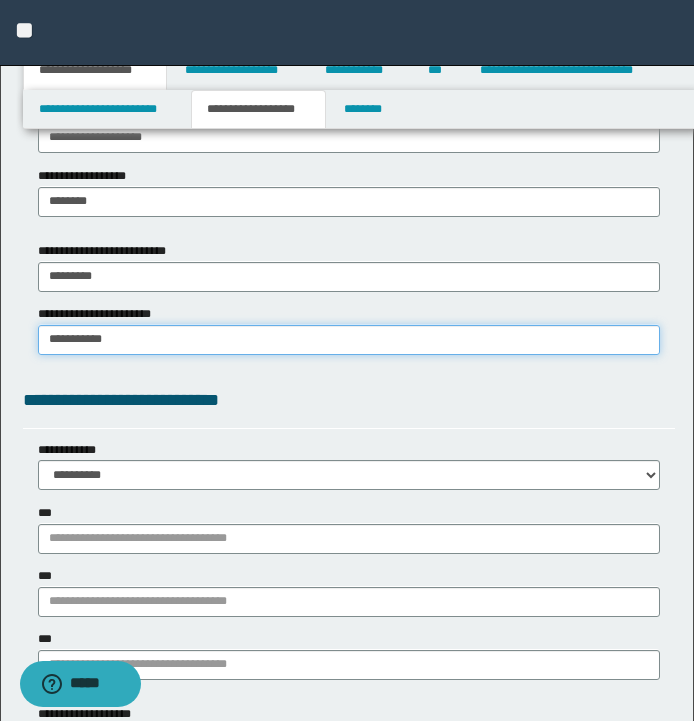 scroll, scrollTop: 1339, scrollLeft: 0, axis: vertical 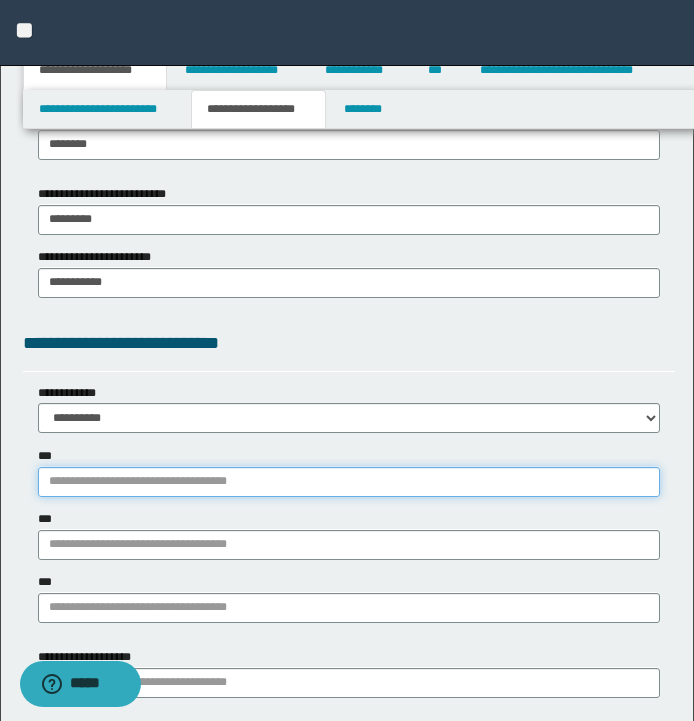 click on "***" at bounding box center (349, 482) 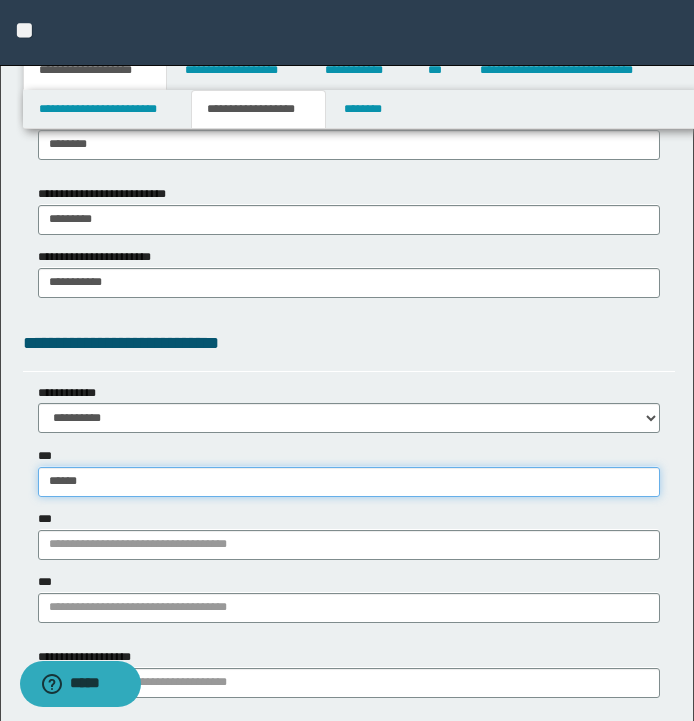 type on "*******" 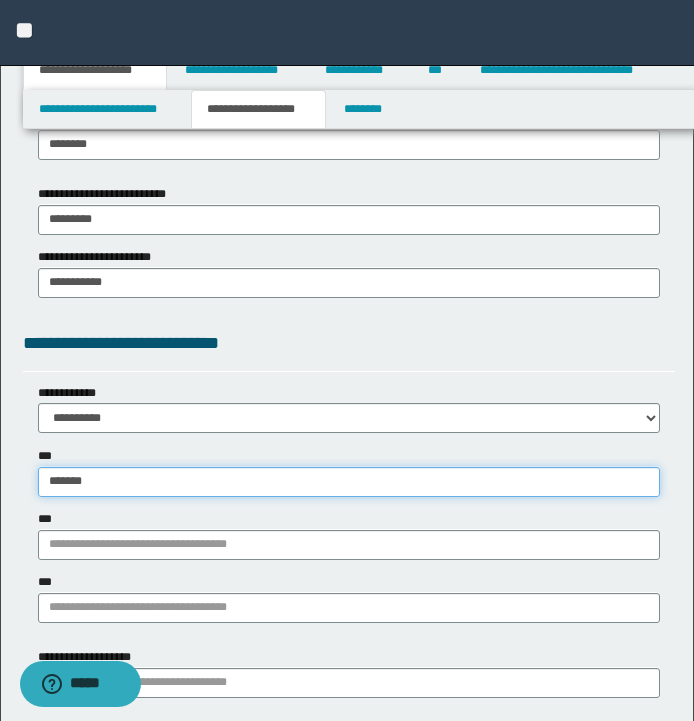 type on "*******" 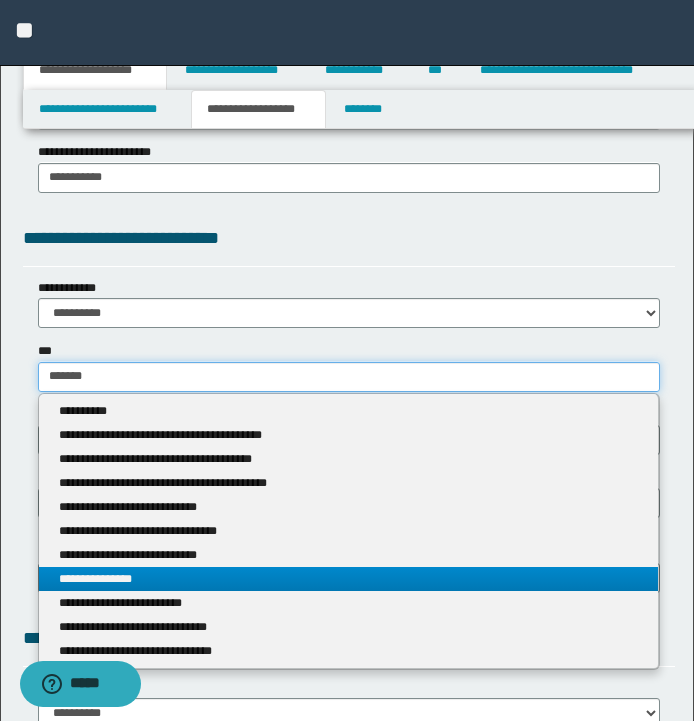 scroll, scrollTop: 1446, scrollLeft: 0, axis: vertical 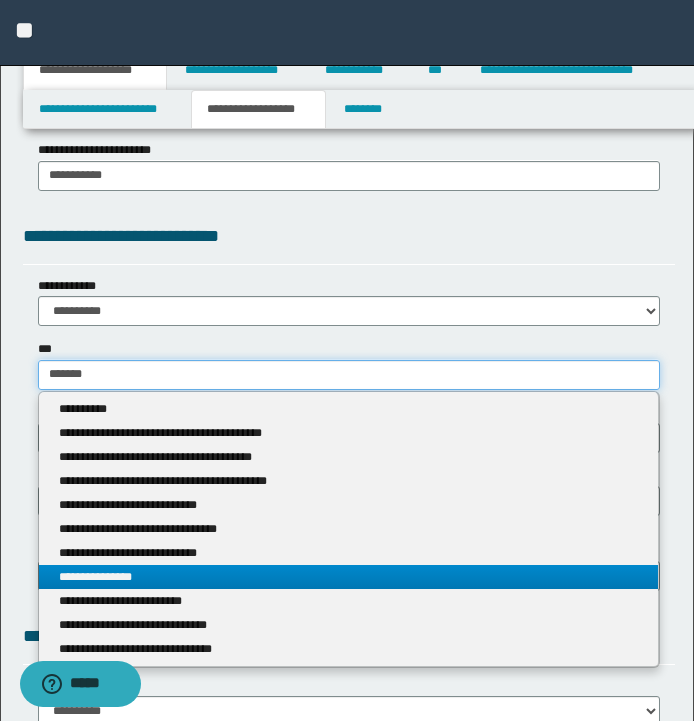 type on "*******" 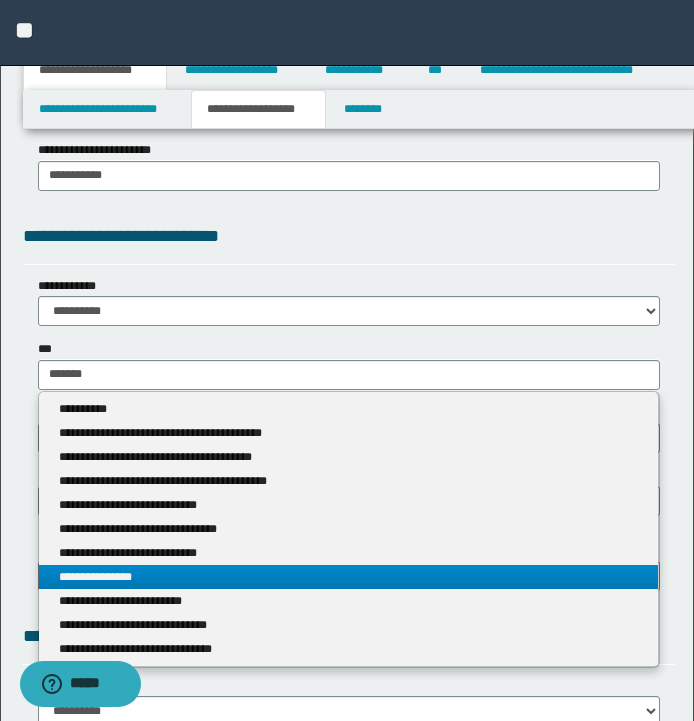 type 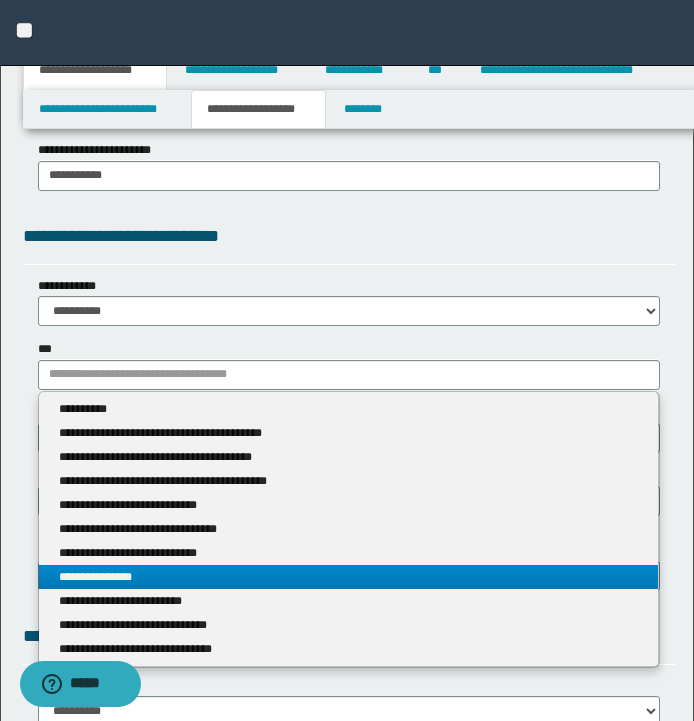 click on "**********" at bounding box center [348, 577] 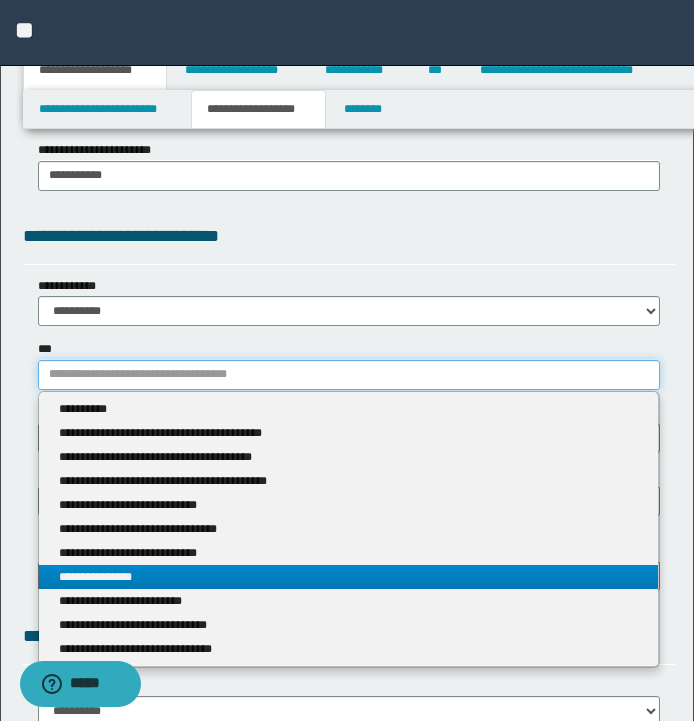 type 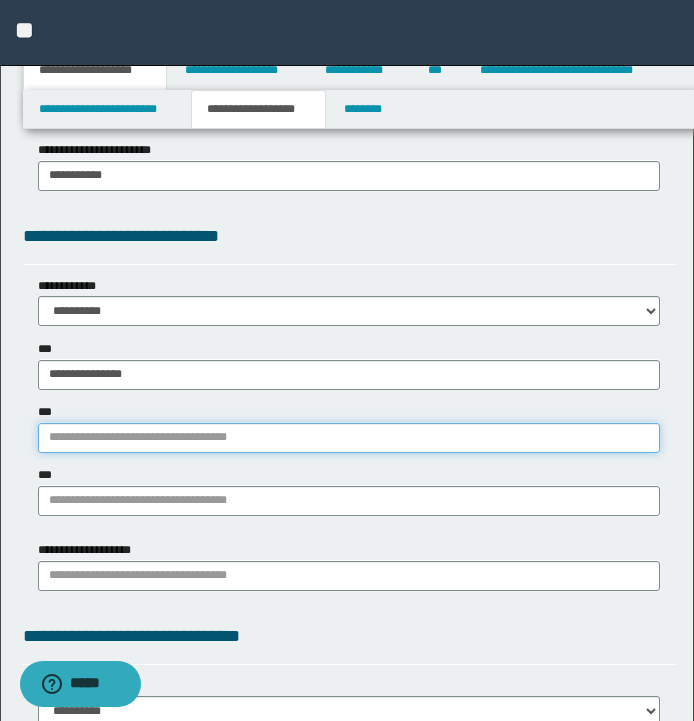 click on "***" at bounding box center [349, 438] 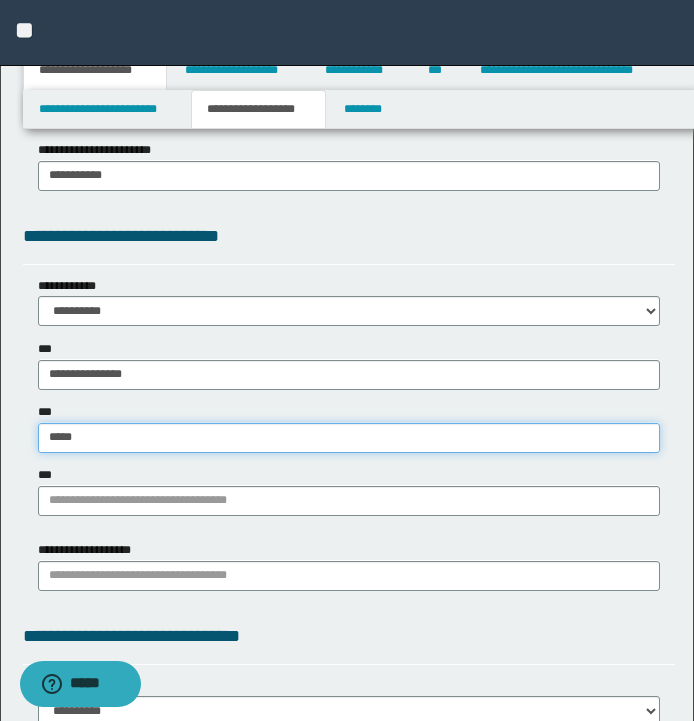 type on "******" 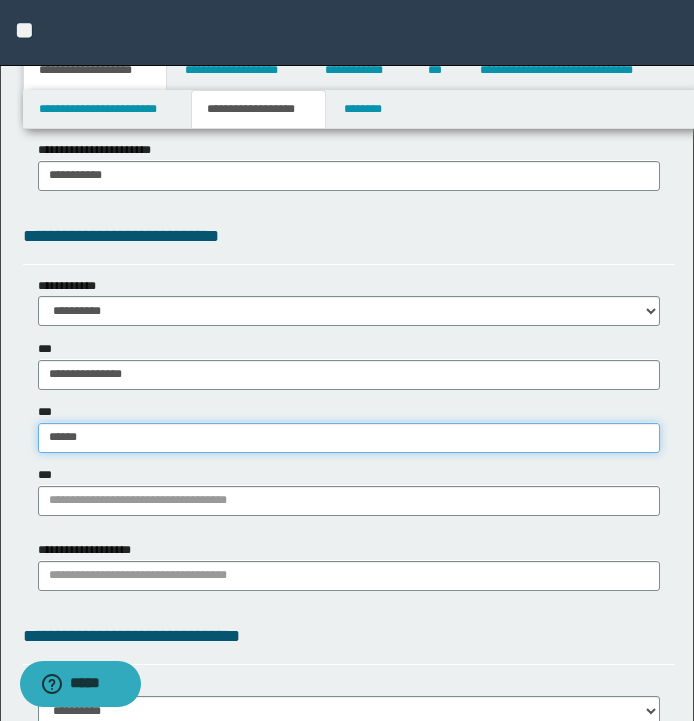 type on "******" 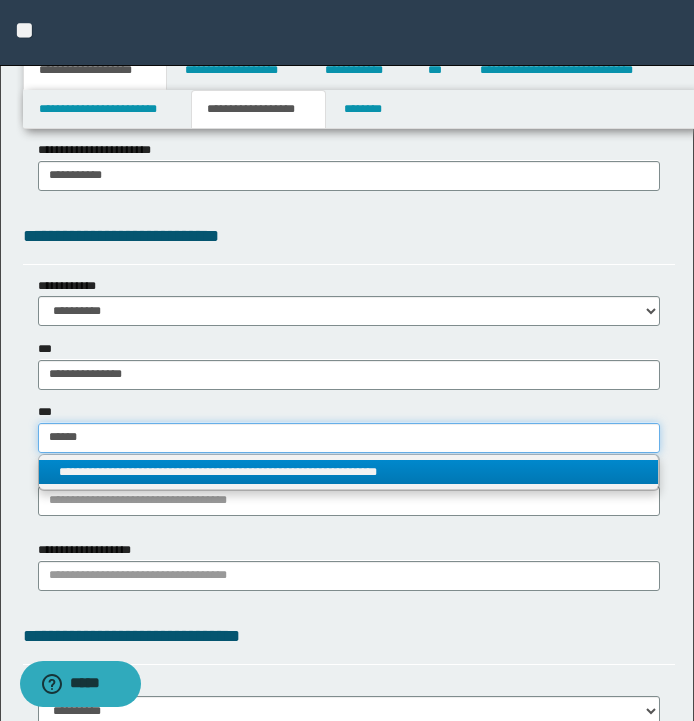 type on "******" 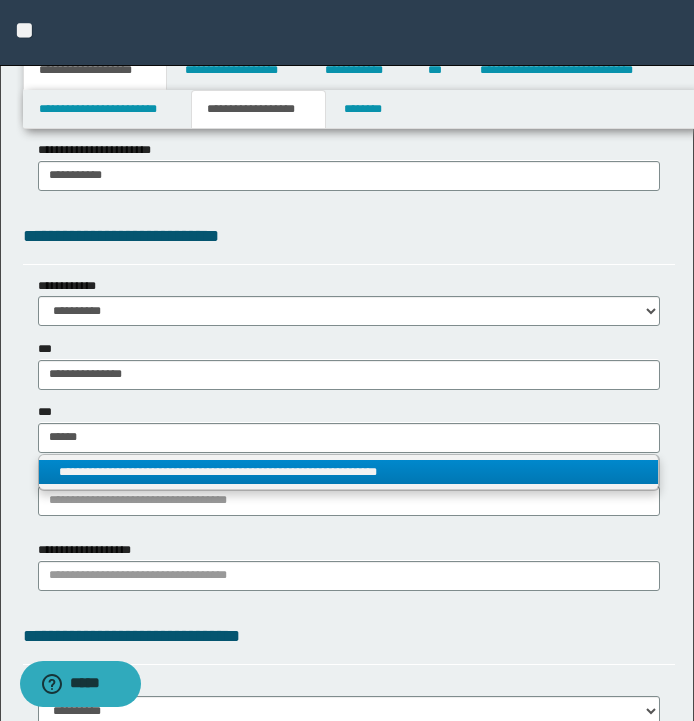 type 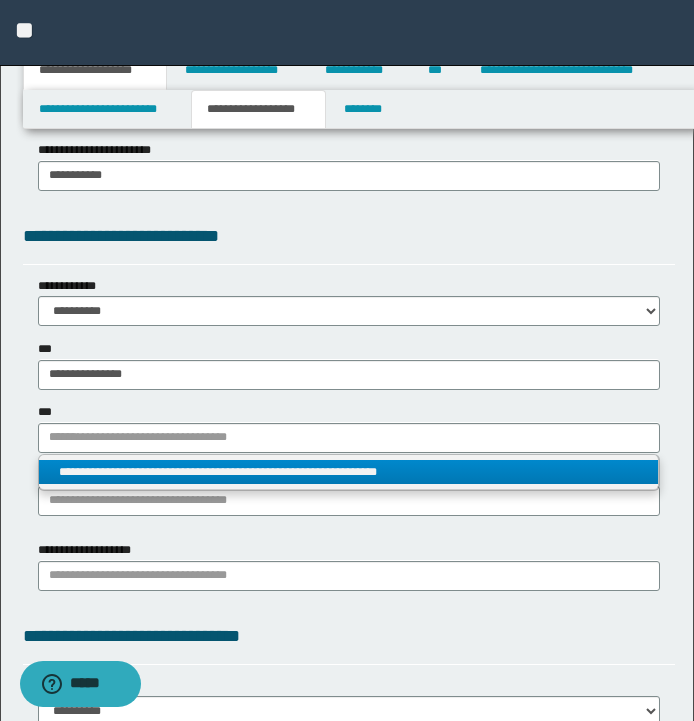 click on "**********" at bounding box center (348, 472) 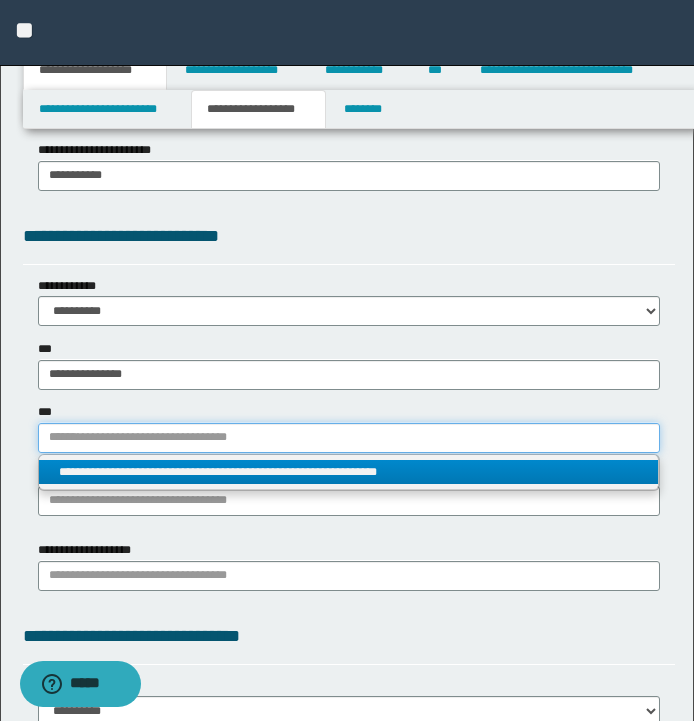 type 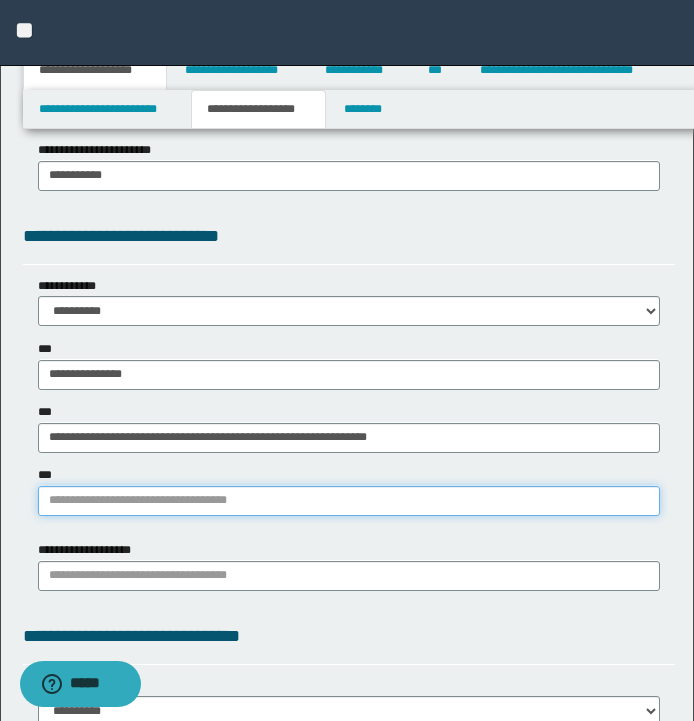 click on "***" at bounding box center (349, 501) 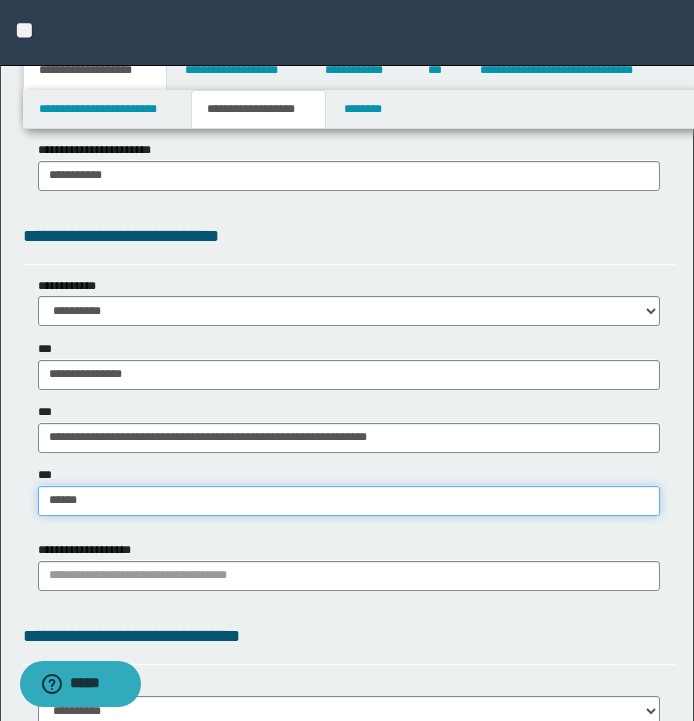 type on "*******" 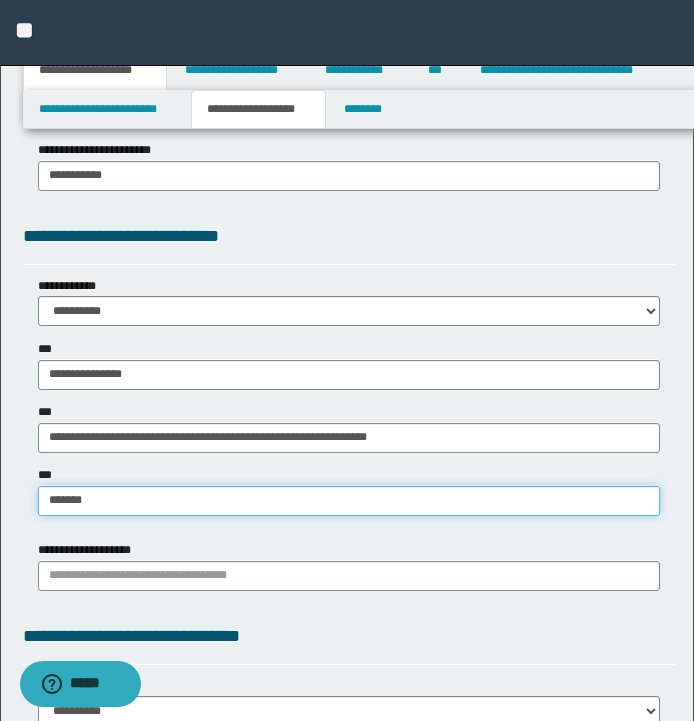type on "*******" 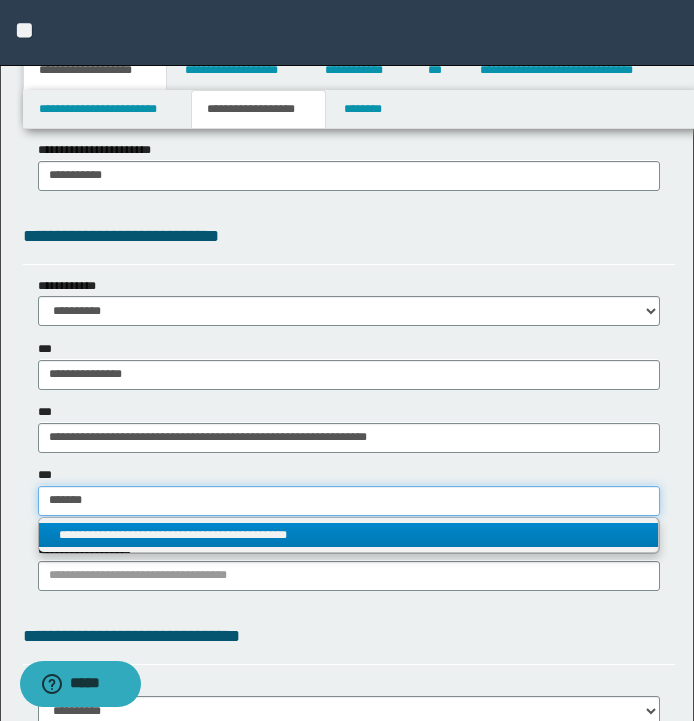 type on "*******" 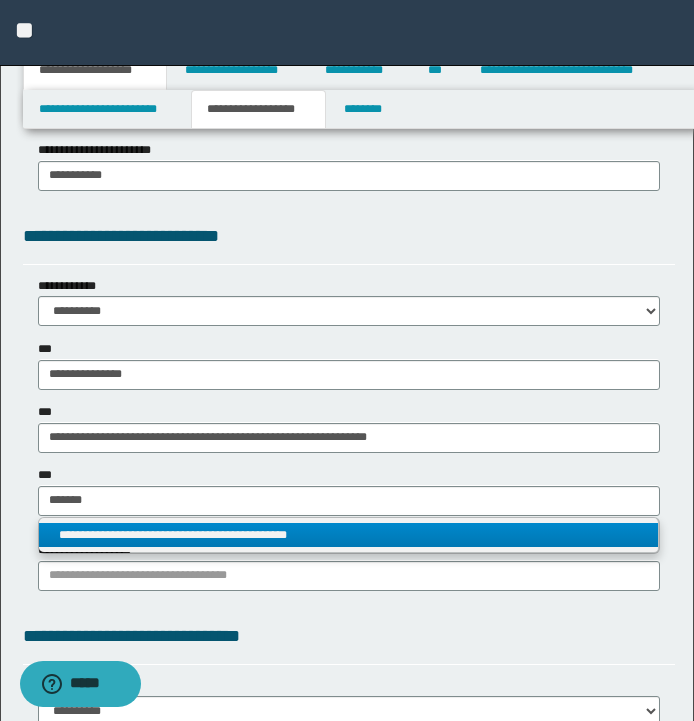 type 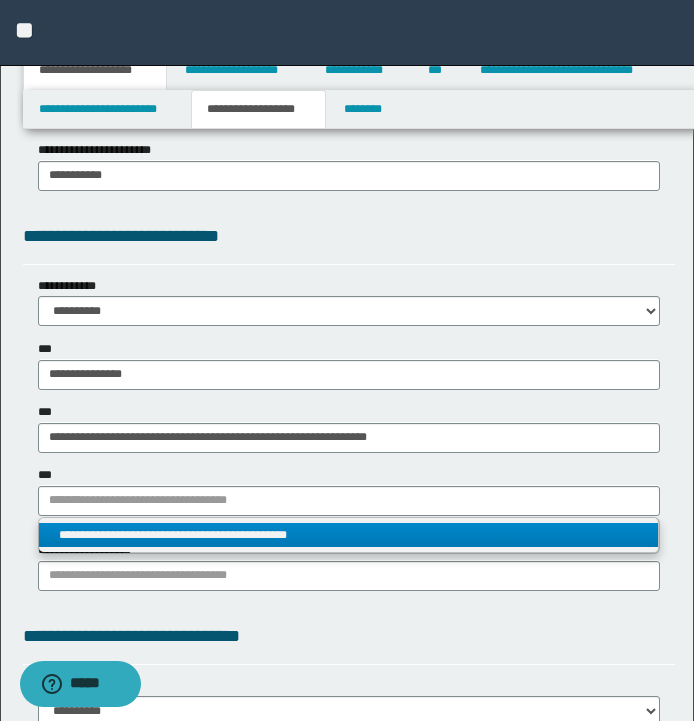 click on "**********" at bounding box center (348, 535) 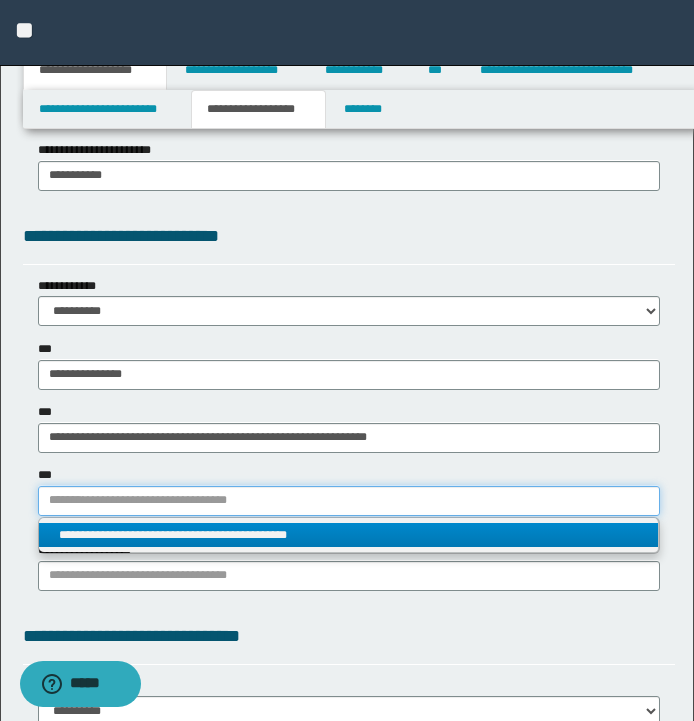 type 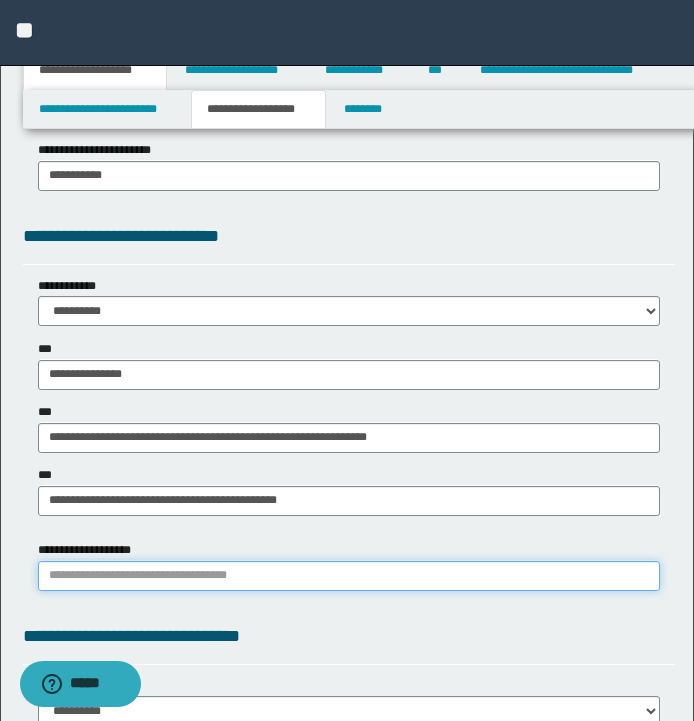 click on "**********" at bounding box center (349, 576) 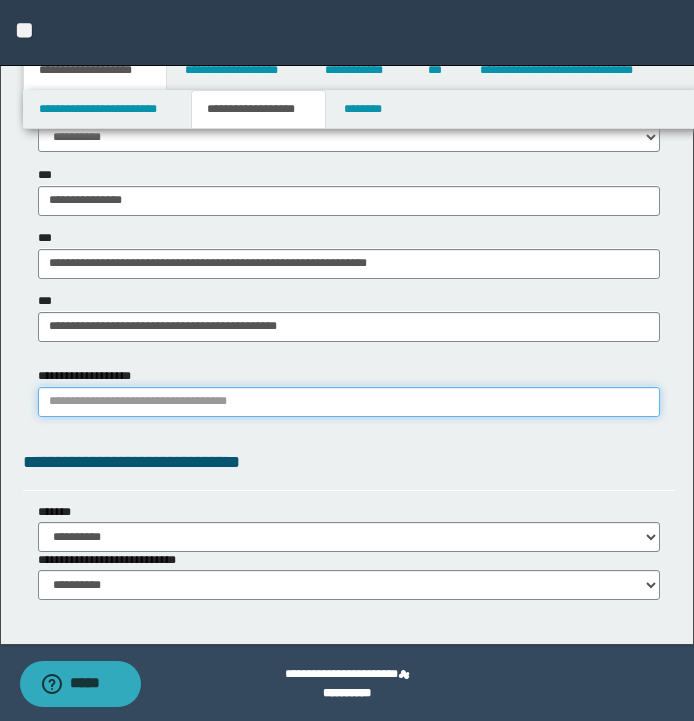 scroll, scrollTop: 1620, scrollLeft: 0, axis: vertical 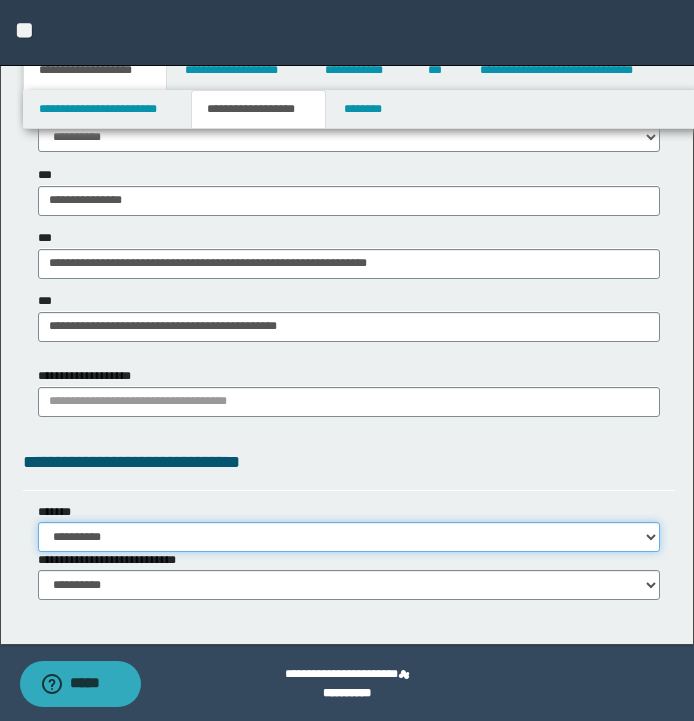 select on "*" 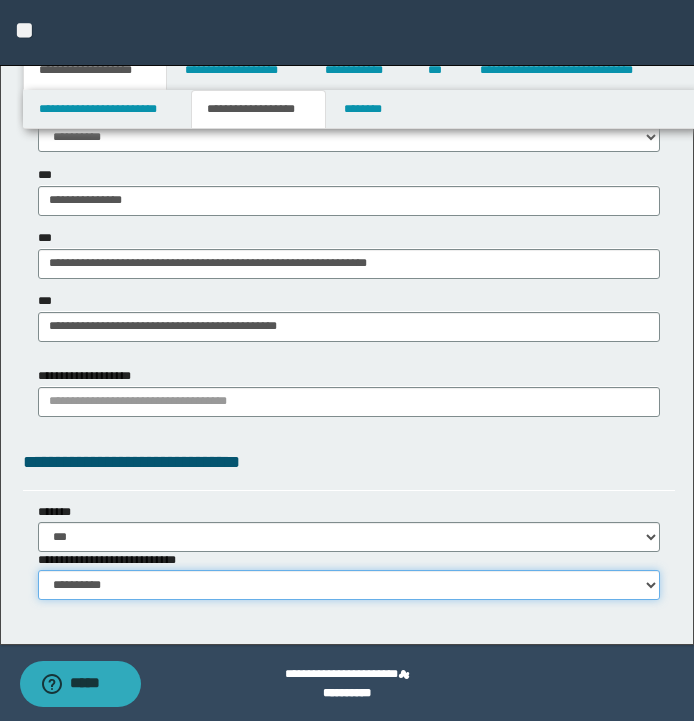 select on "*" 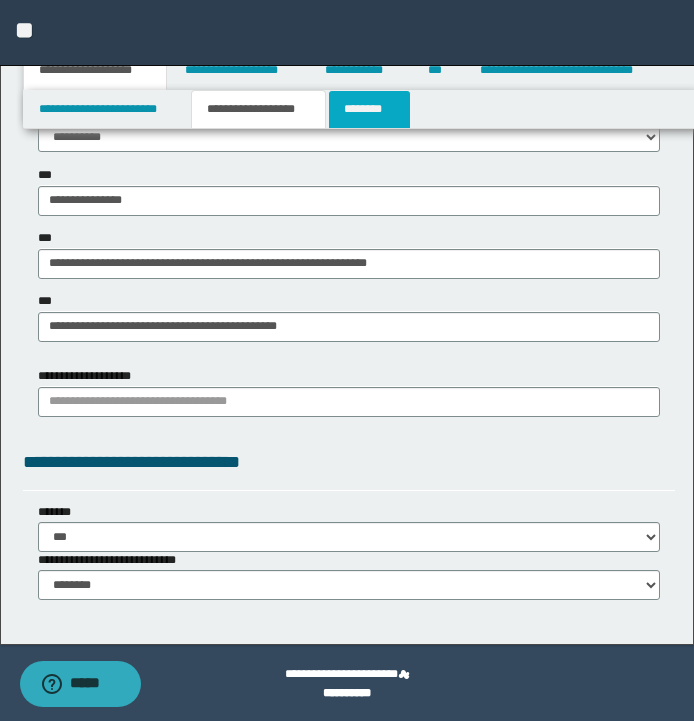 click on "********" at bounding box center [369, 109] 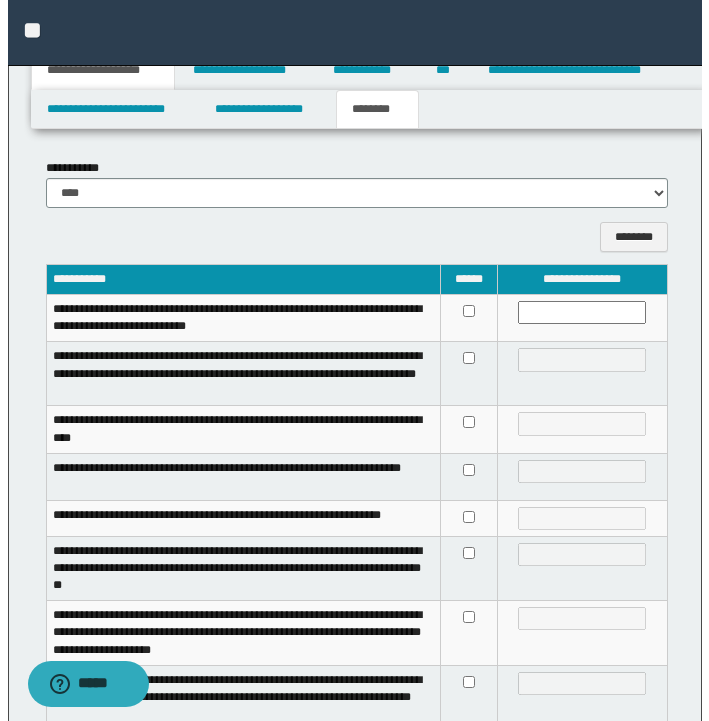 scroll, scrollTop: 0, scrollLeft: 0, axis: both 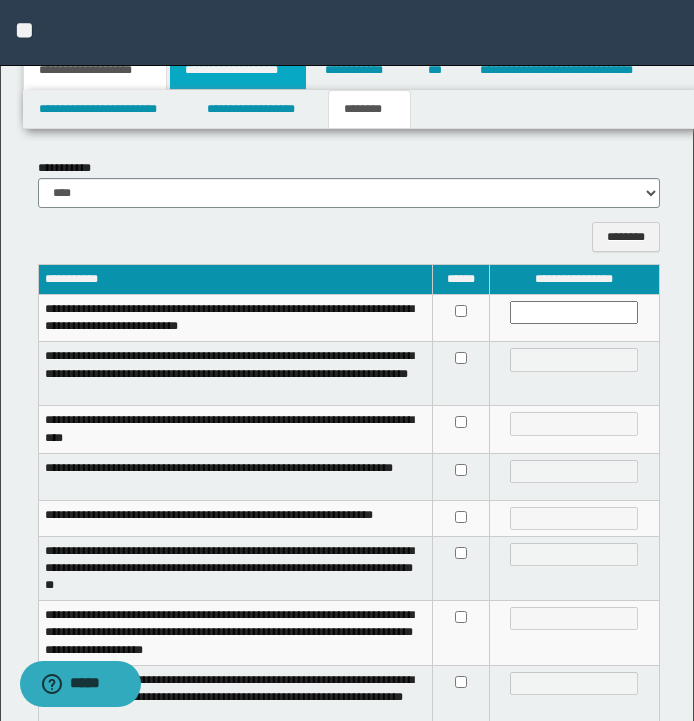 click on "**********" at bounding box center (238, 70) 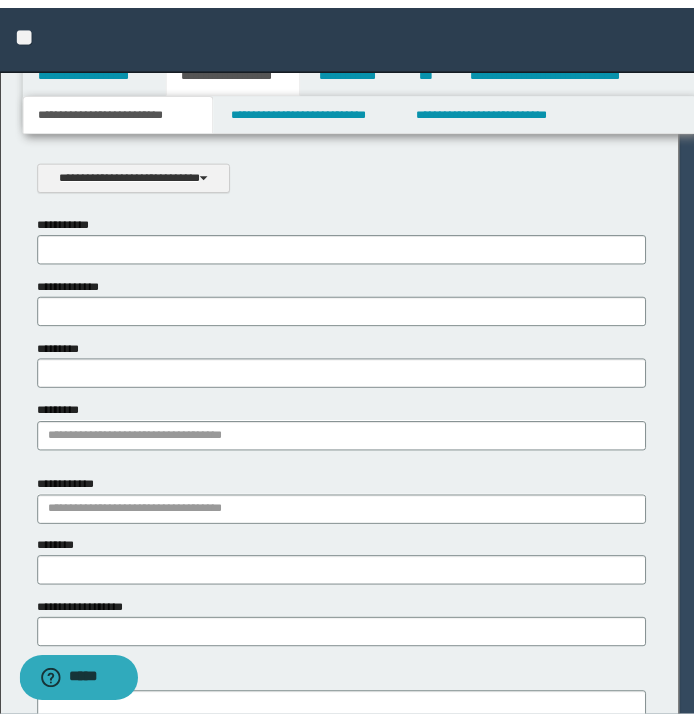 scroll, scrollTop: 0, scrollLeft: 0, axis: both 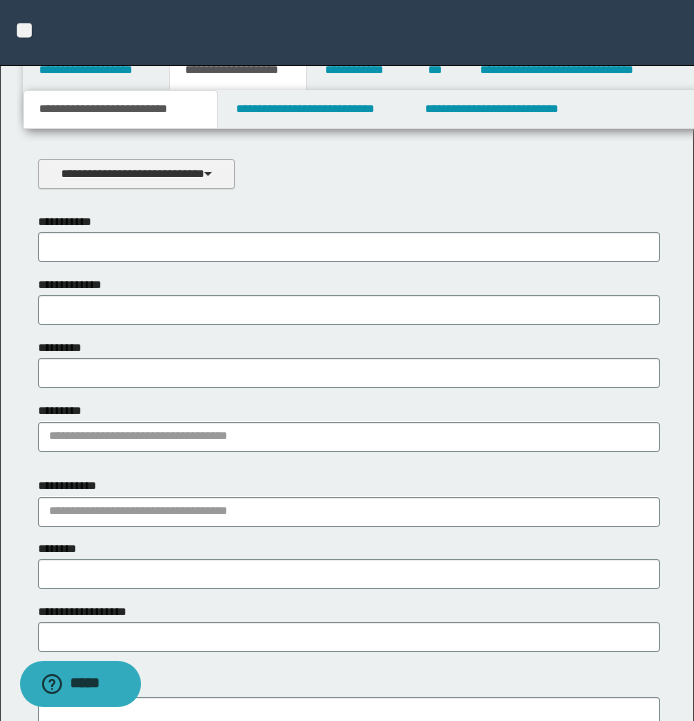 click on "**********" at bounding box center [136, 174] 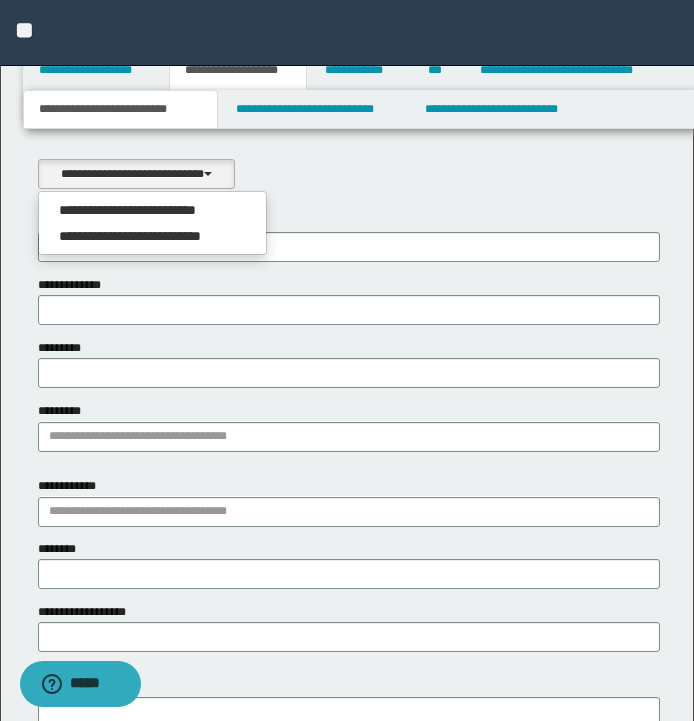 click on "**********" at bounding box center [152, 210] 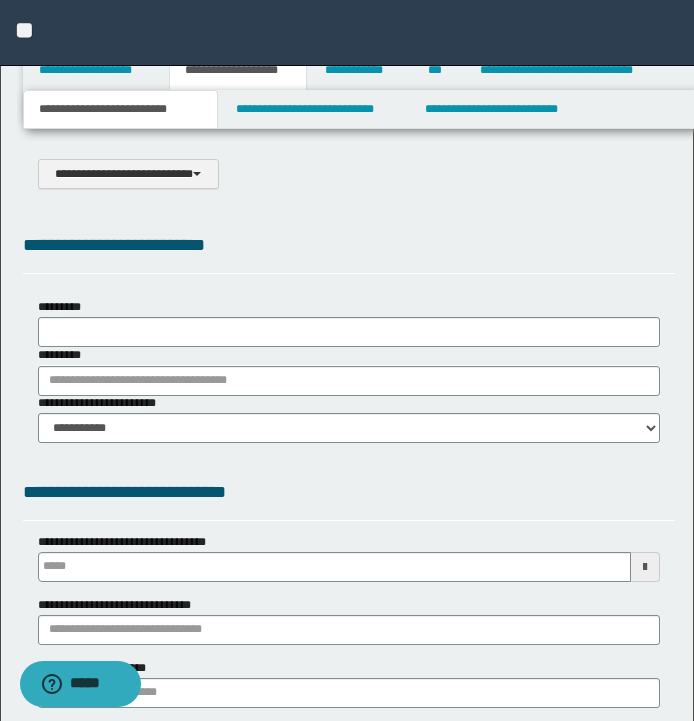 select on "*" 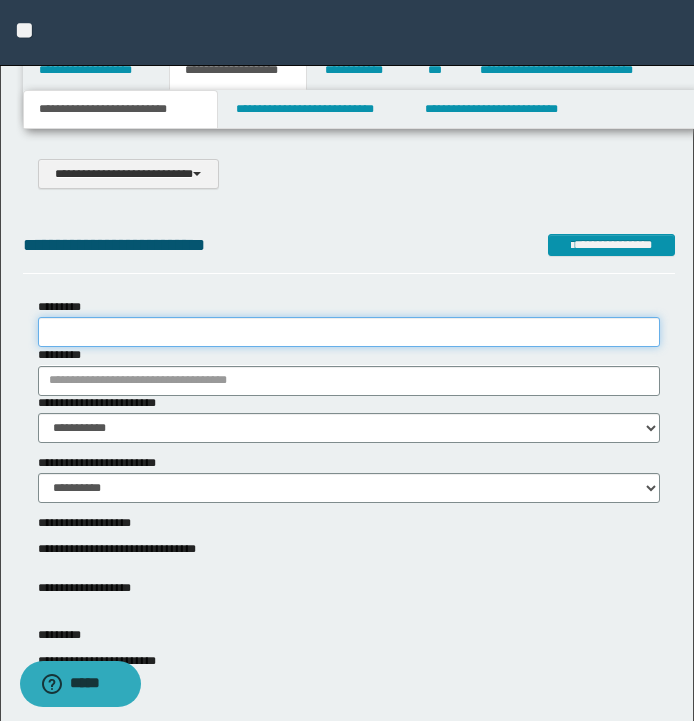 click on "*********" at bounding box center [349, 332] 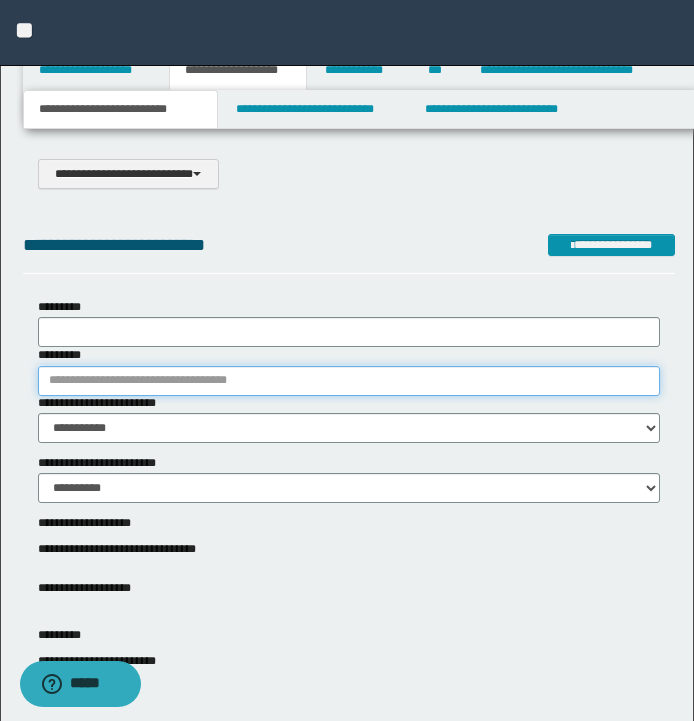 click on "*********" at bounding box center (349, 381) 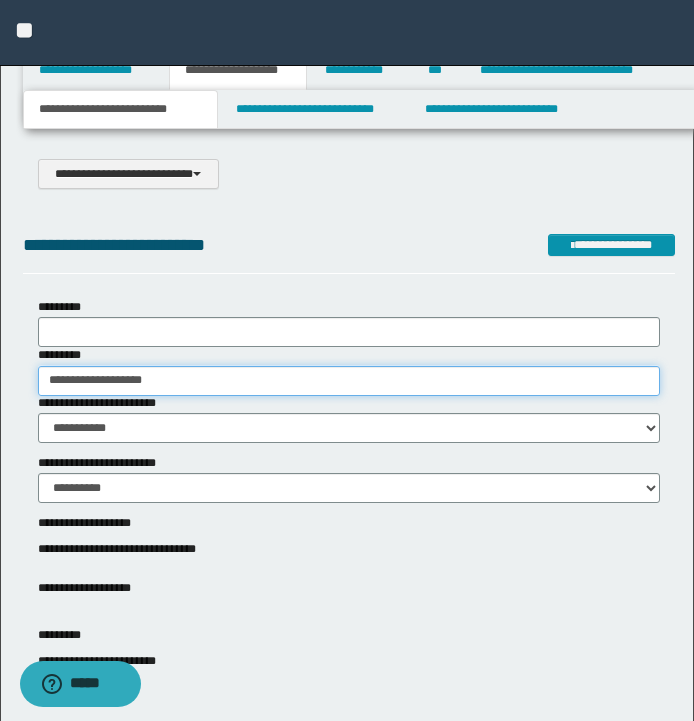 type on "**********" 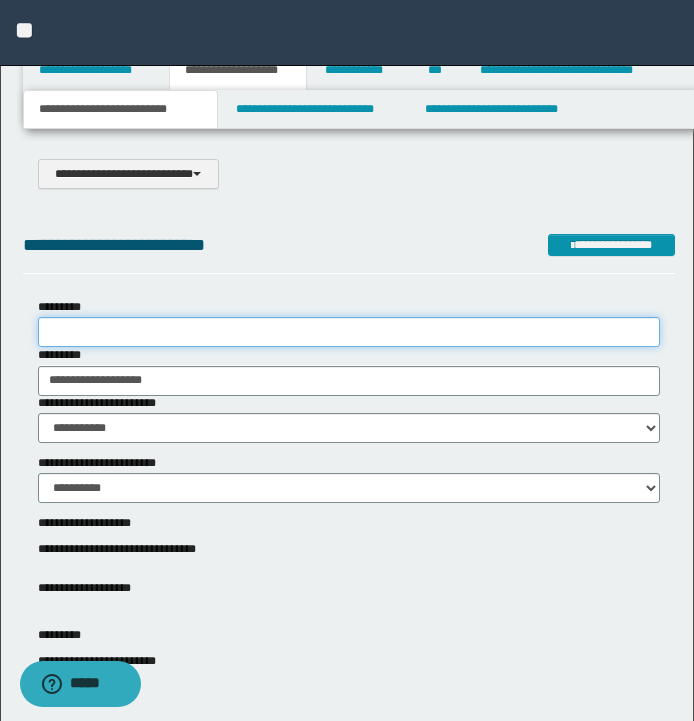 click on "*********" at bounding box center [349, 332] 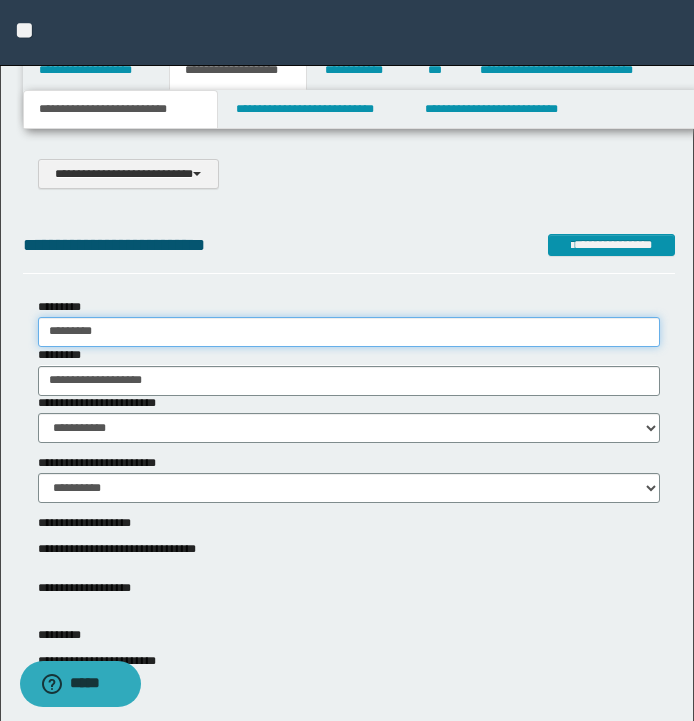 type on "*********" 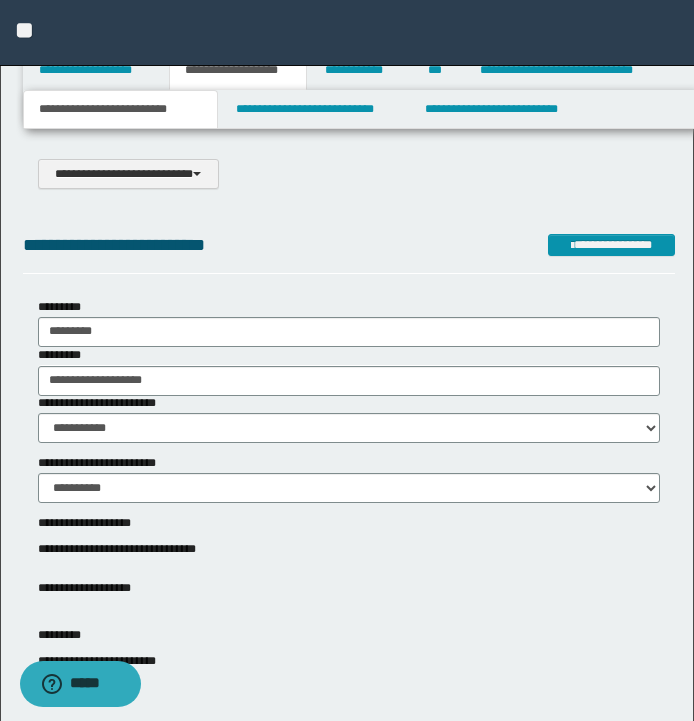 click on "**********" at bounding box center (349, 1476) 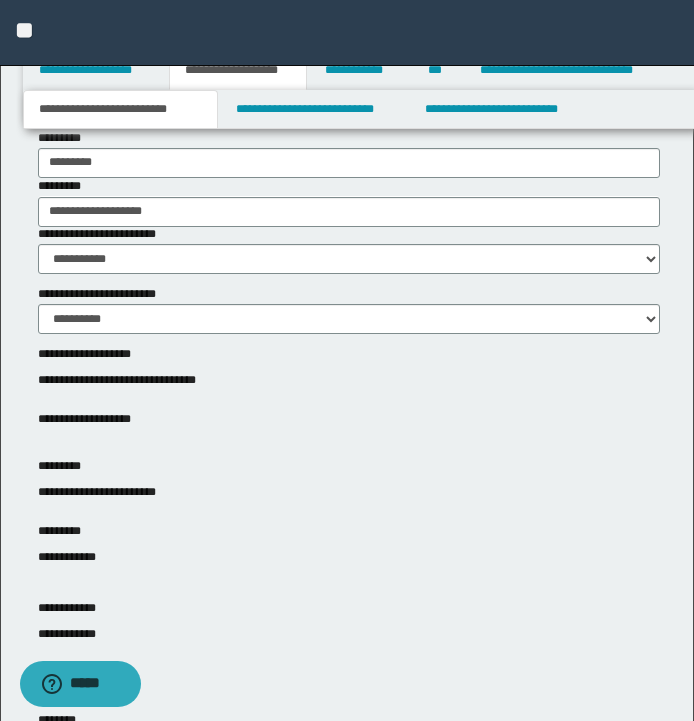 scroll, scrollTop: 261, scrollLeft: 0, axis: vertical 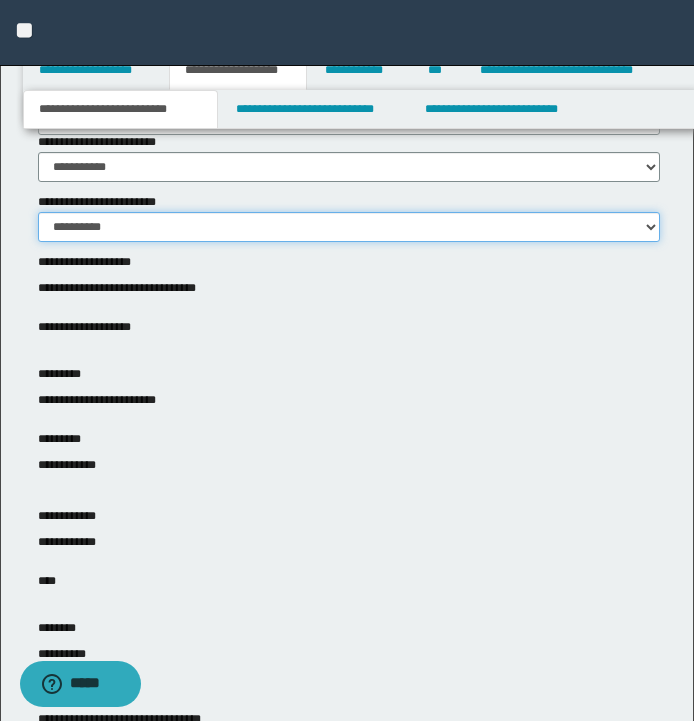 select on "*" 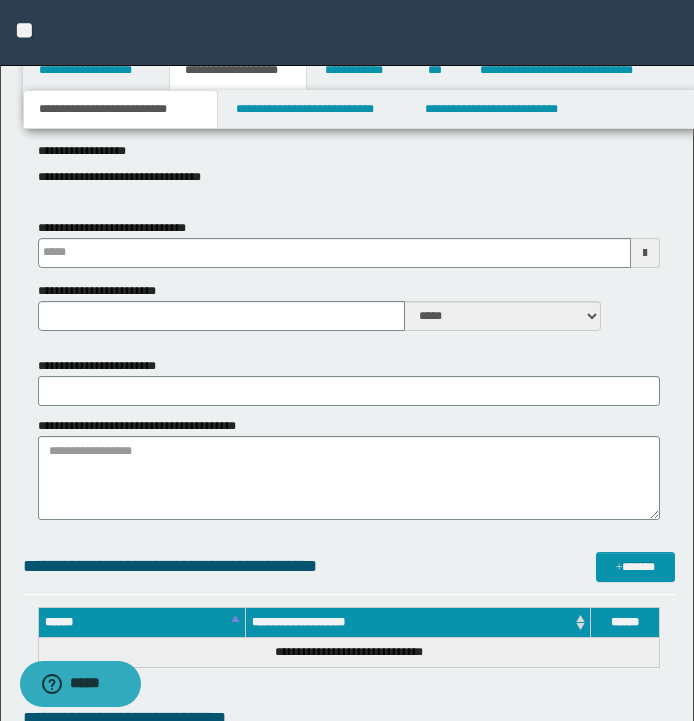 scroll, scrollTop: 795, scrollLeft: 0, axis: vertical 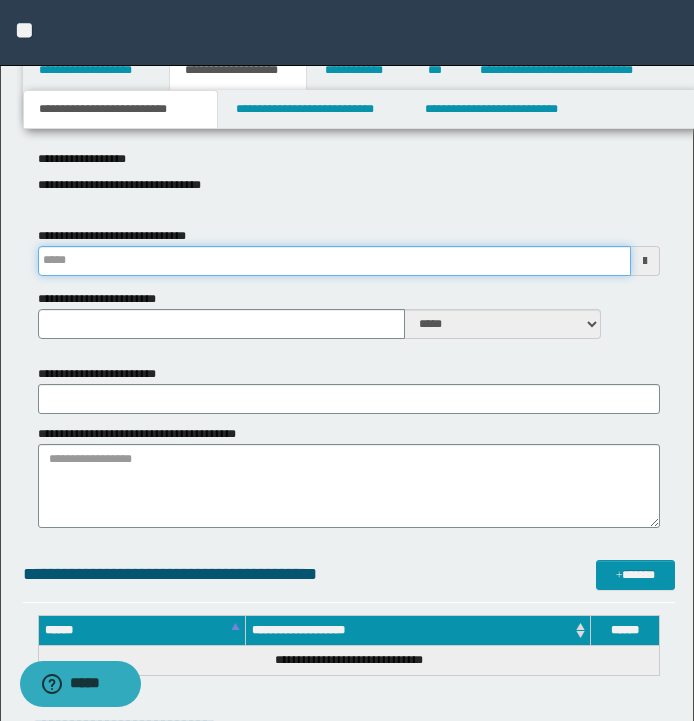 click on "**********" at bounding box center [334, 261] 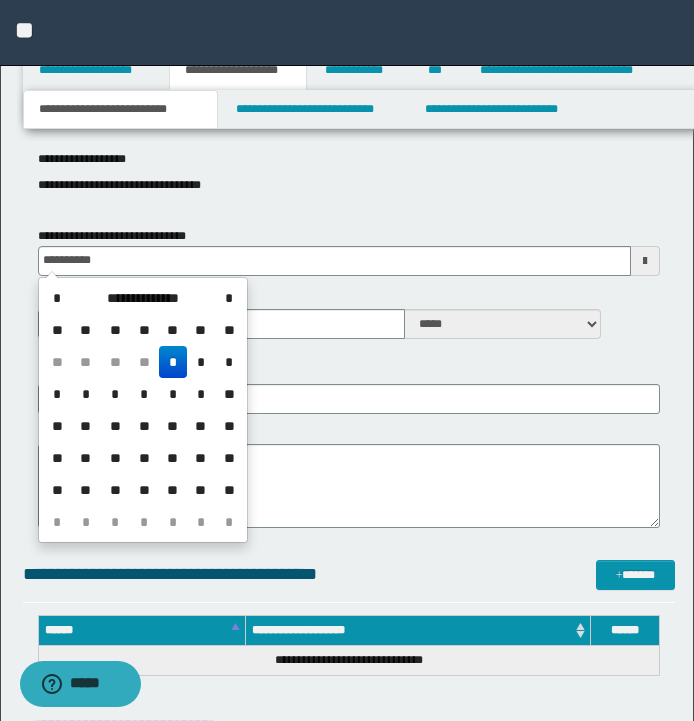 type on "**********" 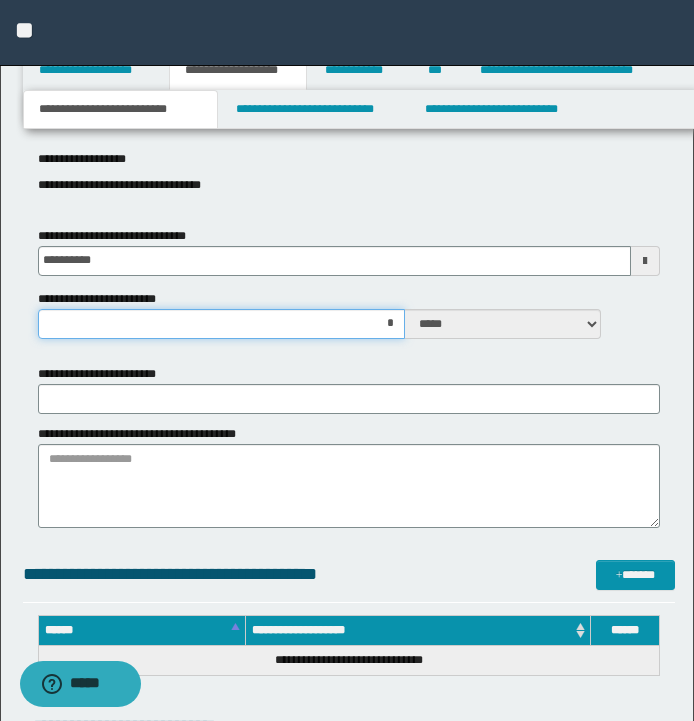 type on "**" 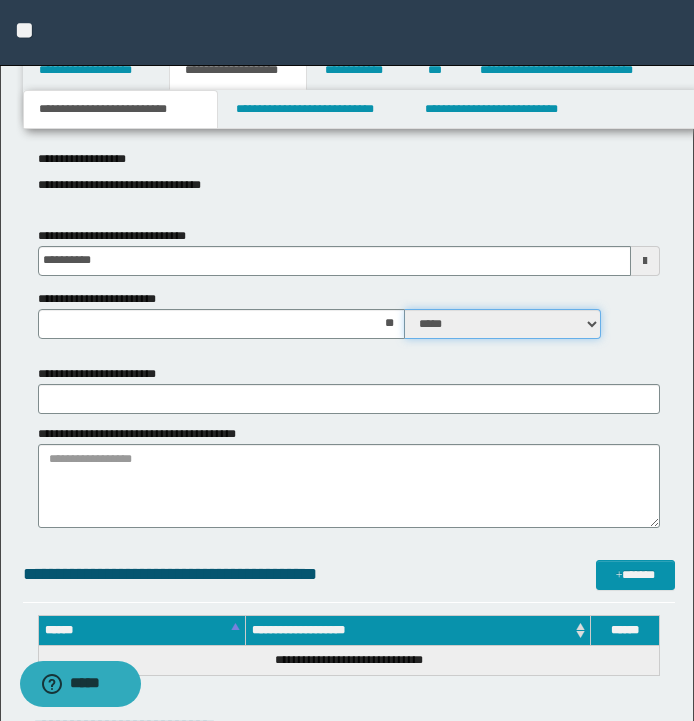 click on "*****
****" at bounding box center [503, 324] 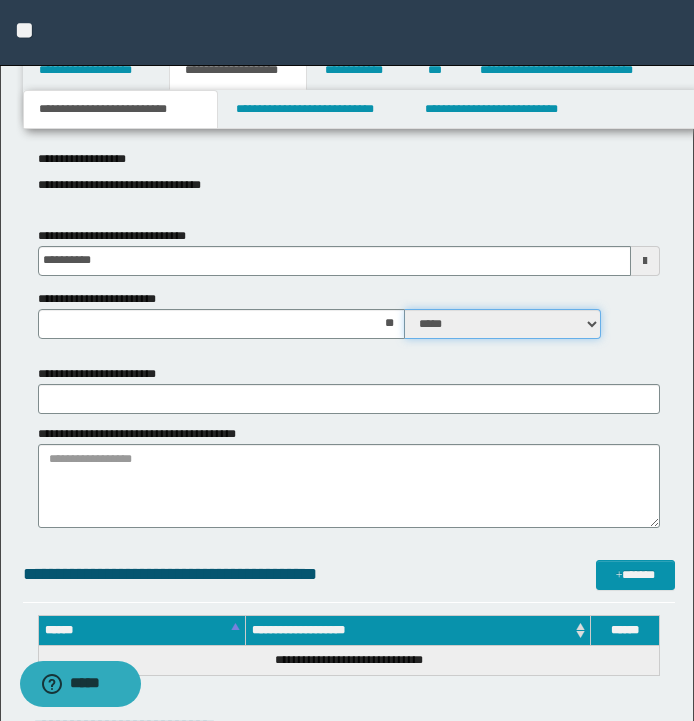select on "*" 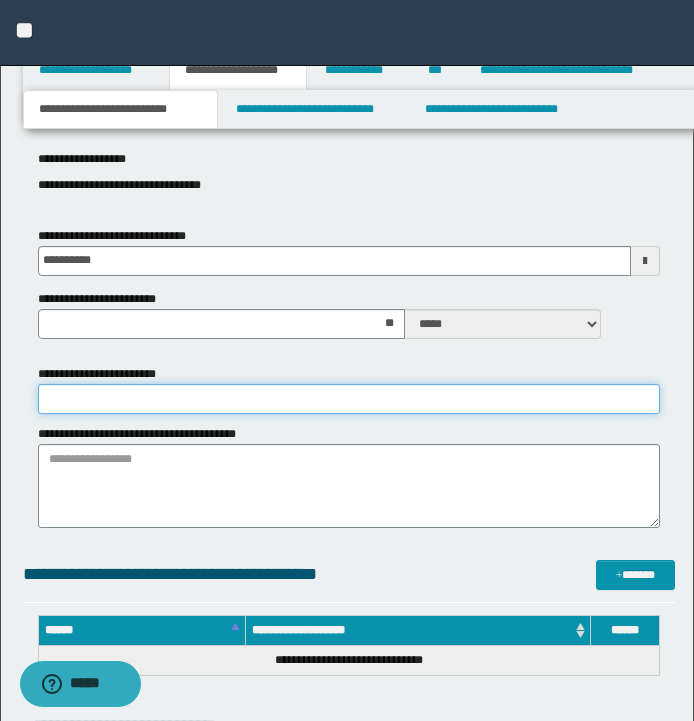 paste on "**********" 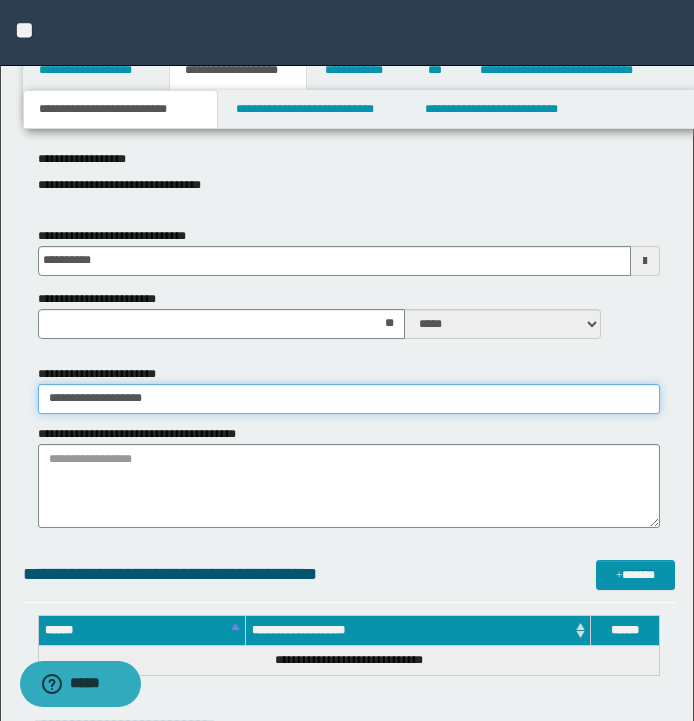 type on "**********" 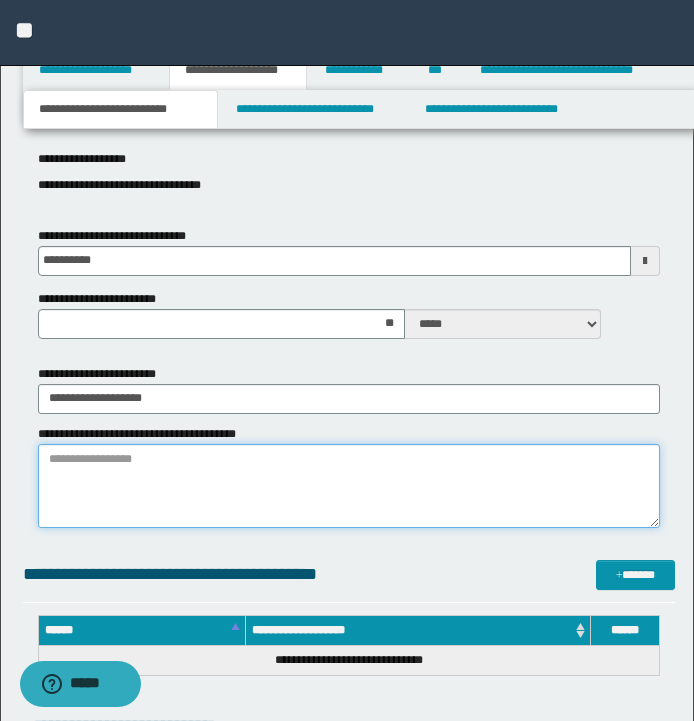 click on "**********" at bounding box center (349, 486) 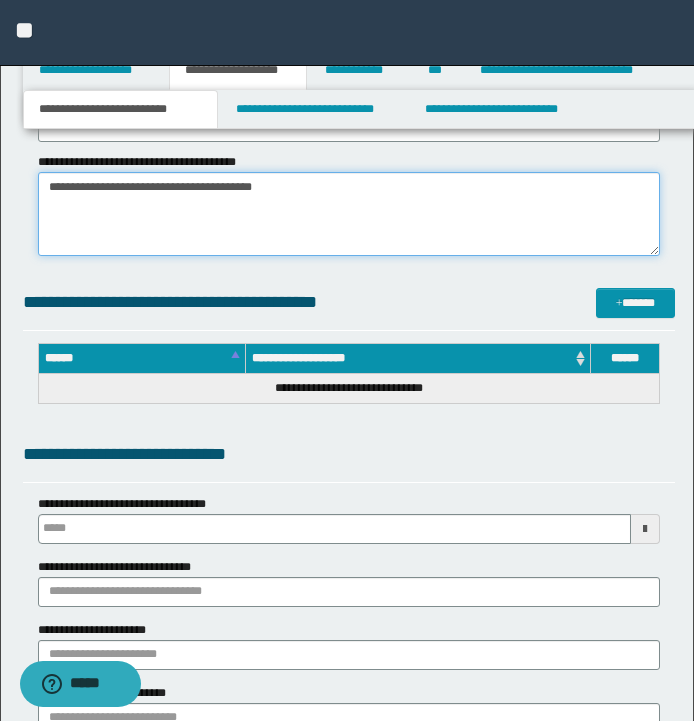 scroll, scrollTop: 1104, scrollLeft: 0, axis: vertical 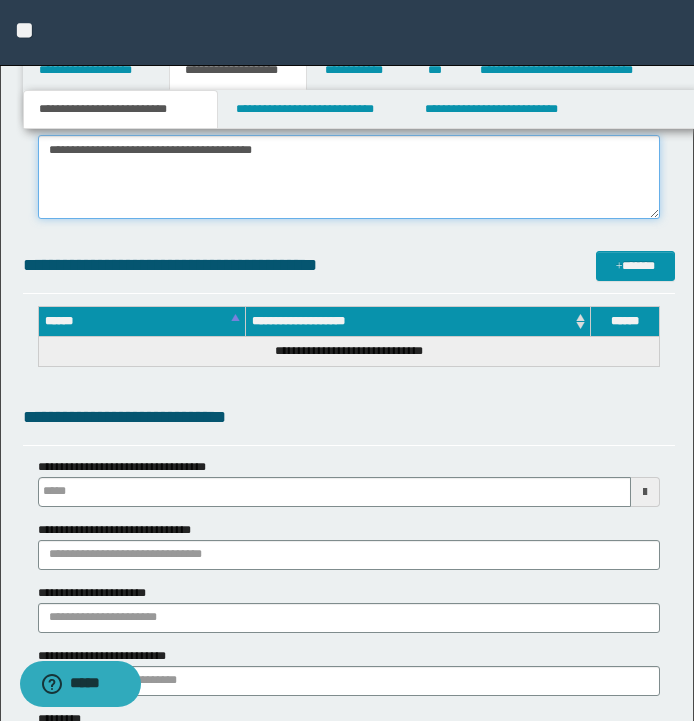 type 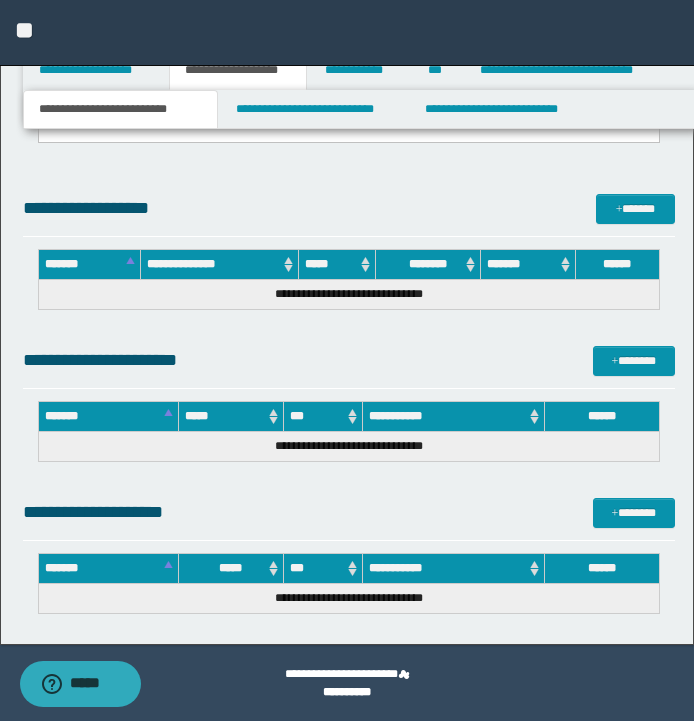 scroll, scrollTop: 2125, scrollLeft: 0, axis: vertical 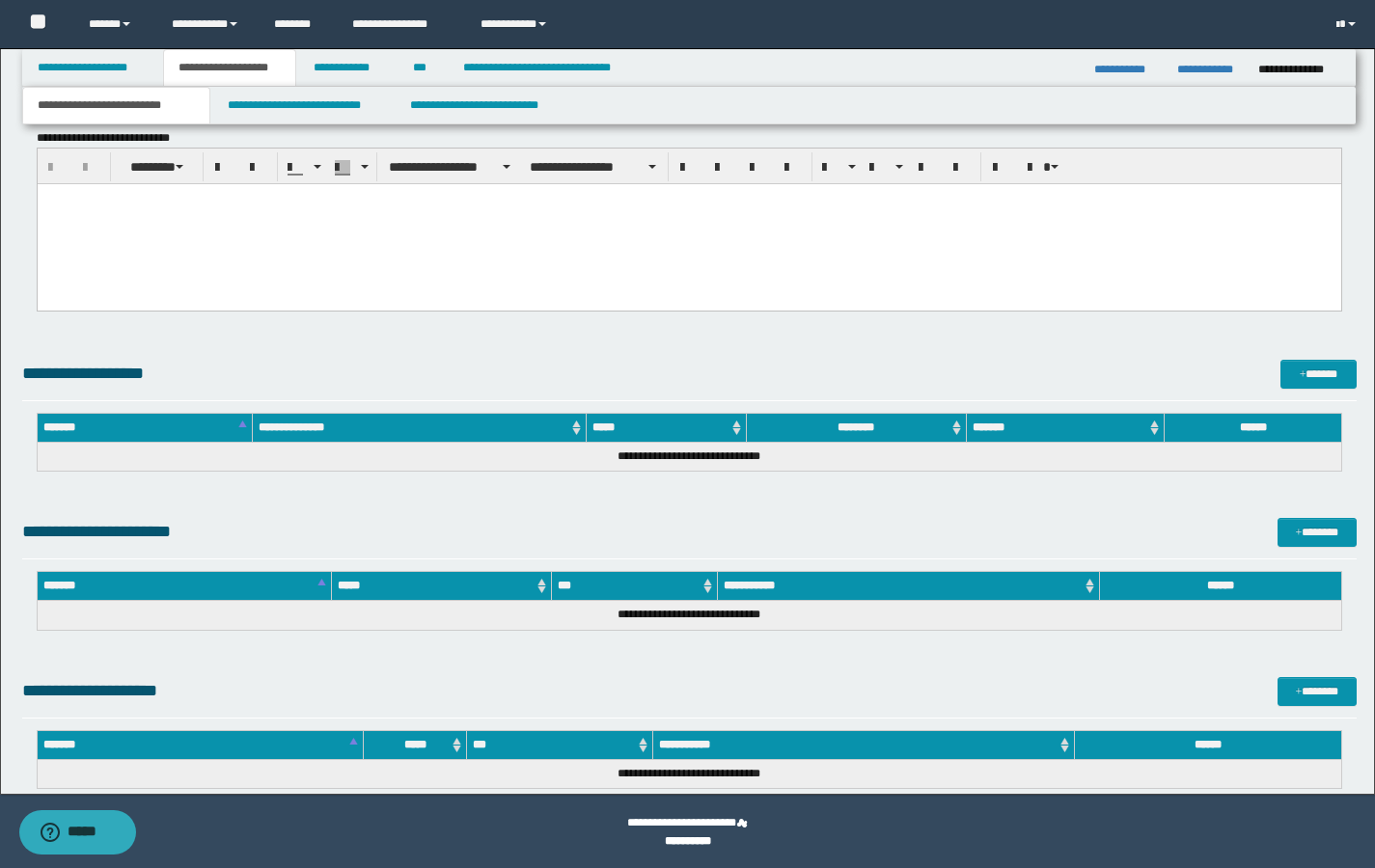 type on "**********" 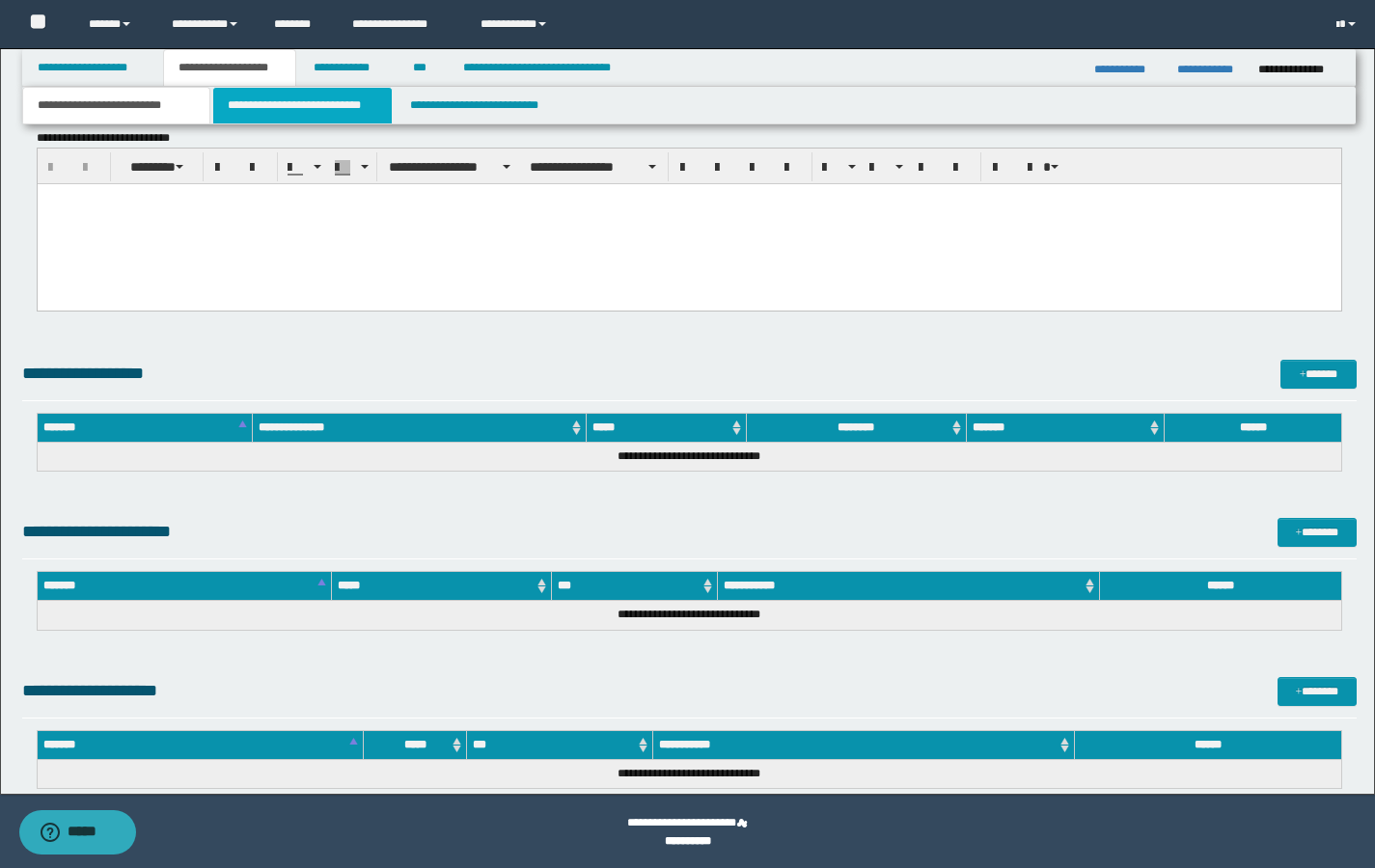 click on "**********" at bounding box center (303, 105) 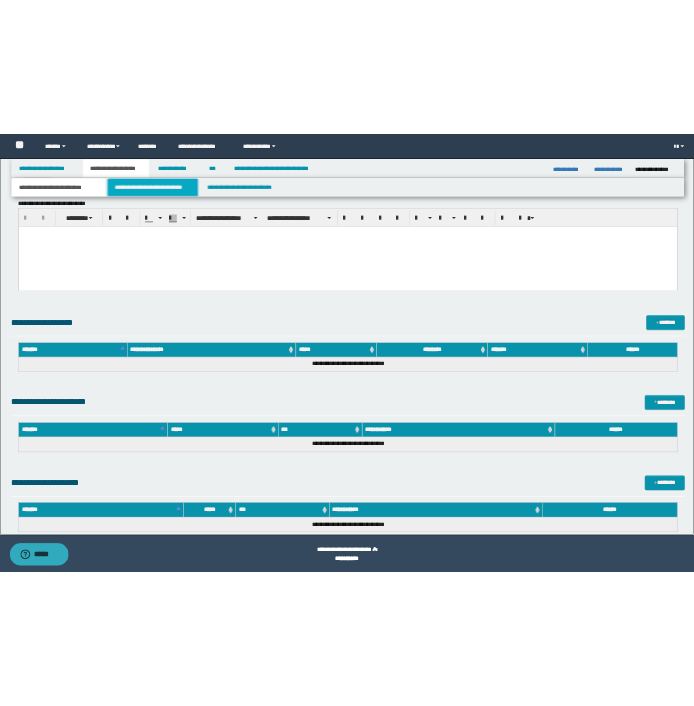 scroll, scrollTop: 0, scrollLeft: 0, axis: both 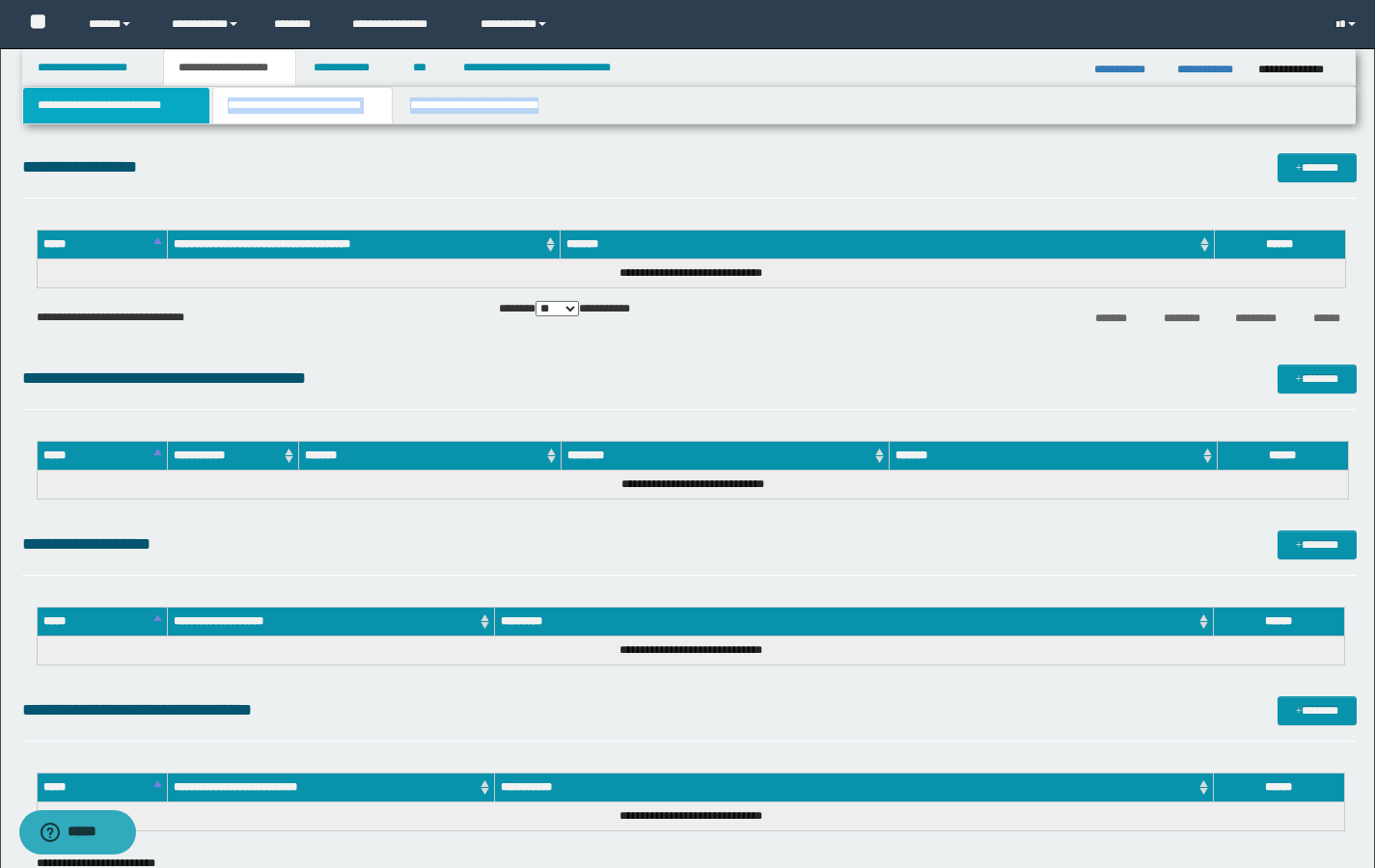 click on "**********" at bounding box center [689, 105] 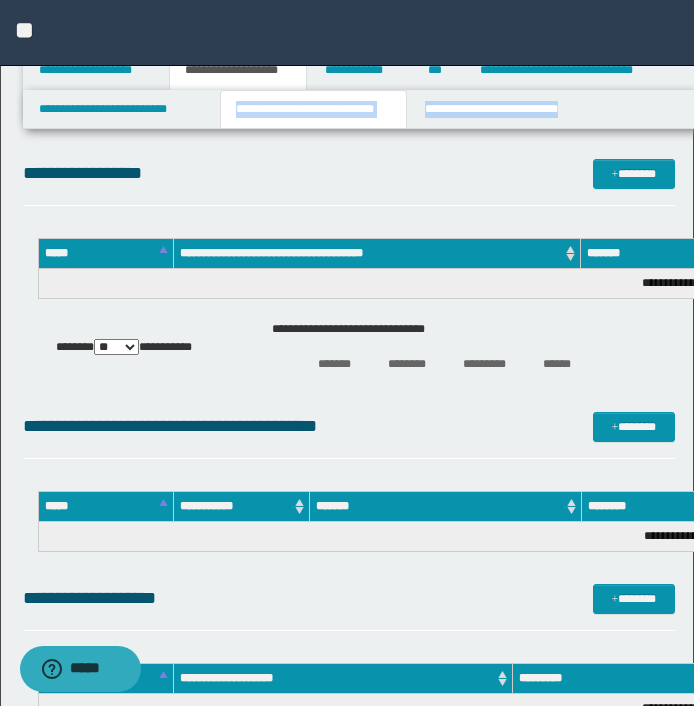 scroll, scrollTop: 161, scrollLeft: 0, axis: vertical 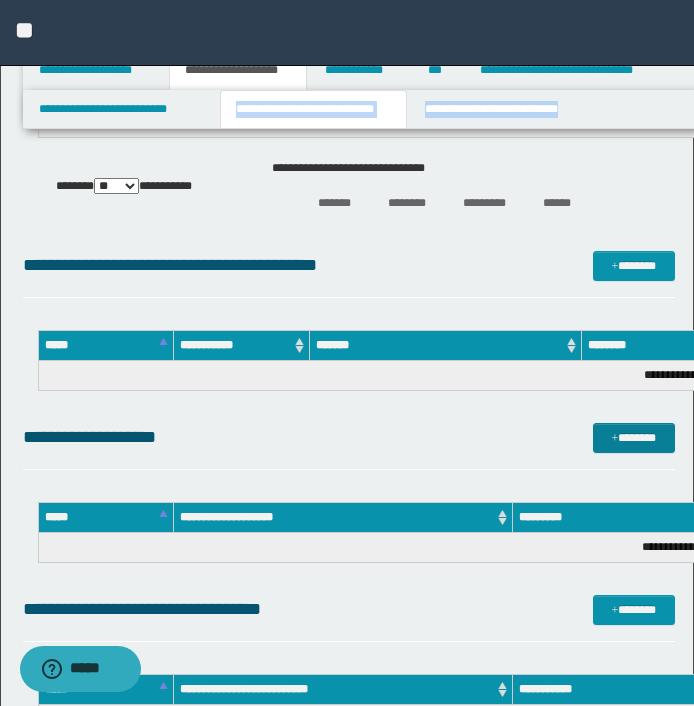 click on "*******" at bounding box center [634, 438] 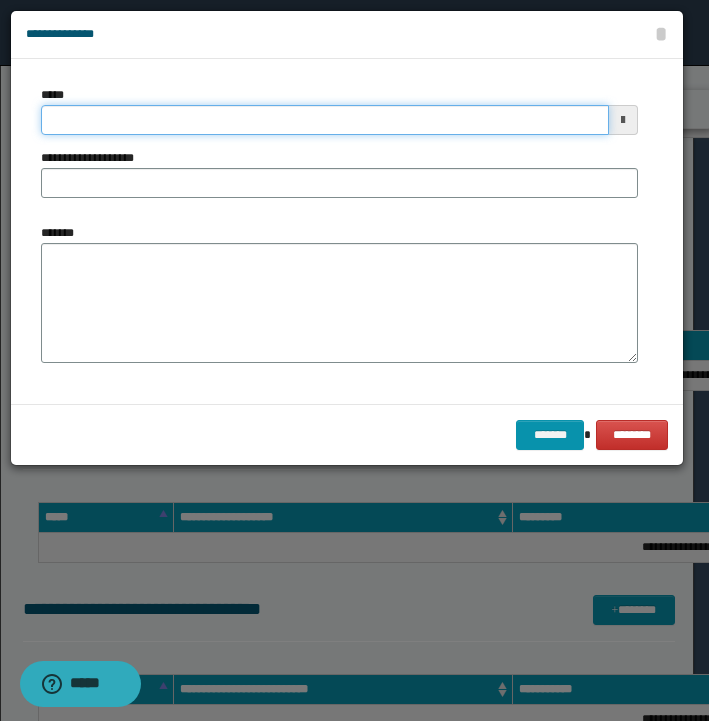 click on "*****" at bounding box center [325, 120] 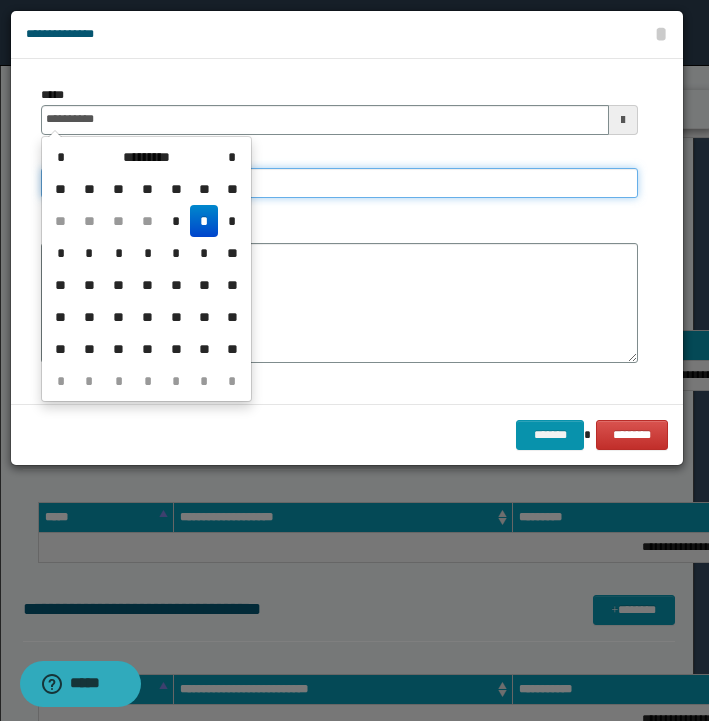 type on "**********" 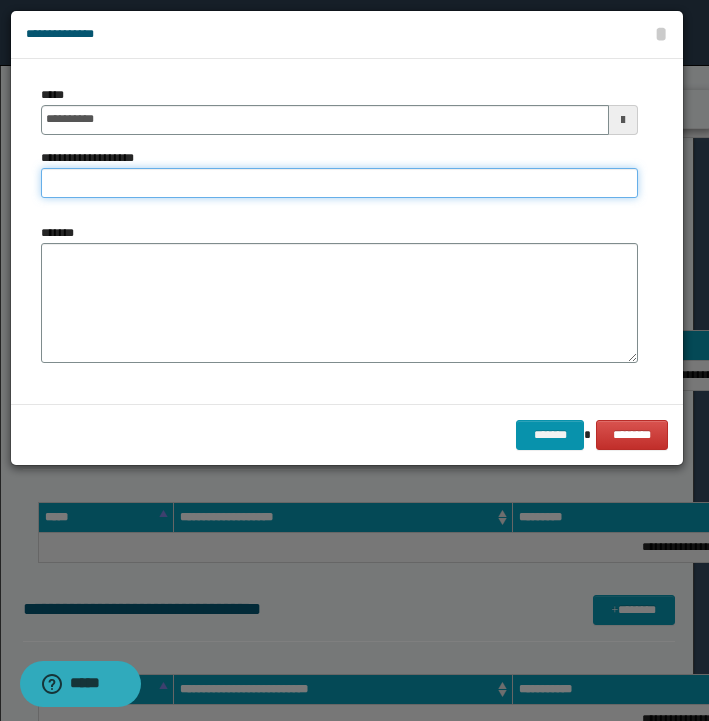 click on "**********" at bounding box center [339, 183] 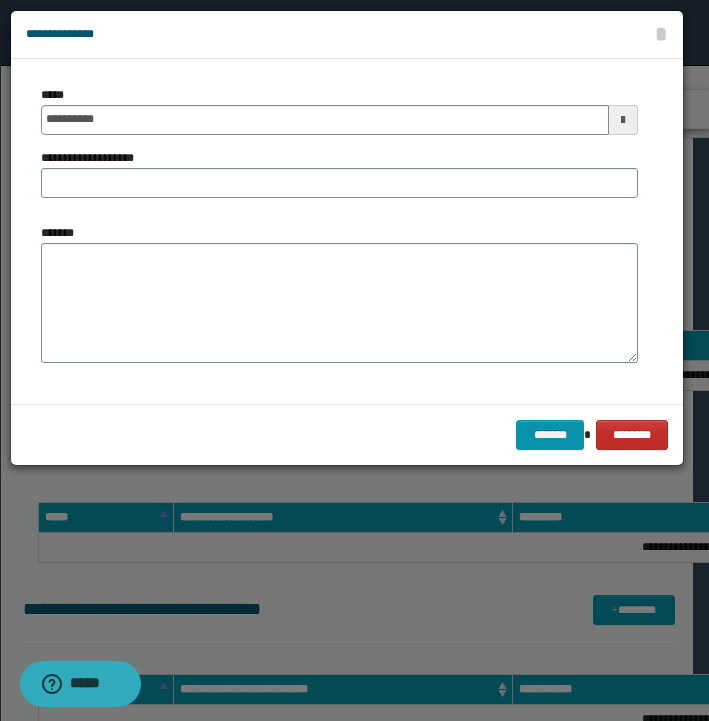 click on "********" at bounding box center [632, 435] 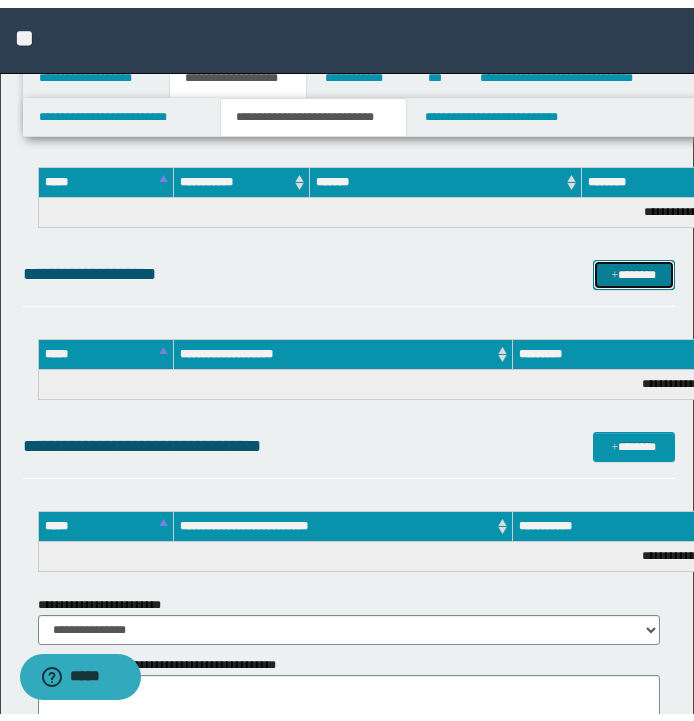 scroll, scrollTop: 0, scrollLeft: 0, axis: both 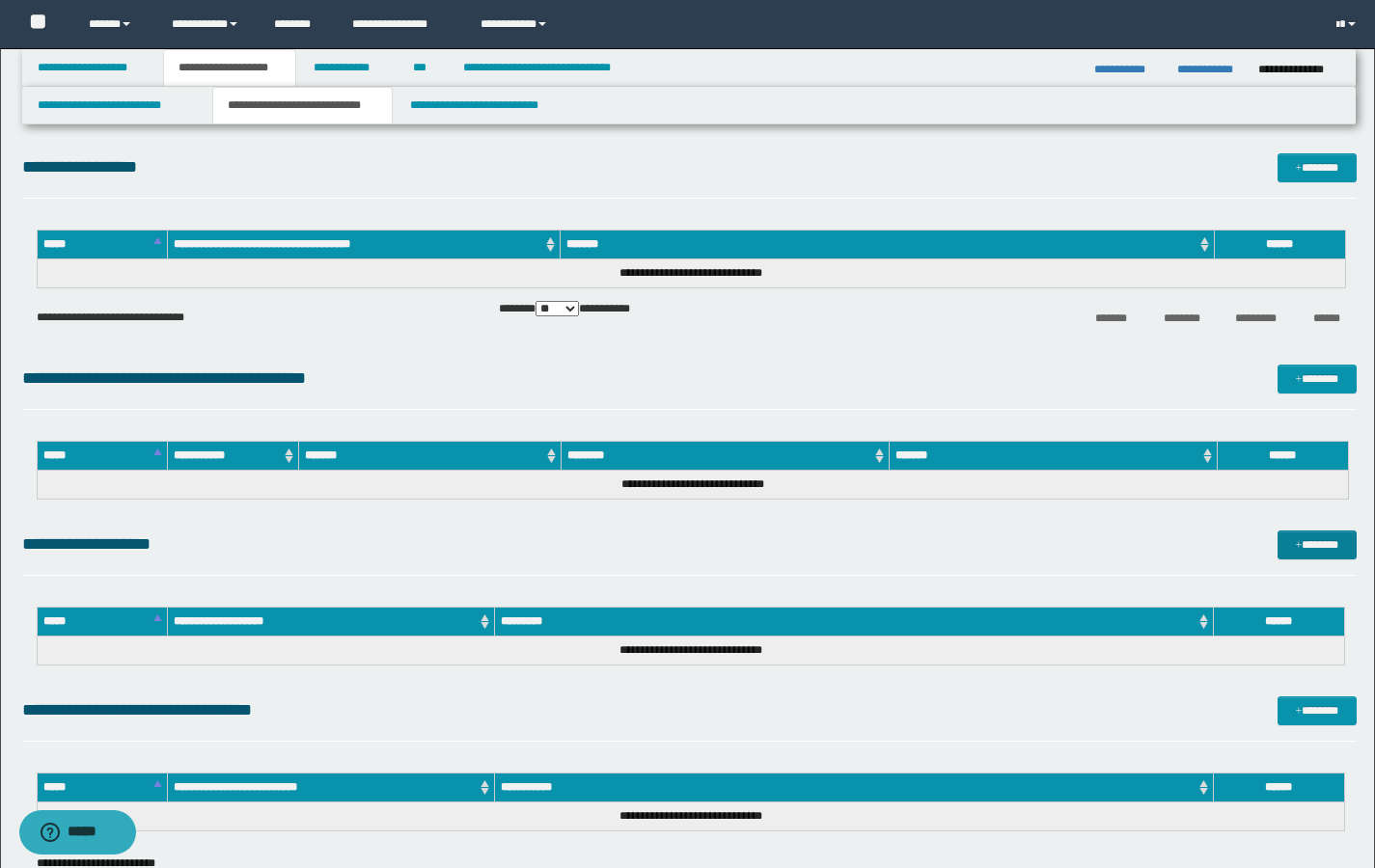 click on "*******" at bounding box center [1317, 545] 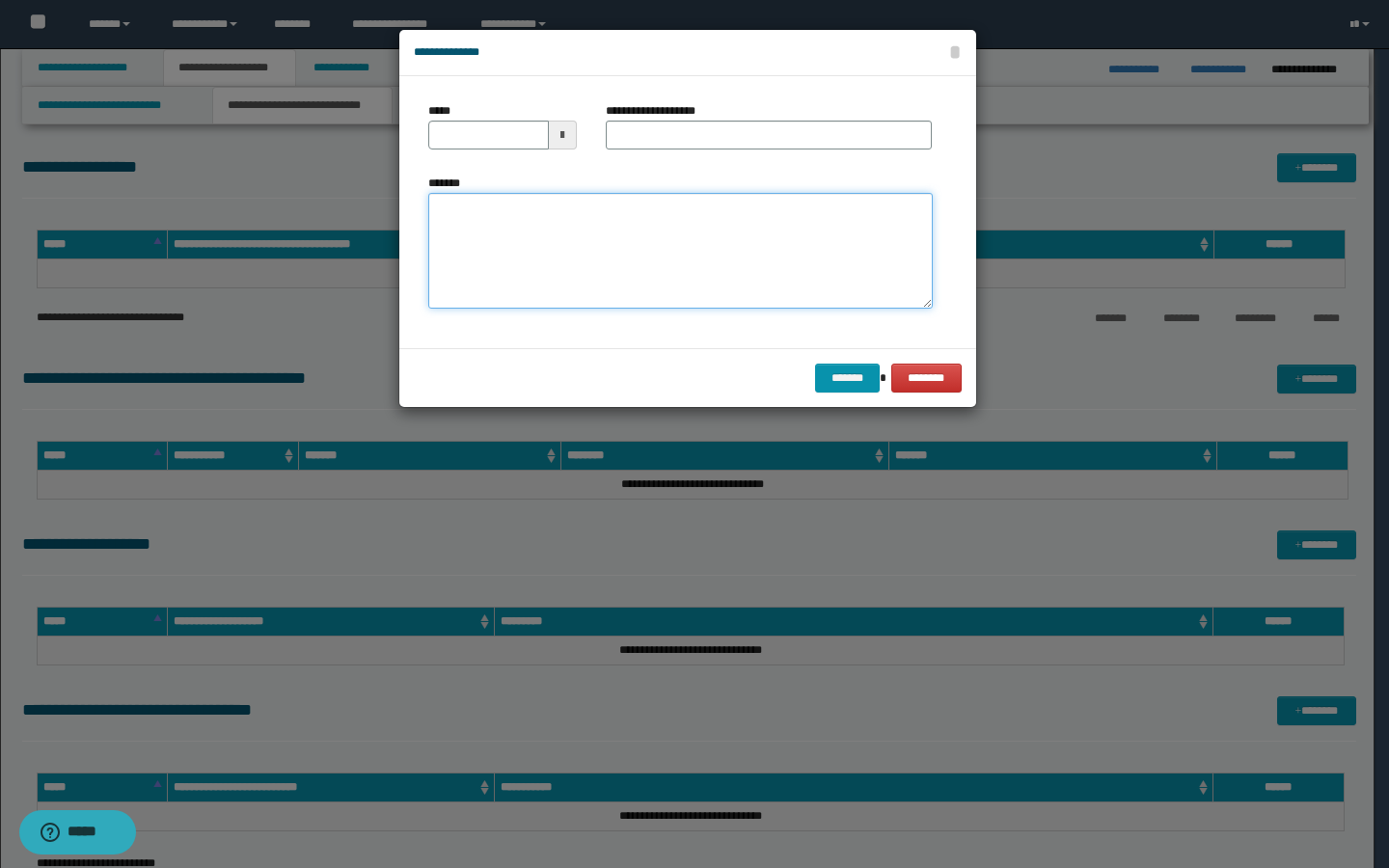 click on "*******" at bounding box center (680, 251) 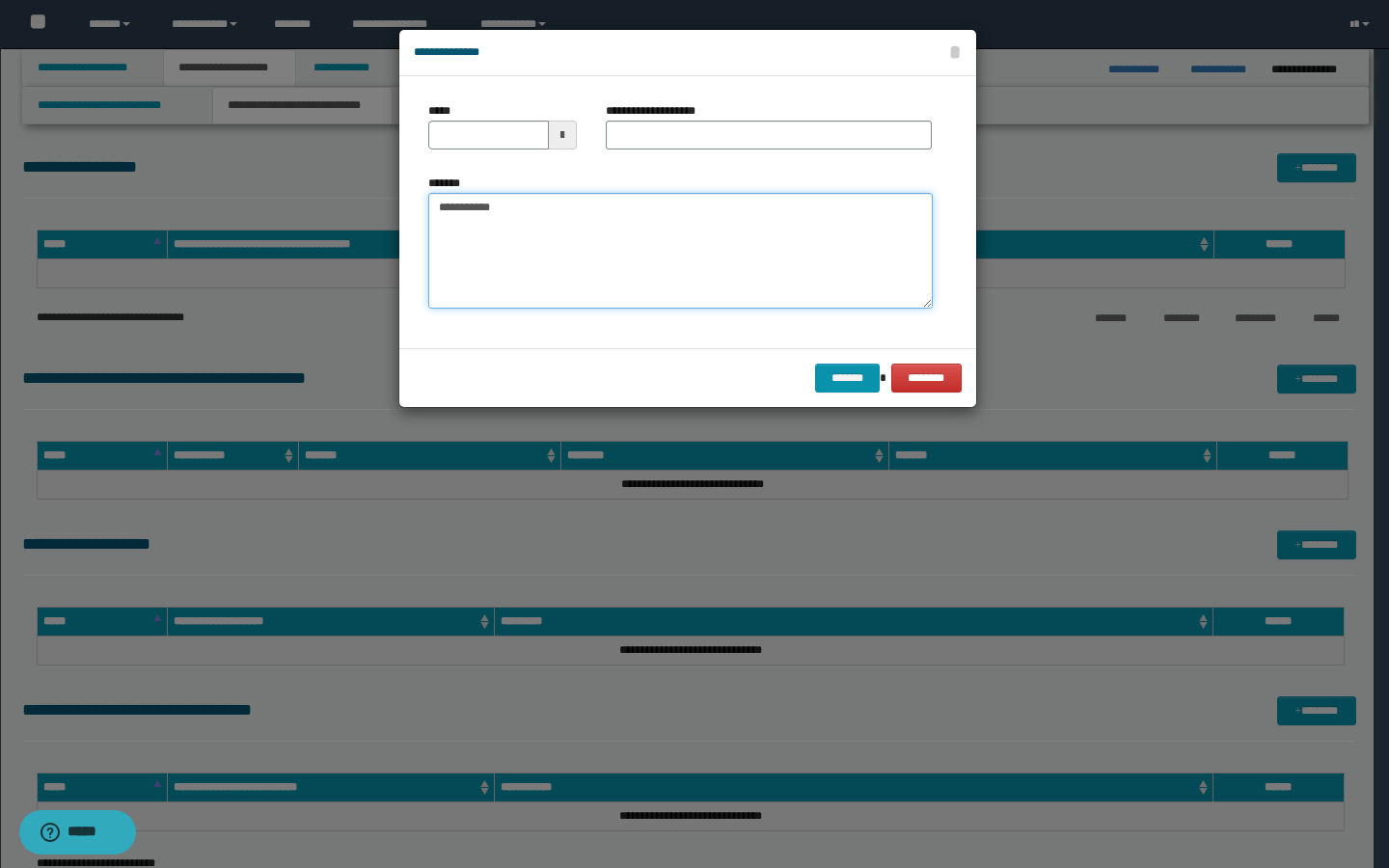 drag, startPoint x: 552, startPoint y: 205, endPoint x: 365, endPoint y: 201, distance: 187.04278 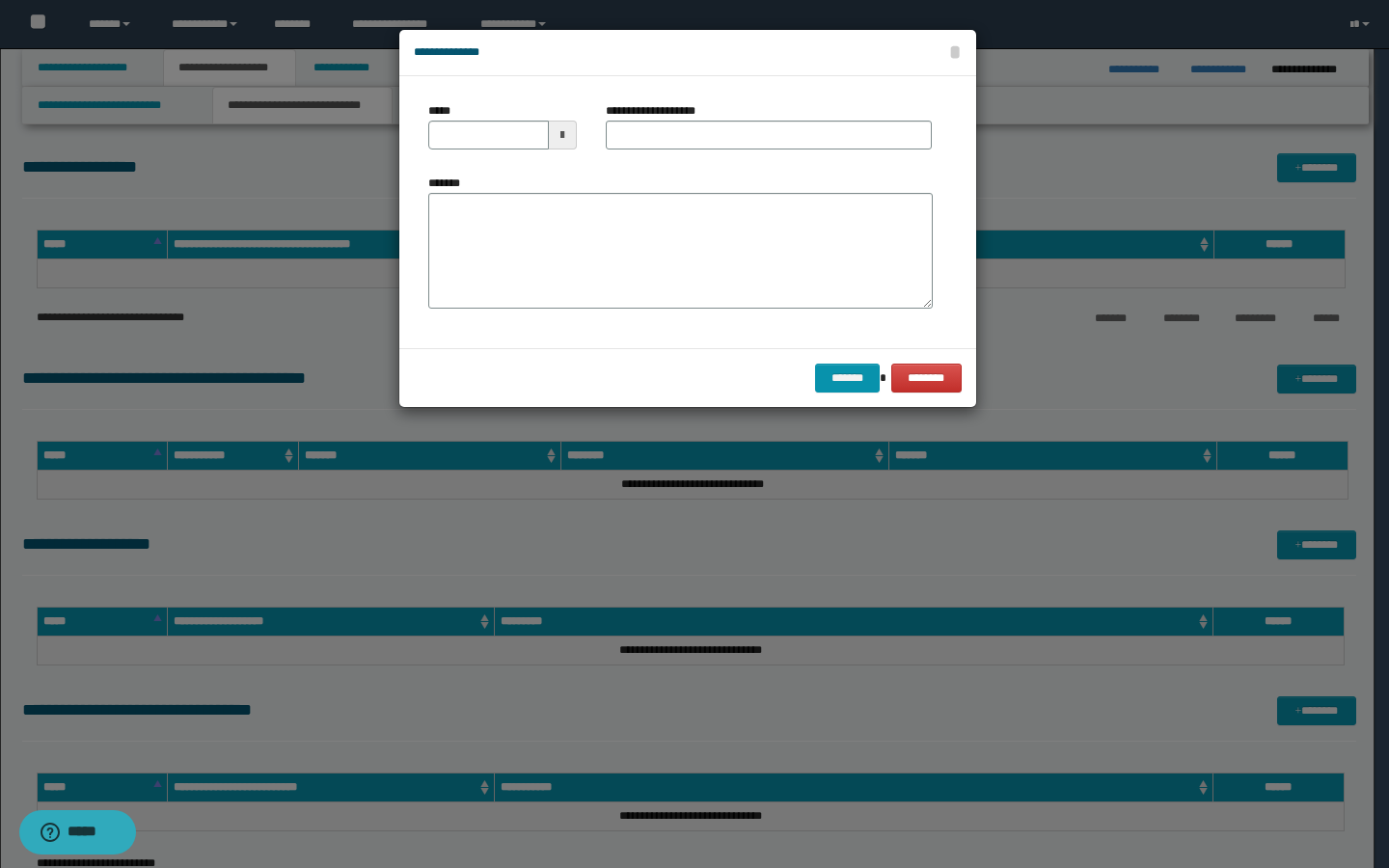 click at bounding box center [694, 434] 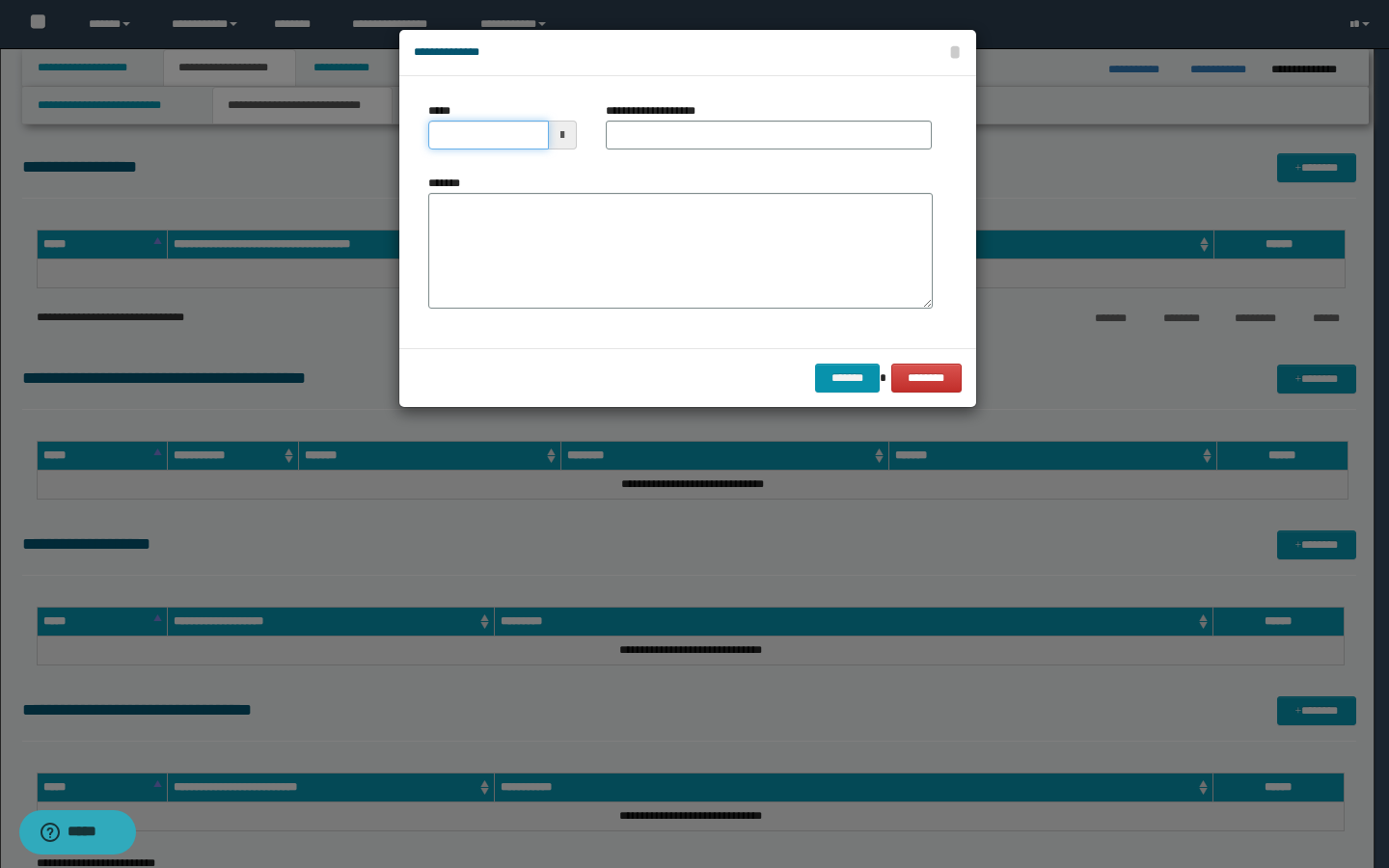 click on "*****" at bounding box center (488, 135) 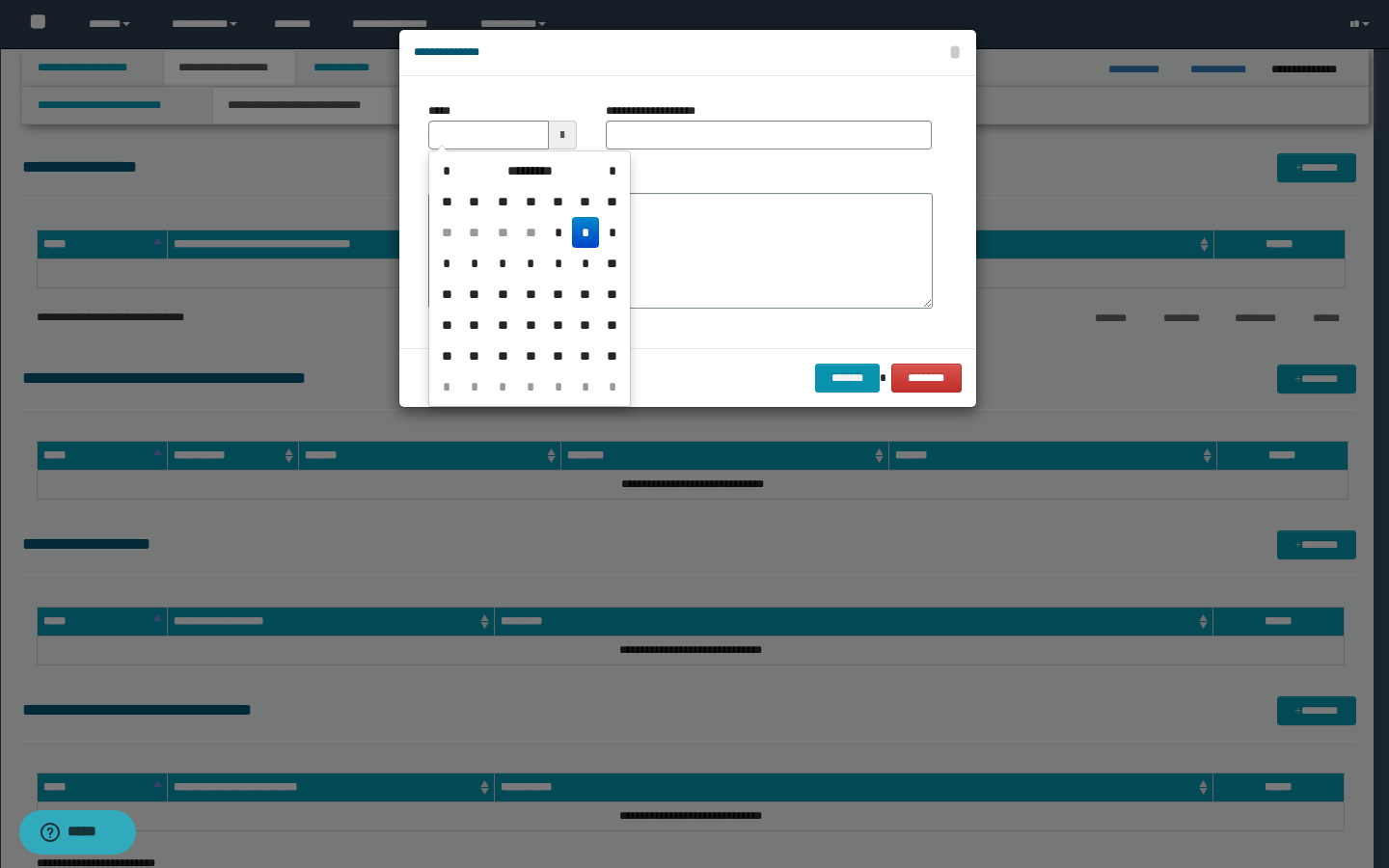 click on "*" at bounding box center [955, 52] 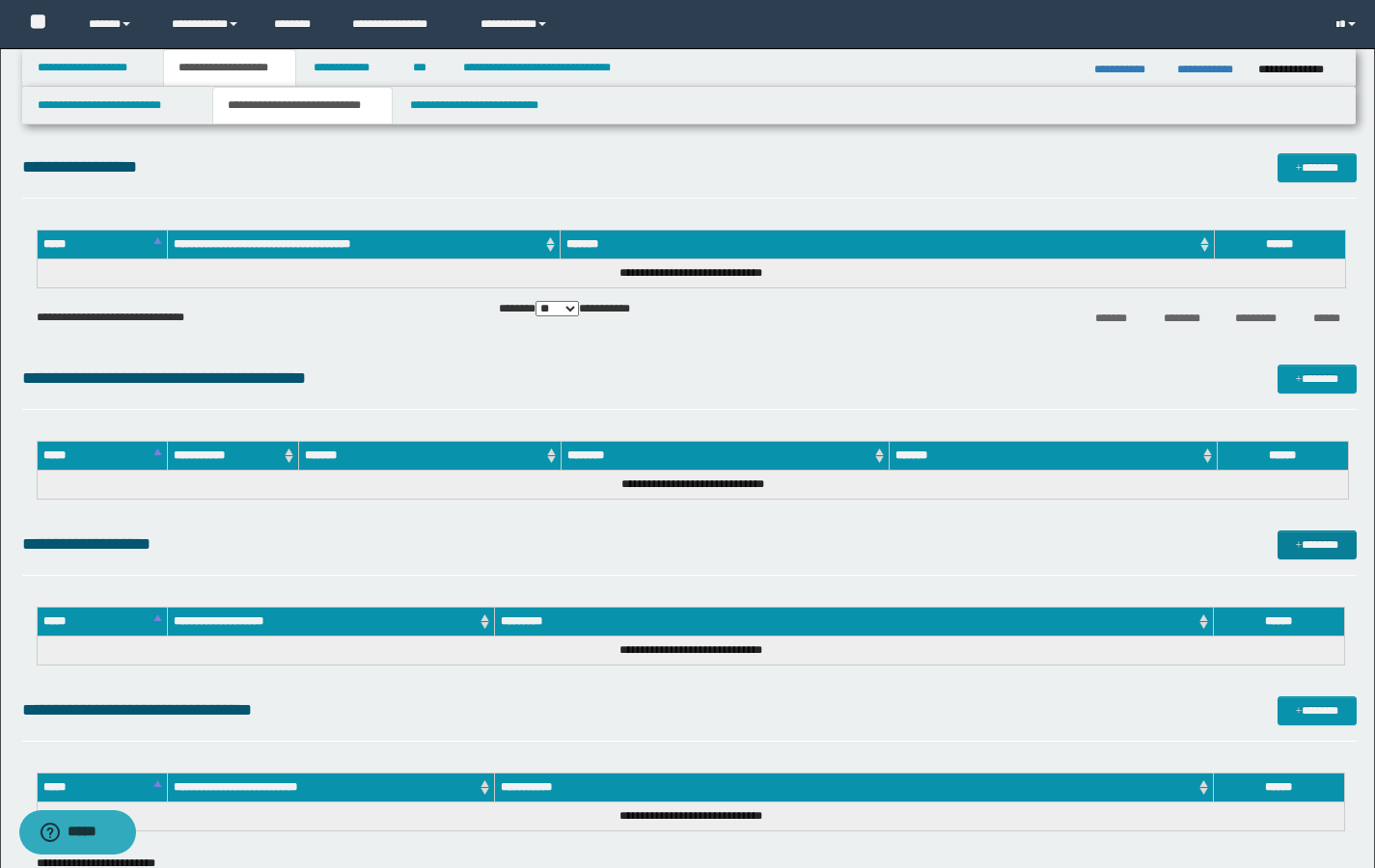click on "*******" at bounding box center [1317, 545] 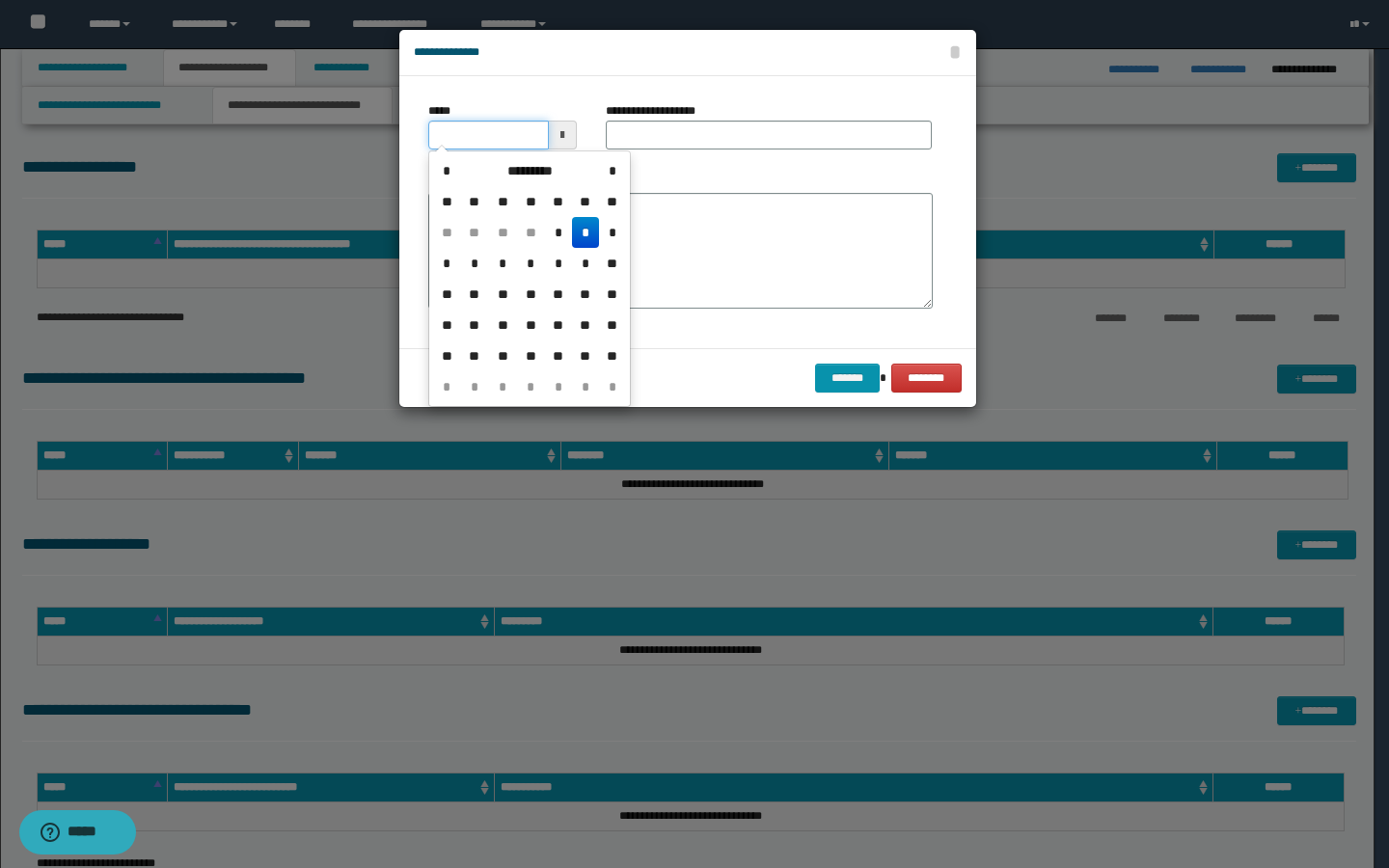 click on "*****" at bounding box center [488, 135] 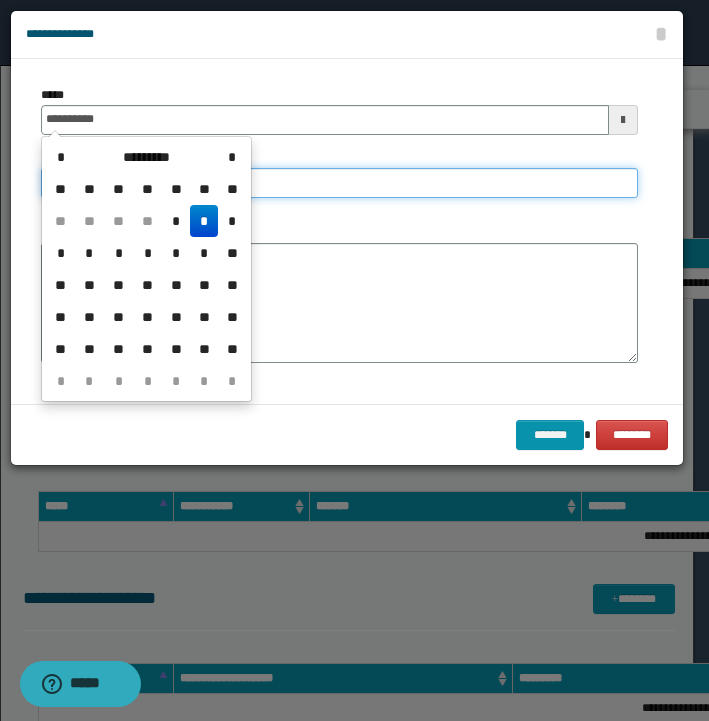 type on "**********" 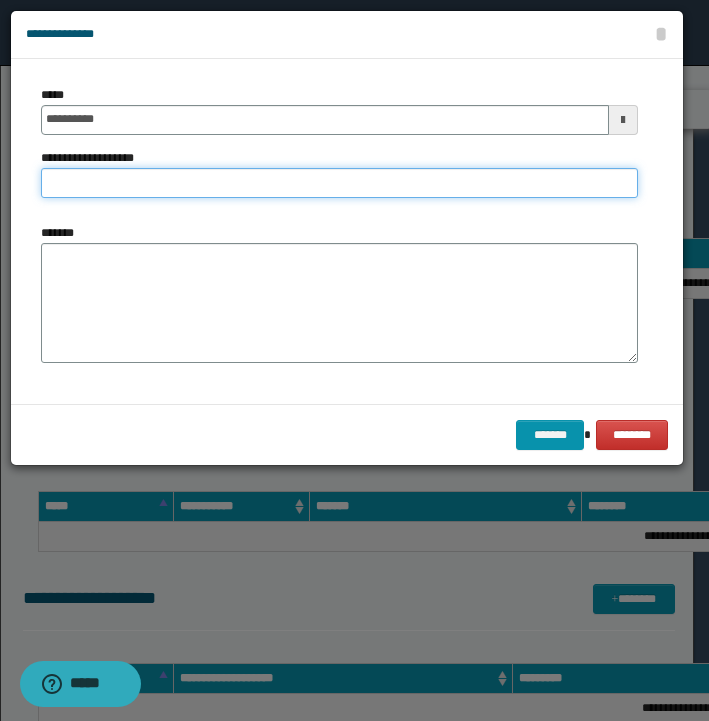 click on "**********" at bounding box center (339, 183) 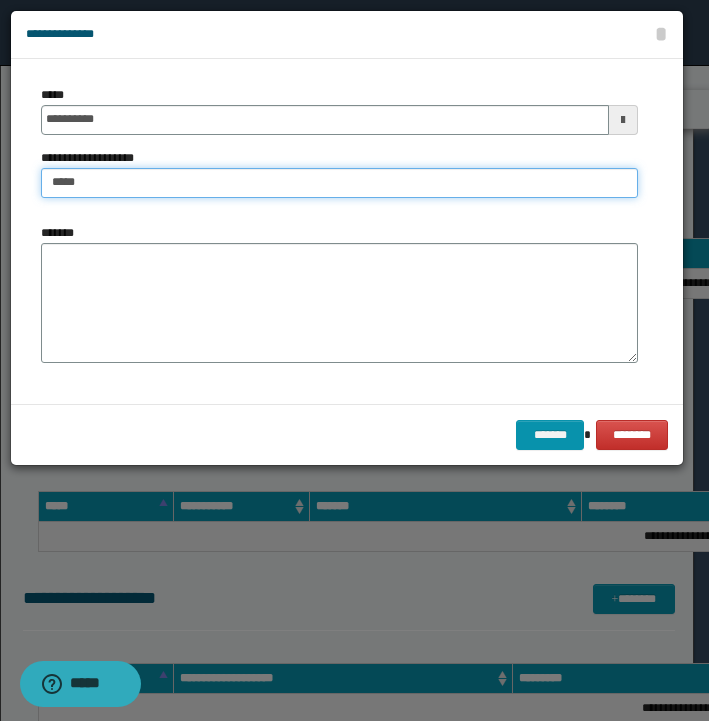 type on "*****" 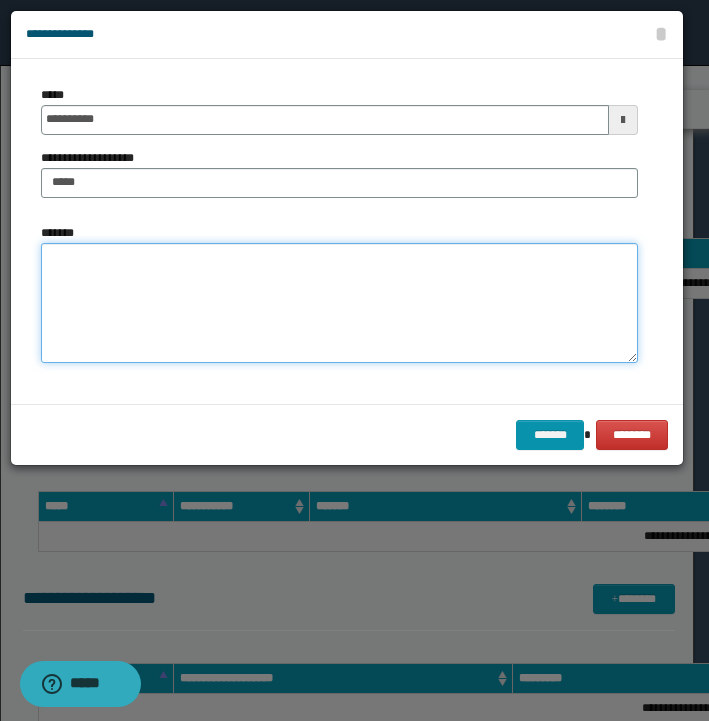 click on "*******" at bounding box center [339, 303] 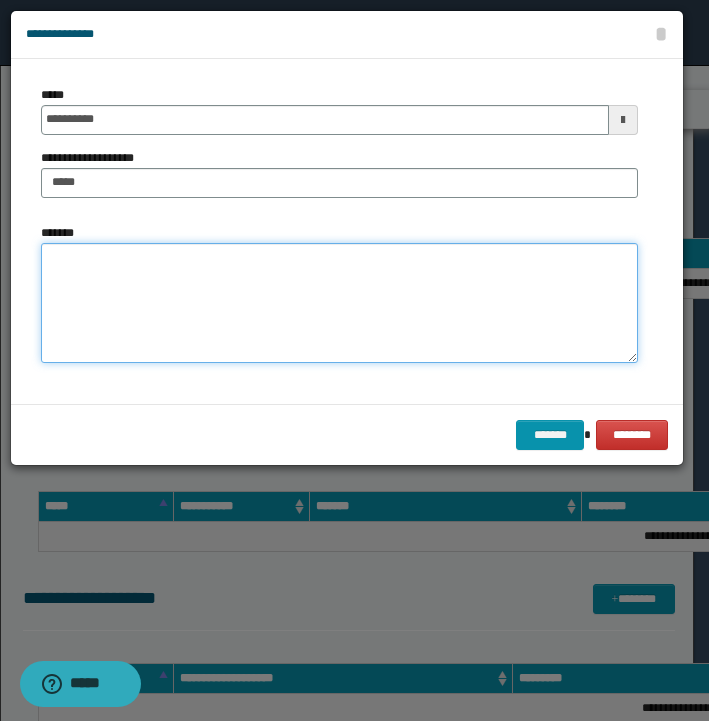 paste on "**********" 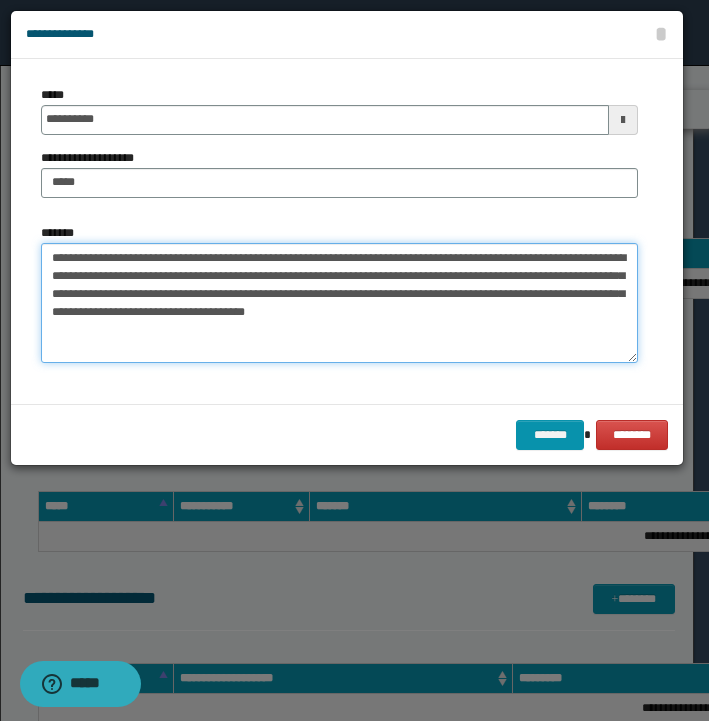 drag, startPoint x: 55, startPoint y: 262, endPoint x: 61, endPoint y: 274, distance: 13.416408 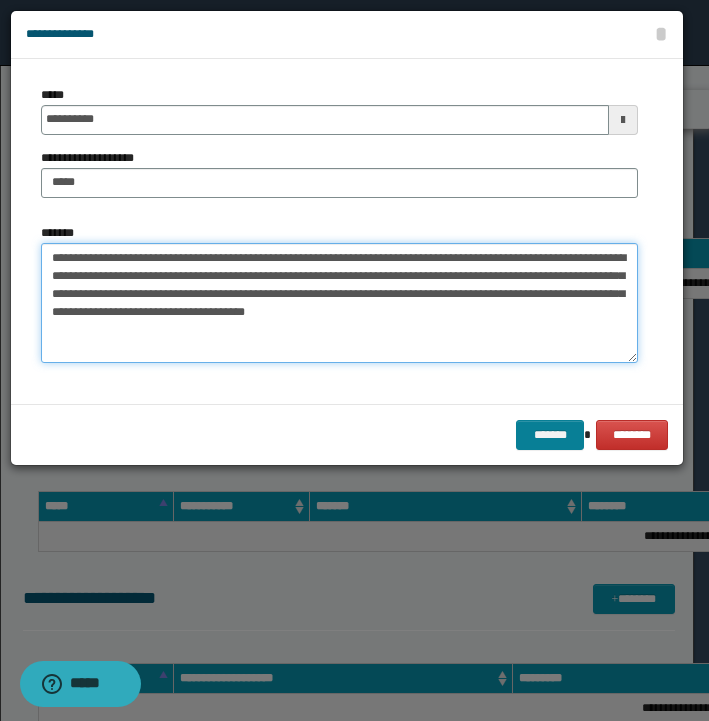 type on "**********" 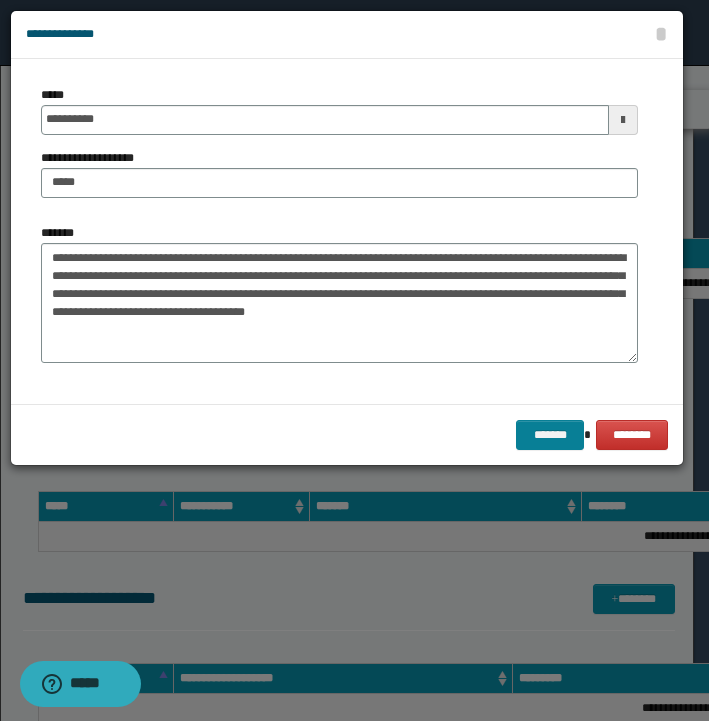 click on "*******" at bounding box center (550, 435) 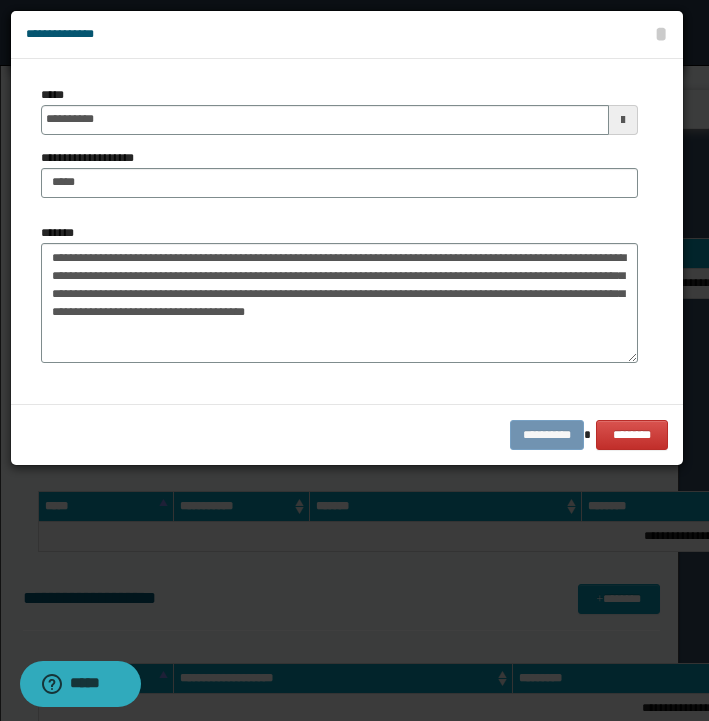 click on "**********" at bounding box center (347, 434) 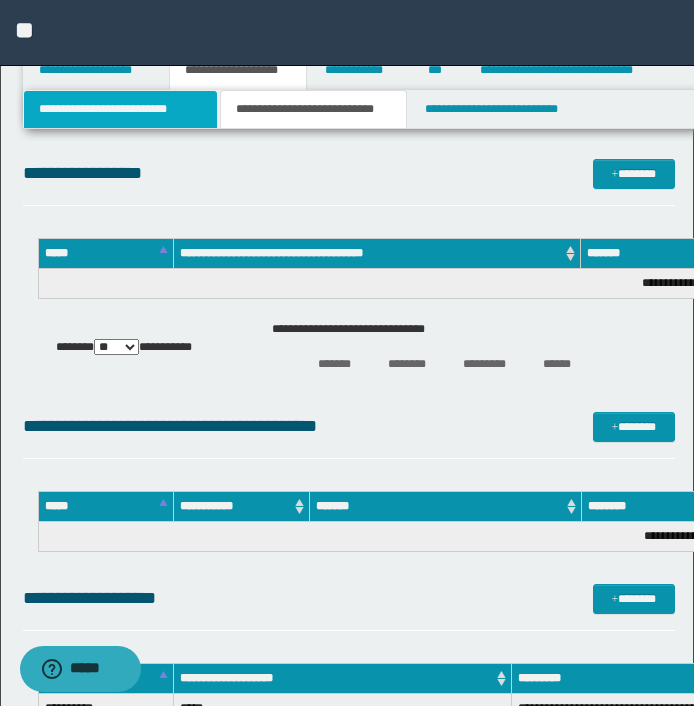 click on "**********" at bounding box center [120, 109] 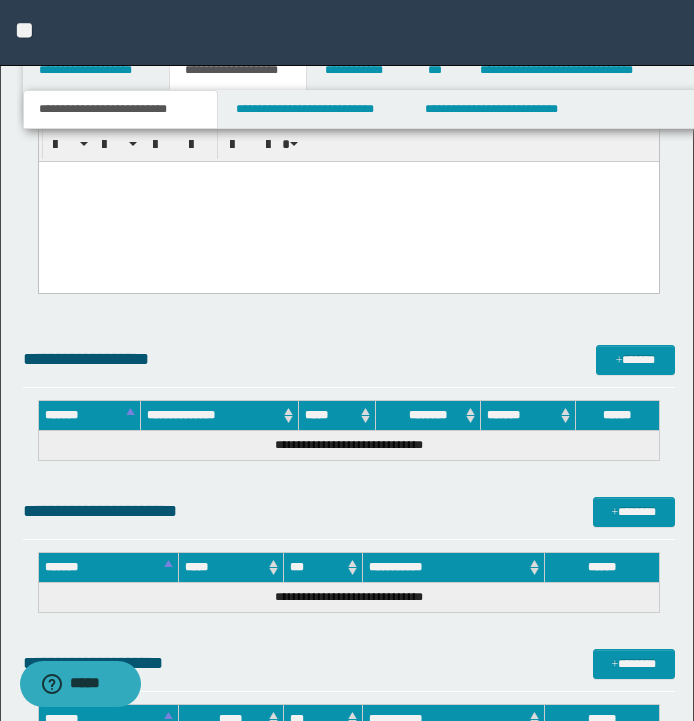 scroll, scrollTop: 2125, scrollLeft: 0, axis: vertical 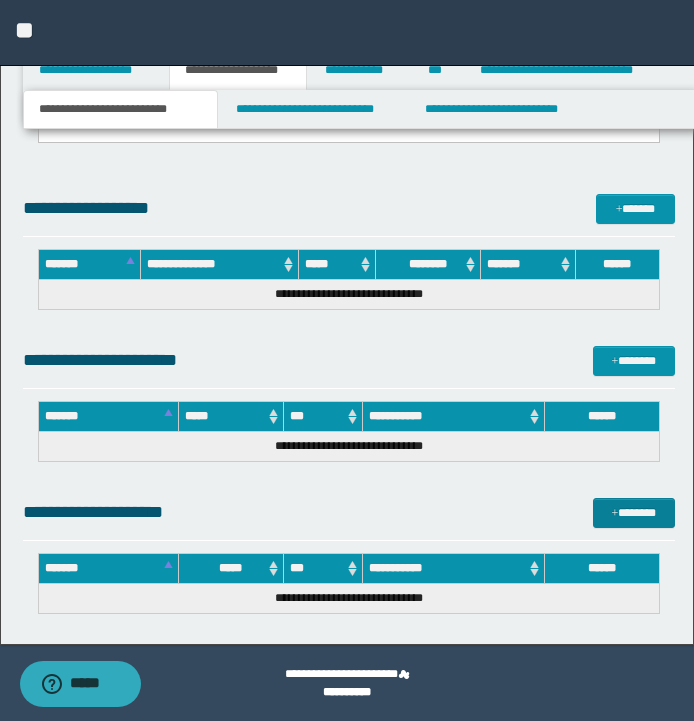 click on "*******" at bounding box center [634, 513] 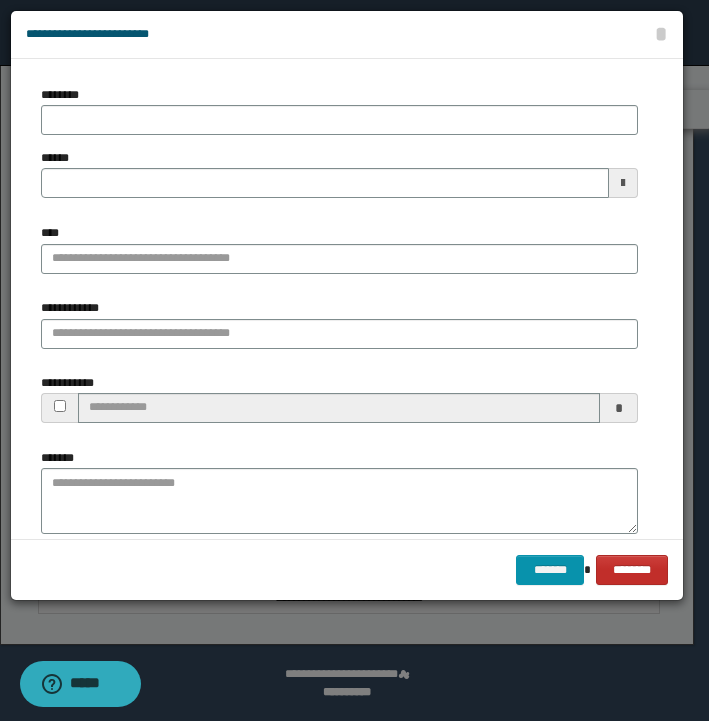 click on "********" at bounding box center [632, 570] 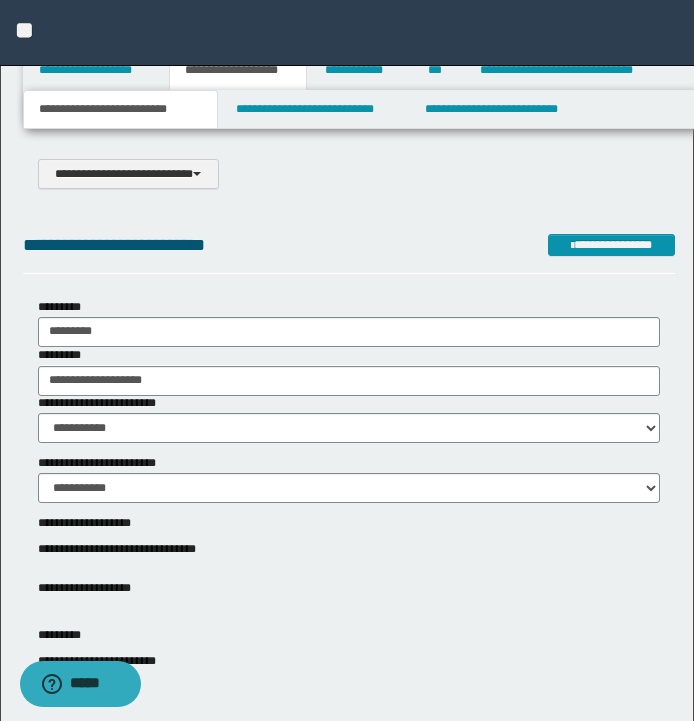 scroll, scrollTop: 181, scrollLeft: 0, axis: vertical 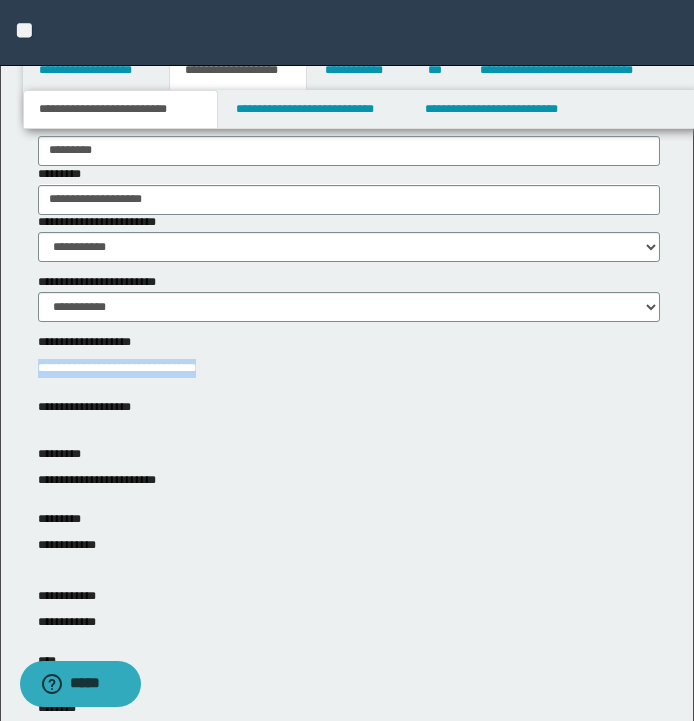 drag, startPoint x: 248, startPoint y: 366, endPoint x: 13, endPoint y: 368, distance: 235.00851 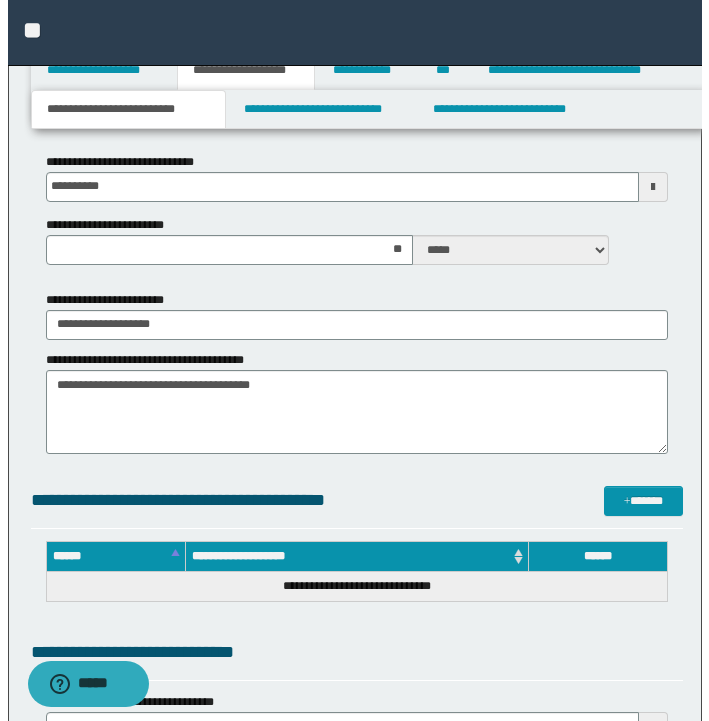 scroll, scrollTop: 2125, scrollLeft: 0, axis: vertical 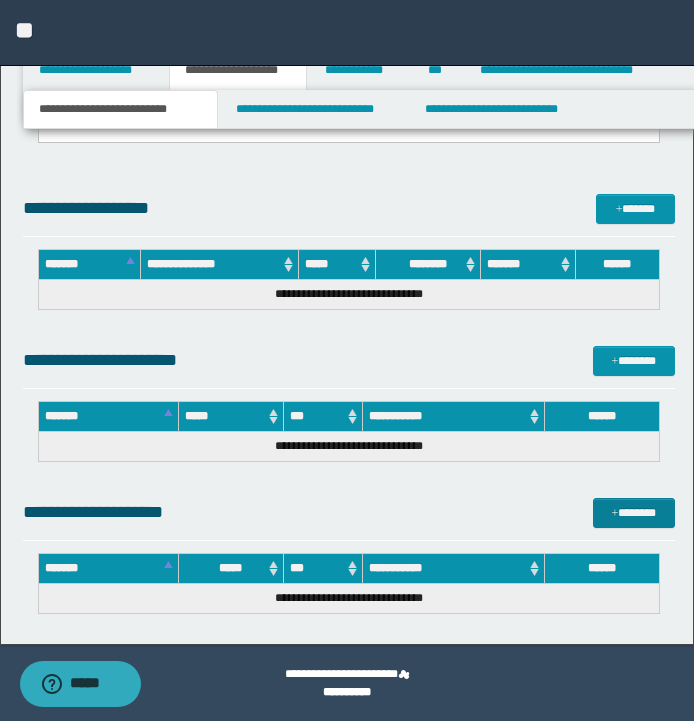 click on "*******" at bounding box center (634, 513) 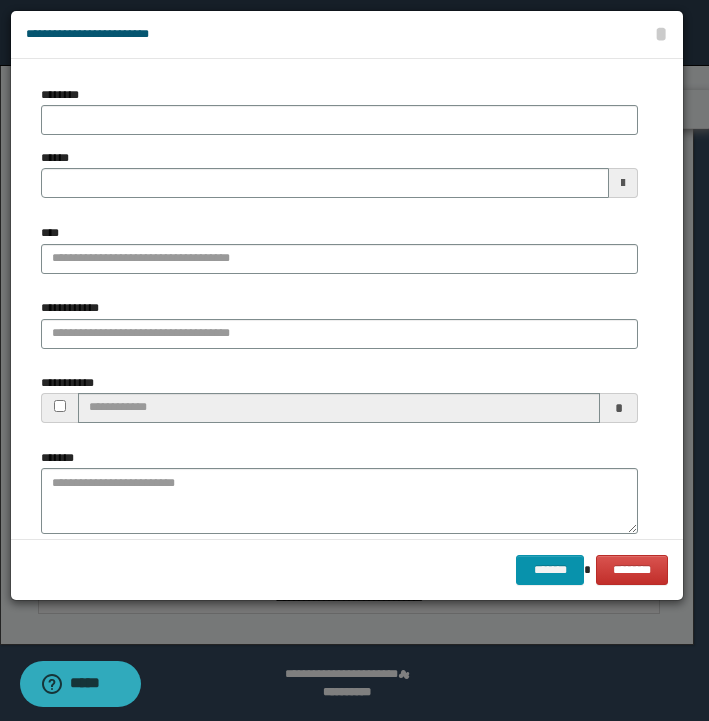 type 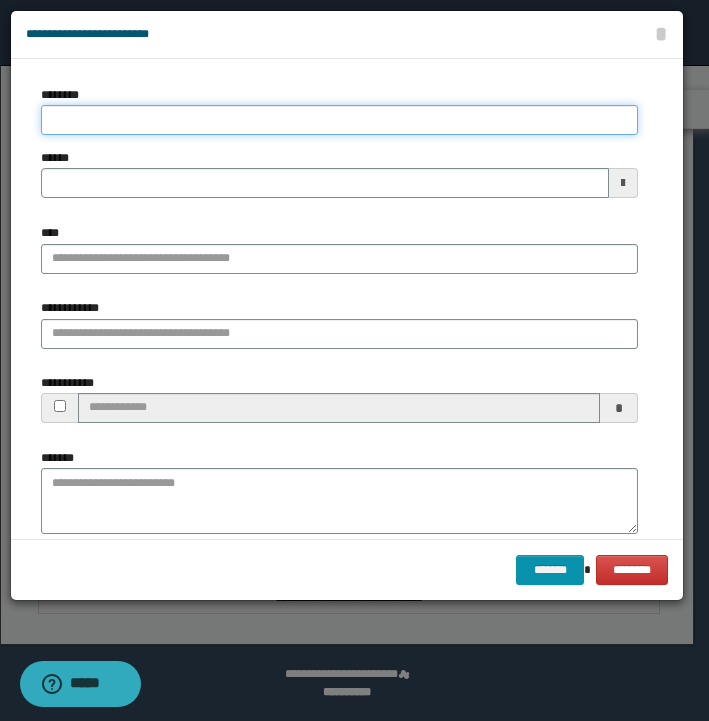click on "********" at bounding box center (339, 120) 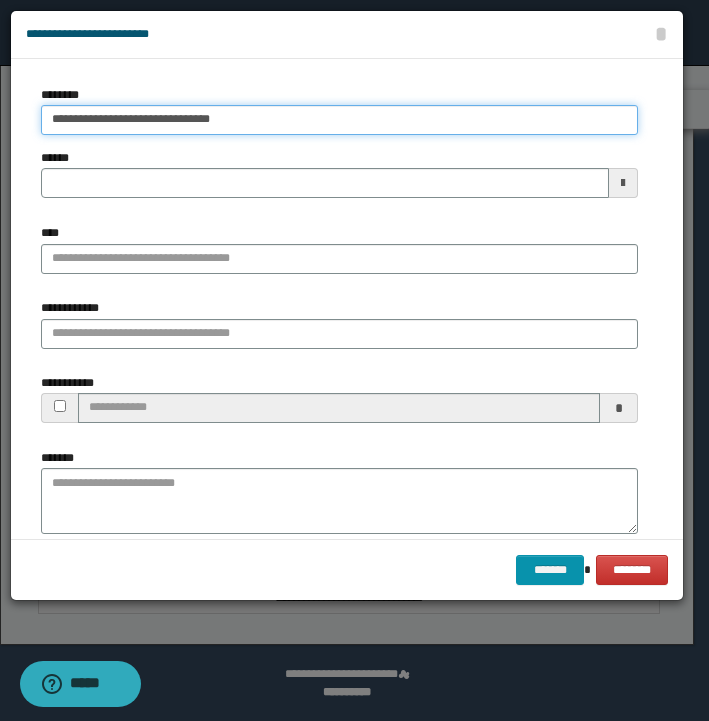 type on "**********" 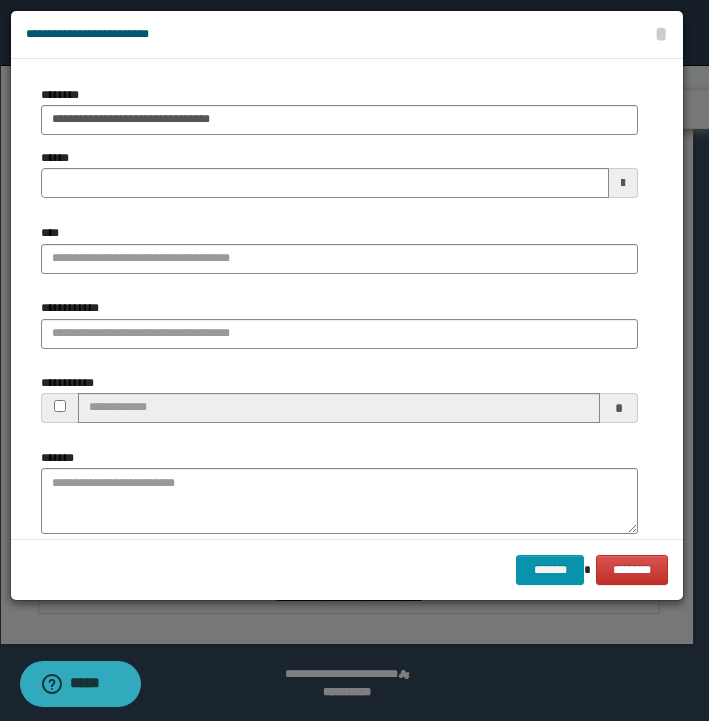 click on "**********" at bounding box center (347, 35) 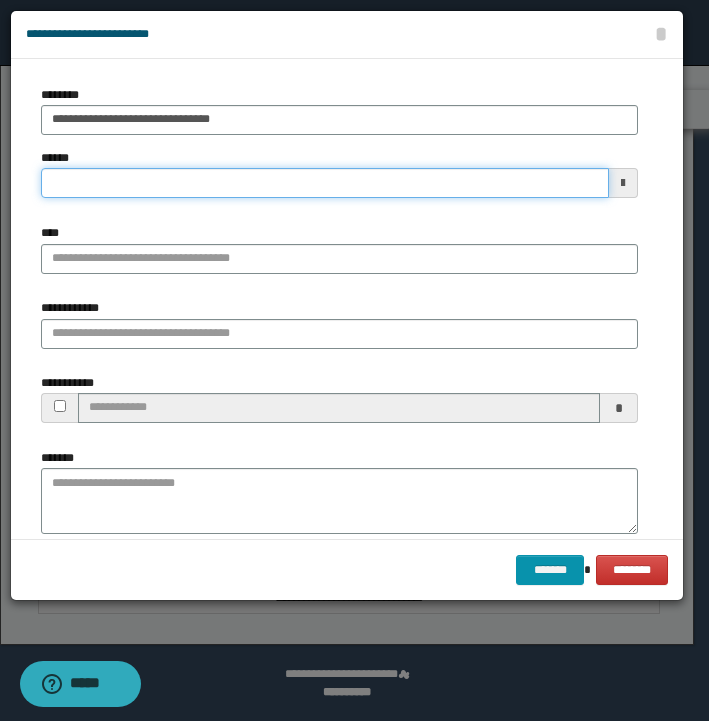 click on "******" at bounding box center [325, 183] 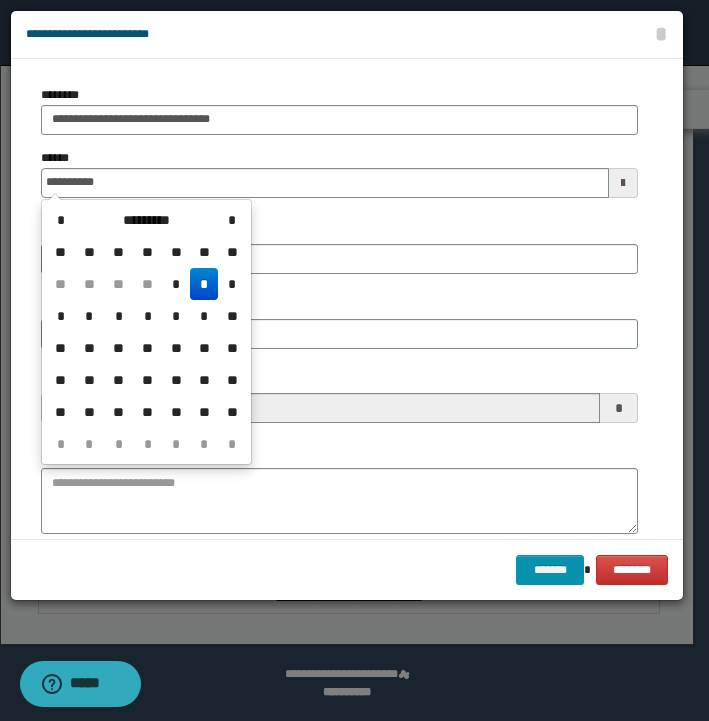 type on "**********" 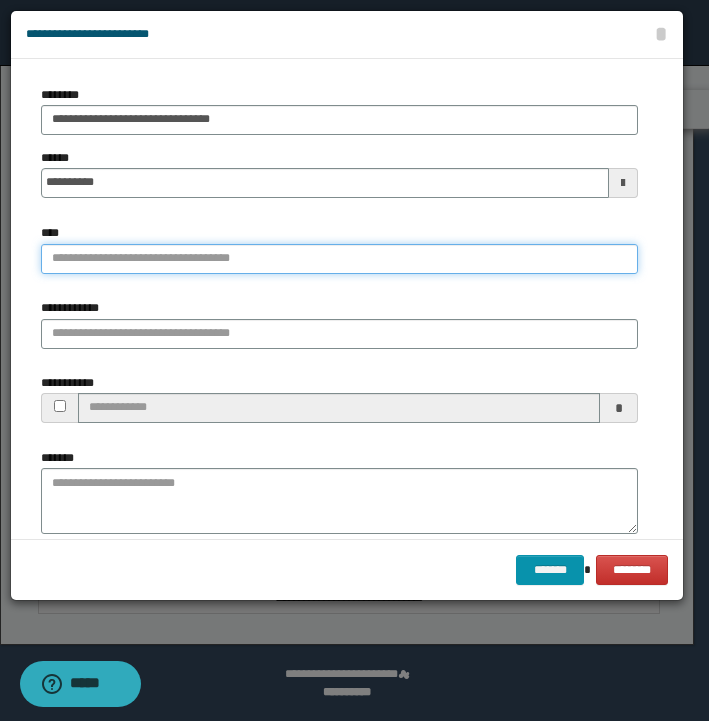 click on "****" at bounding box center [339, 259] 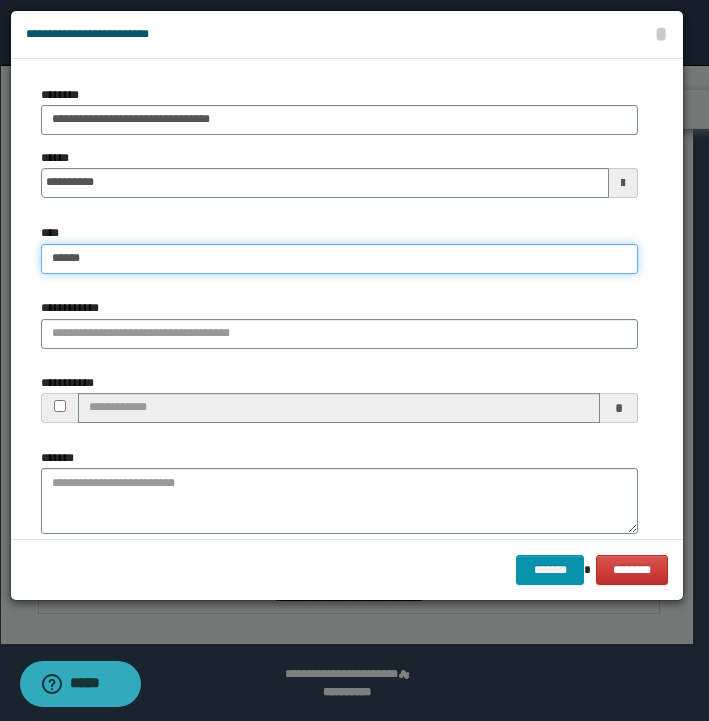 type on "*******" 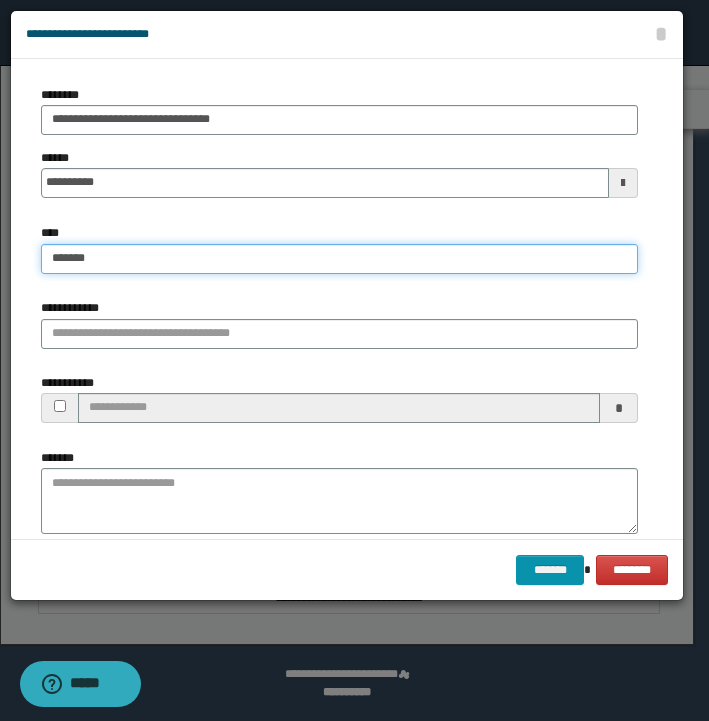 type on "*******" 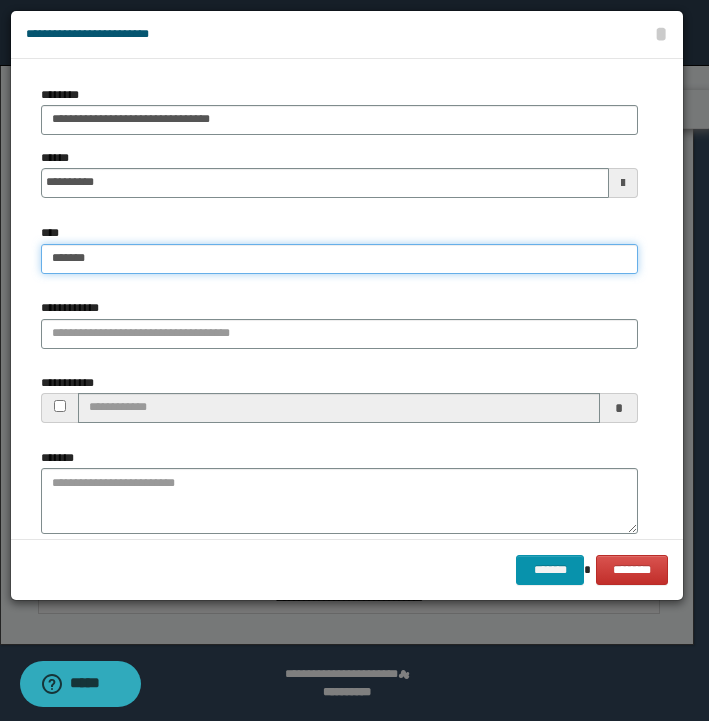 type 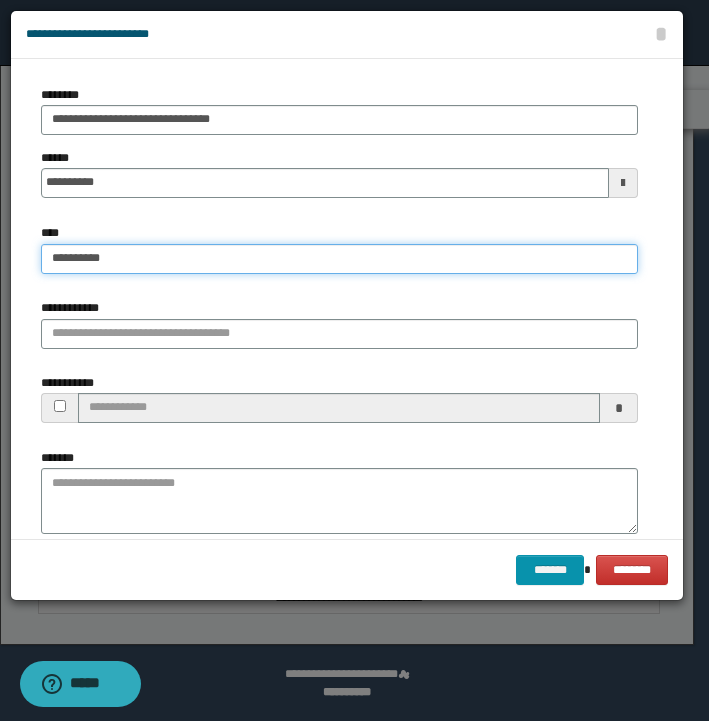 type on "**********" 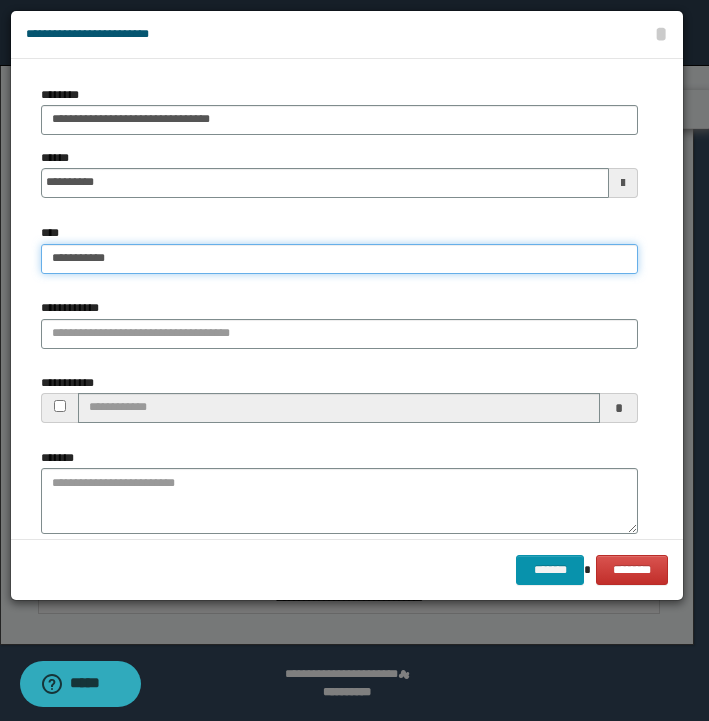 type on "**********" 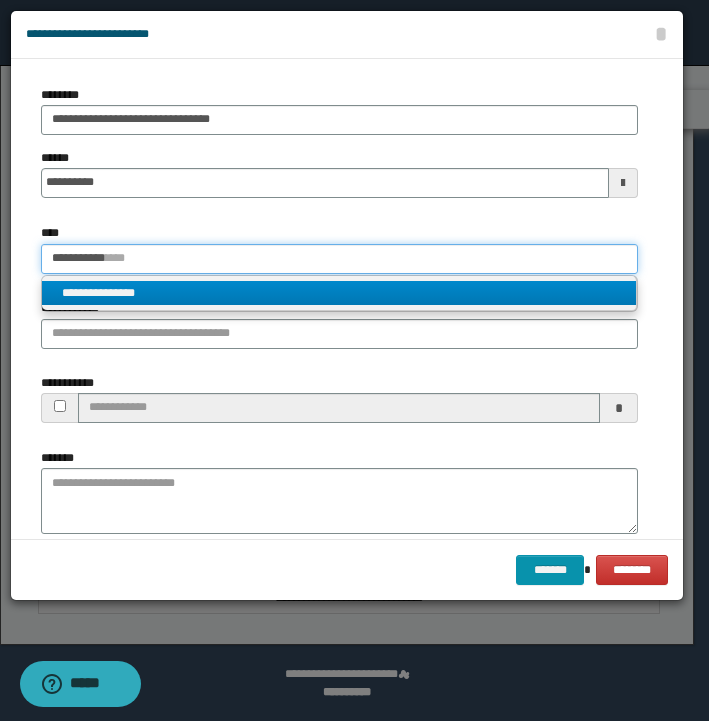 type on "**********" 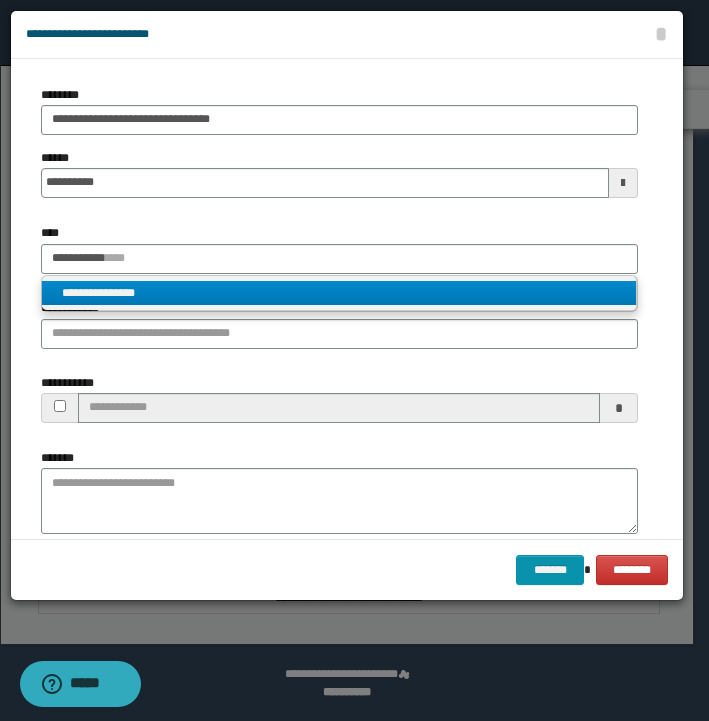 click on "**********" at bounding box center [339, 293] 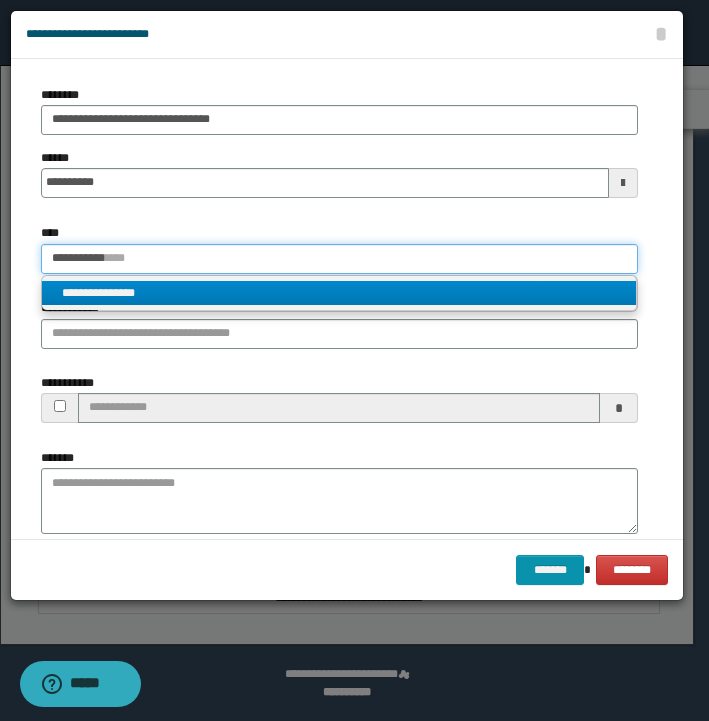 type 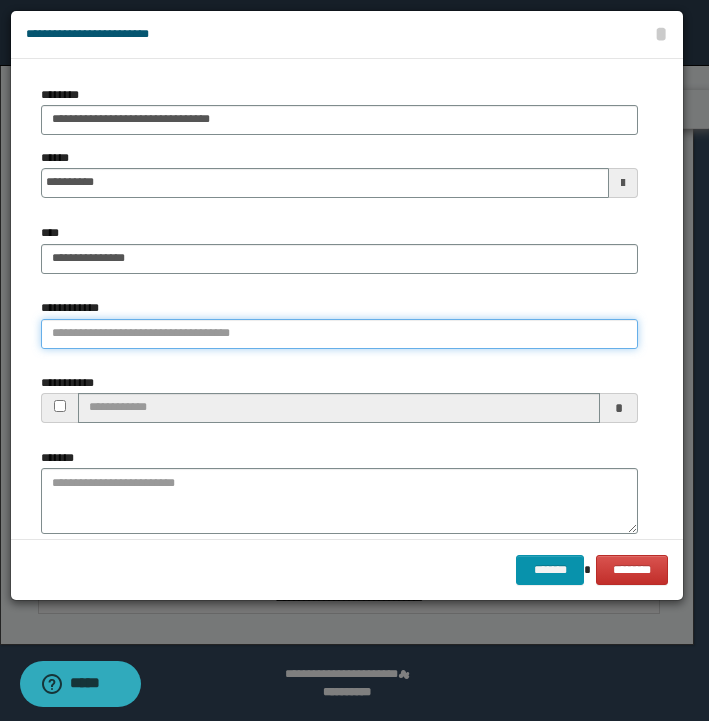 click on "**********" at bounding box center [339, 334] 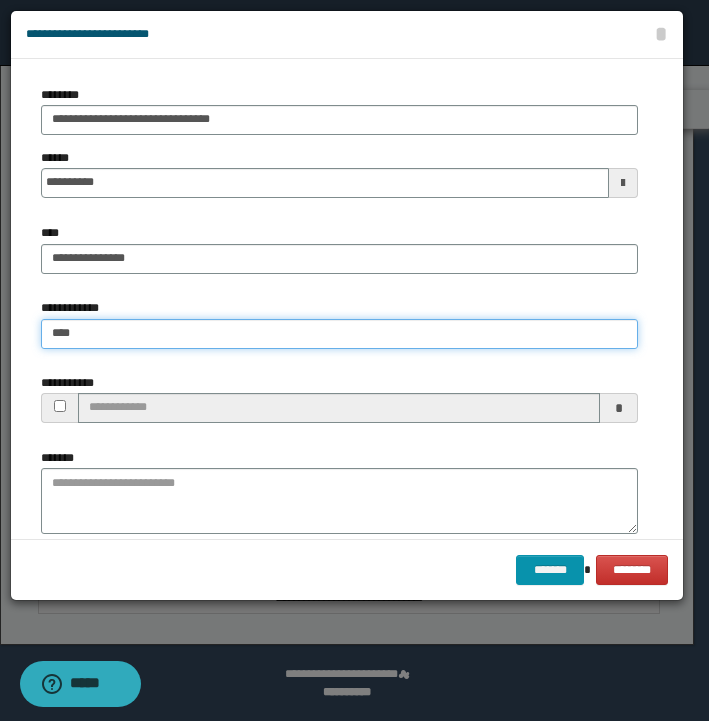 type on "*****" 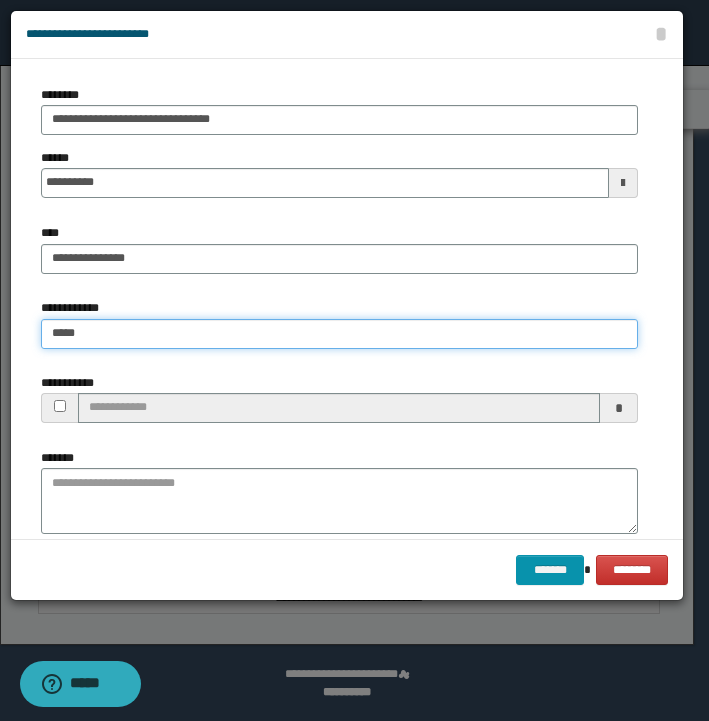 type on "*****" 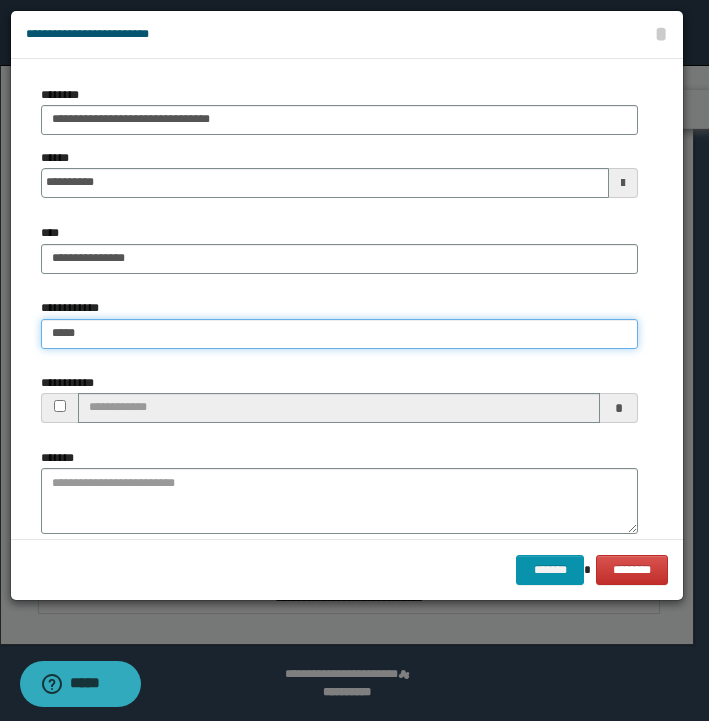 type 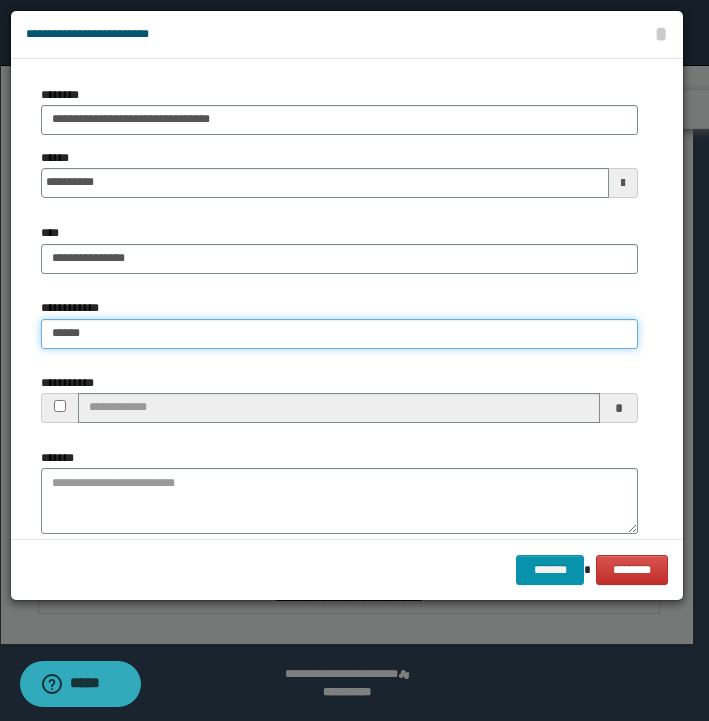 type on "******" 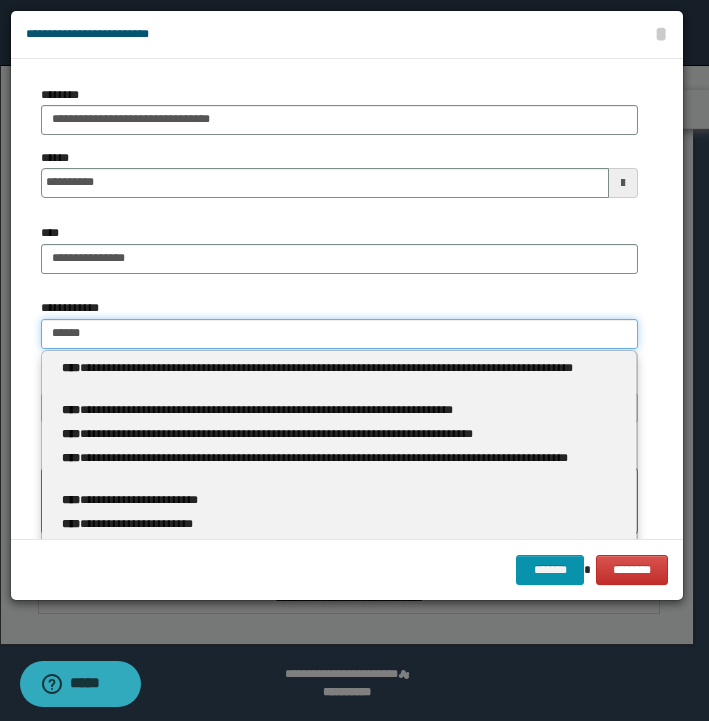 type 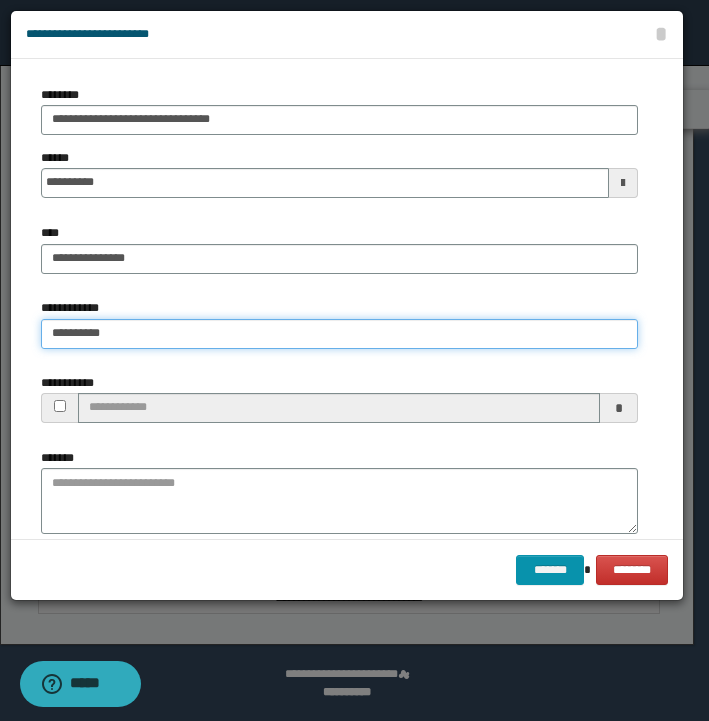 type on "**********" 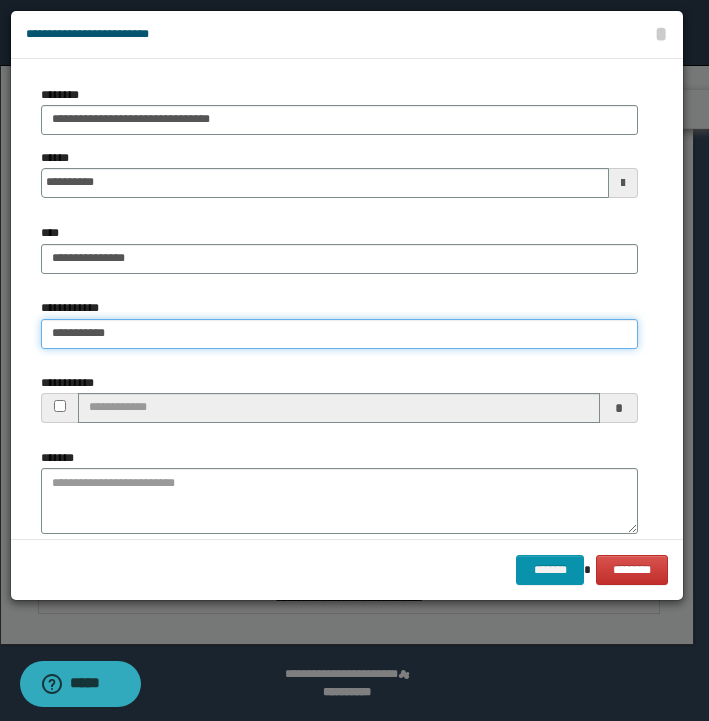 type on "**********" 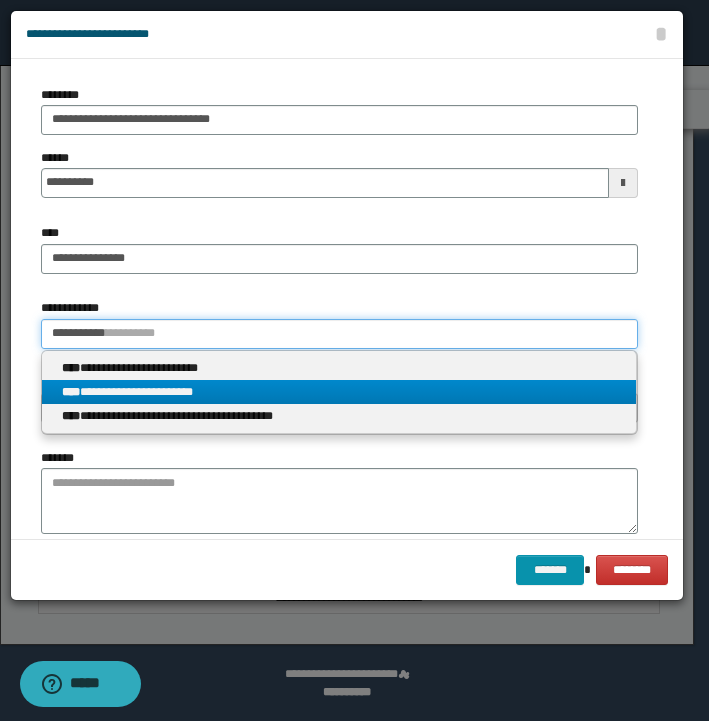 type on "**********" 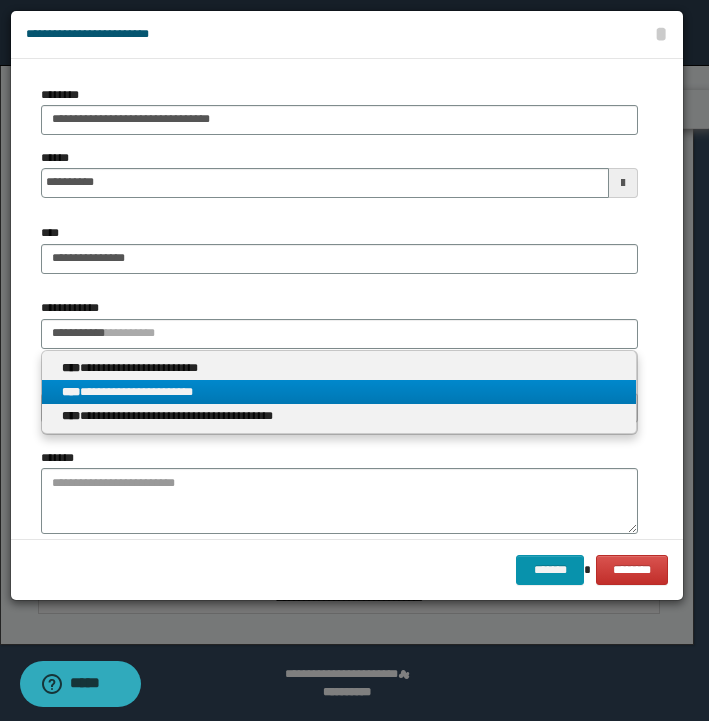 click on "**********" at bounding box center (339, 392) 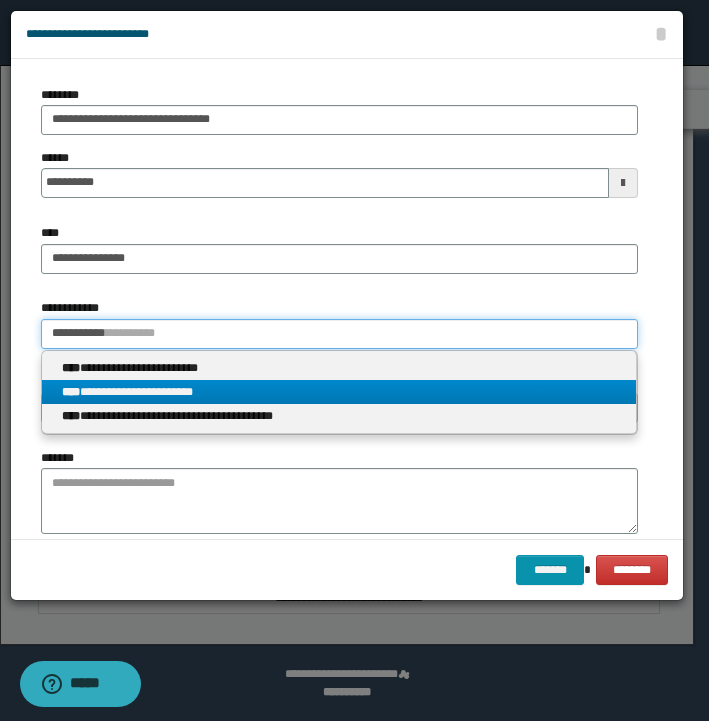 type 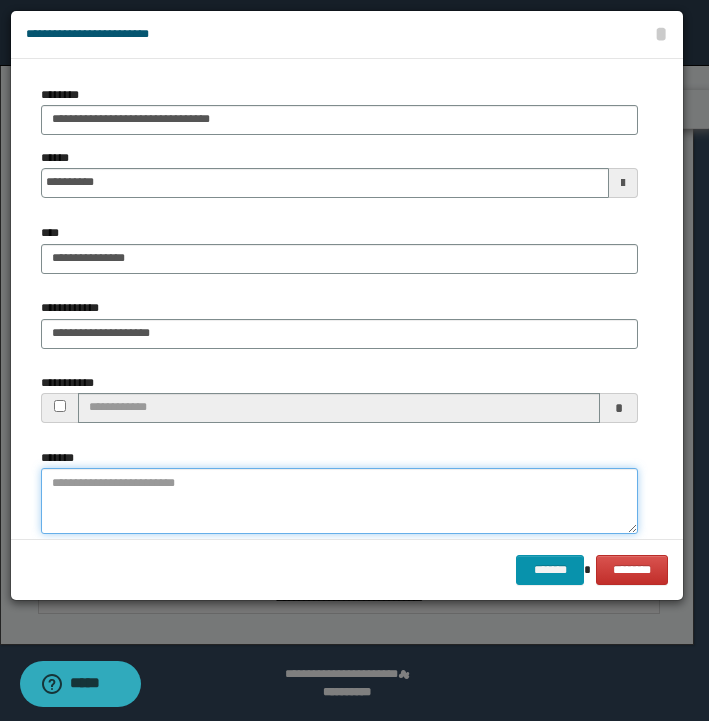 click on "*******" at bounding box center (339, 501) 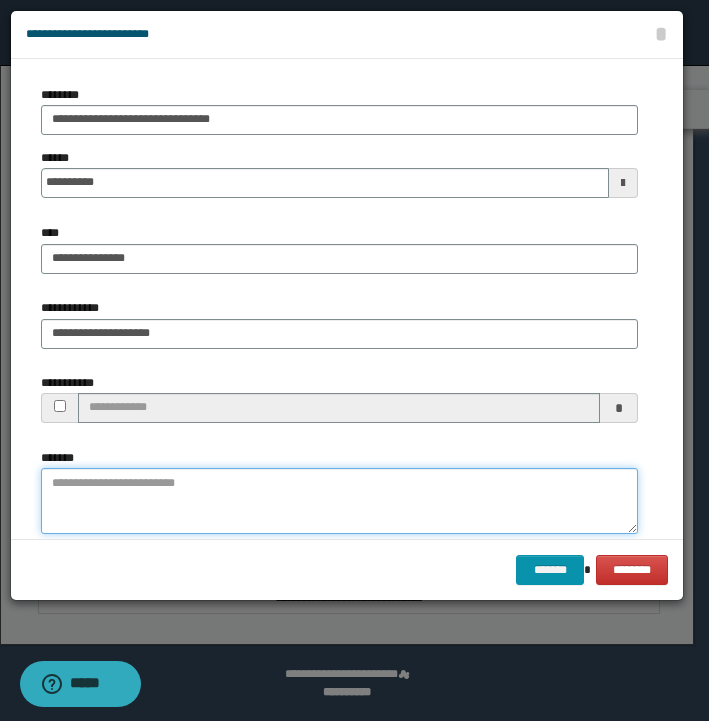 paste on "**********" 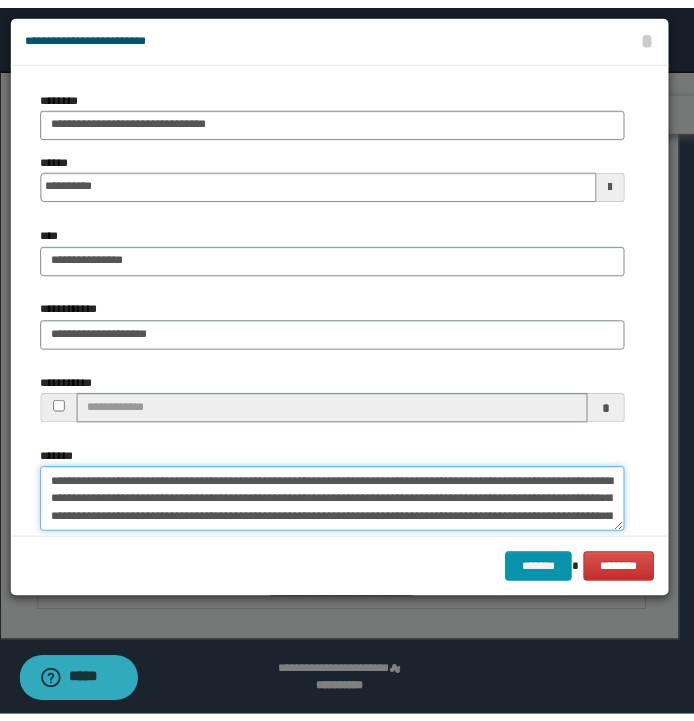 scroll, scrollTop: 36, scrollLeft: 0, axis: vertical 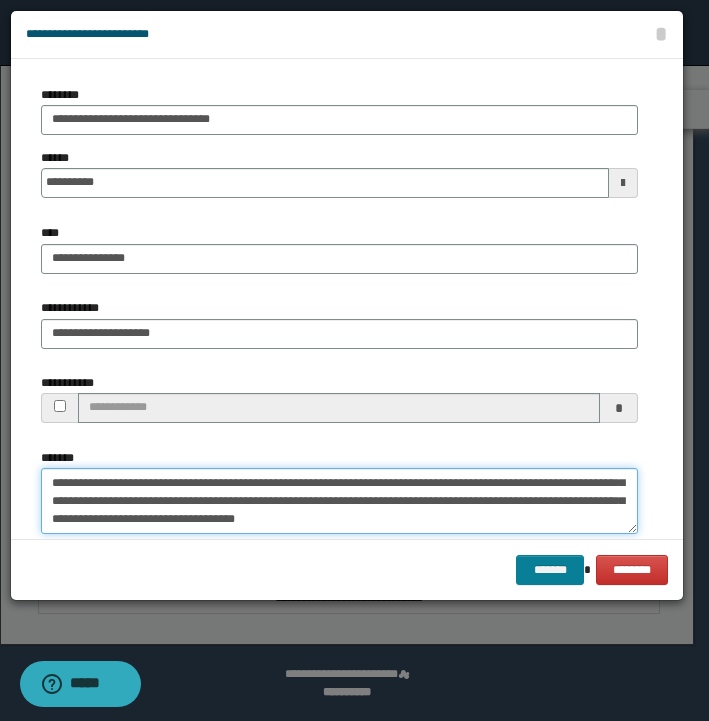 type on "**********" 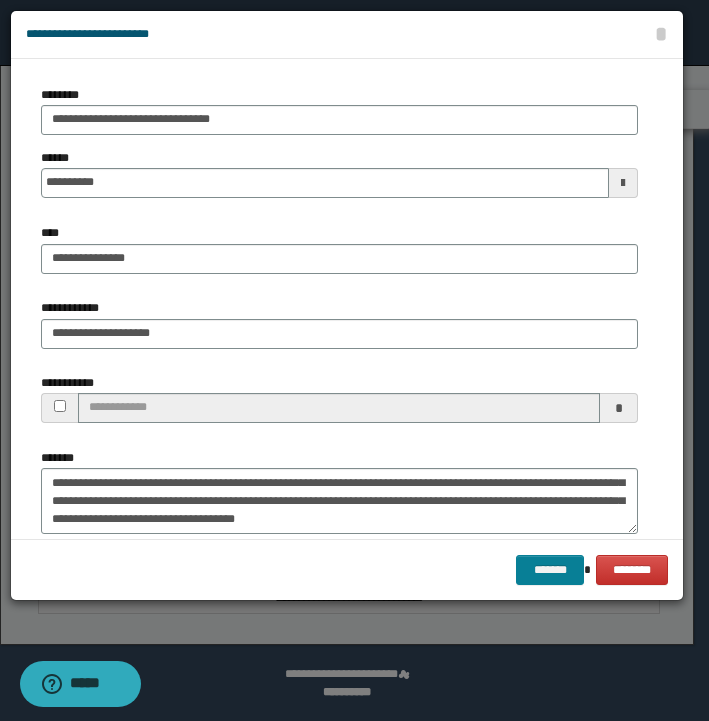 click on "*******" at bounding box center [550, 570] 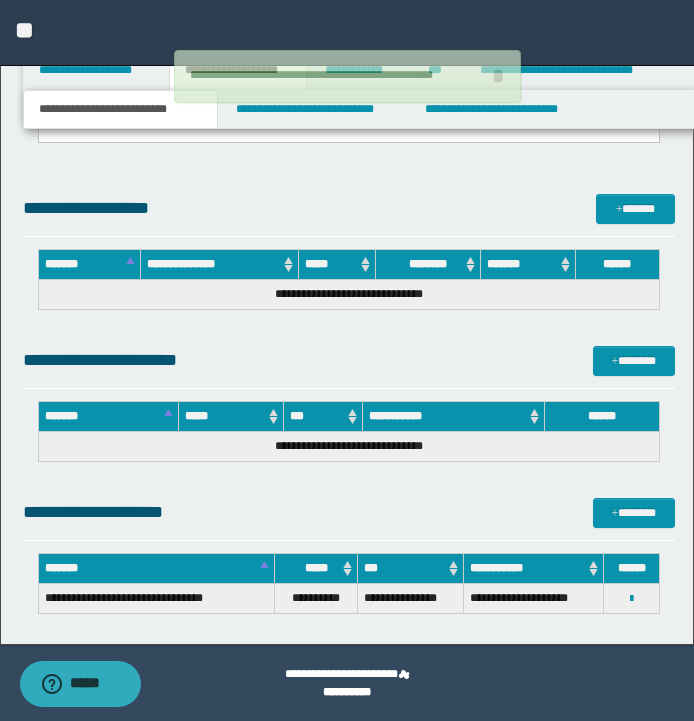 click on "**********" at bounding box center (349, -649) 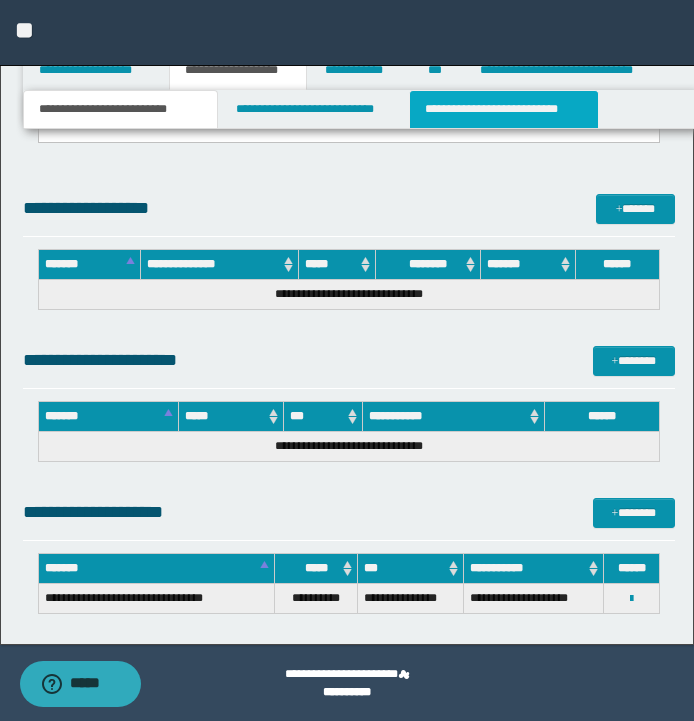 click on "**********" at bounding box center [504, 109] 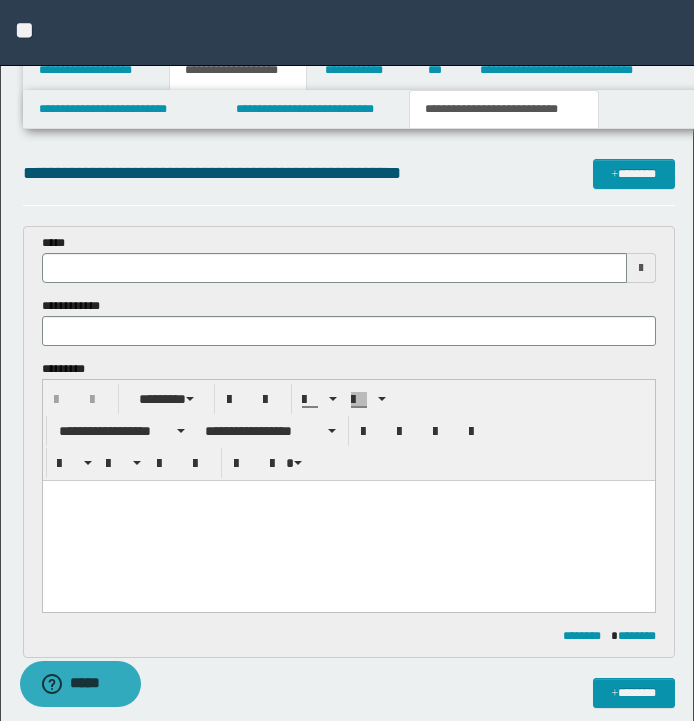 scroll, scrollTop: 0, scrollLeft: 0, axis: both 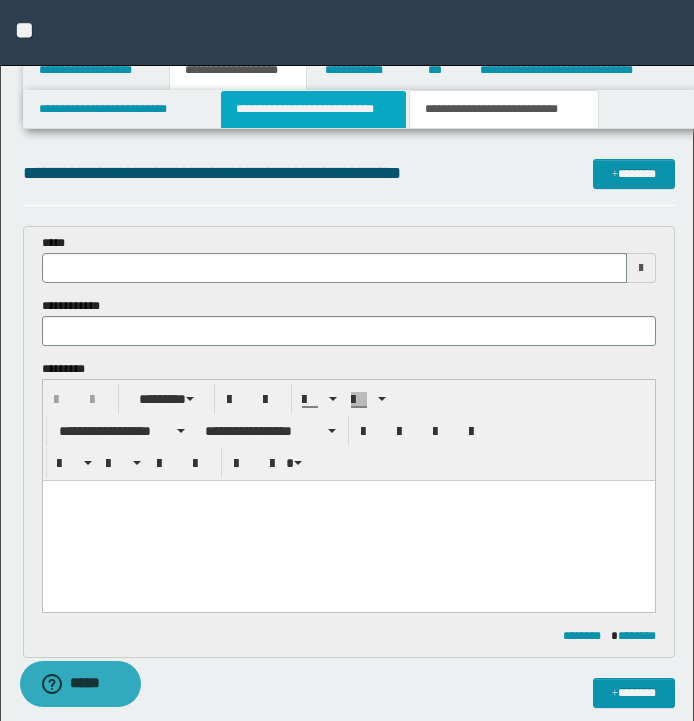 click on "**********" at bounding box center (314, 109) 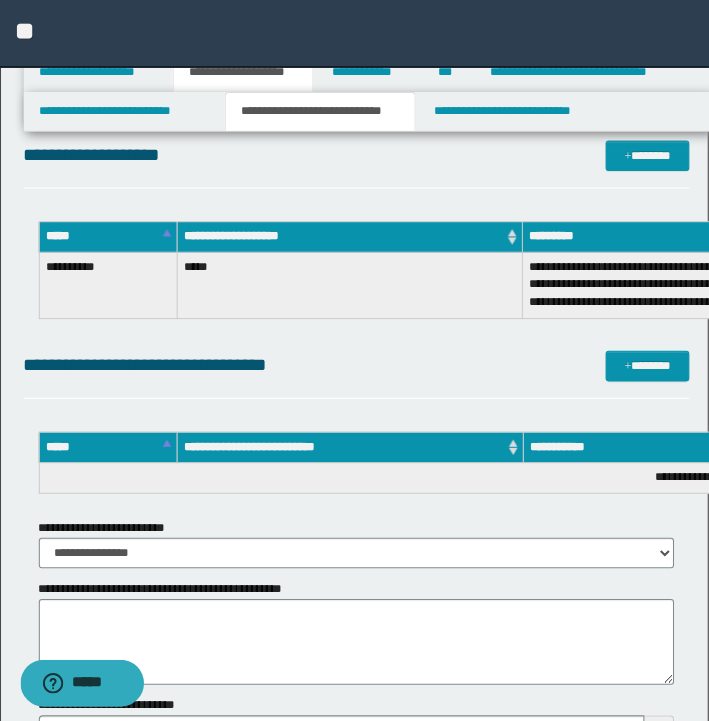 scroll, scrollTop: 267, scrollLeft: 0, axis: vertical 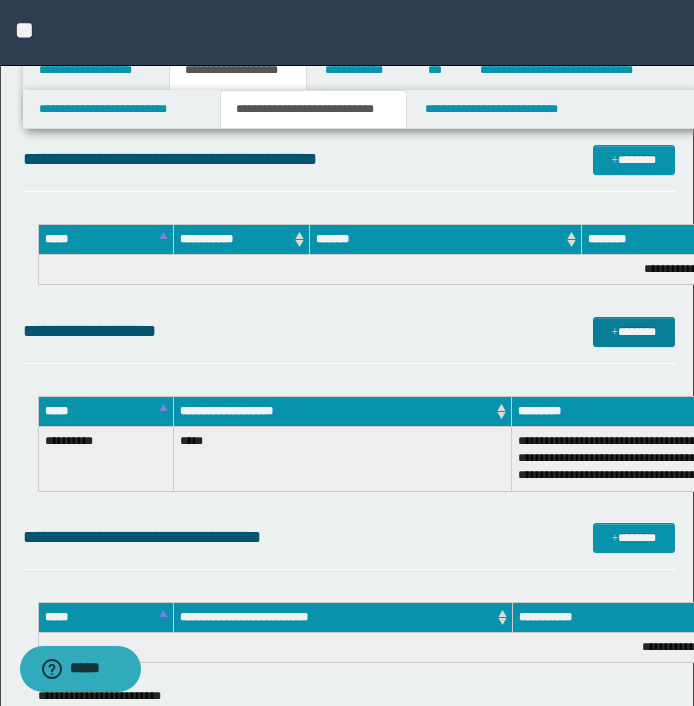 click on "*******" at bounding box center (634, 332) 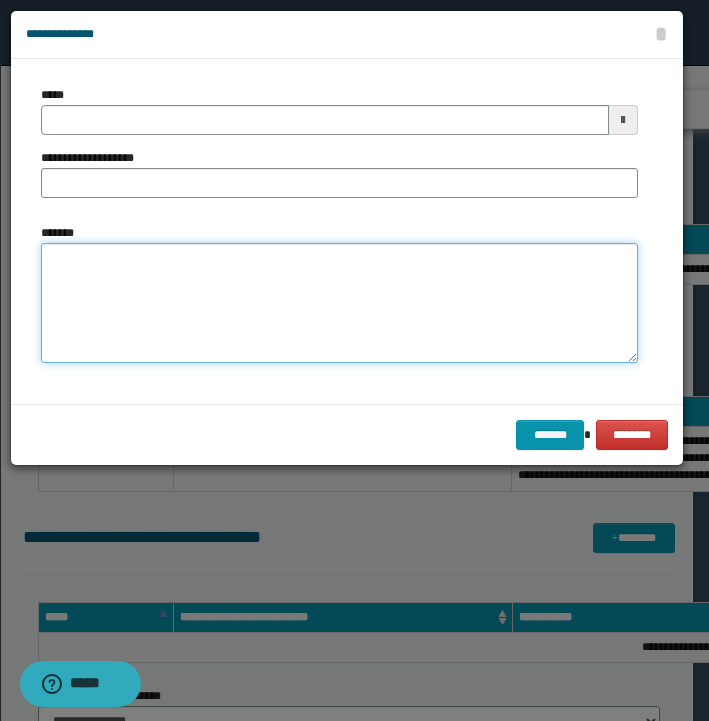 click on "*******" at bounding box center [339, 303] 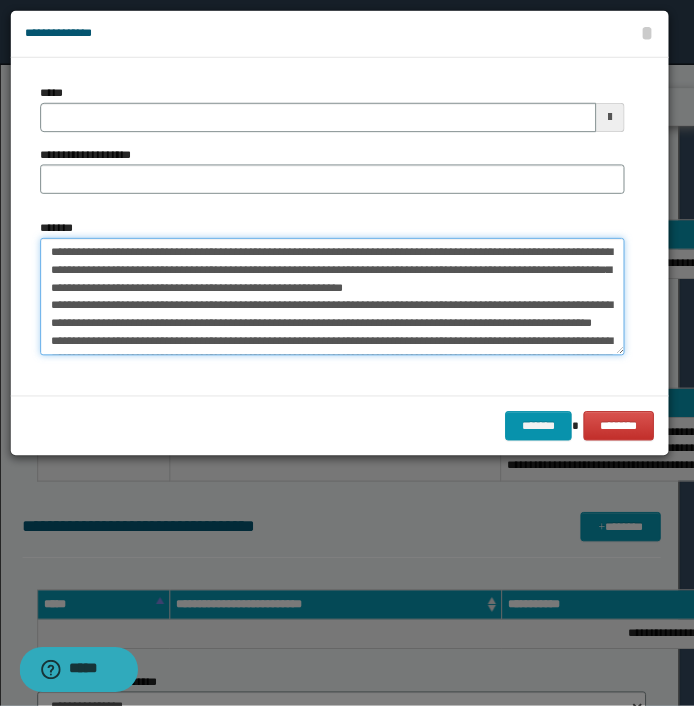 scroll, scrollTop: 180, scrollLeft: 0, axis: vertical 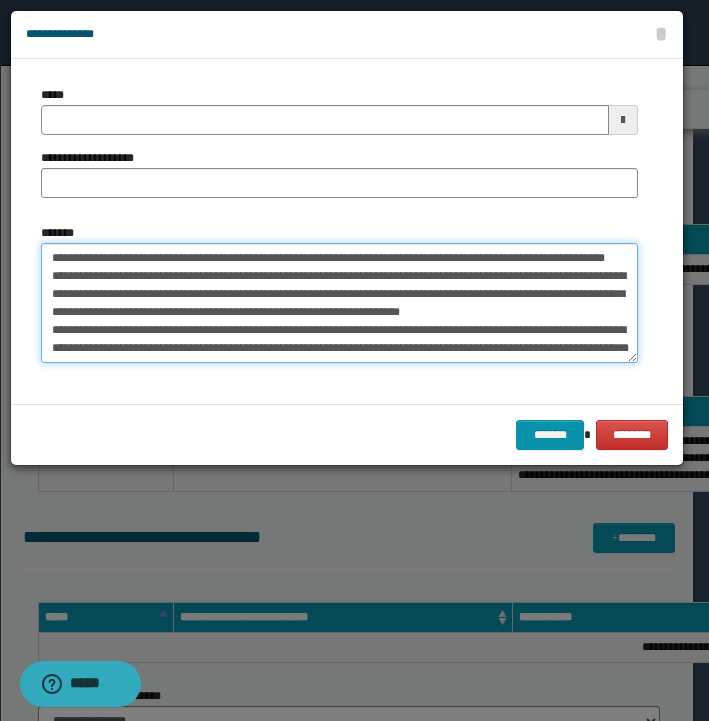 click on "*******" at bounding box center (339, 303) 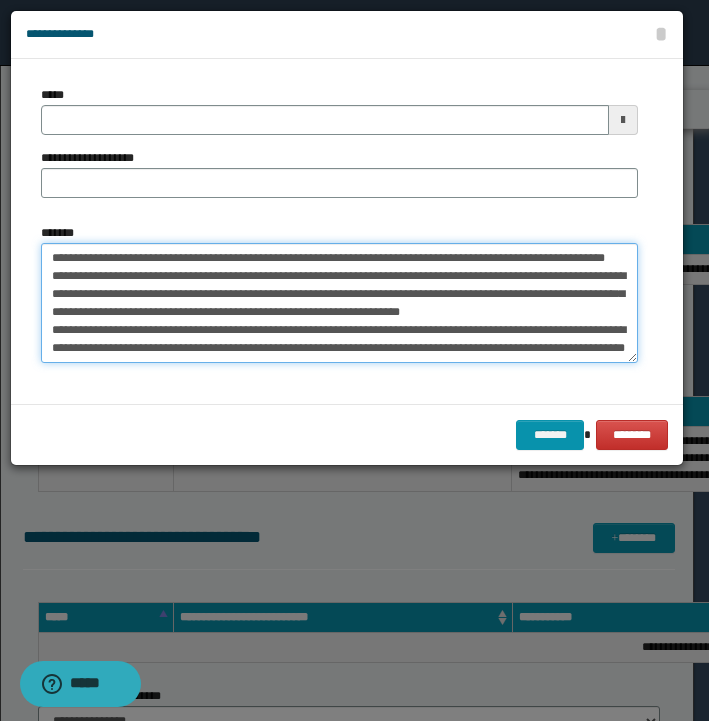 type on "**********" 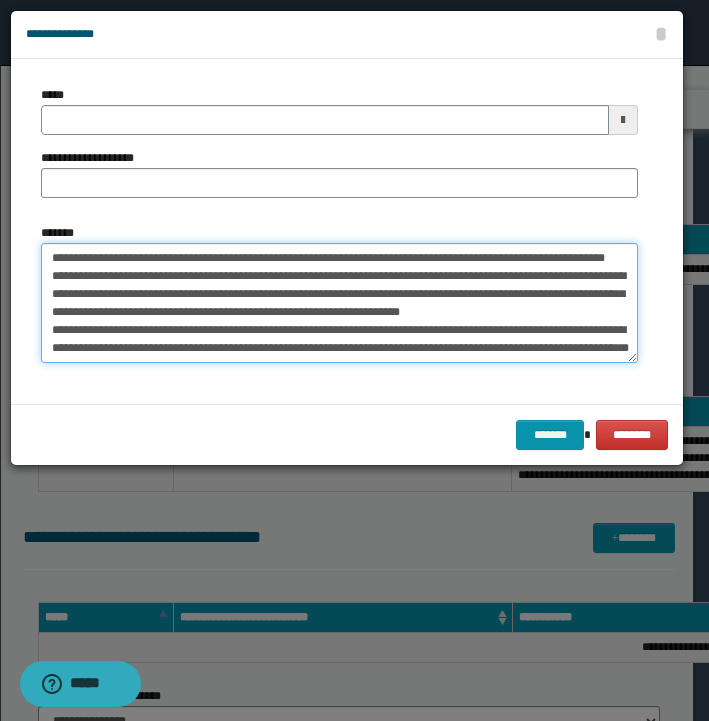 type 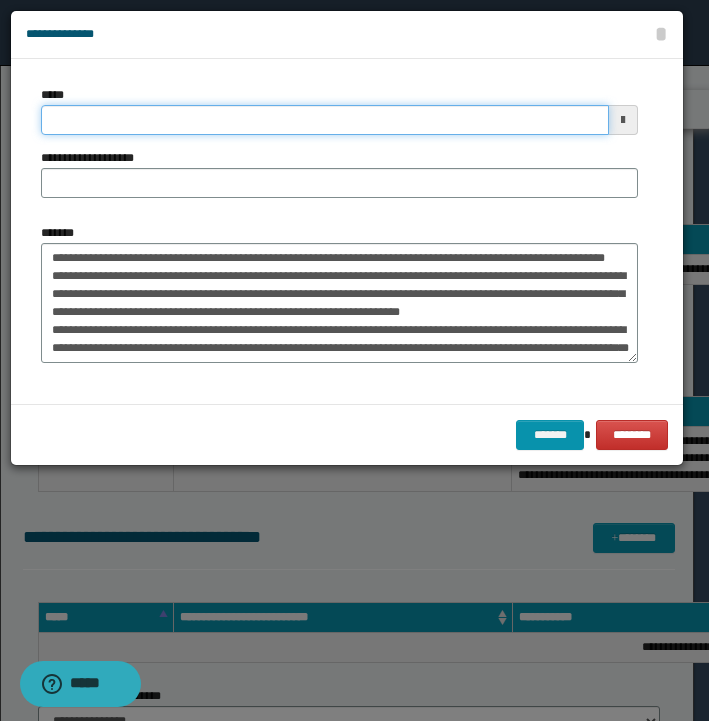 click on "*****" at bounding box center (325, 120) 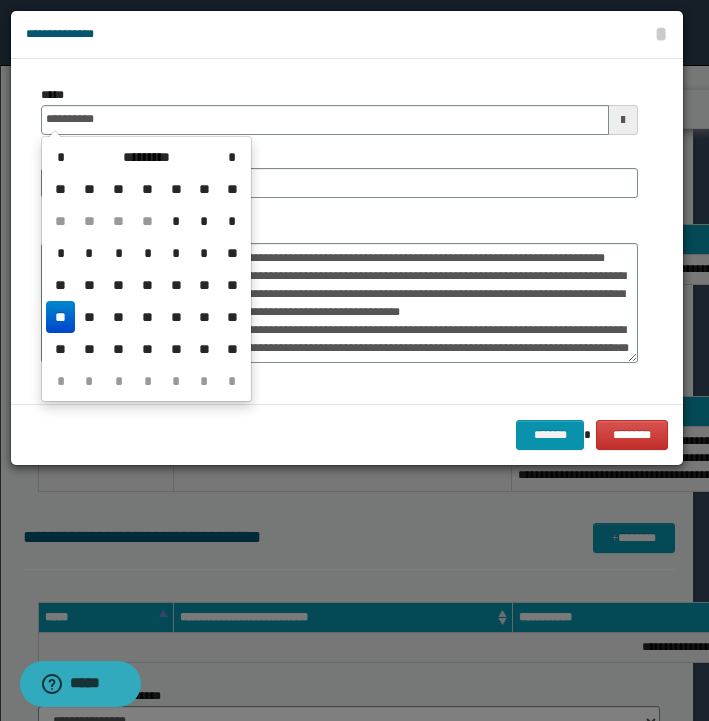 type on "**********" 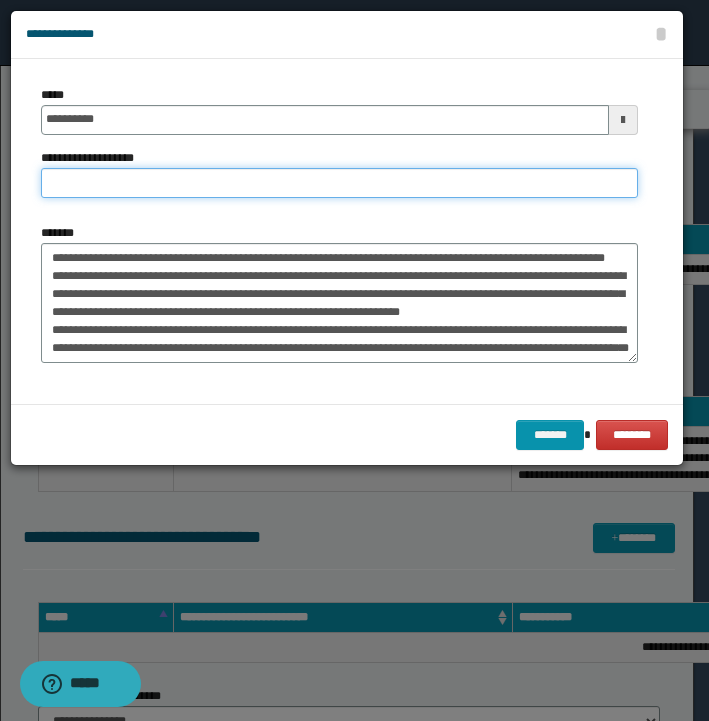 click on "**********" at bounding box center (339, 183) 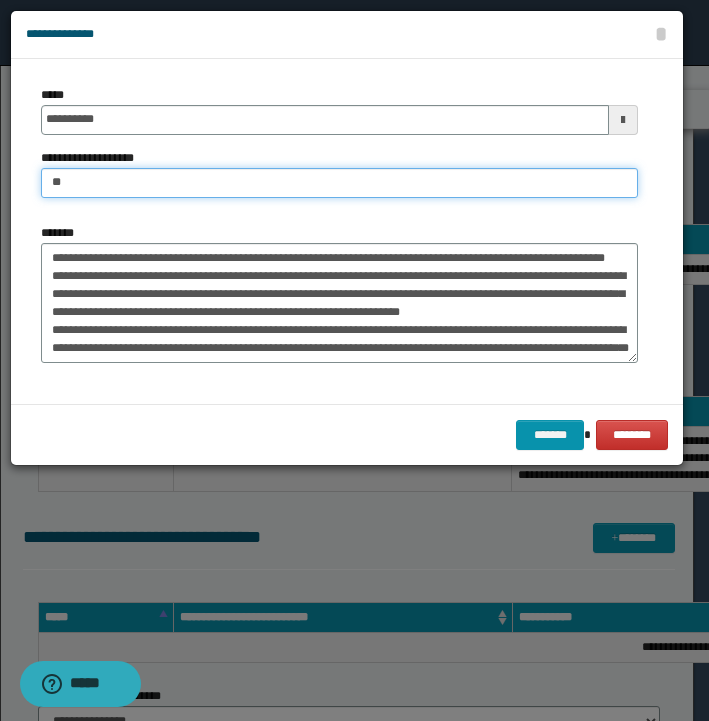 type on "*" 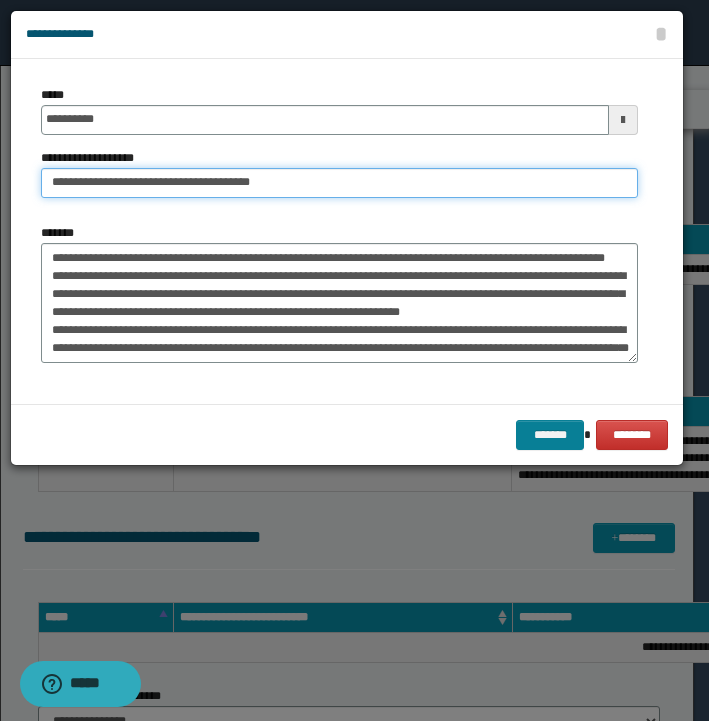 type on "**********" 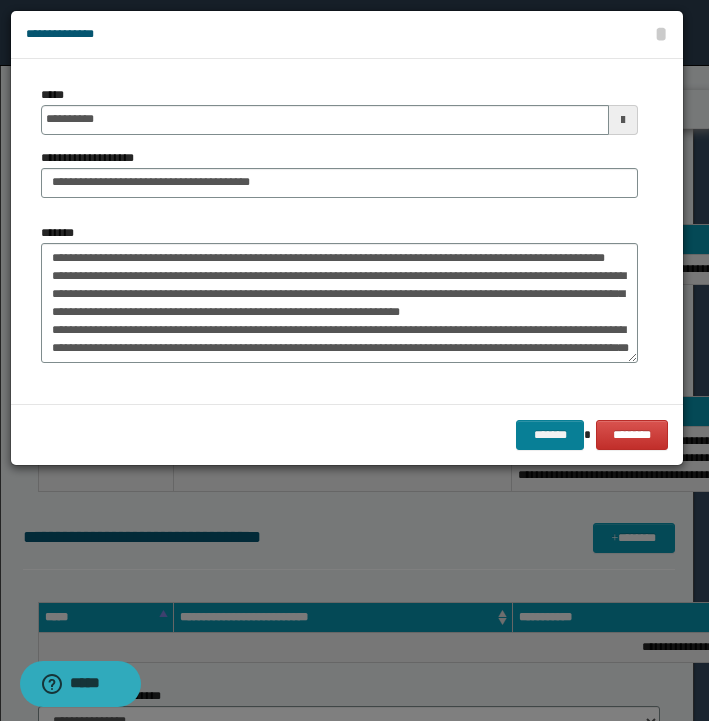 click on "*******" at bounding box center (550, 435) 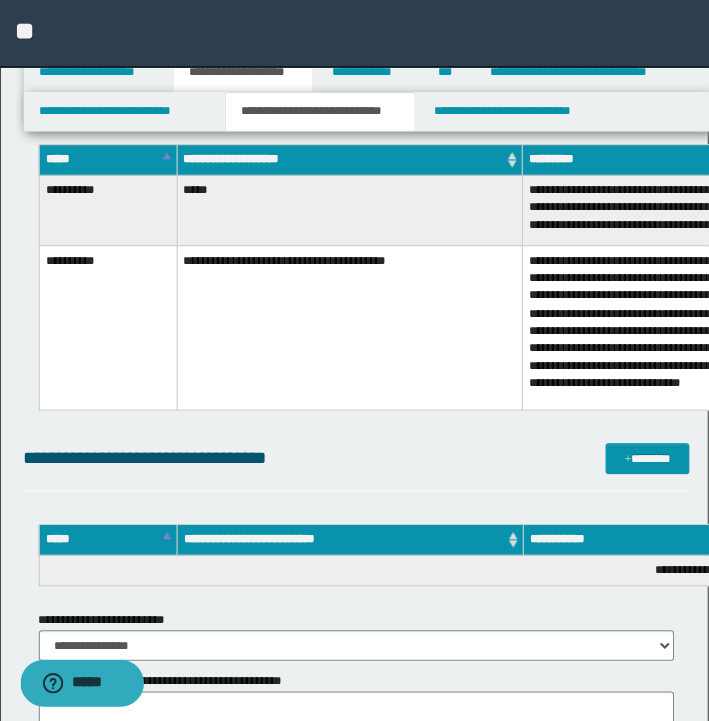 scroll, scrollTop: 0, scrollLeft: 0, axis: both 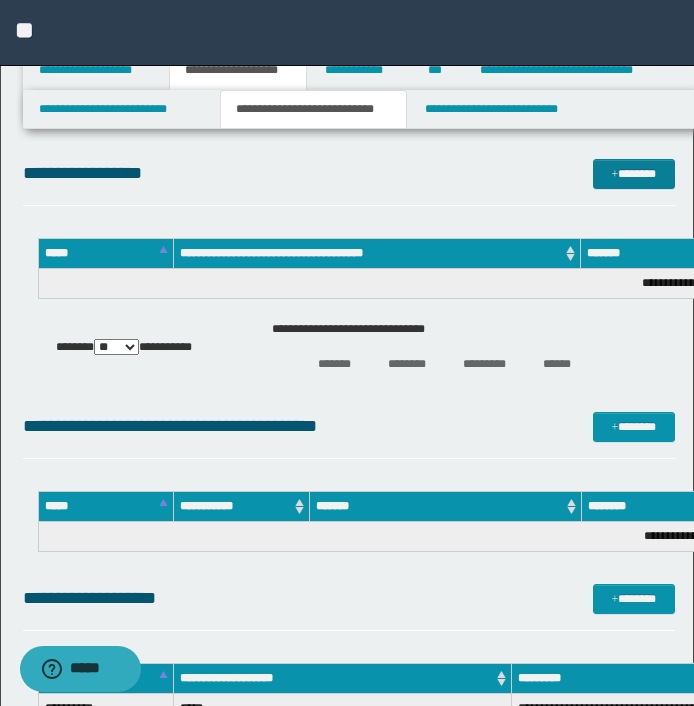 click on "*******" at bounding box center (634, 174) 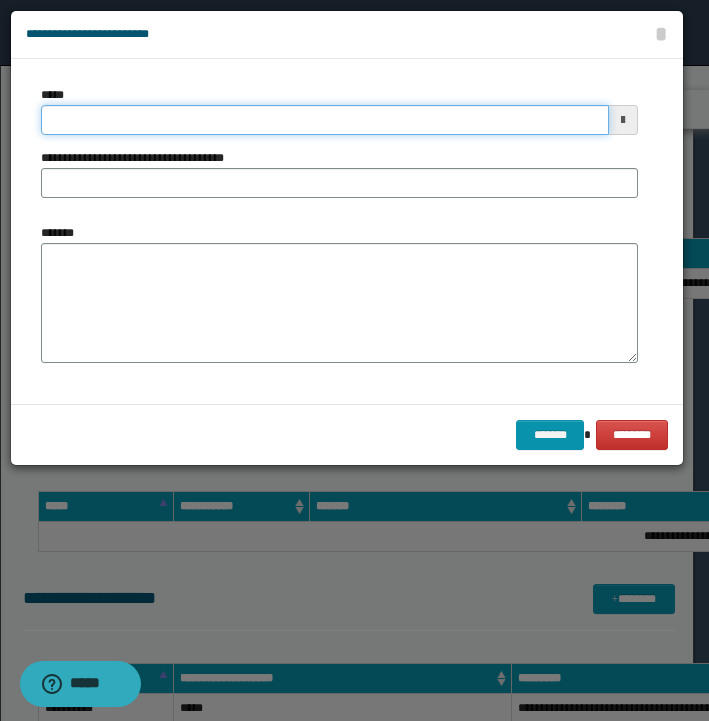 click on "*****" at bounding box center [325, 120] 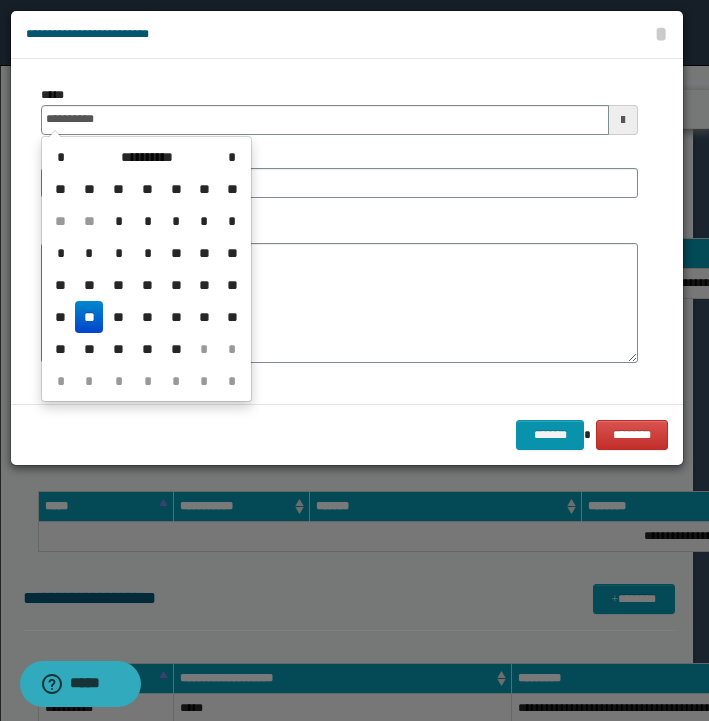 type on "**********" 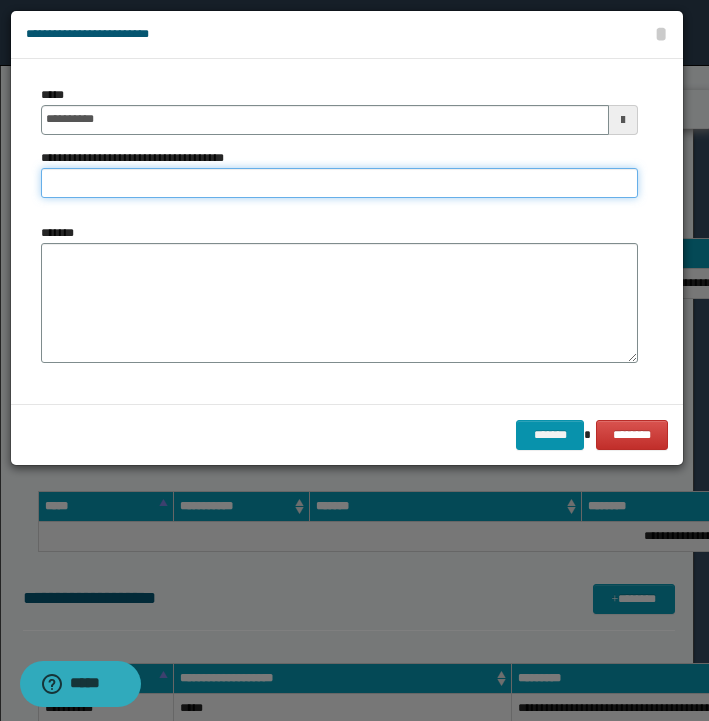 click on "**********" at bounding box center [339, 183] 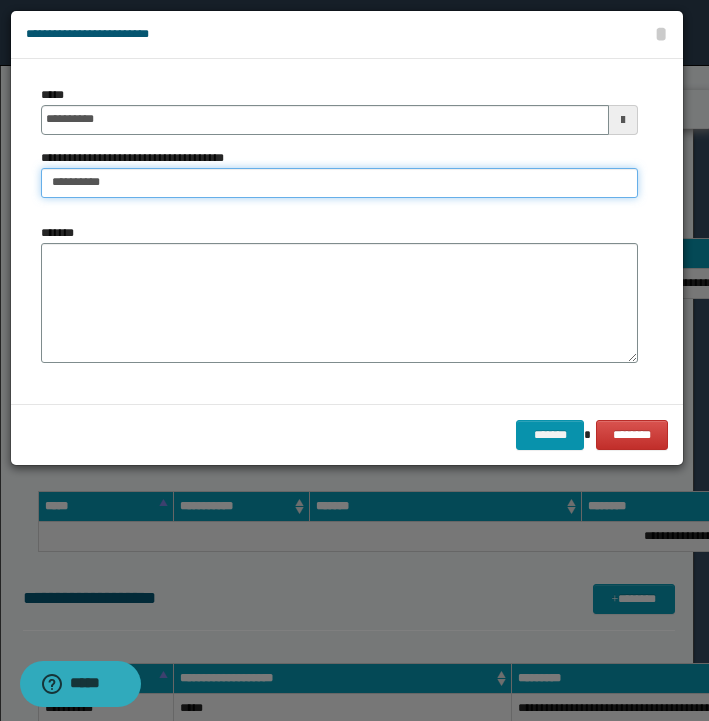 paste on "**********" 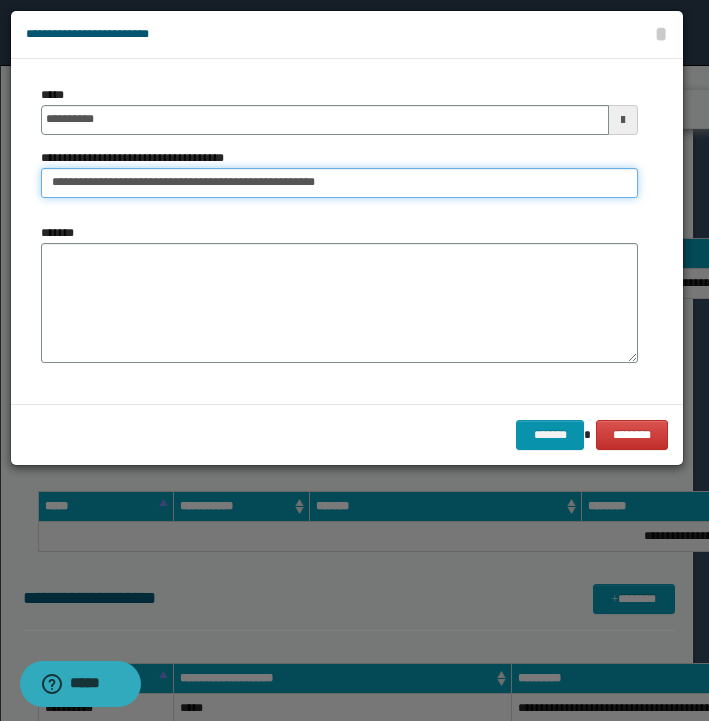 type on "**********" 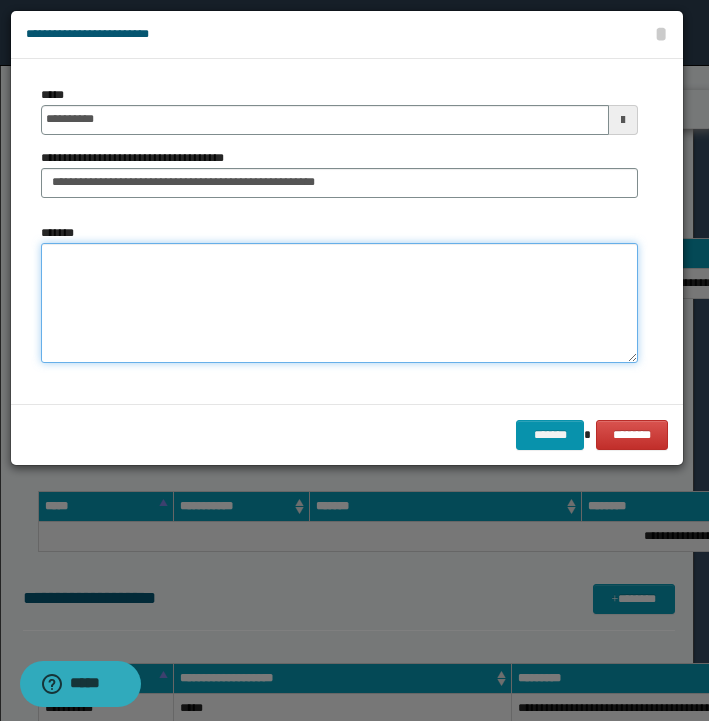 click on "*******" at bounding box center (339, 303) 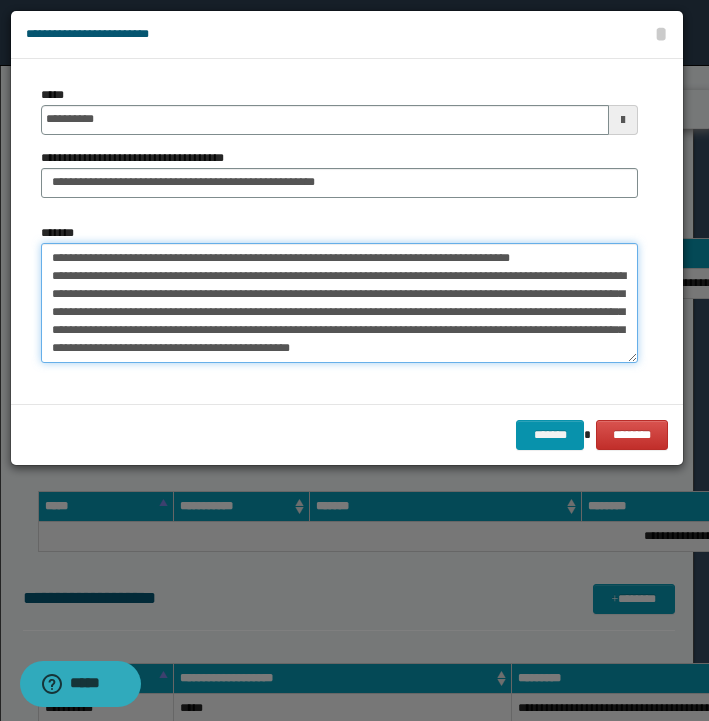scroll, scrollTop: 414, scrollLeft: 0, axis: vertical 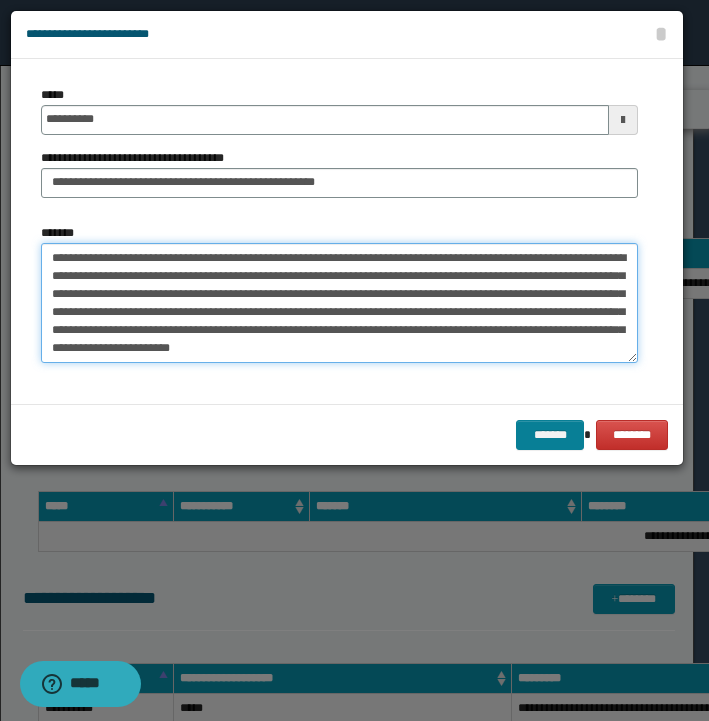 type on "**********" 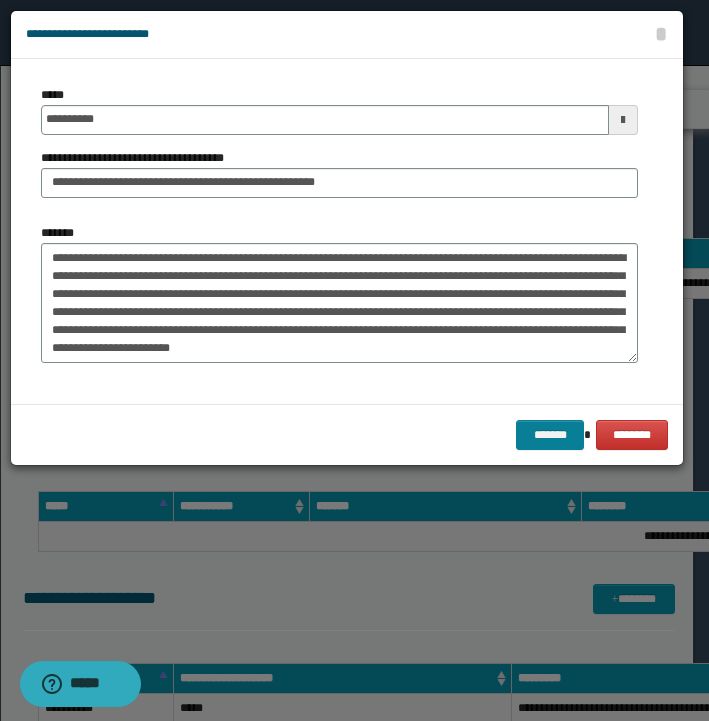 click on "*******" at bounding box center (550, 435) 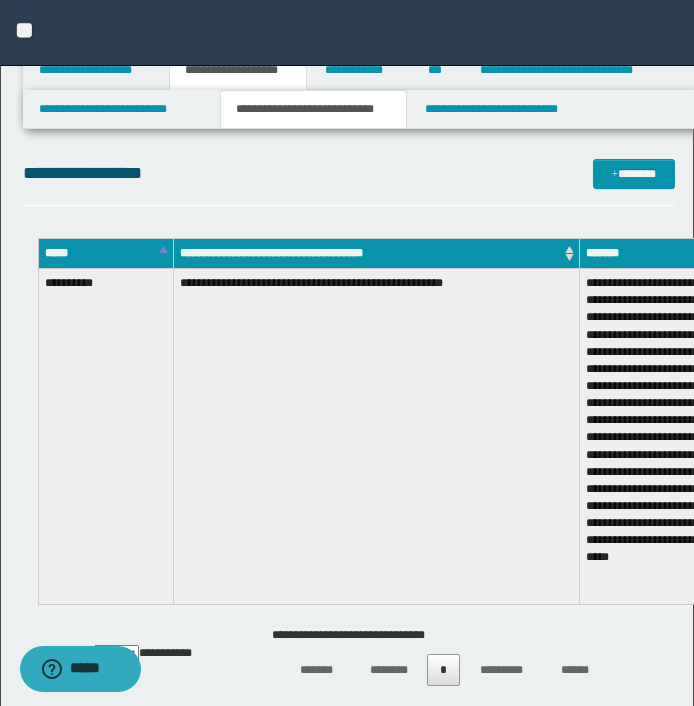 click on "**********" at bounding box center [347, 935] 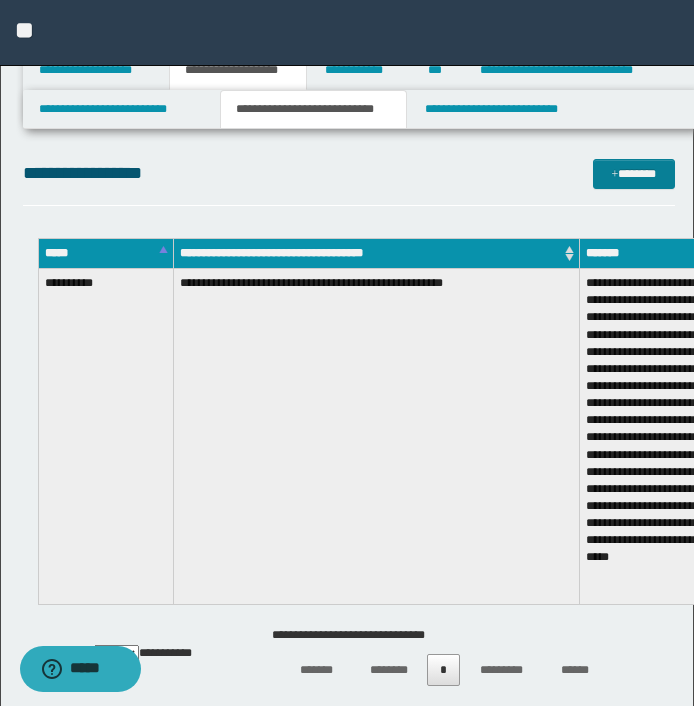 click on "*******" at bounding box center (634, 174) 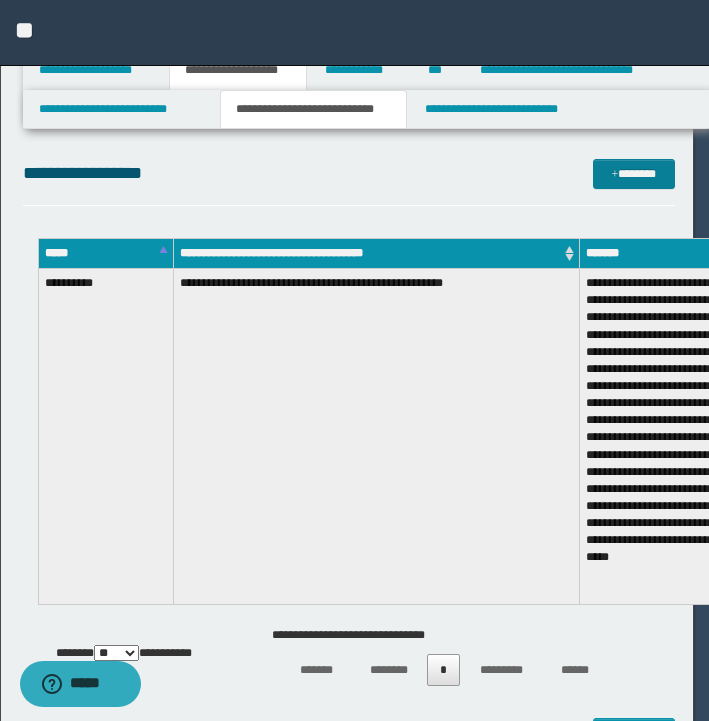 scroll, scrollTop: 0, scrollLeft: 0, axis: both 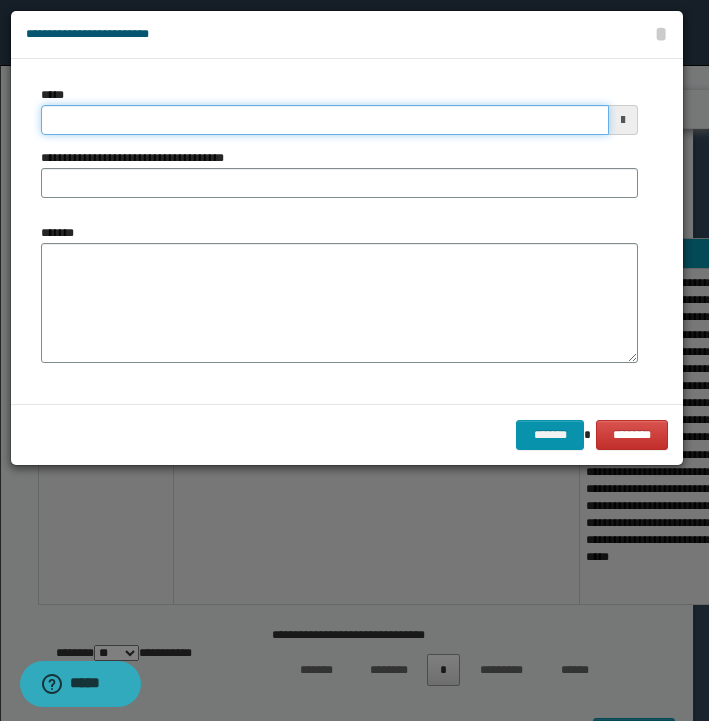 click on "*****" at bounding box center [325, 120] 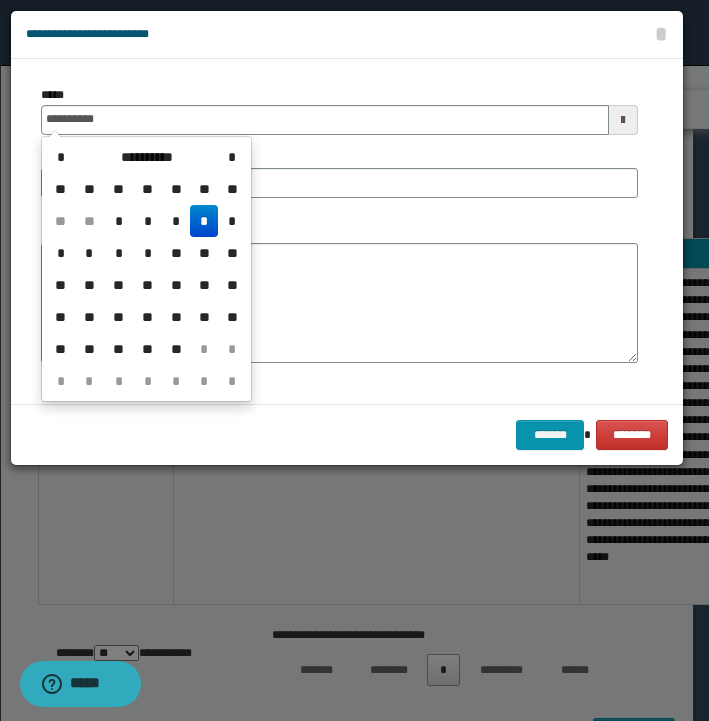 type on "**********" 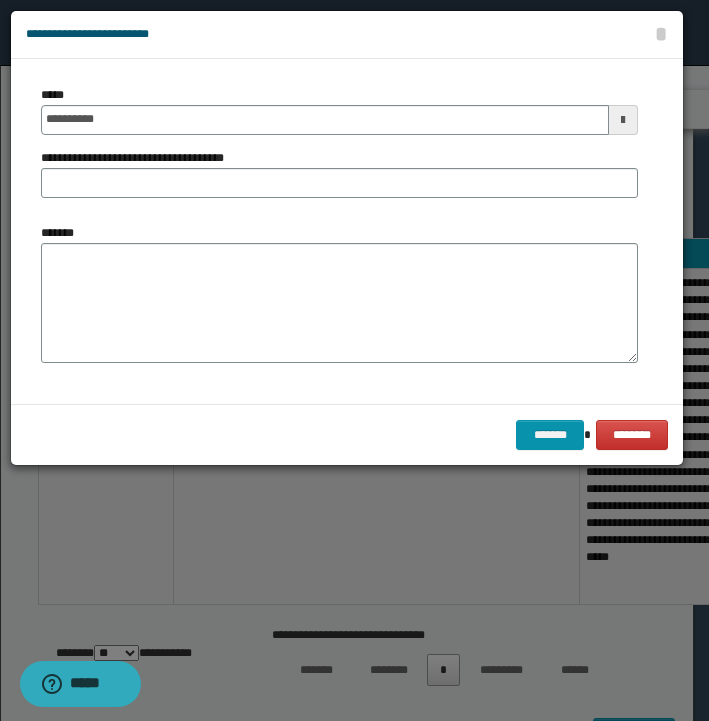 click on "**********" at bounding box center (347, 231) 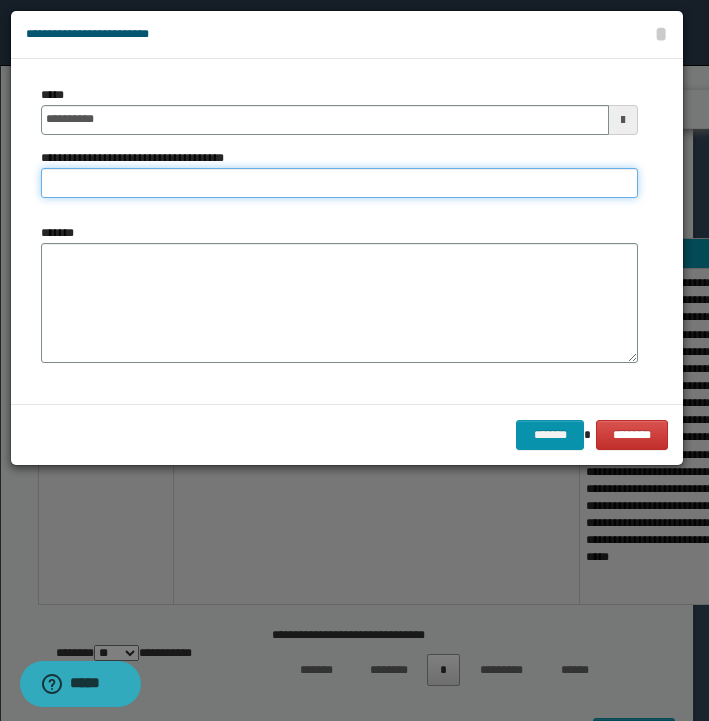 click on "**********" at bounding box center (339, 183) 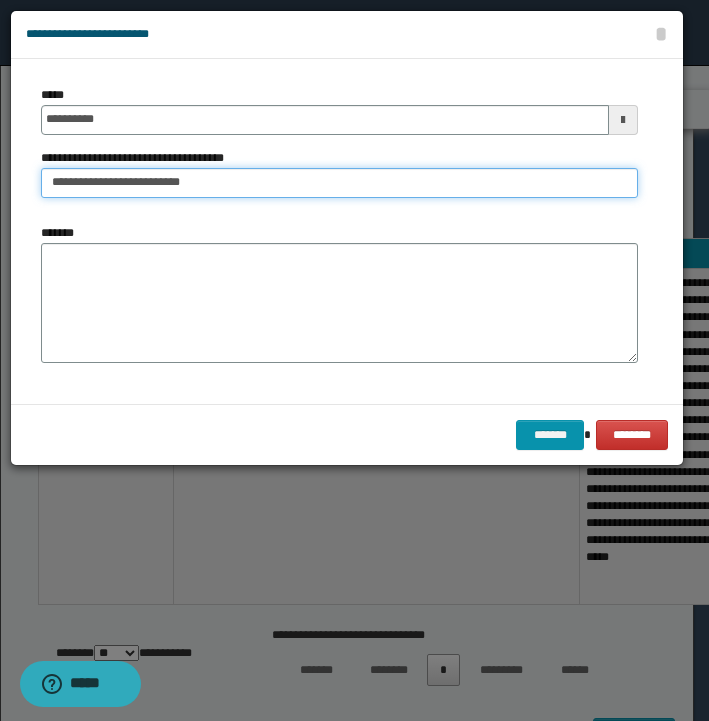 paste on "**********" 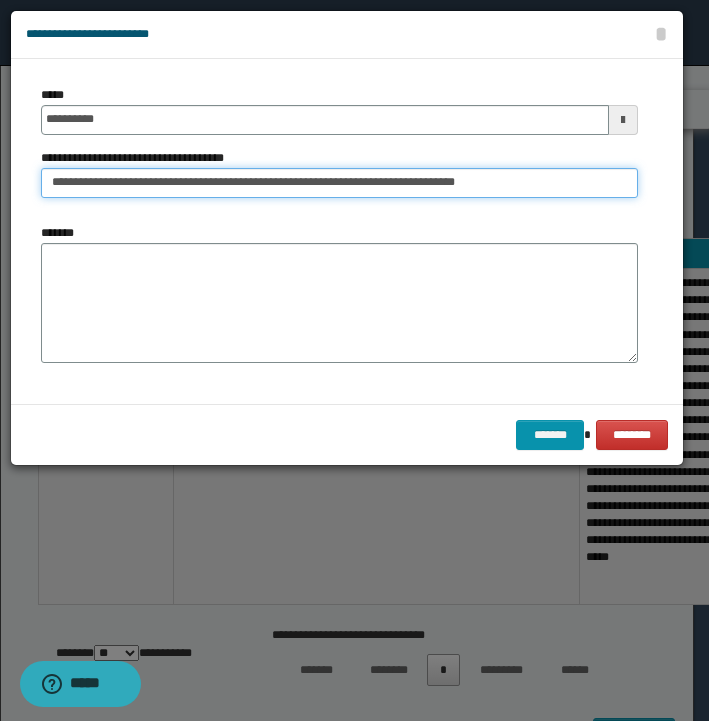type on "**********" 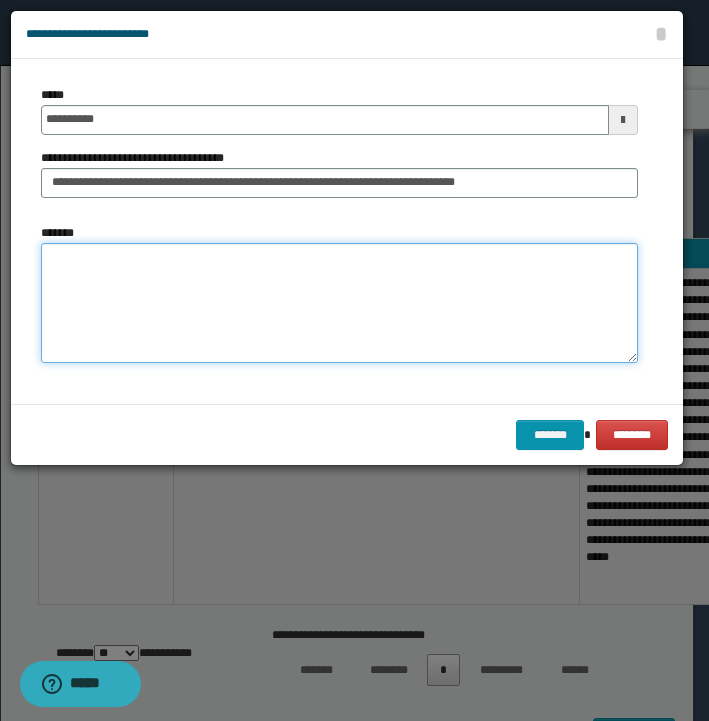 click on "*******" at bounding box center [339, 303] 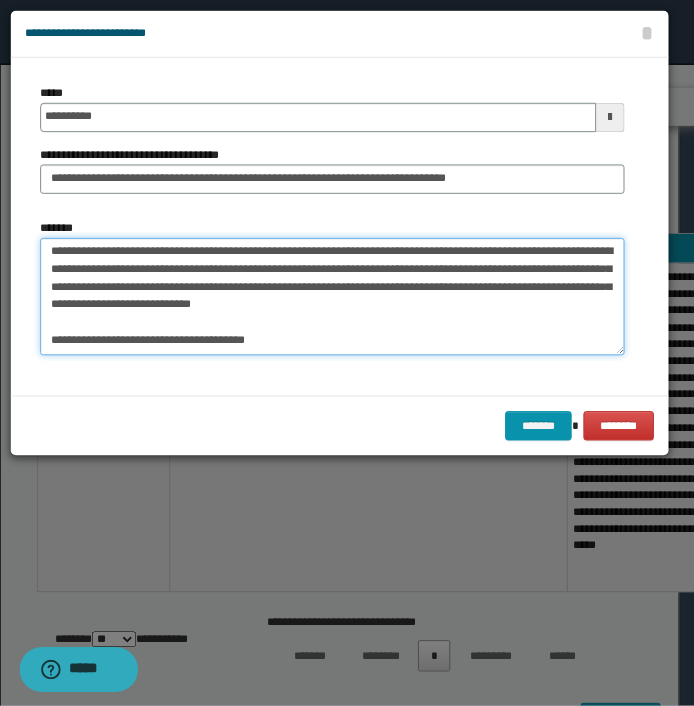 scroll, scrollTop: 60, scrollLeft: 0, axis: vertical 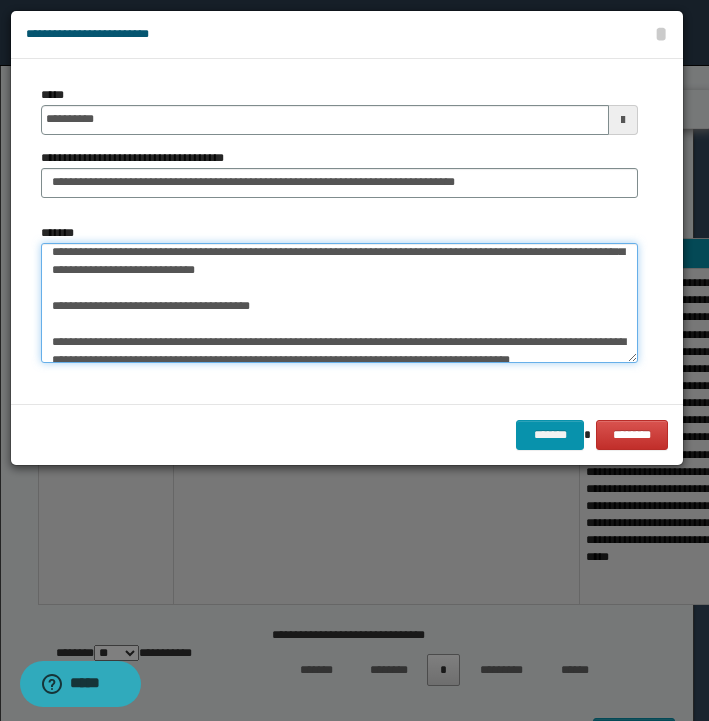 click on "**********" at bounding box center (339, 303) 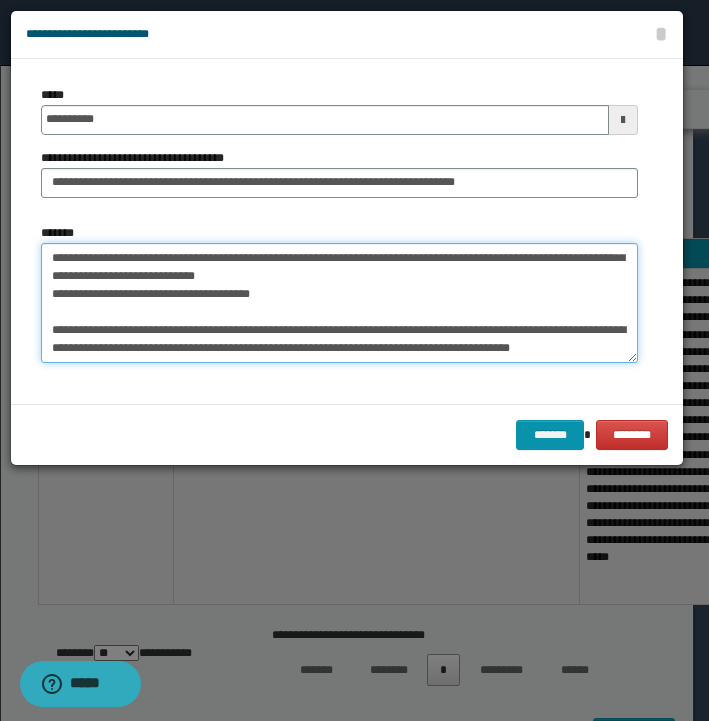 click on "**********" at bounding box center (339, 303) 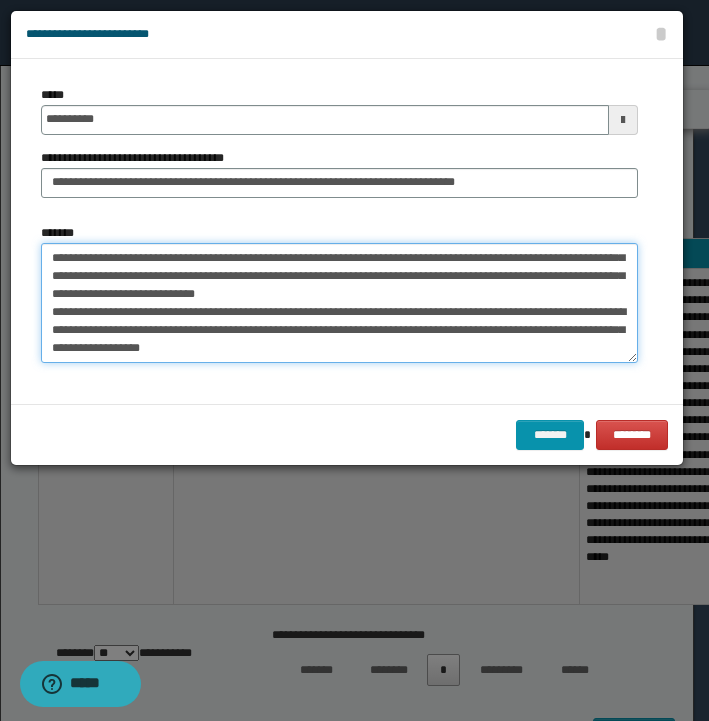 click on "**********" at bounding box center [339, 303] 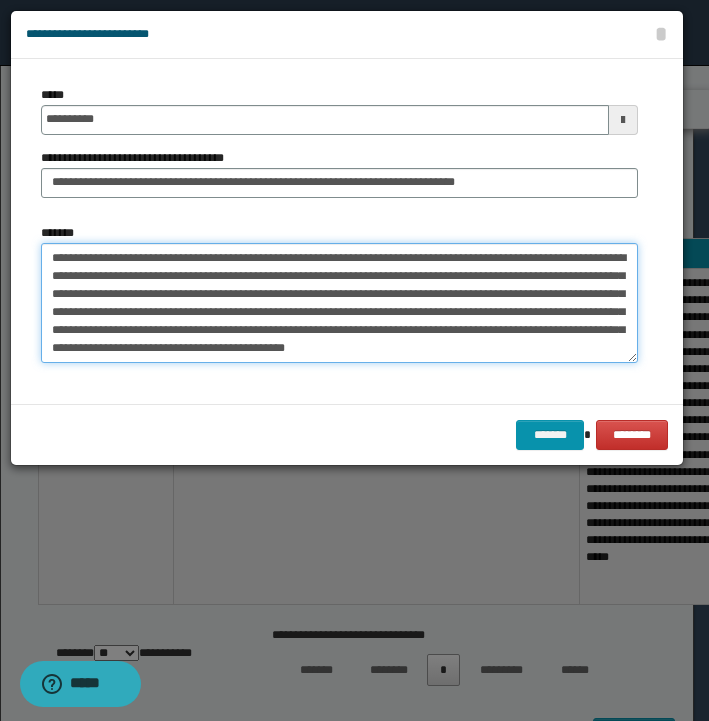 click on "**********" at bounding box center (339, 303) 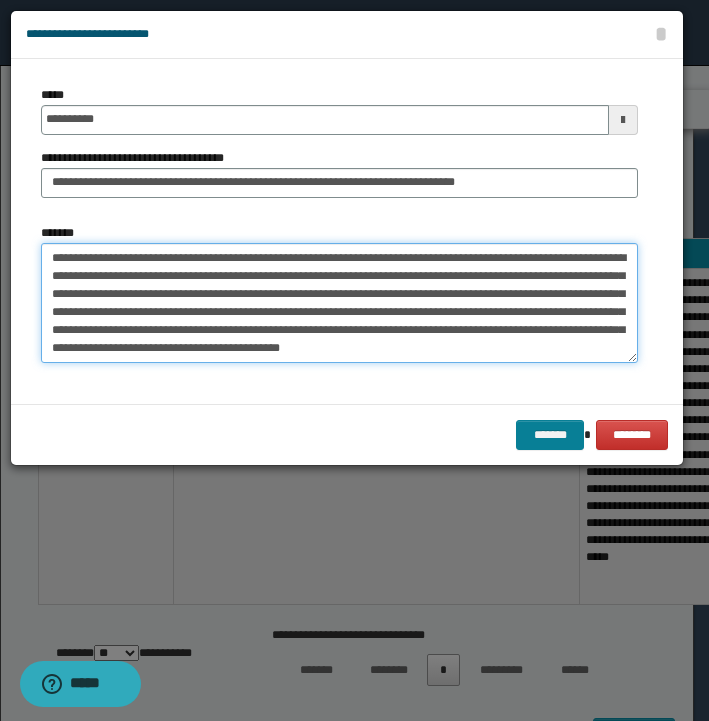 type on "**********" 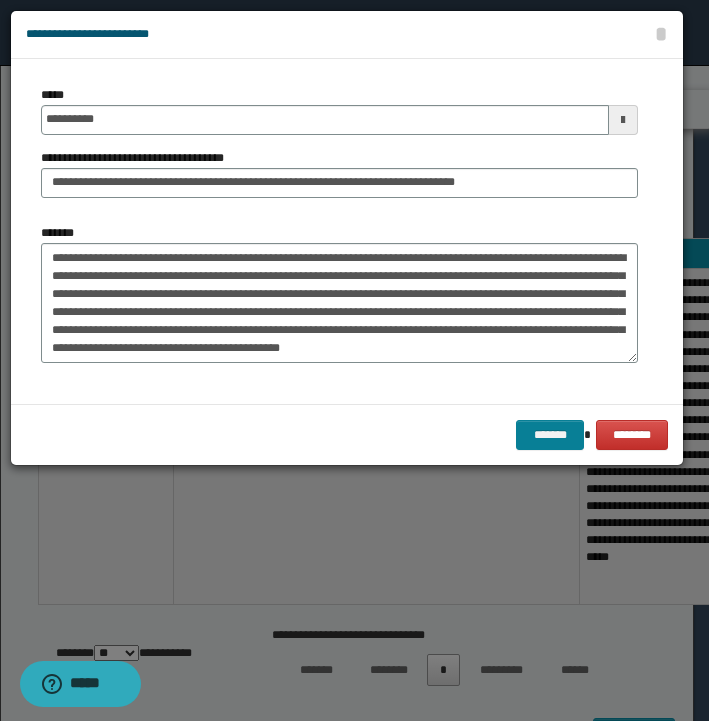 click on "*******" at bounding box center [550, 435] 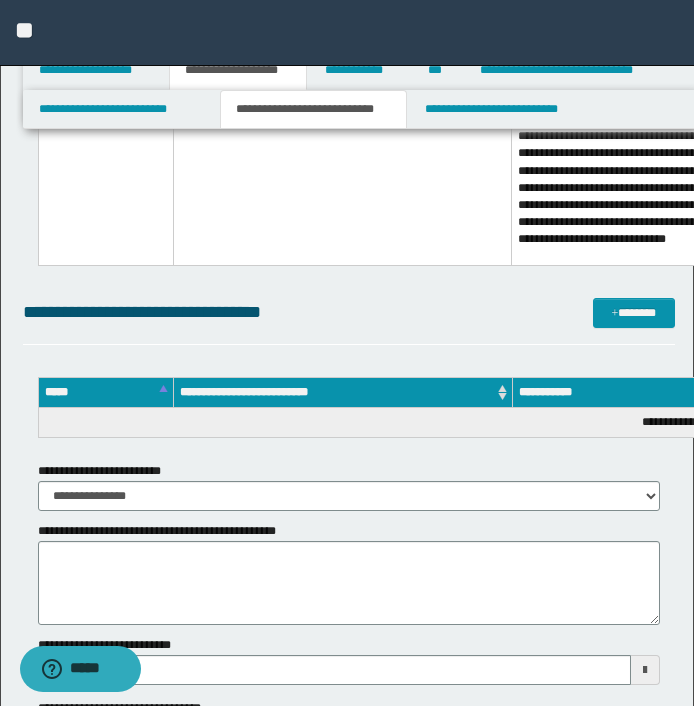 scroll, scrollTop: 950, scrollLeft: 0, axis: vertical 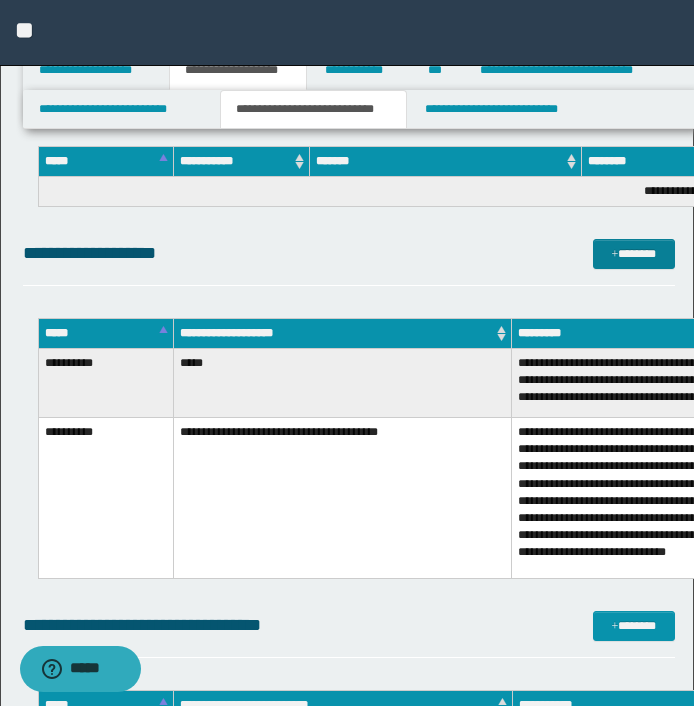click on "*******" at bounding box center (634, 254) 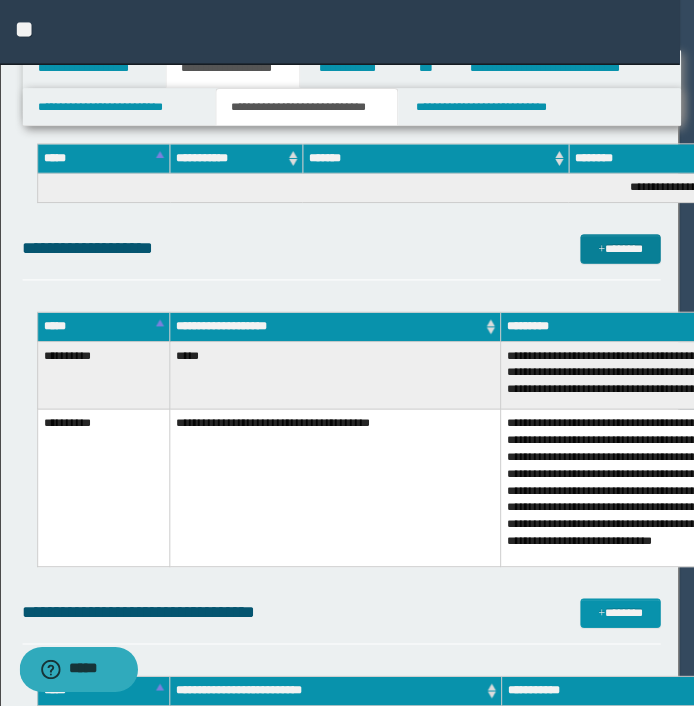 scroll, scrollTop: 0, scrollLeft: 0, axis: both 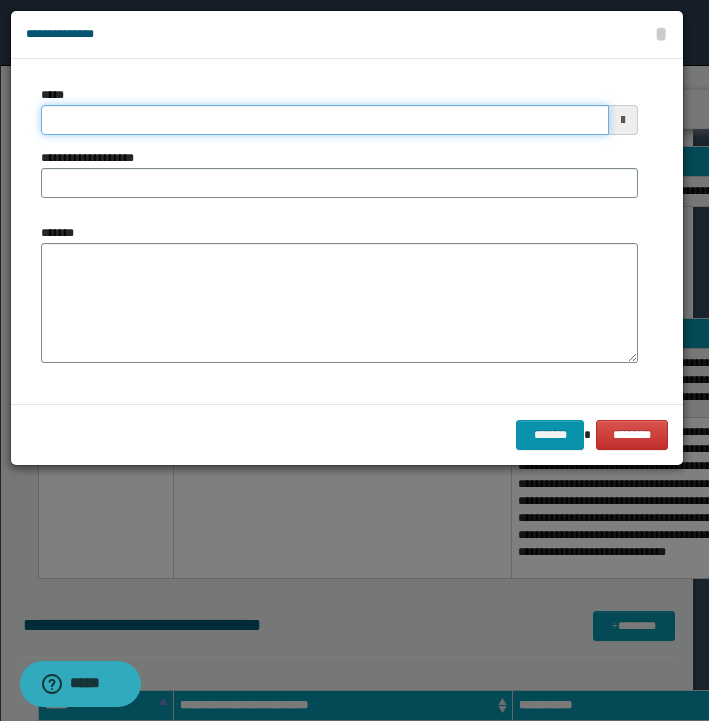 click on "*****" at bounding box center (325, 120) 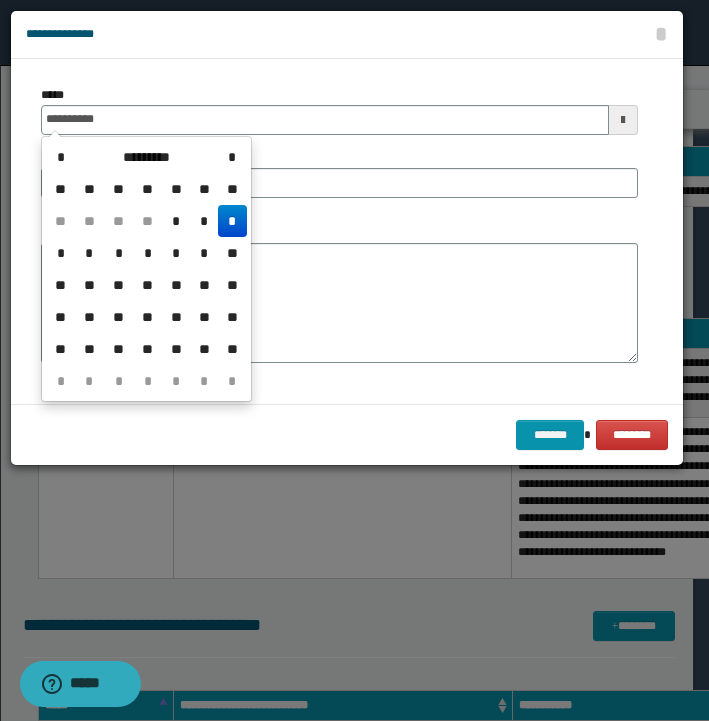 type on "**********" 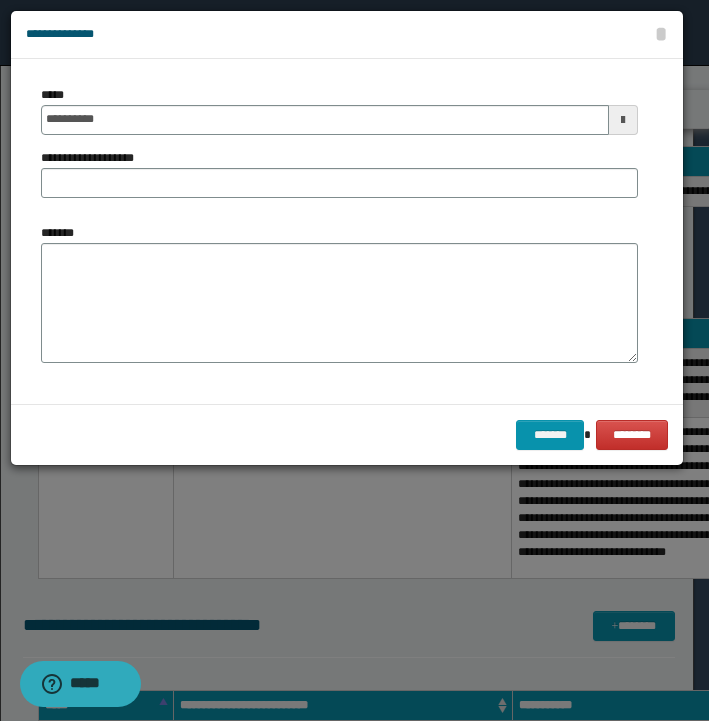 click on "**********" at bounding box center [347, 231] 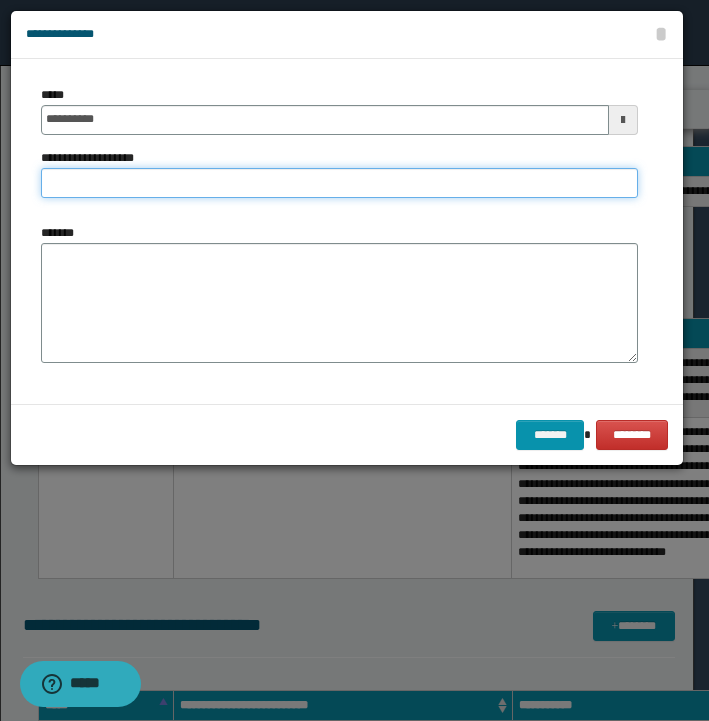 click on "**********" at bounding box center (339, 183) 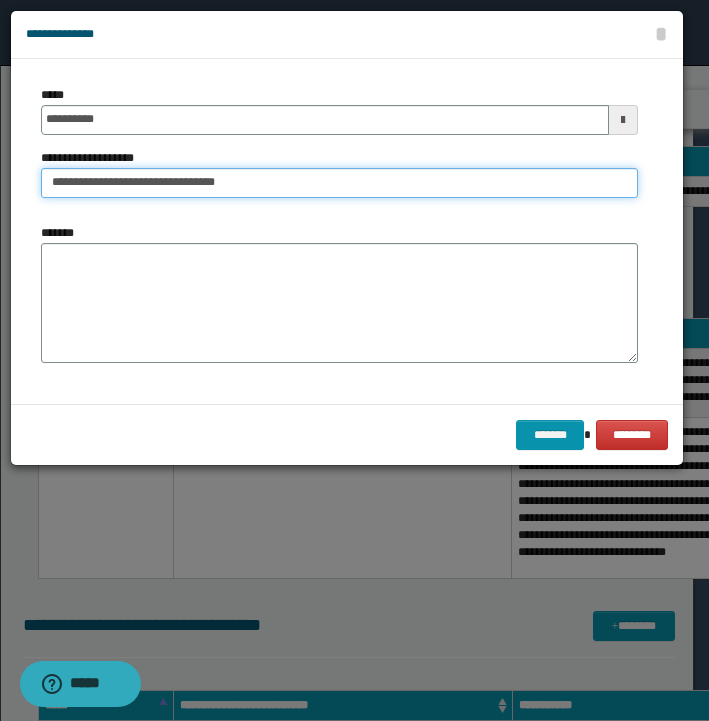 type on "**********" 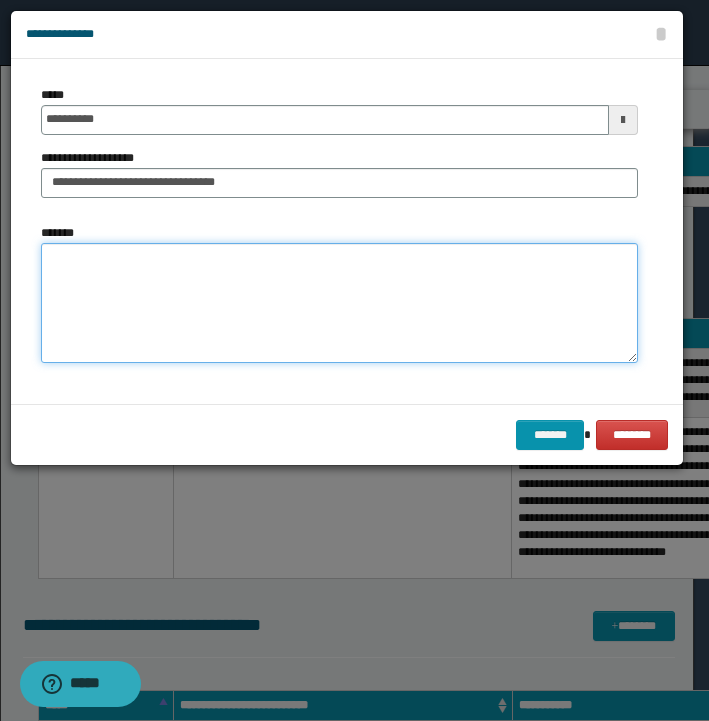 click on "*******" at bounding box center [339, 303] 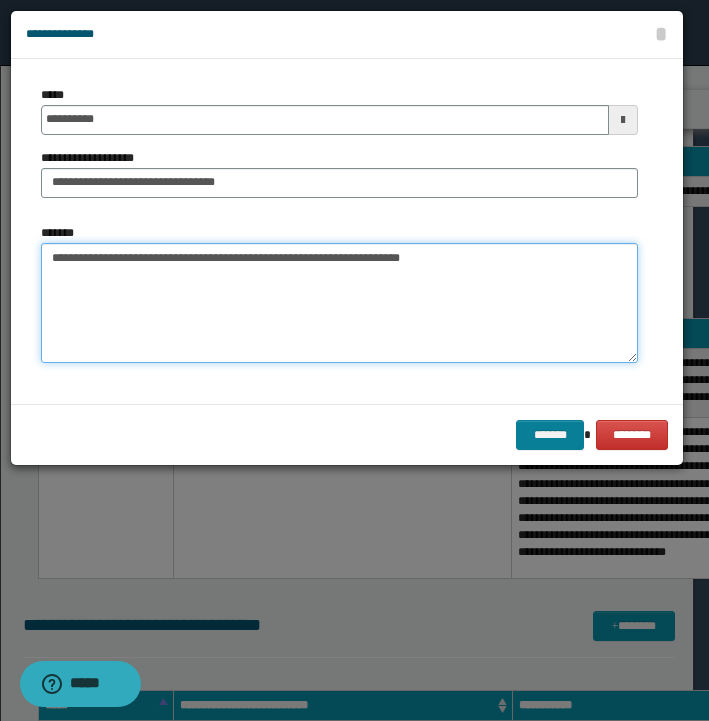 type on "**********" 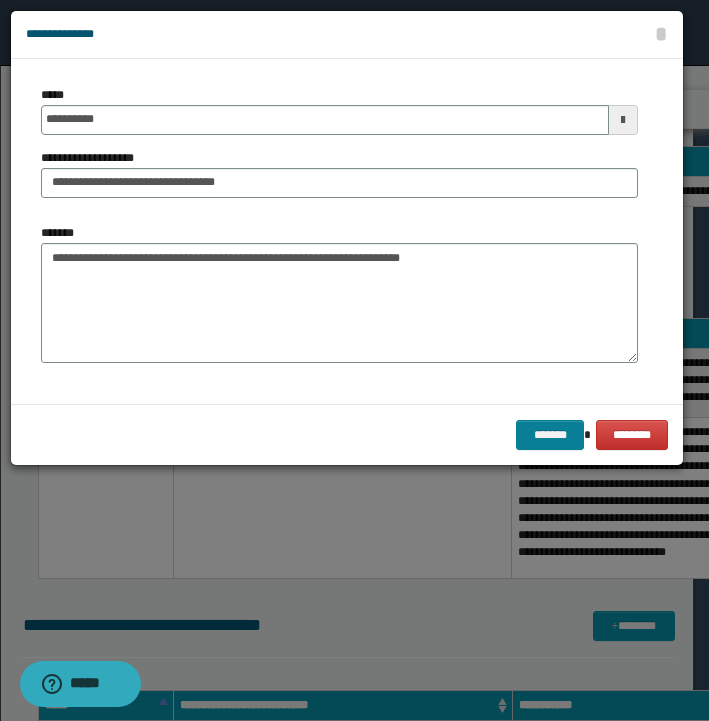 click on "*******" at bounding box center [550, 435] 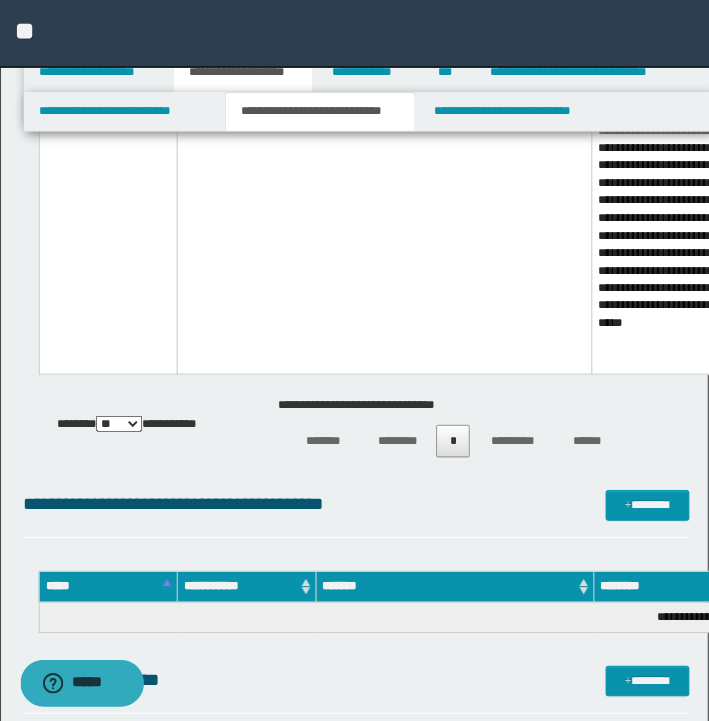 scroll, scrollTop: 0, scrollLeft: 0, axis: both 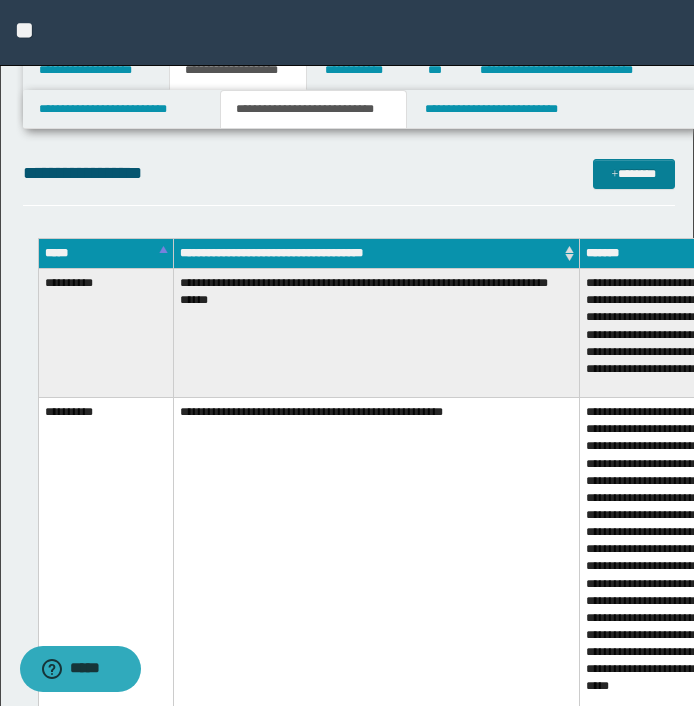 click on "*******" at bounding box center [634, 174] 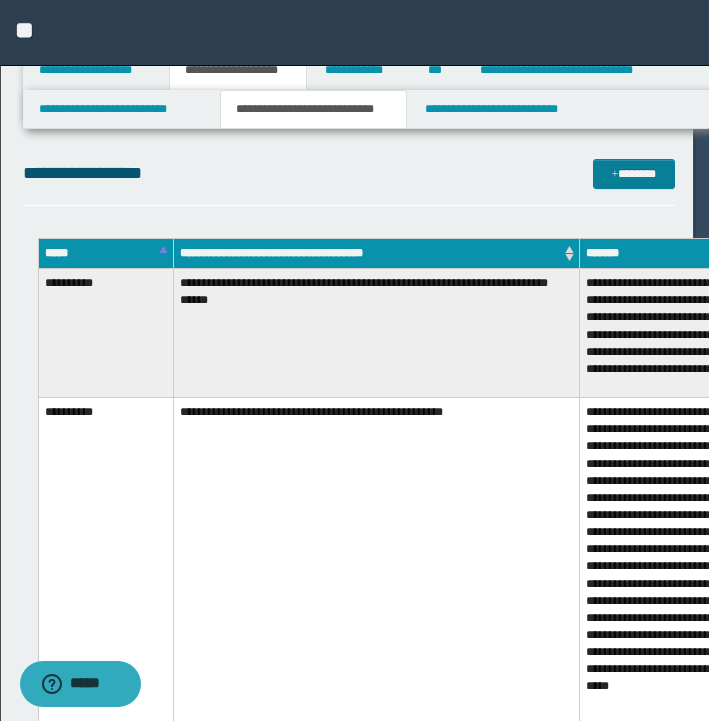 scroll, scrollTop: 0, scrollLeft: 0, axis: both 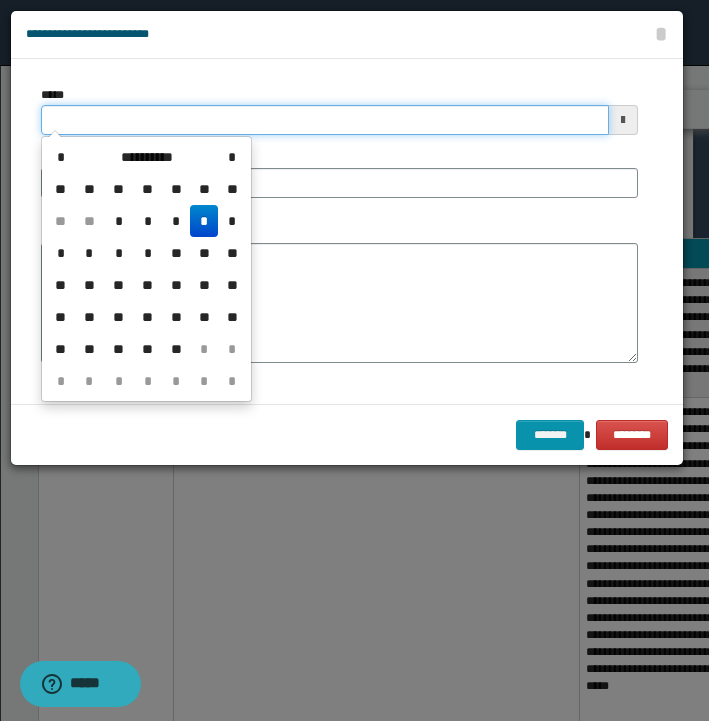click on "*****" at bounding box center [325, 120] 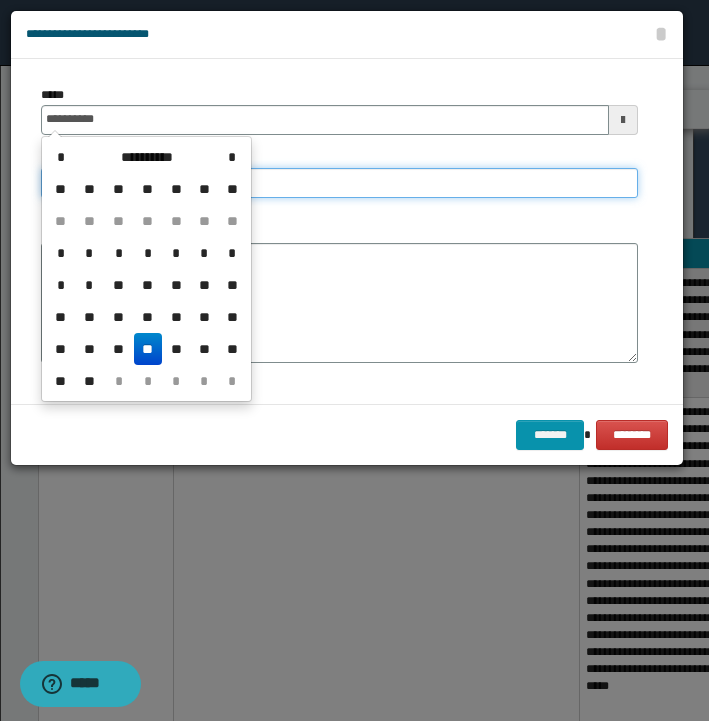 type on "**********" 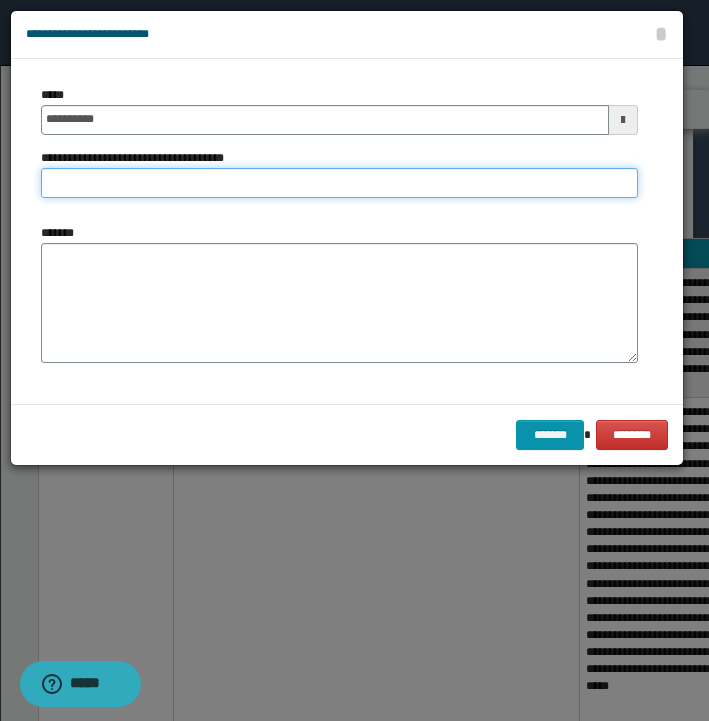 click on "**********" at bounding box center (339, 183) 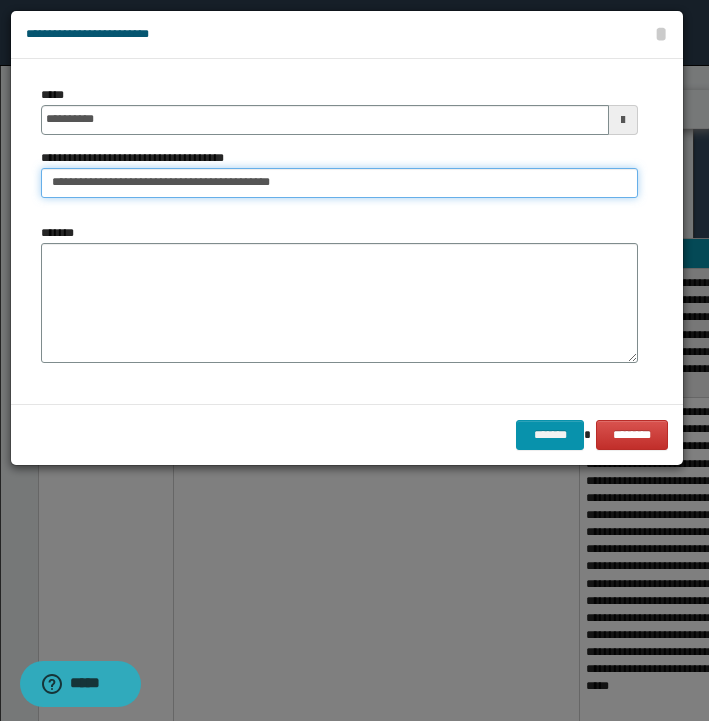 type on "**********" 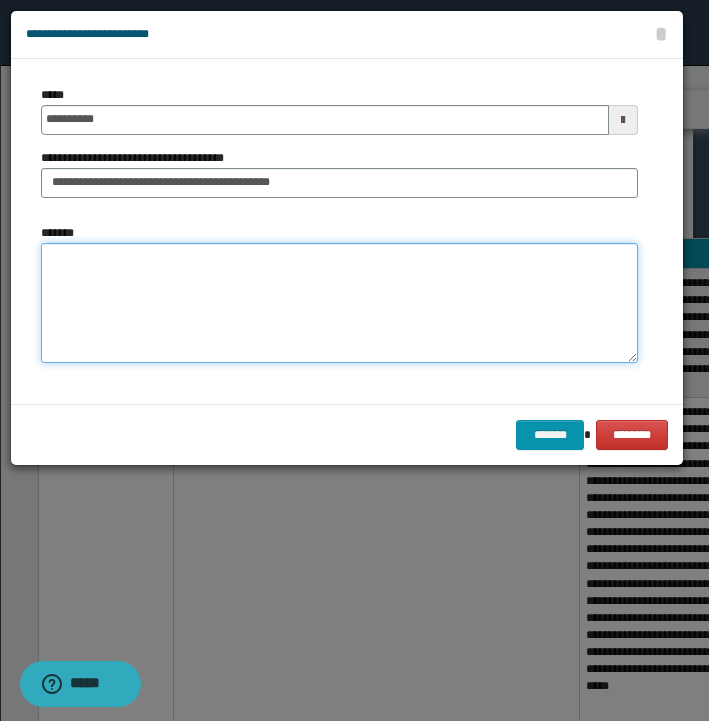 click on "*******" at bounding box center (339, 303) 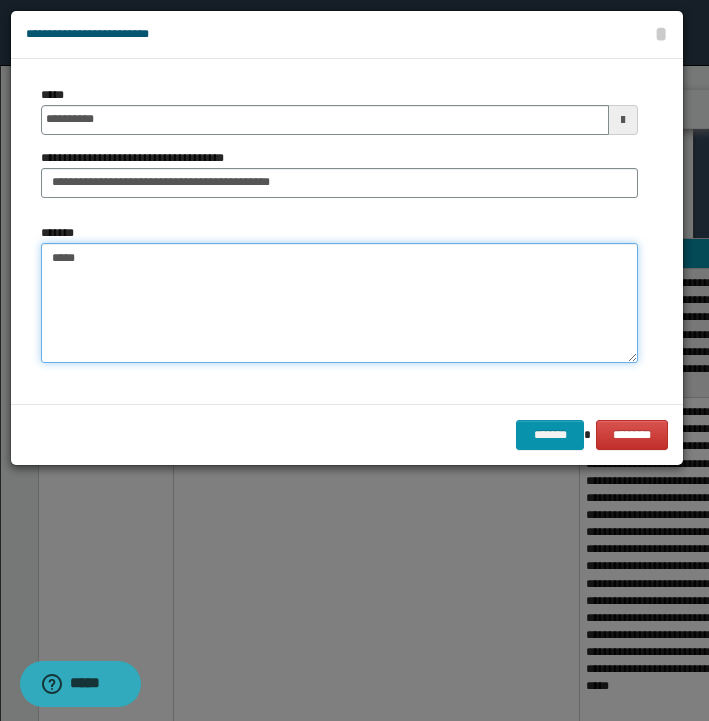 drag, startPoint x: 398, startPoint y: 316, endPoint x: 45, endPoint y: 236, distance: 361.95166 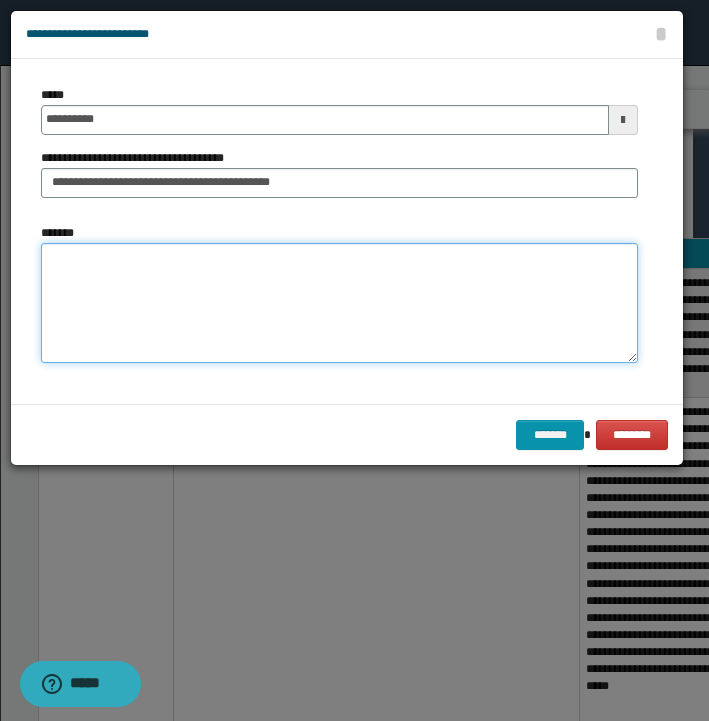 paste on "**********" 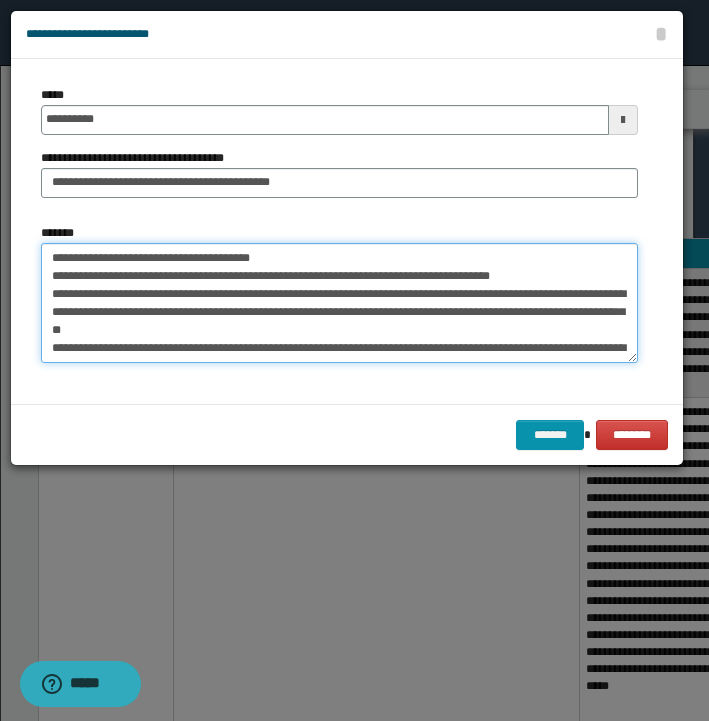 scroll, scrollTop: 342, scrollLeft: 0, axis: vertical 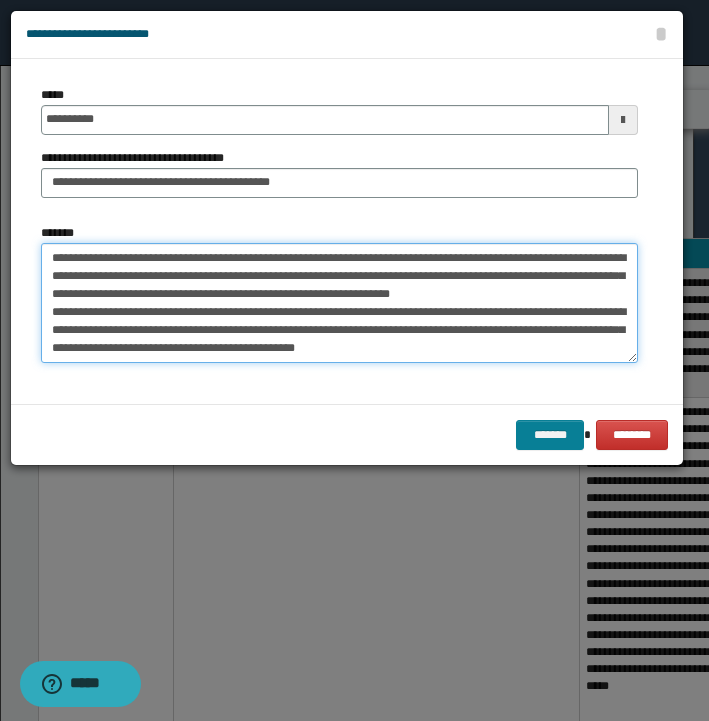 type on "**********" 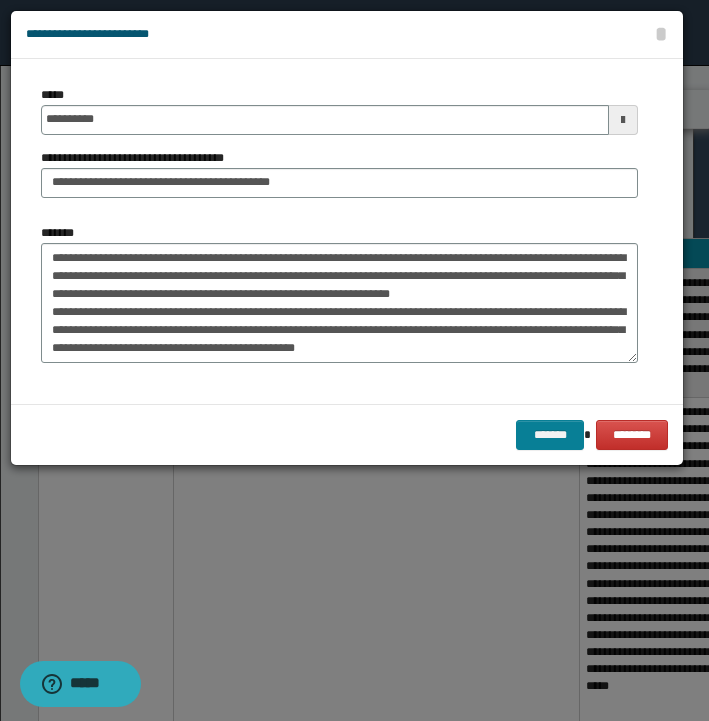 click on "*******" at bounding box center [550, 435] 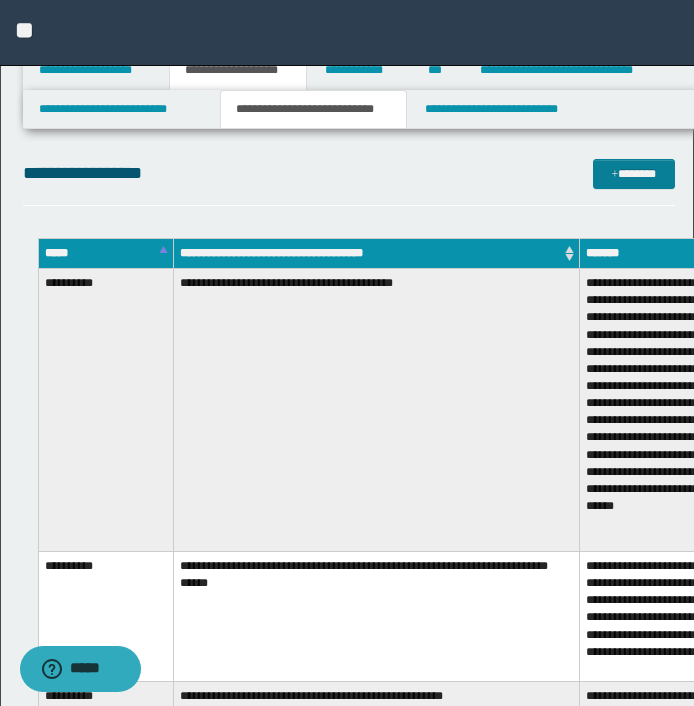 click at bounding box center (615, 175) 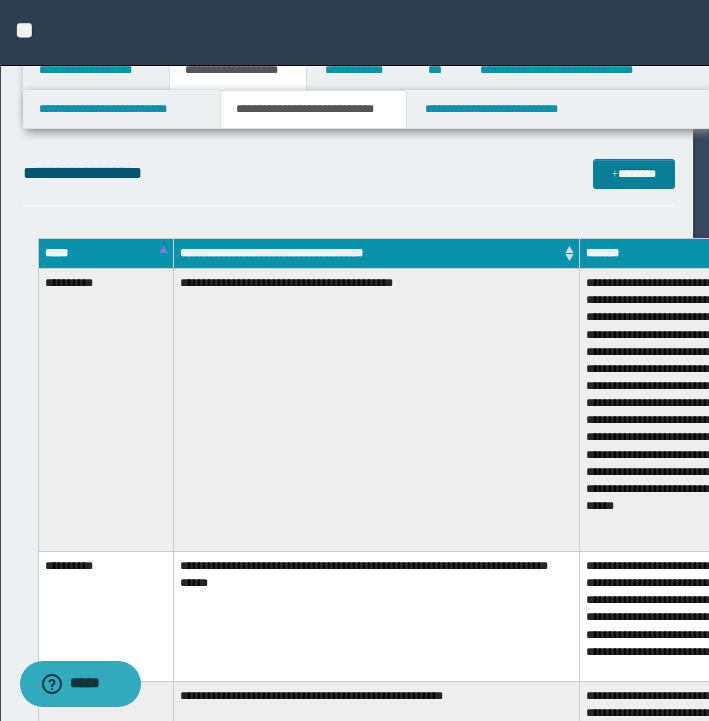 scroll, scrollTop: 0, scrollLeft: 0, axis: both 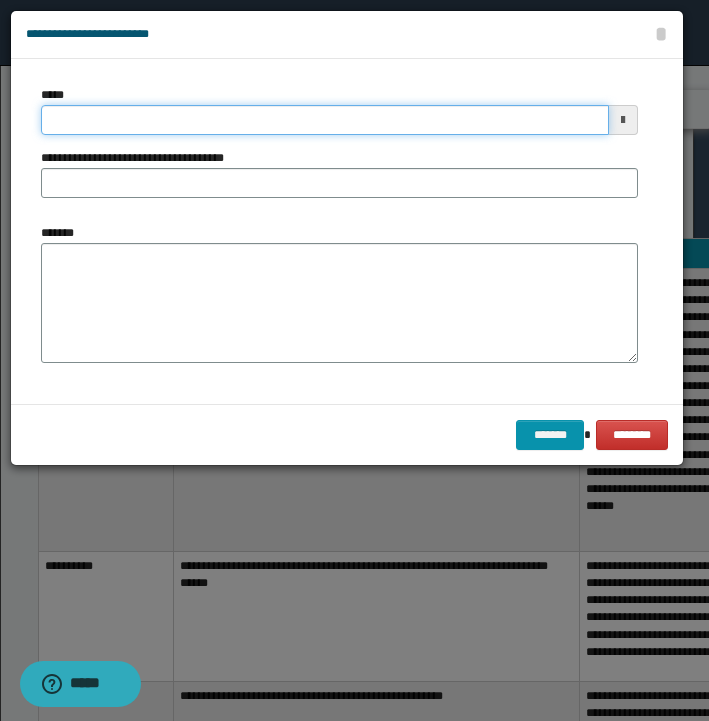click on "*****" at bounding box center [325, 120] 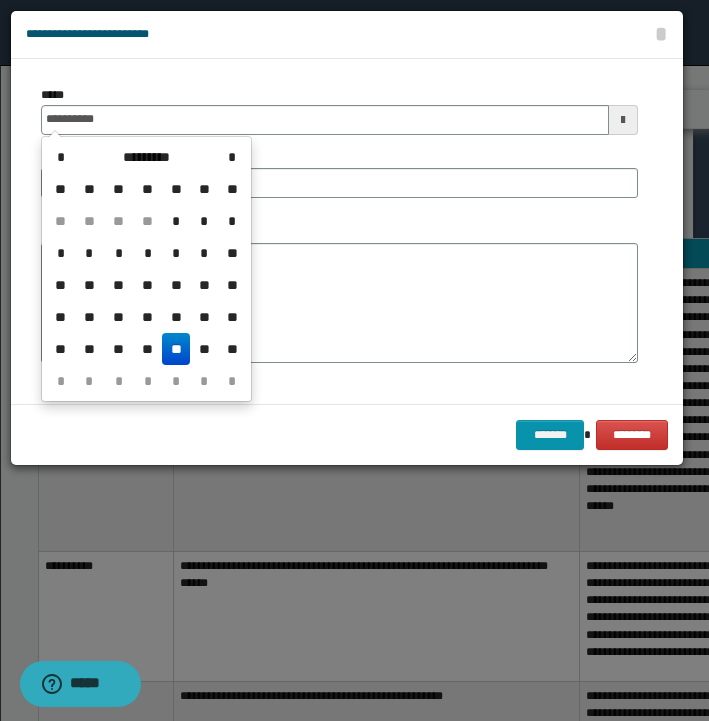 type on "**********" 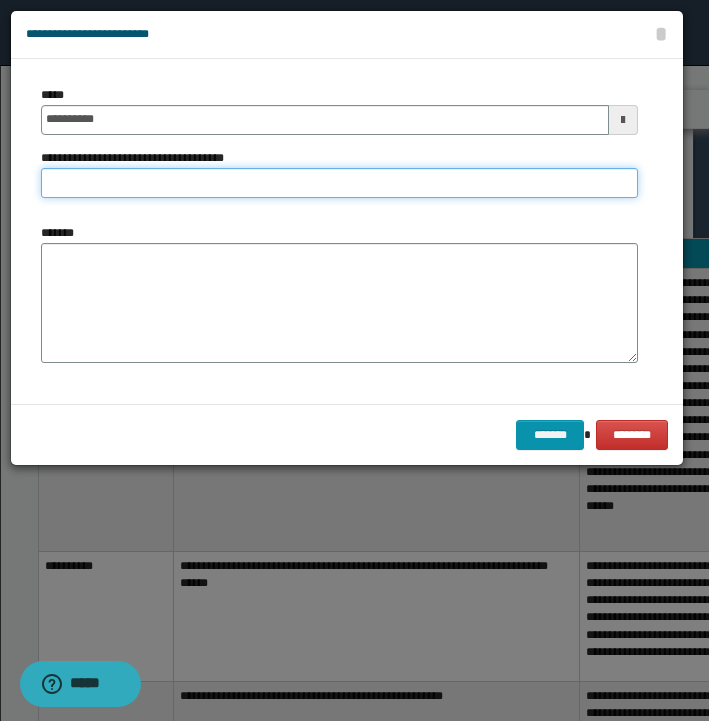 click on "**********" at bounding box center (339, 183) 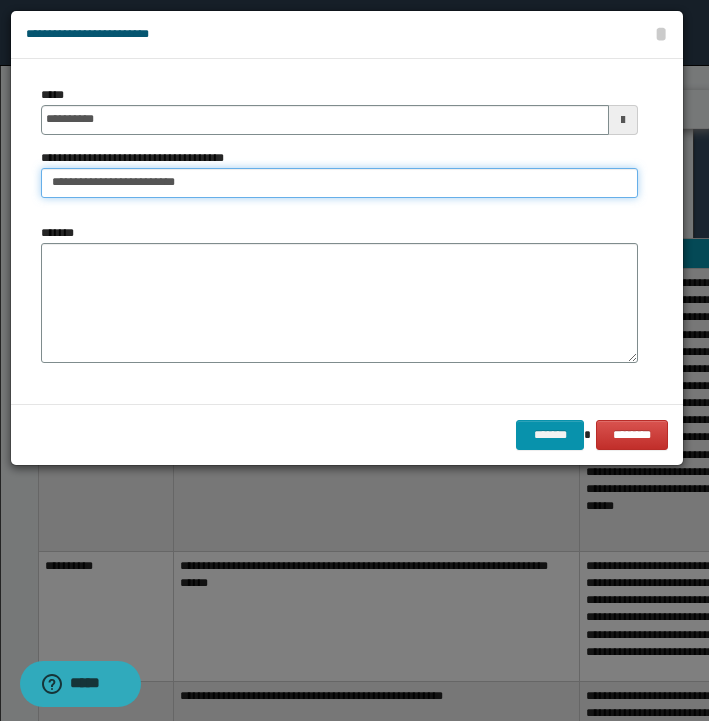 drag, startPoint x: 112, startPoint y: 189, endPoint x: 265, endPoint y: 171, distance: 154.05519 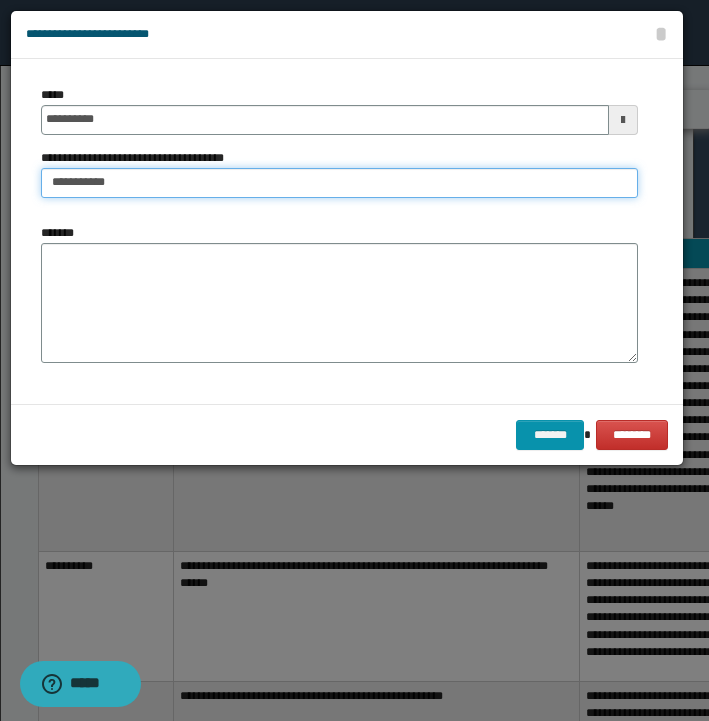 paste on "**********" 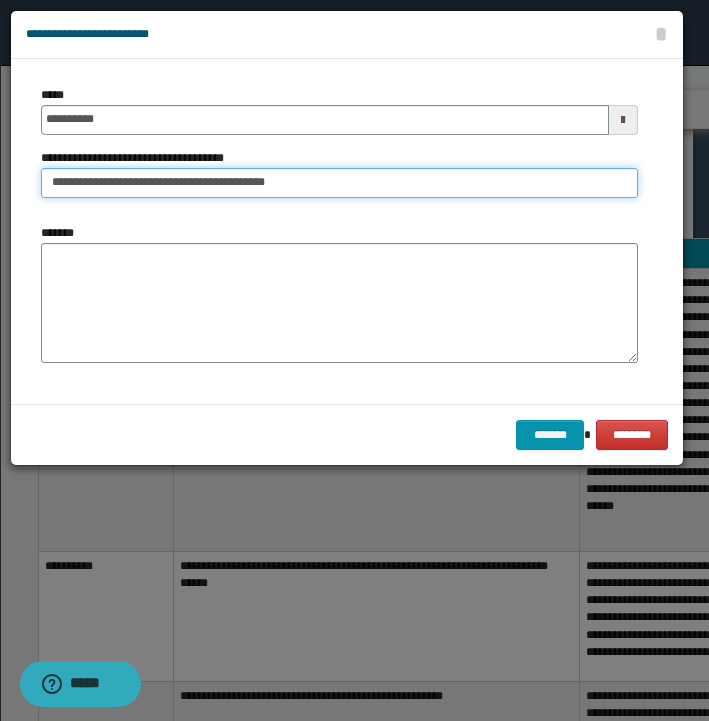 type on "**********" 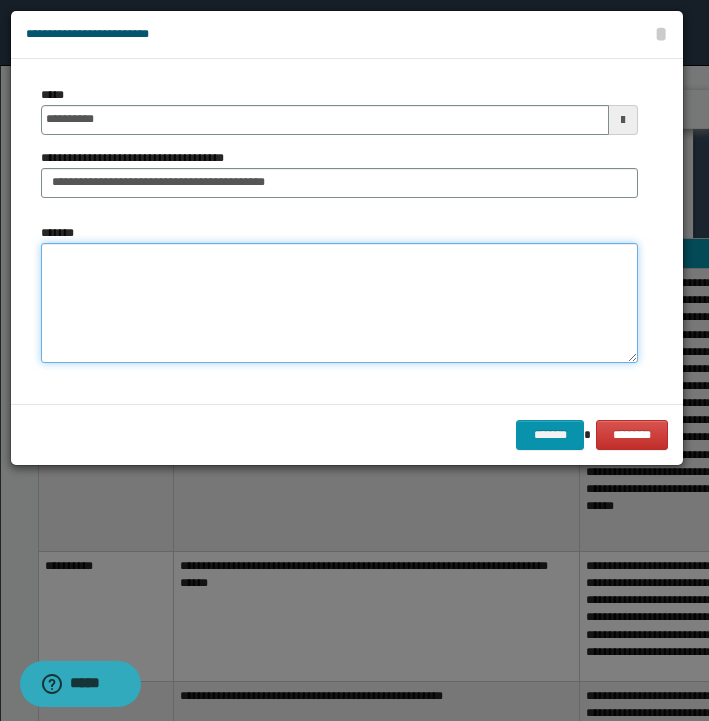 click on "*******" at bounding box center [339, 303] 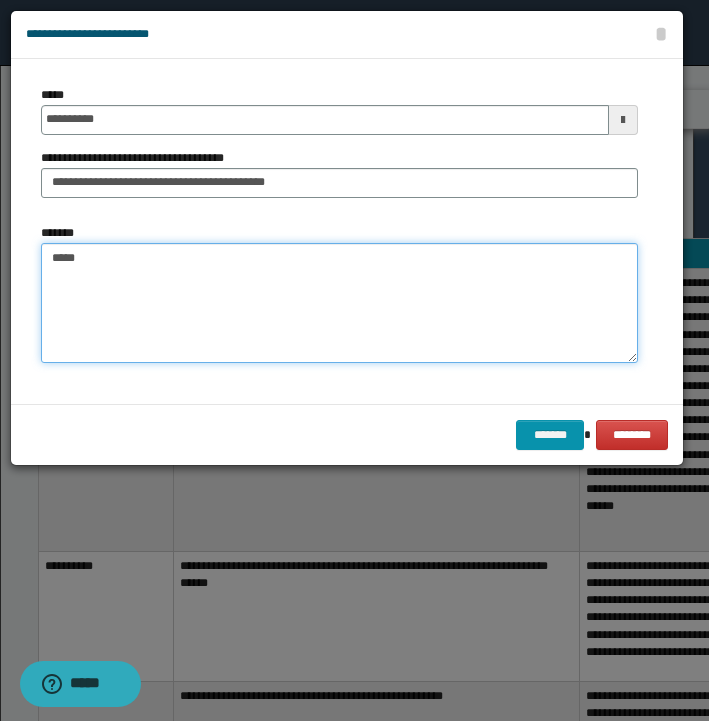 drag, startPoint x: 487, startPoint y: 284, endPoint x: 359, endPoint y: 272, distance: 128.56126 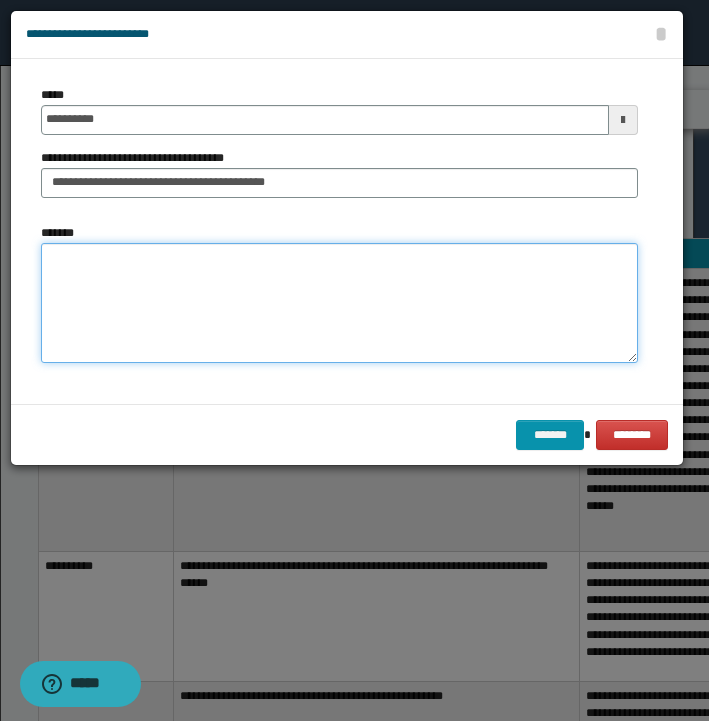paste on "**********" 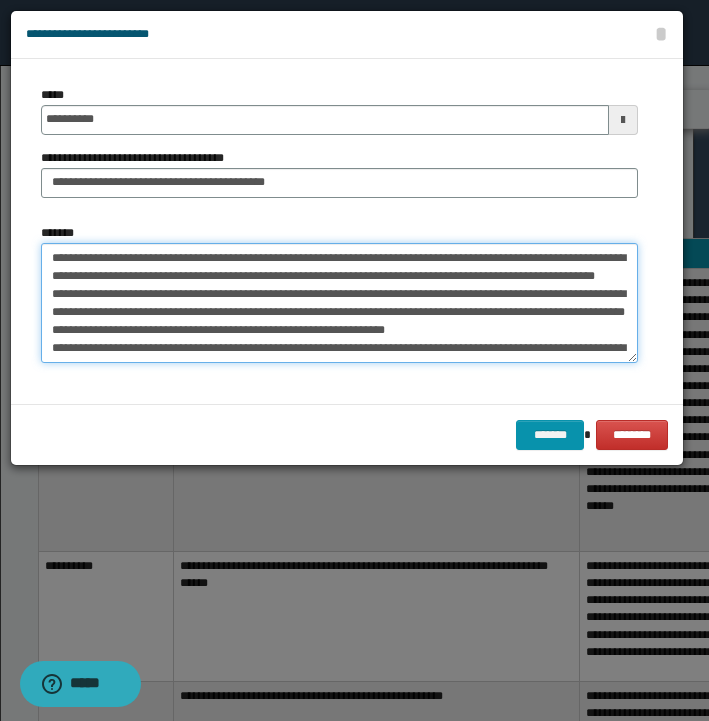 scroll, scrollTop: 270, scrollLeft: 0, axis: vertical 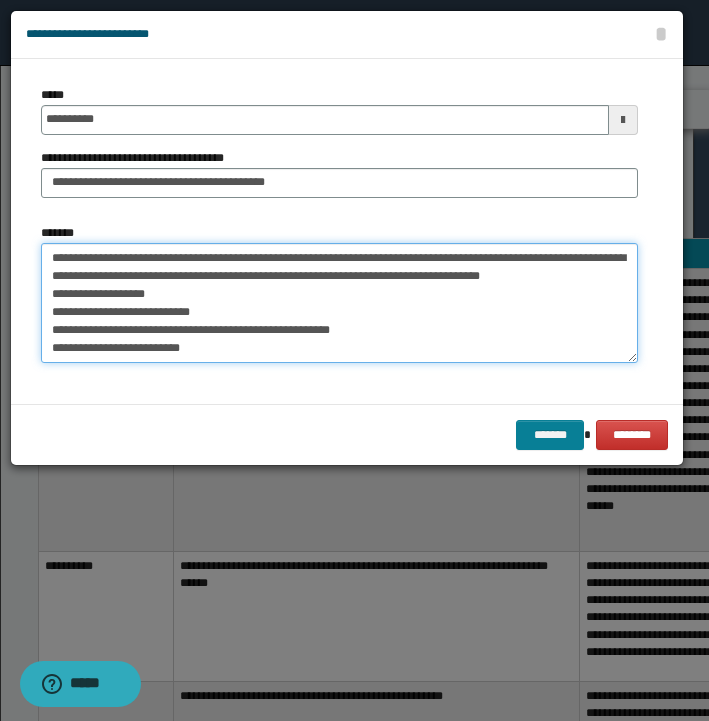 type on "**********" 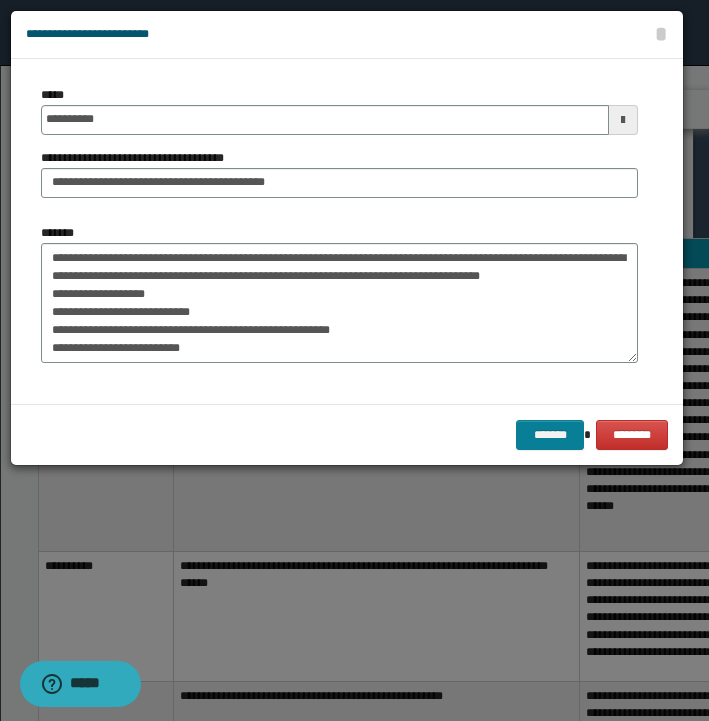 click on "*******" at bounding box center (550, 435) 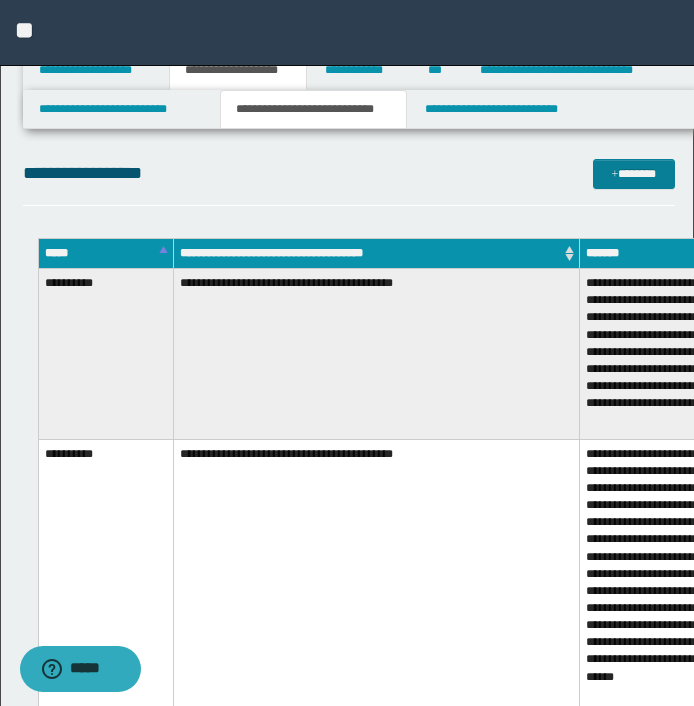 click on "*******" at bounding box center (634, 174) 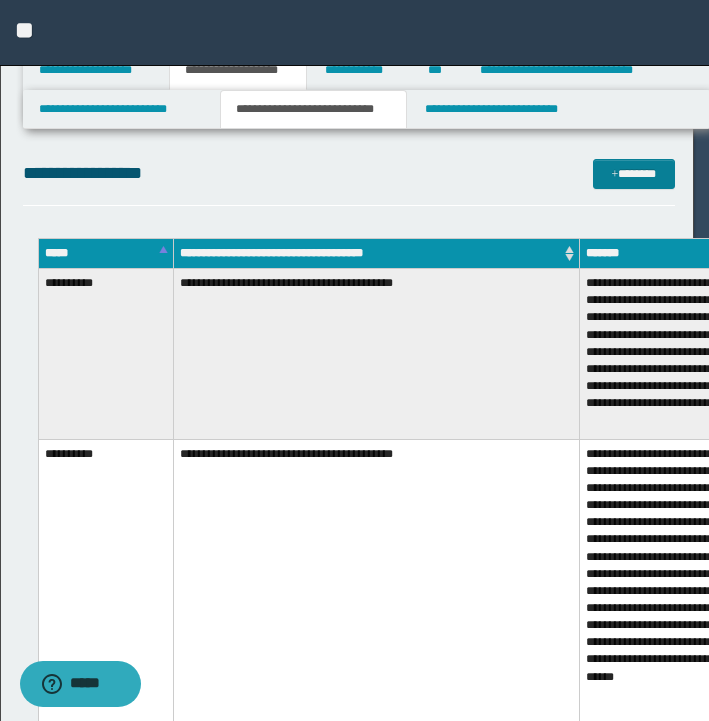 scroll, scrollTop: 0, scrollLeft: 0, axis: both 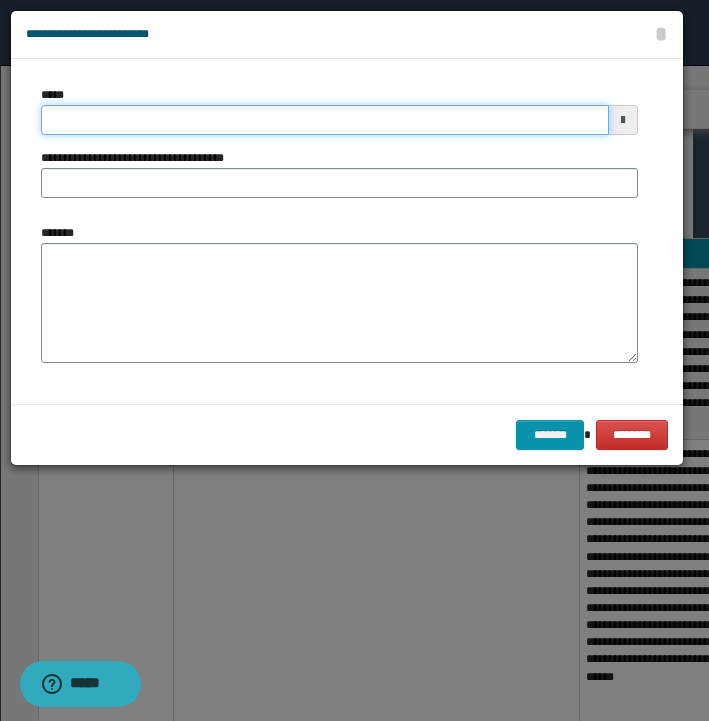 click on "*****" at bounding box center (325, 120) 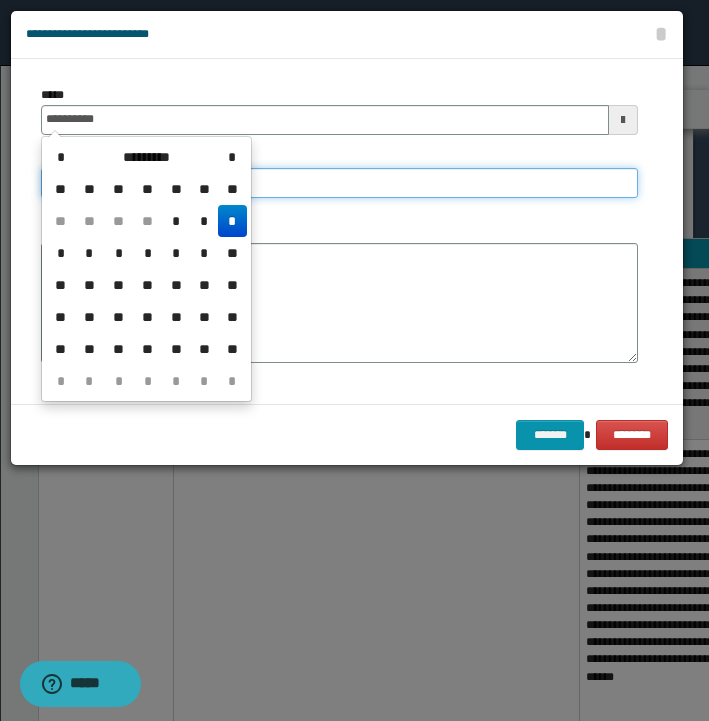 type on "**********" 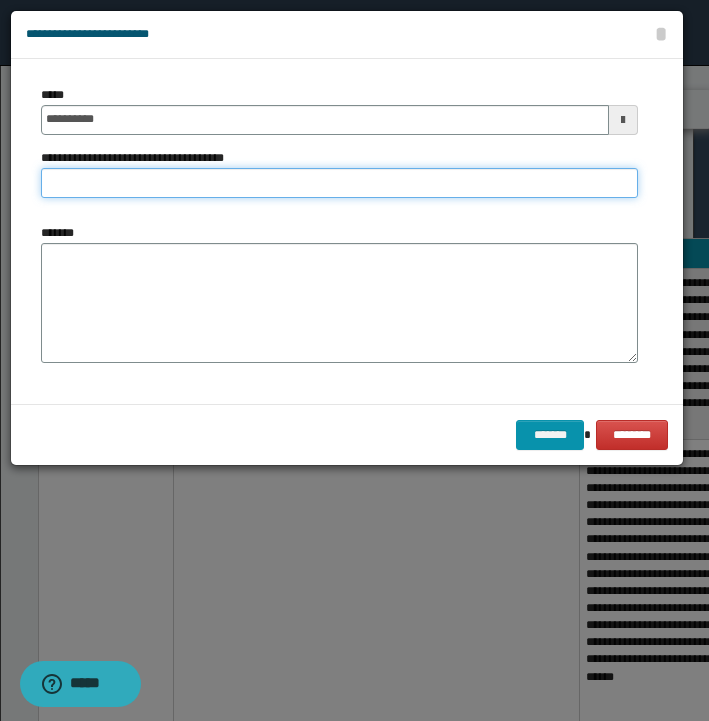 click on "**********" at bounding box center [339, 183] 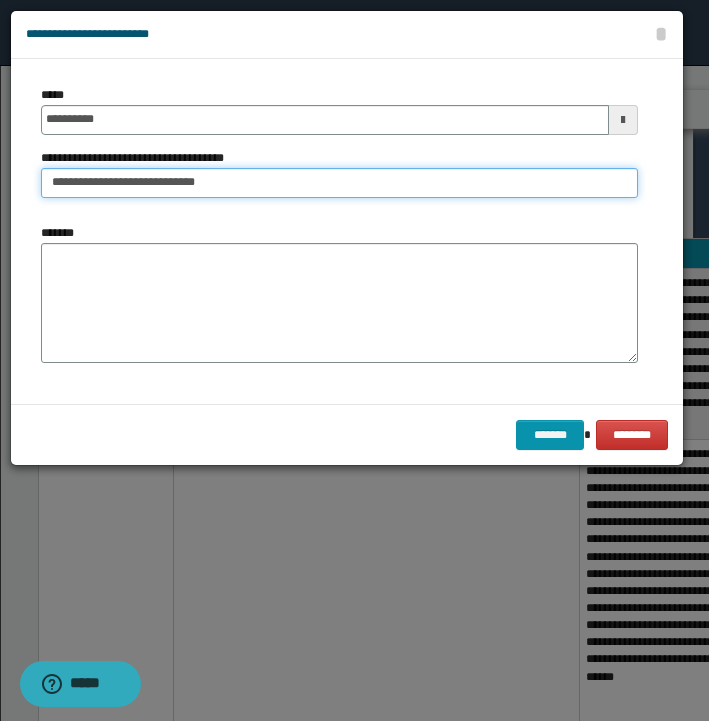 type on "**********" 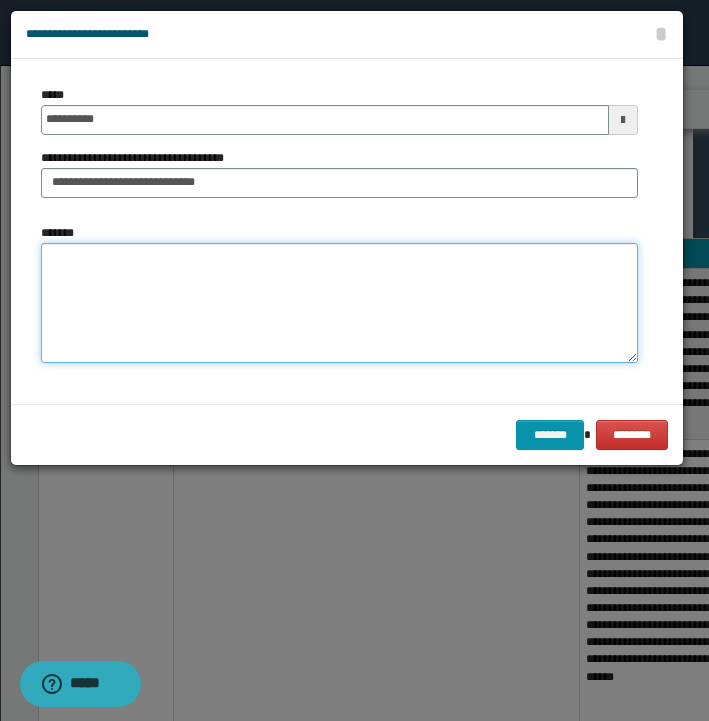 click on "*******" at bounding box center (339, 303) 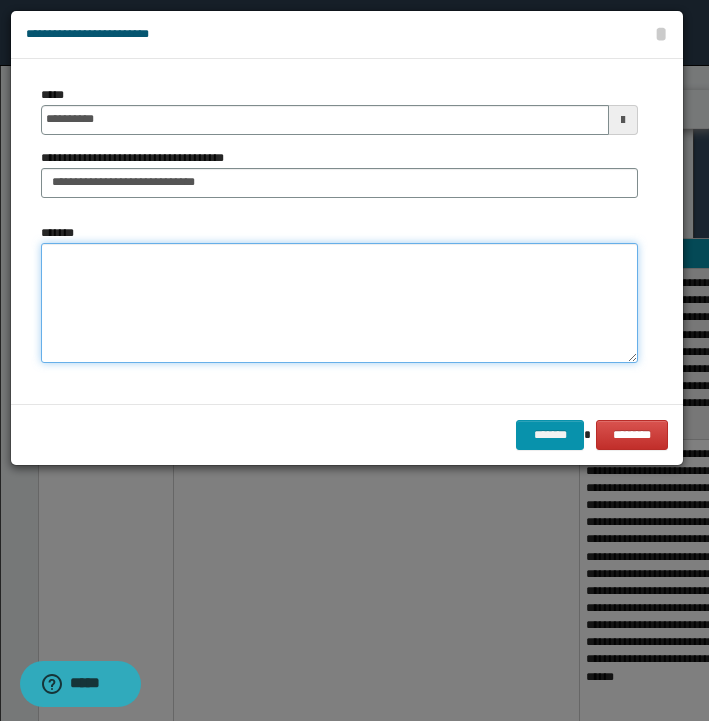 paste on "*****" 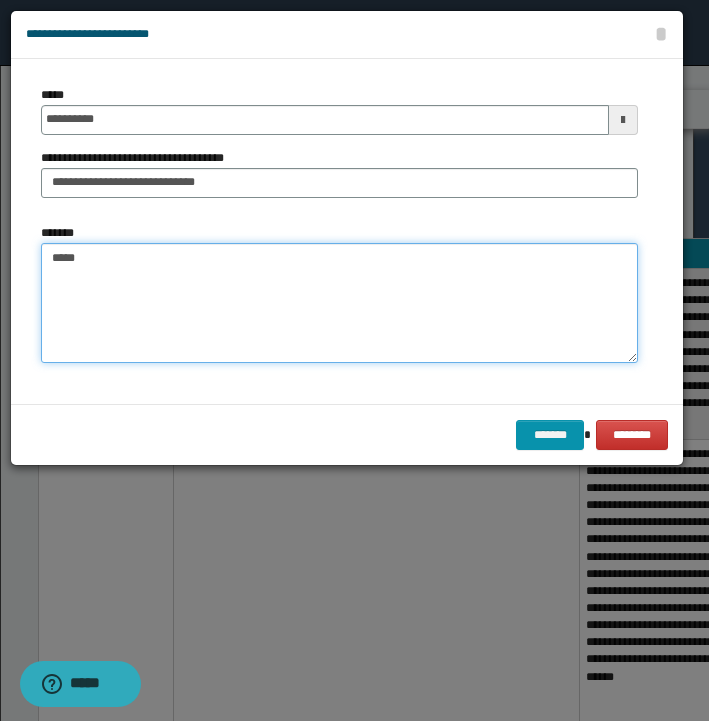 drag, startPoint x: 311, startPoint y: 313, endPoint x: 33, endPoint y: 250, distance: 285.04913 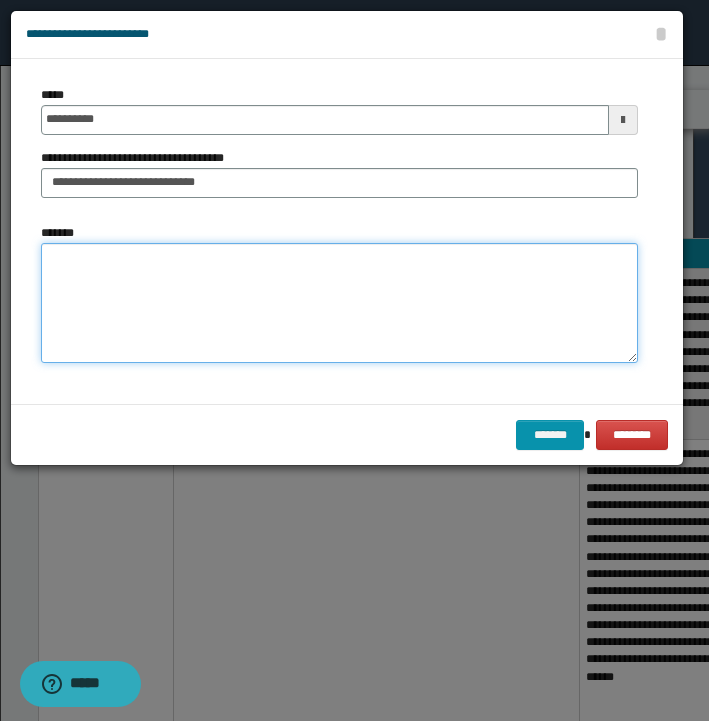 paste on "**********" 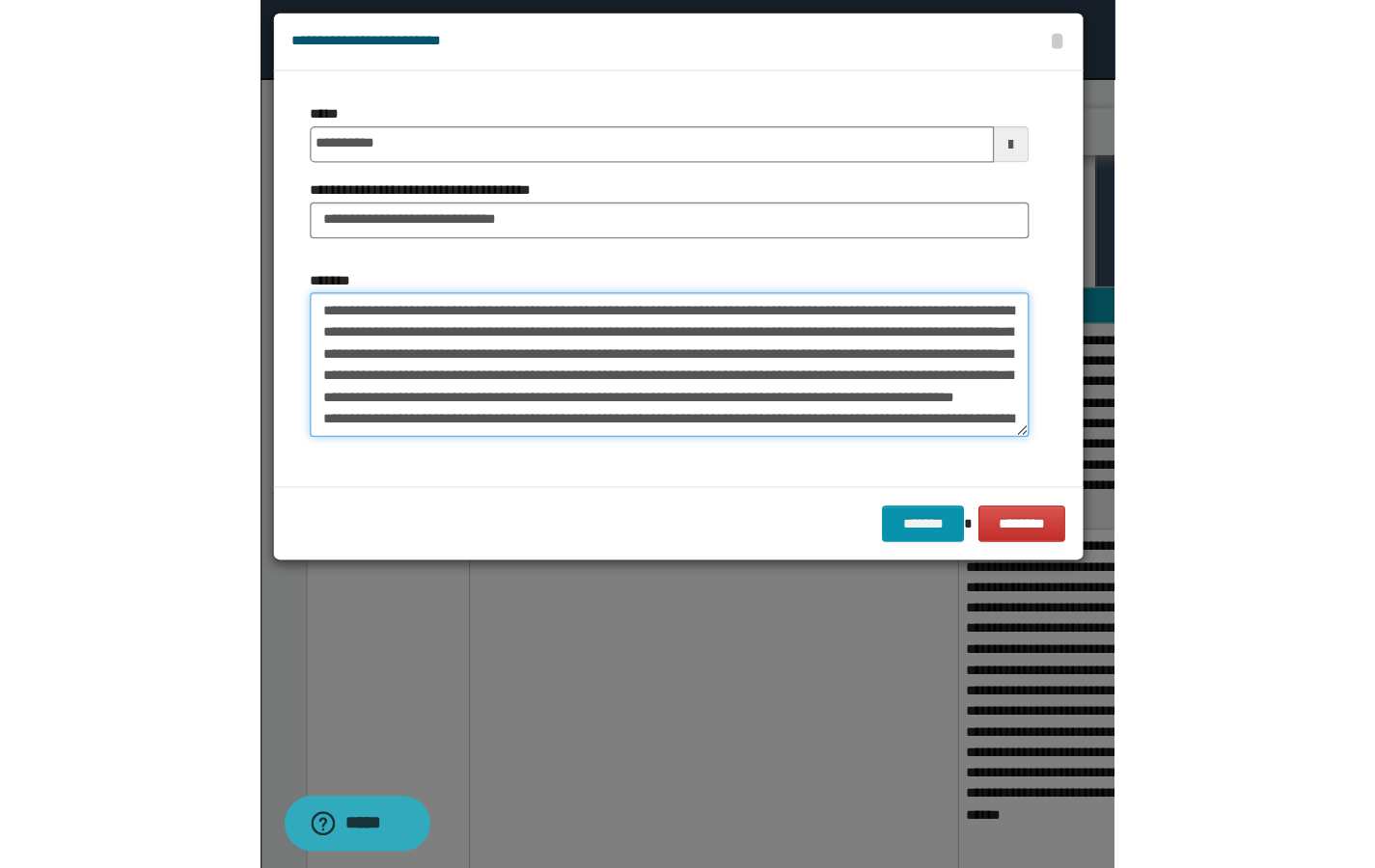 scroll, scrollTop: 191, scrollLeft: 0, axis: vertical 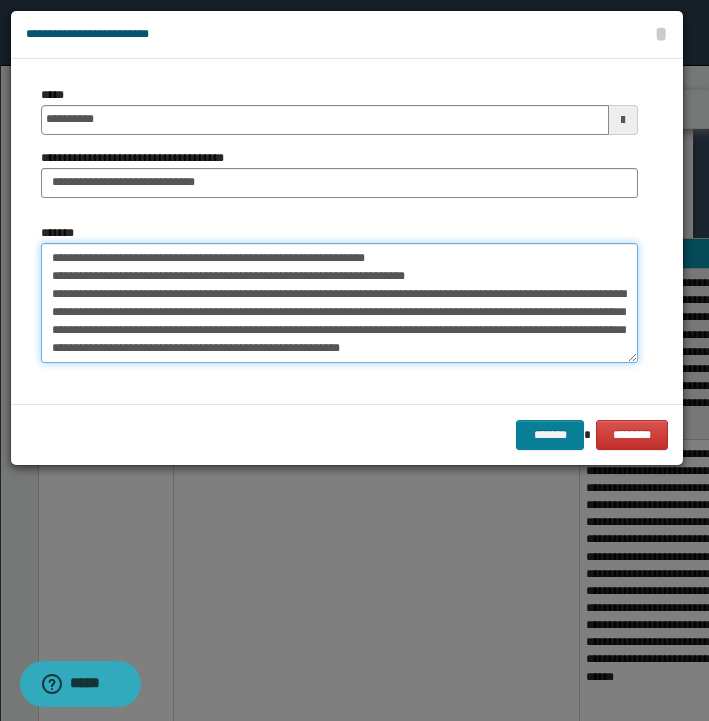 type on "**********" 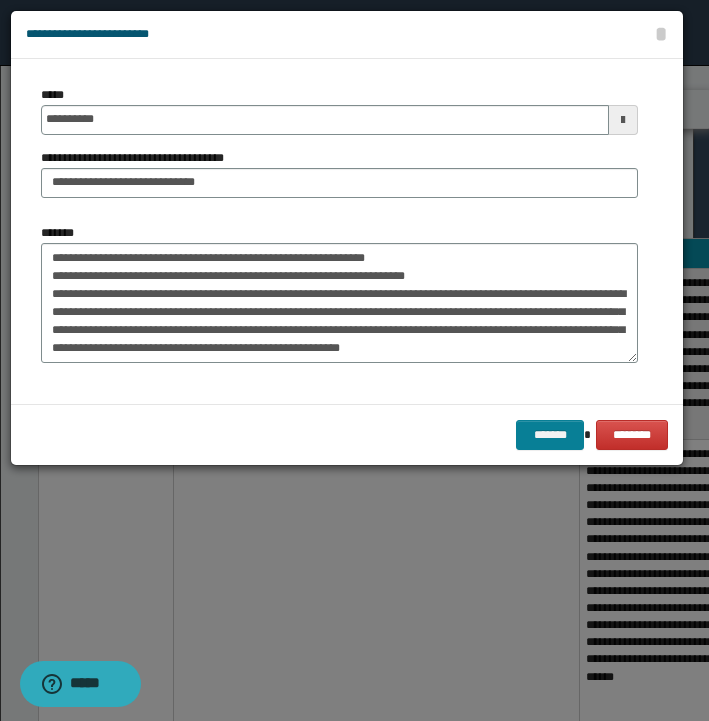 click on "*******" at bounding box center (550, 435) 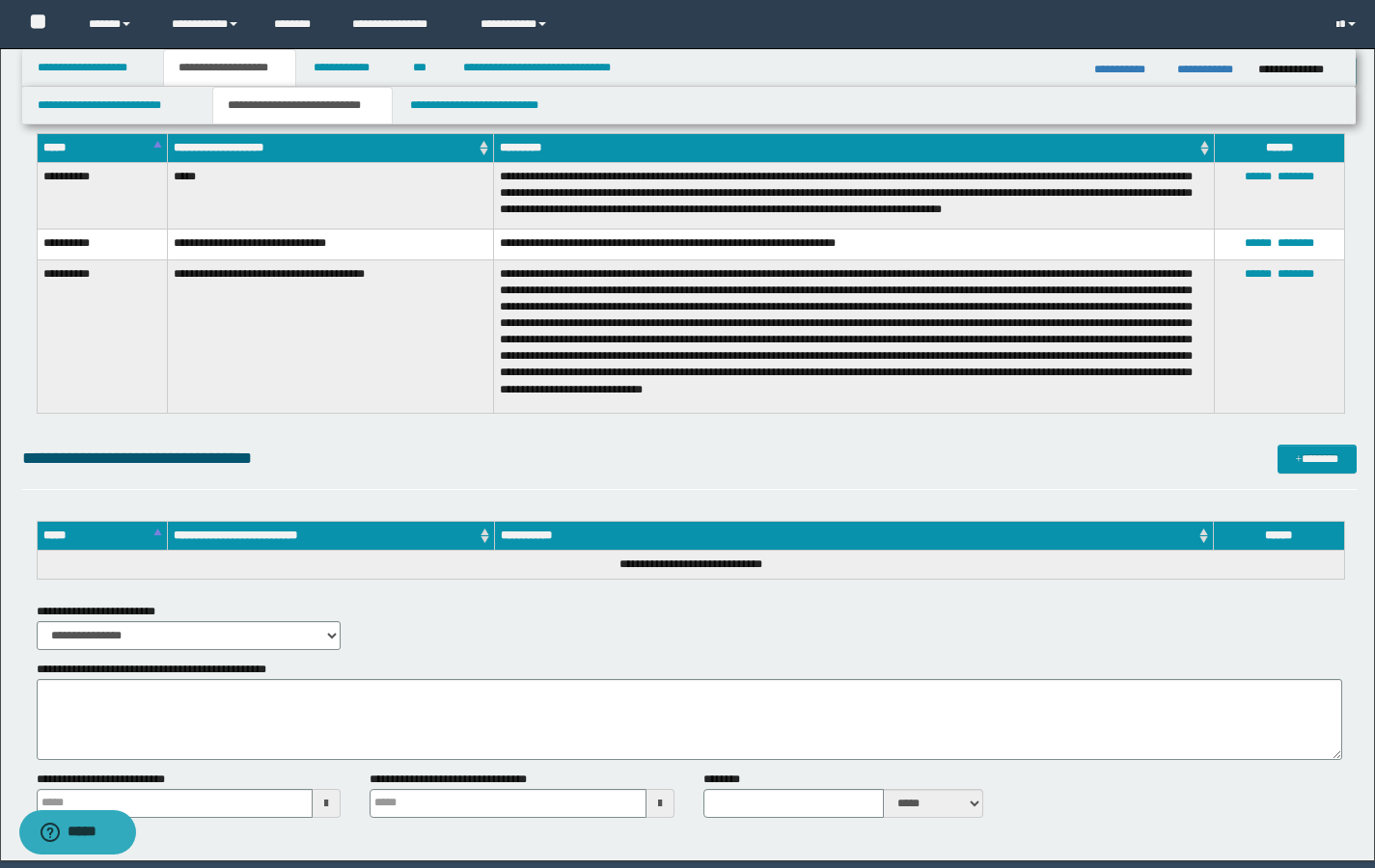 scroll, scrollTop: 1623, scrollLeft: 0, axis: vertical 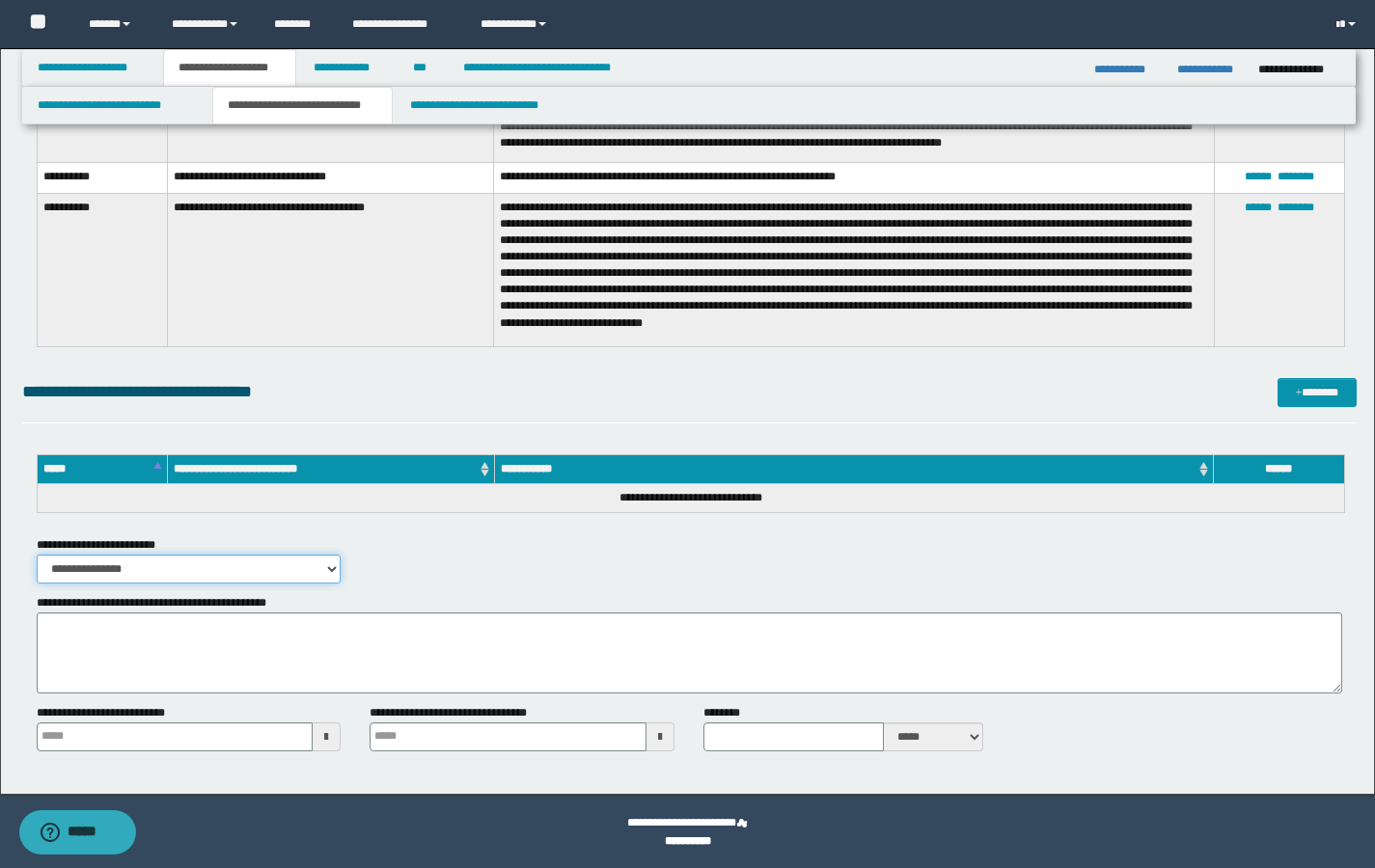 select on "*" 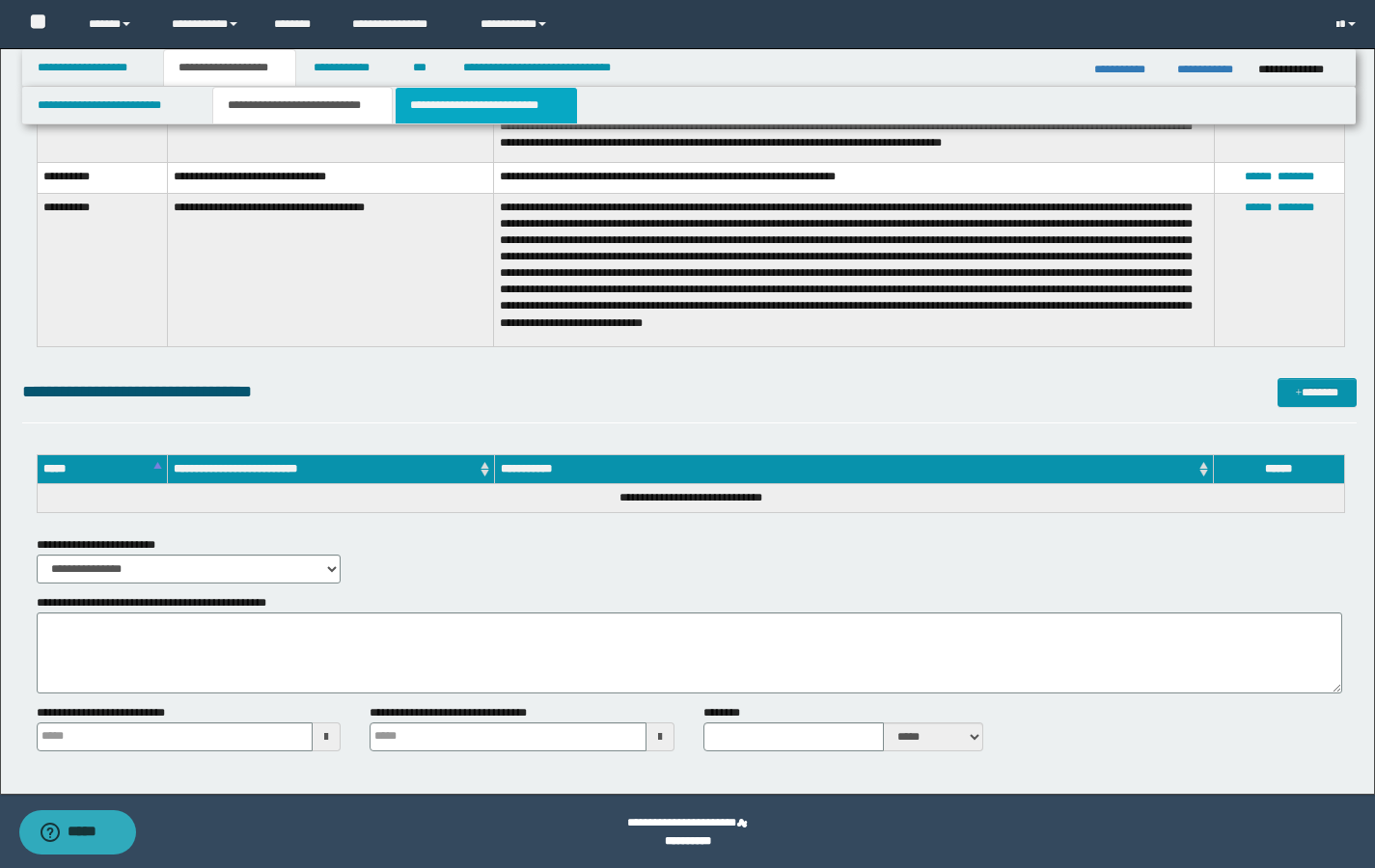 click on "**********" at bounding box center [486, 105] 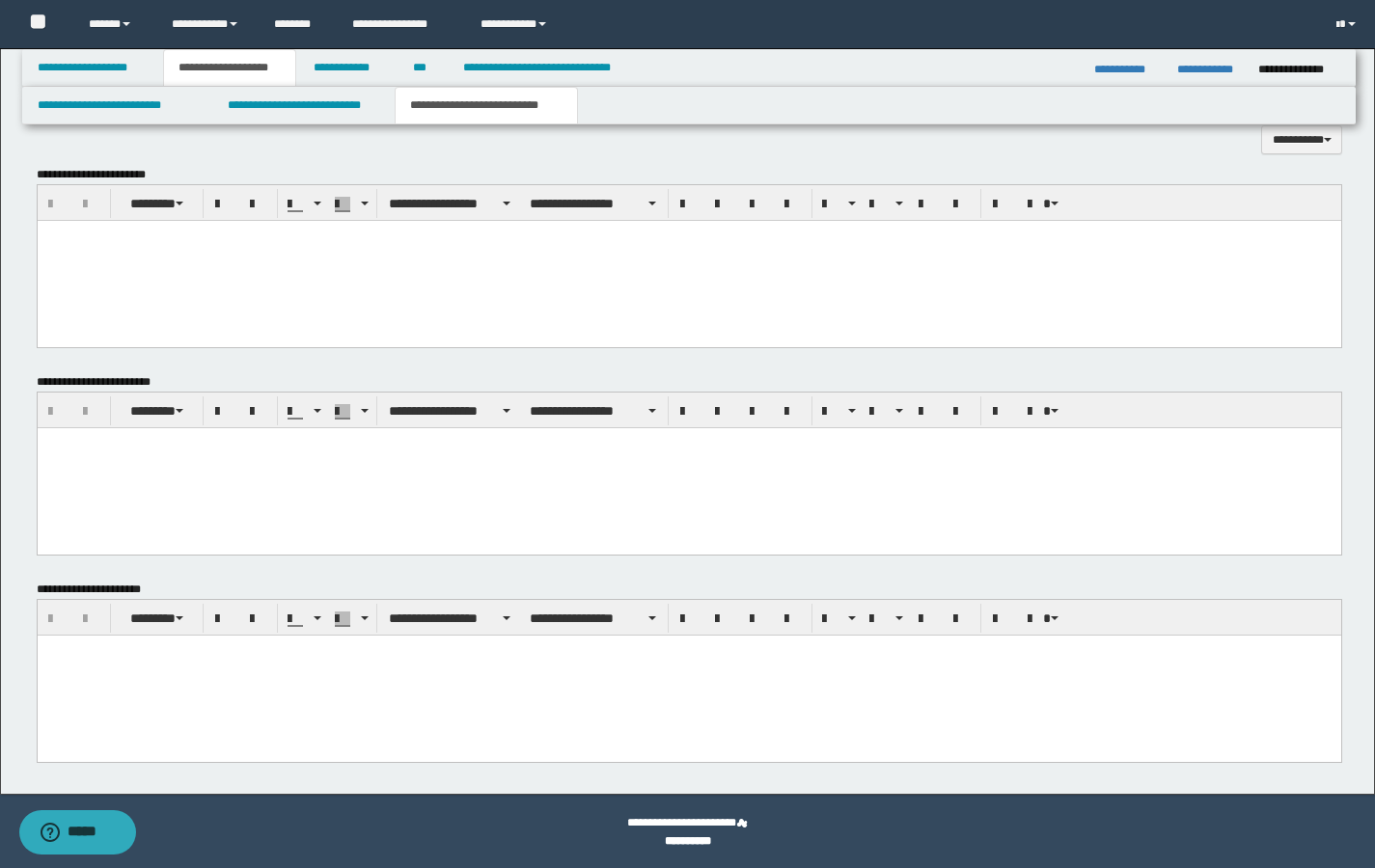 scroll, scrollTop: 0, scrollLeft: 0, axis: both 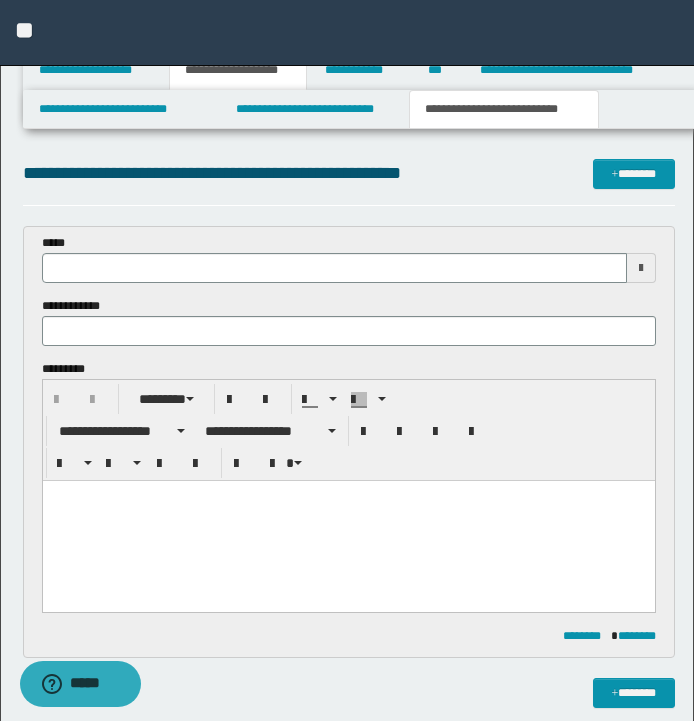 click at bounding box center (348, 521) 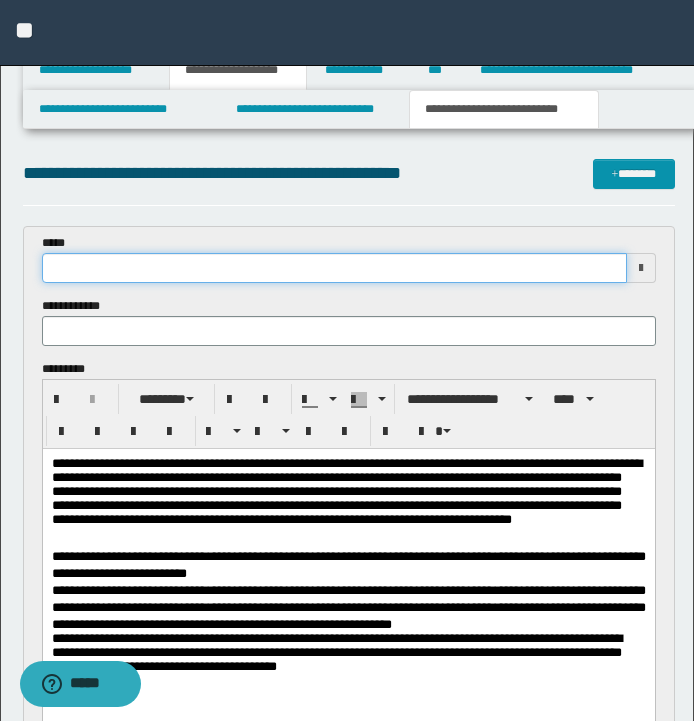 click at bounding box center [334, 268] 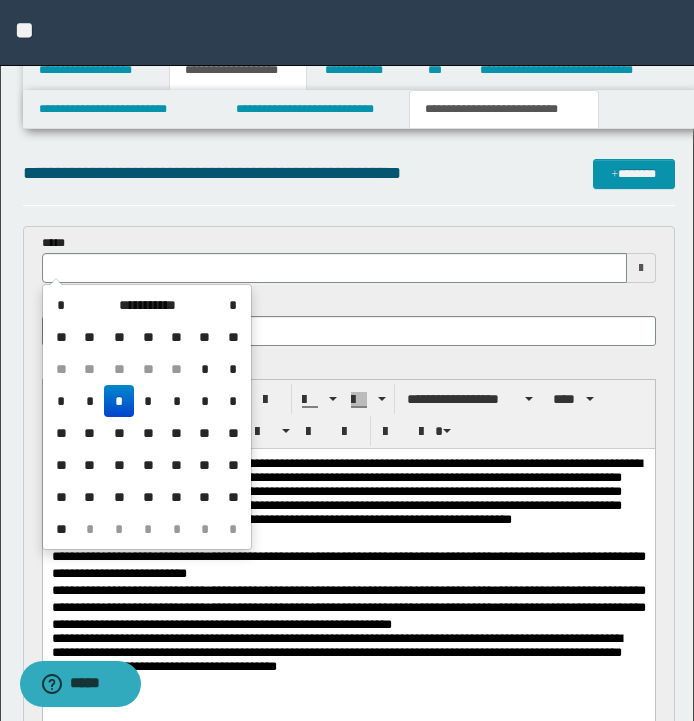 click on "*" at bounding box center [119, 401] 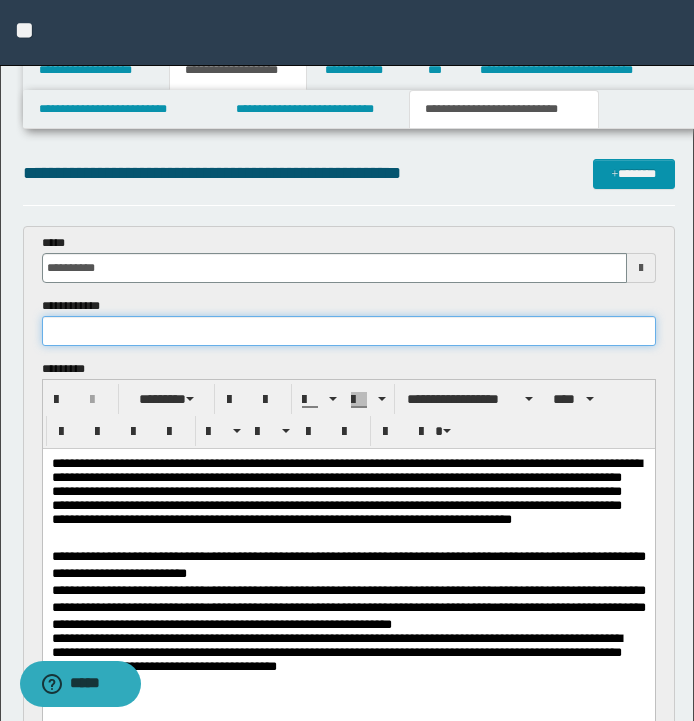 click at bounding box center (349, 331) 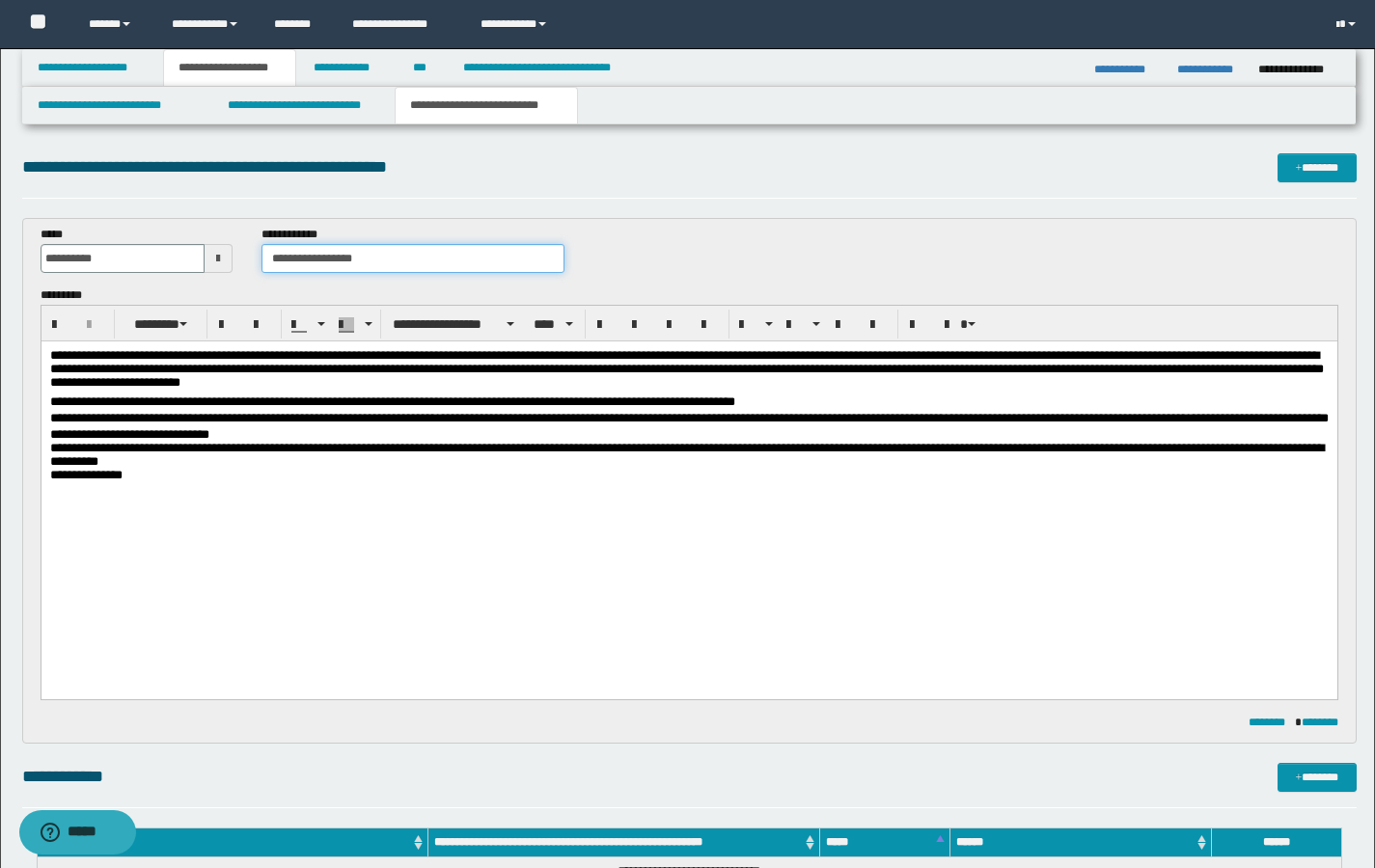 type on "**********" 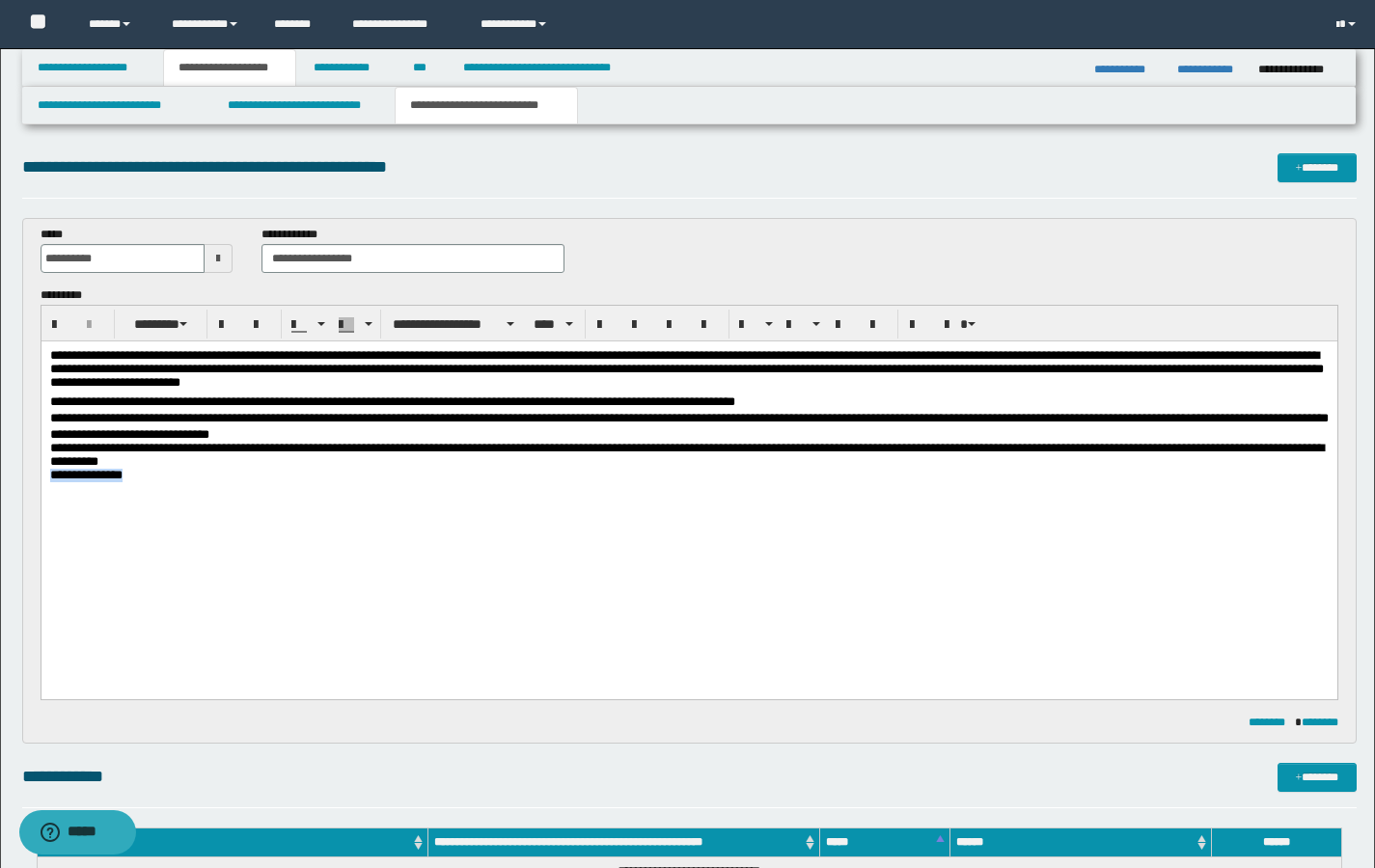drag, startPoint x: 153, startPoint y: 484, endPoint x: 49, endPoint y: 484, distance: 104 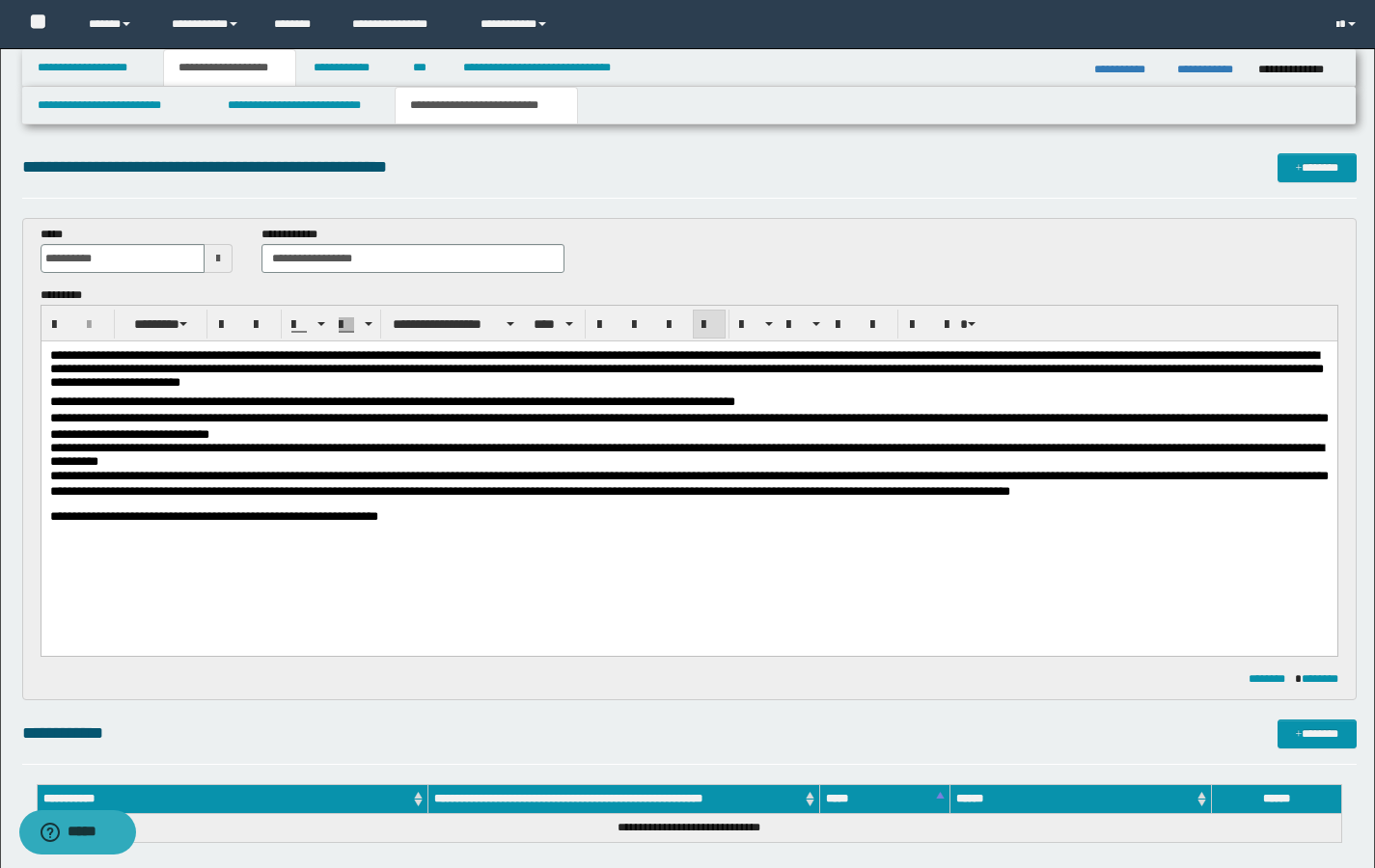 click on "**********" at bounding box center [688, 466] 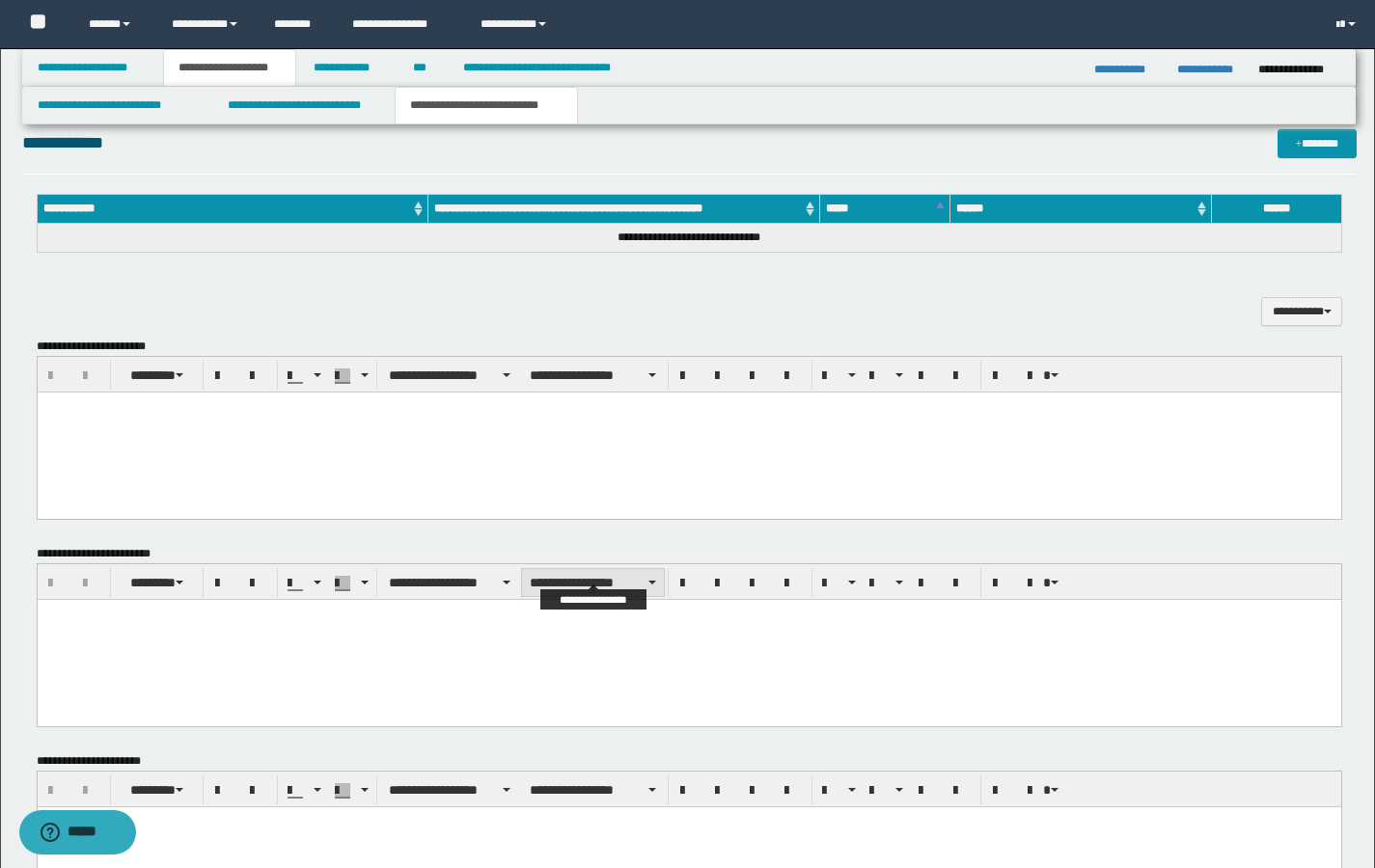 scroll, scrollTop: 393, scrollLeft: 0, axis: vertical 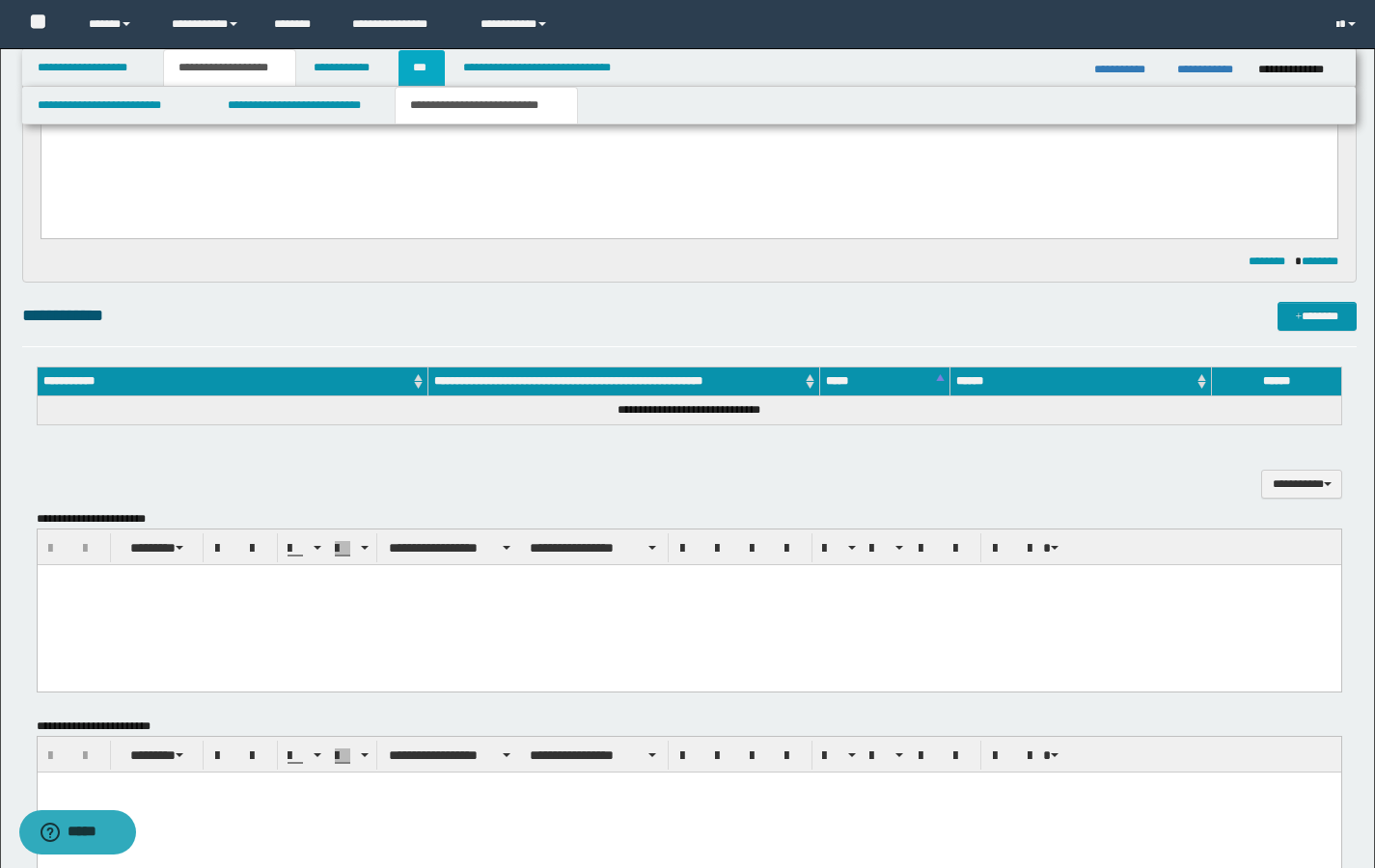 click on "***" at bounding box center [422, 68] 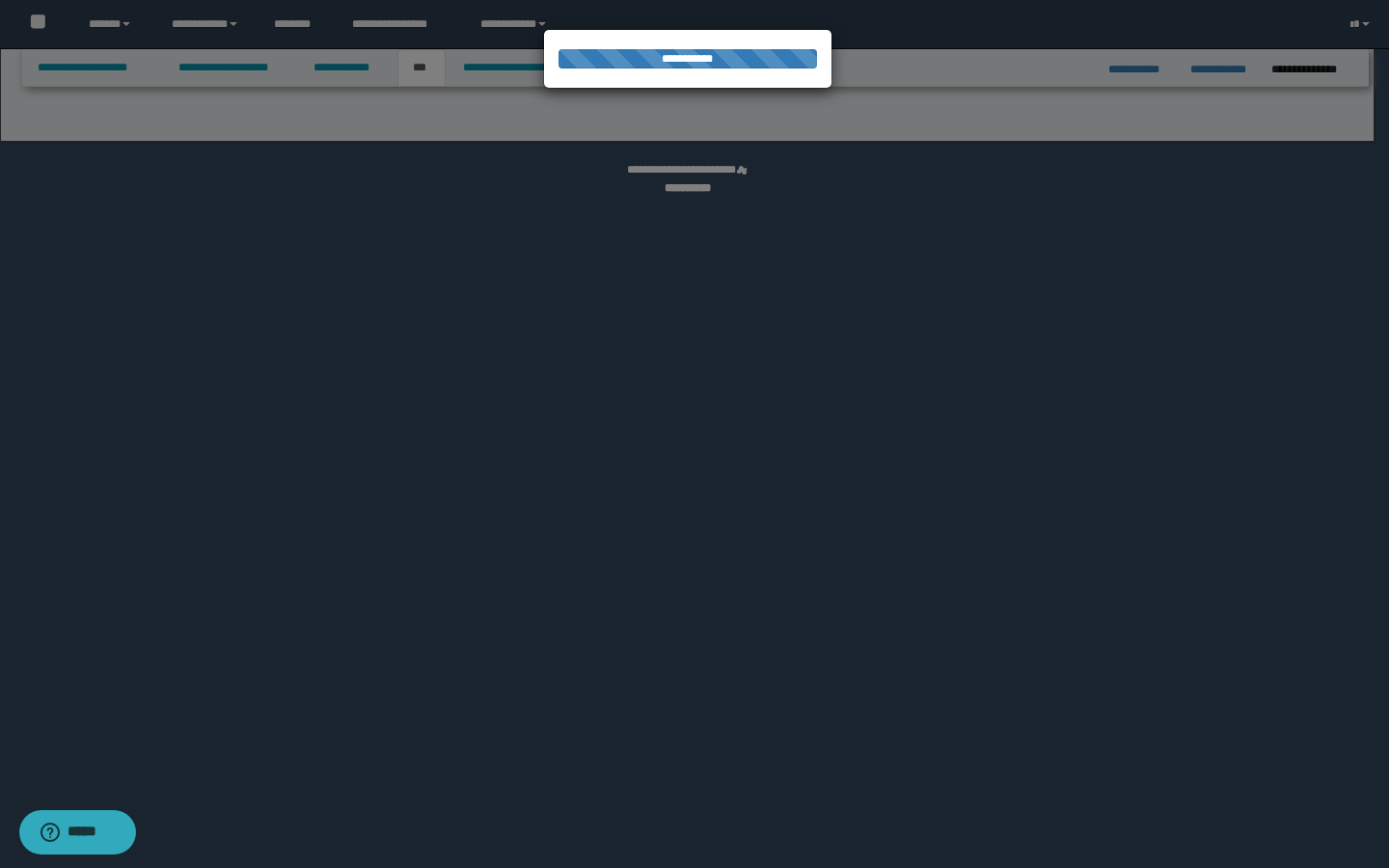 select on "***" 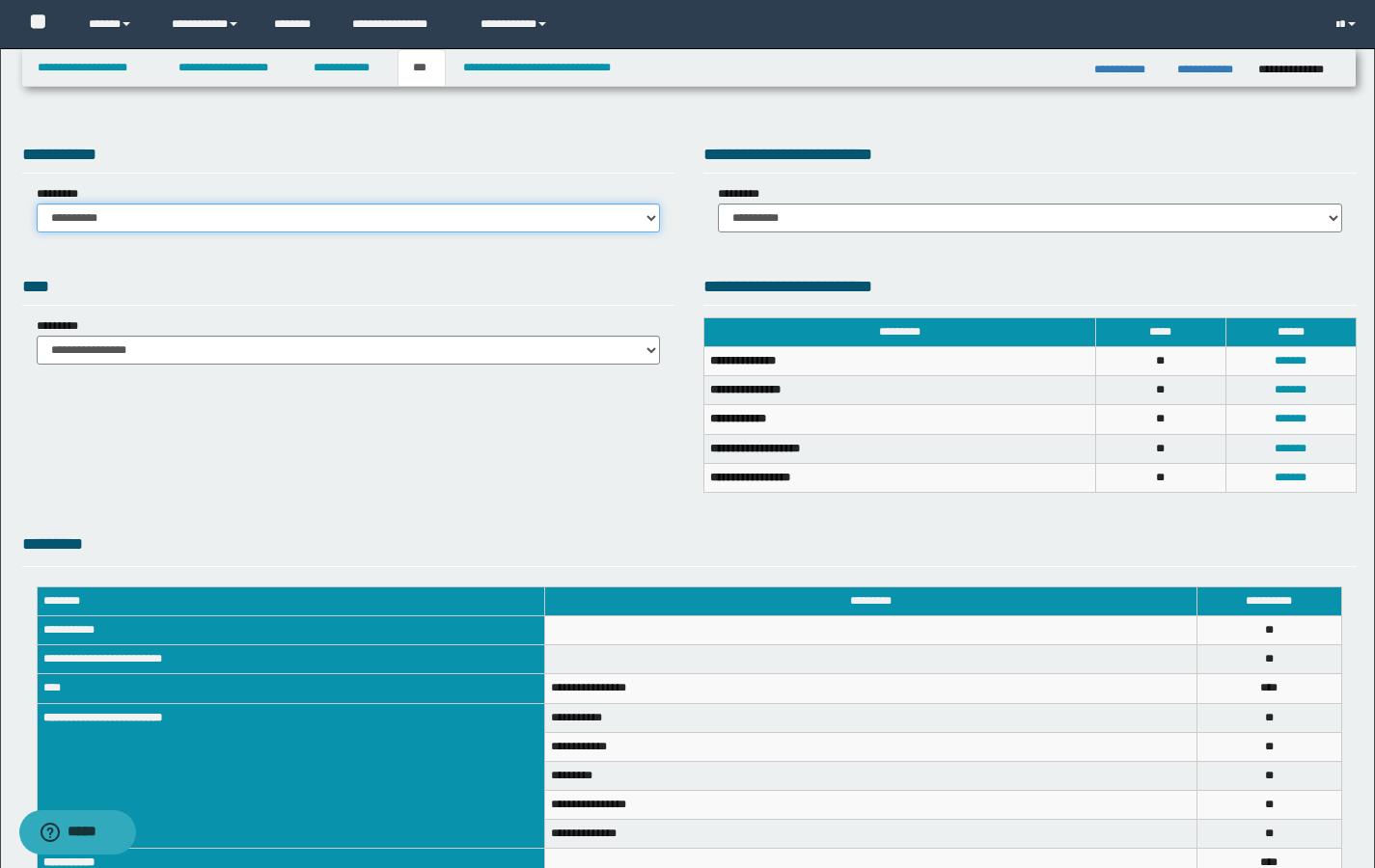 select on "*" 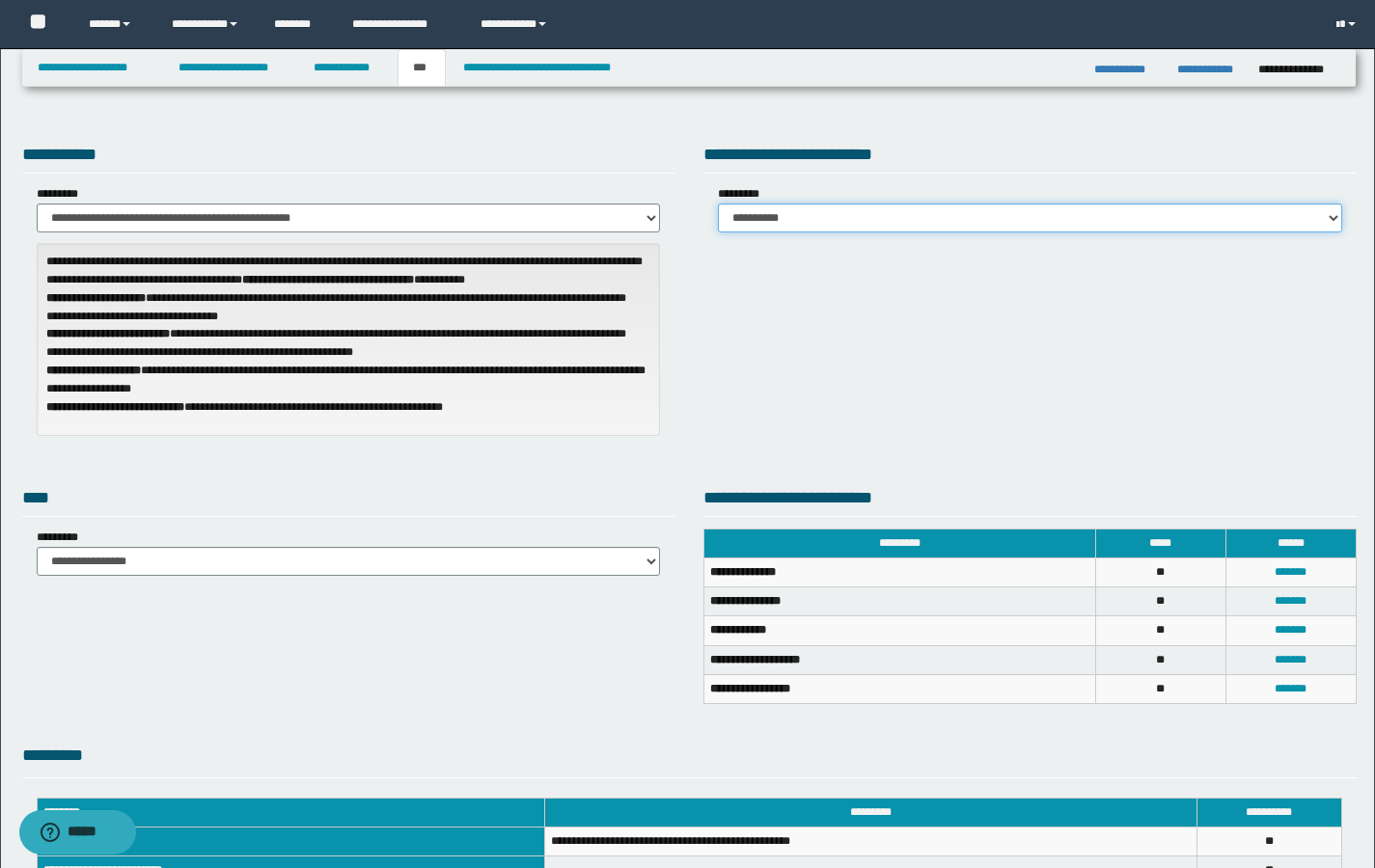 select on "*" 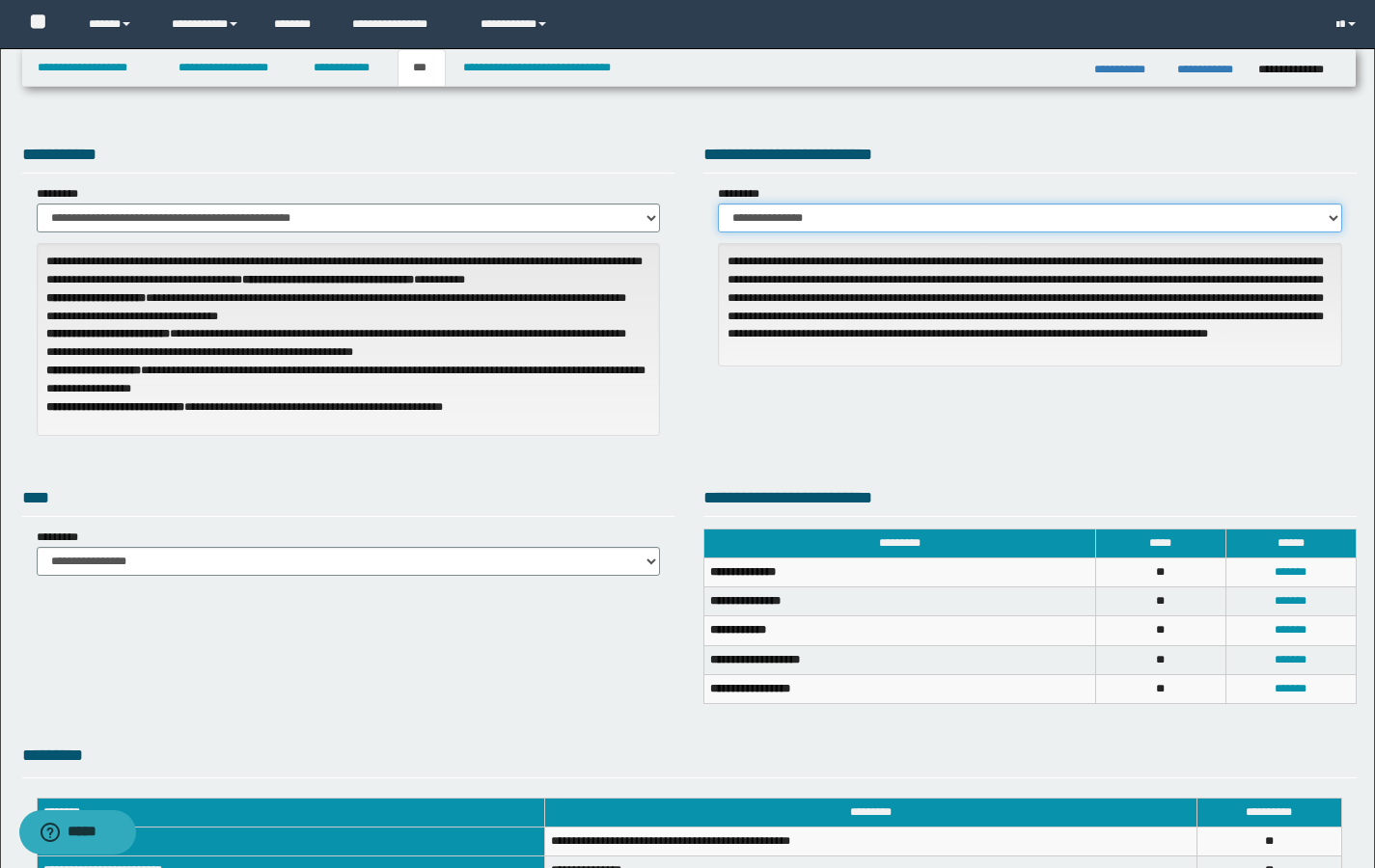 scroll, scrollTop: 165, scrollLeft: 0, axis: vertical 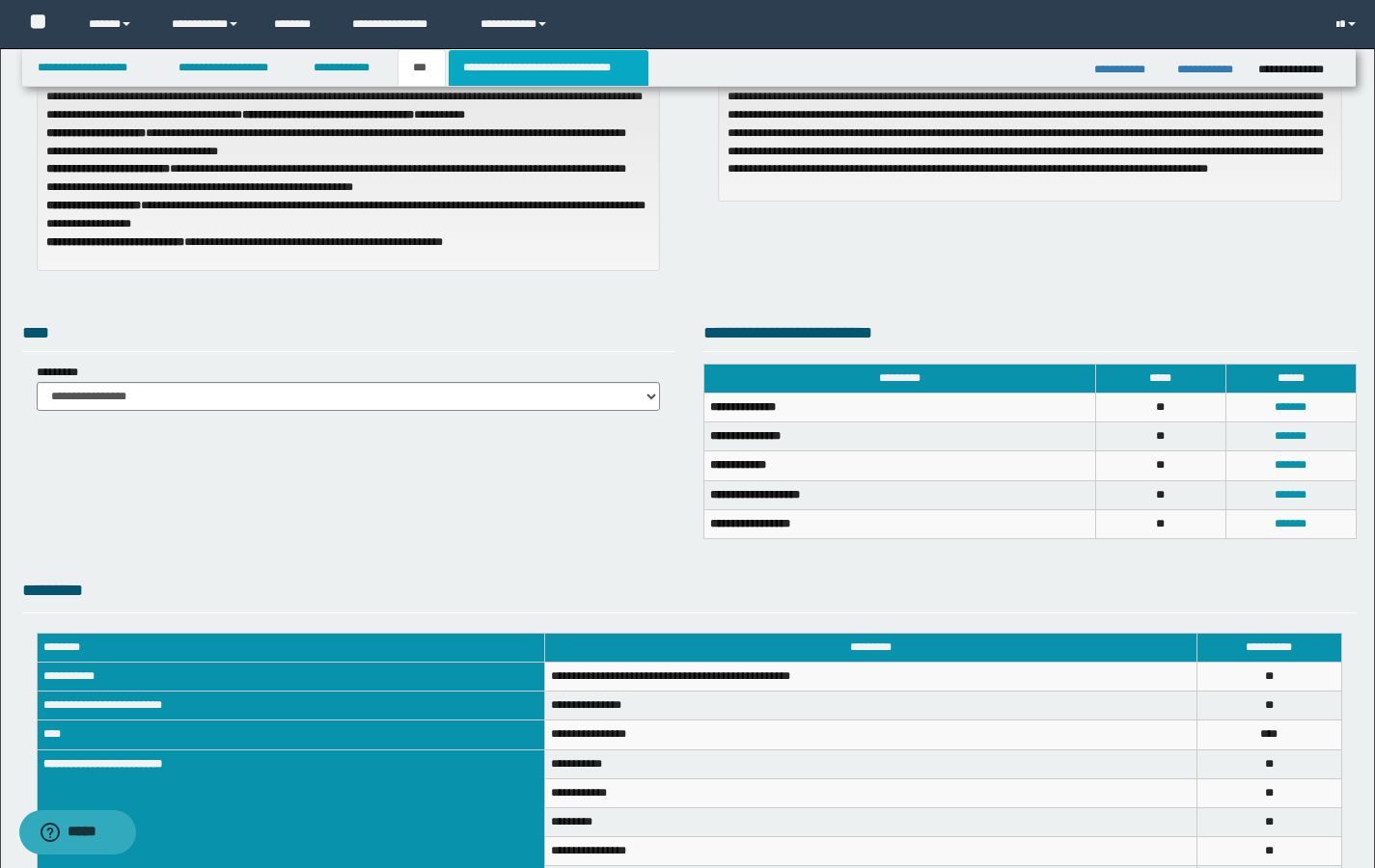 click on "**********" at bounding box center [548, 68] 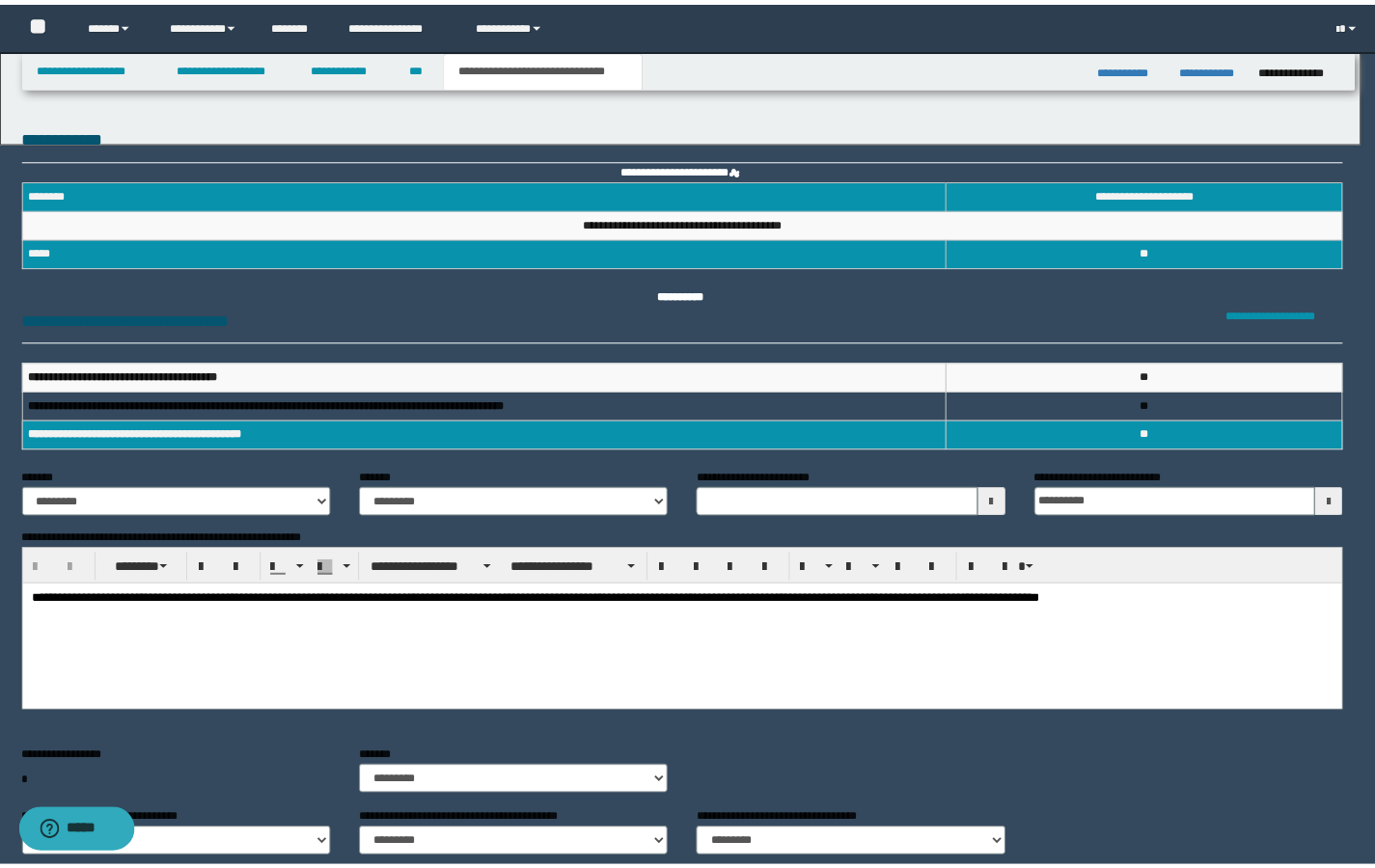 scroll, scrollTop: 0, scrollLeft: 0, axis: both 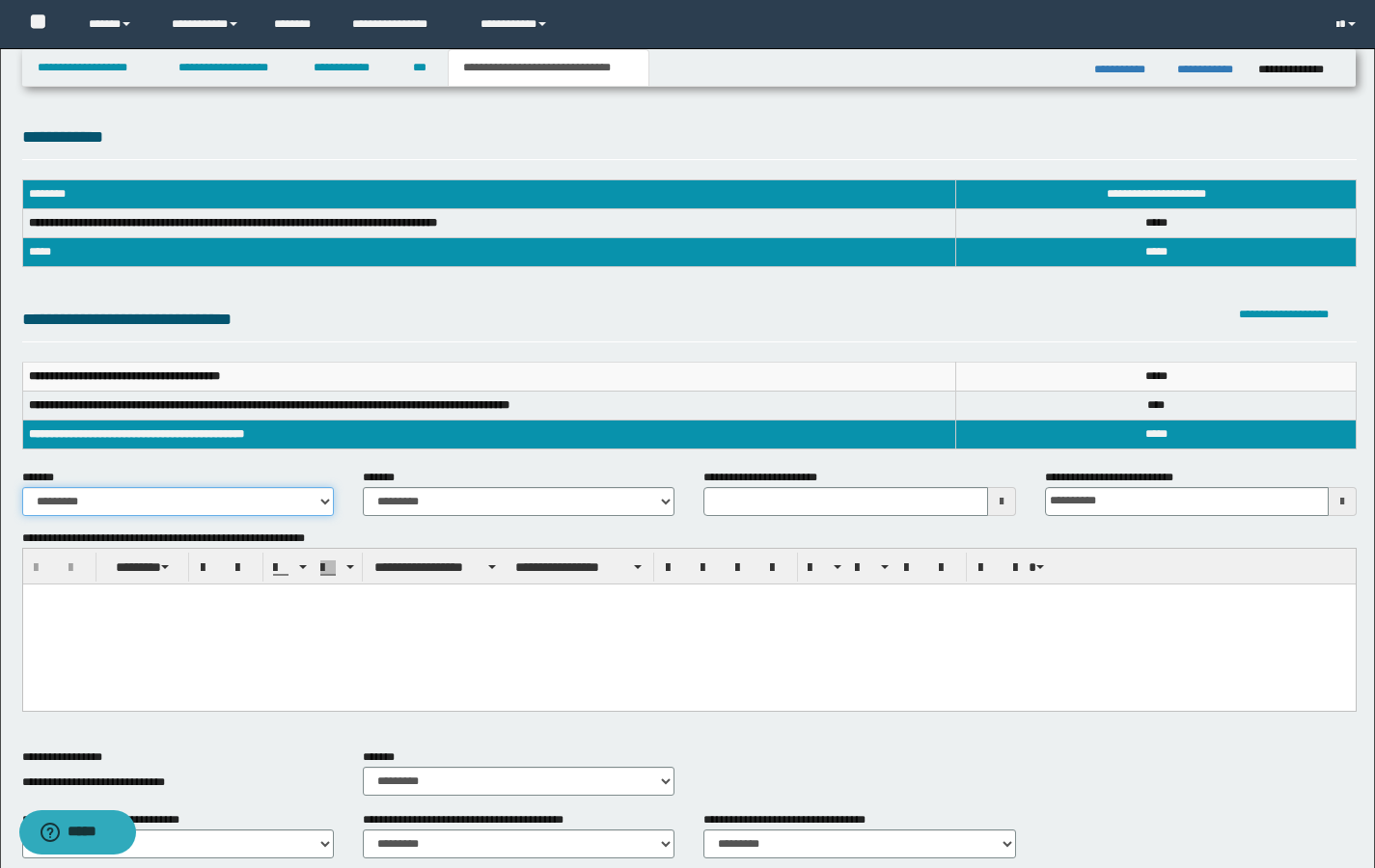 select on "*" 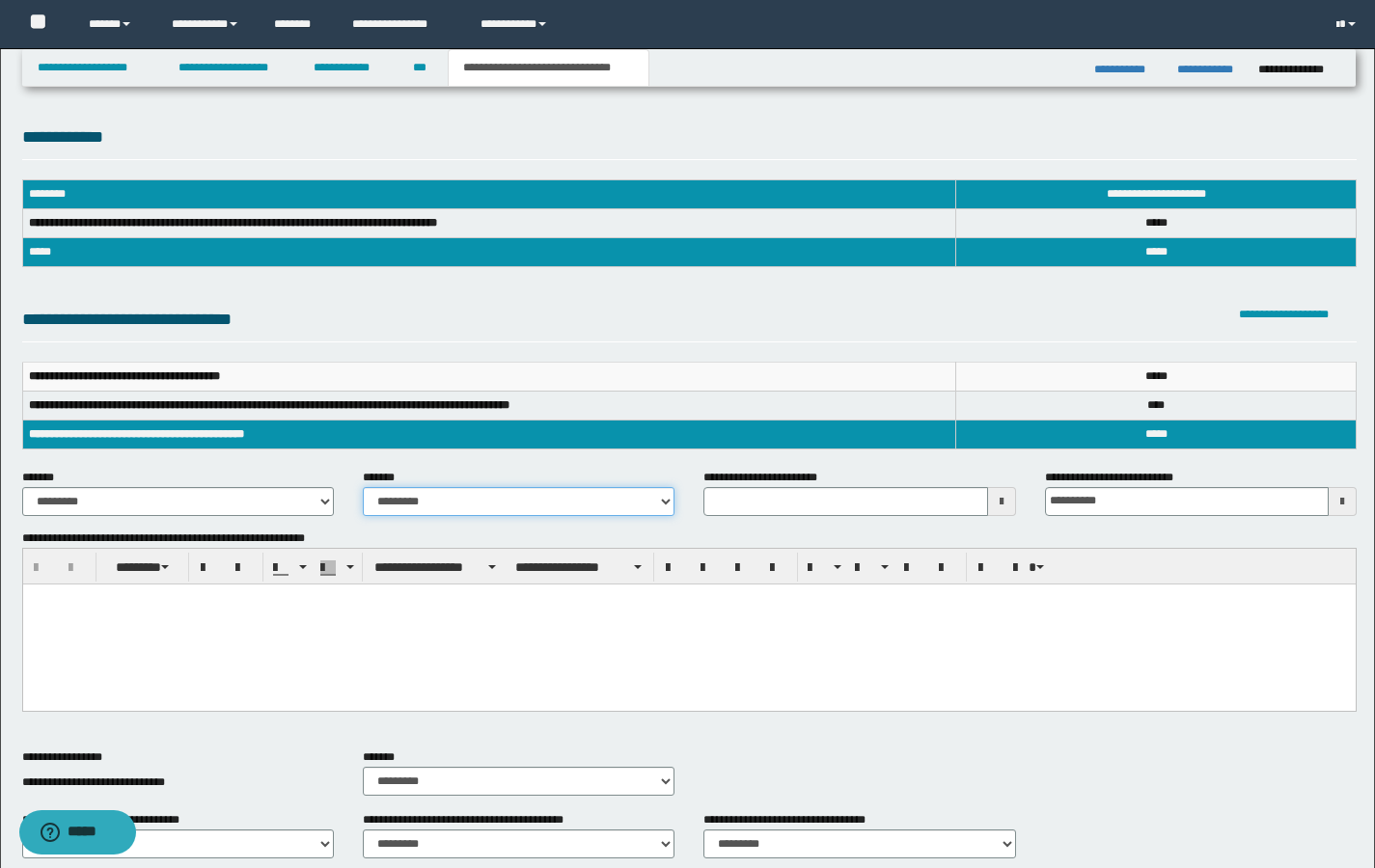 select on "*" 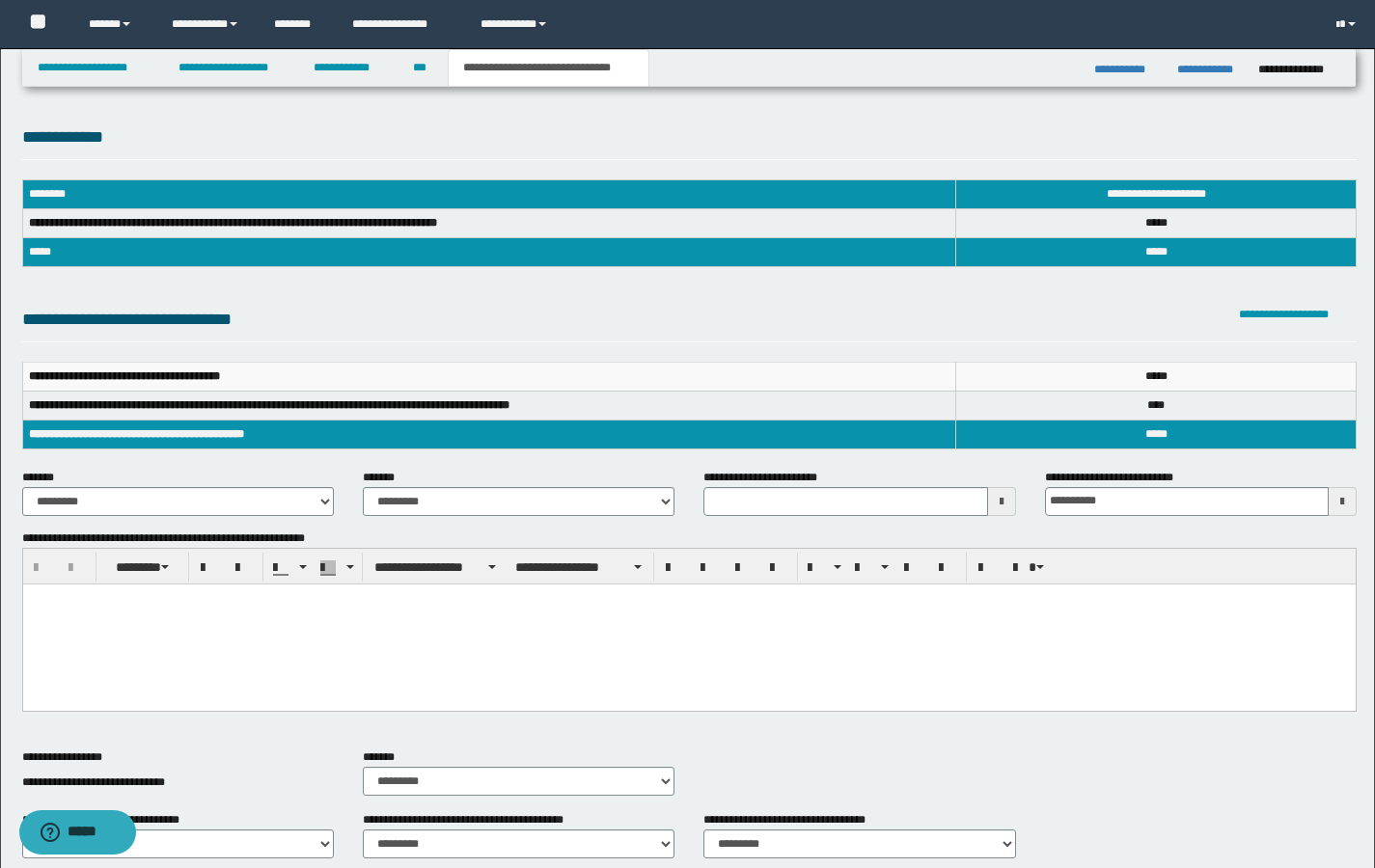 click at bounding box center [688, 622] 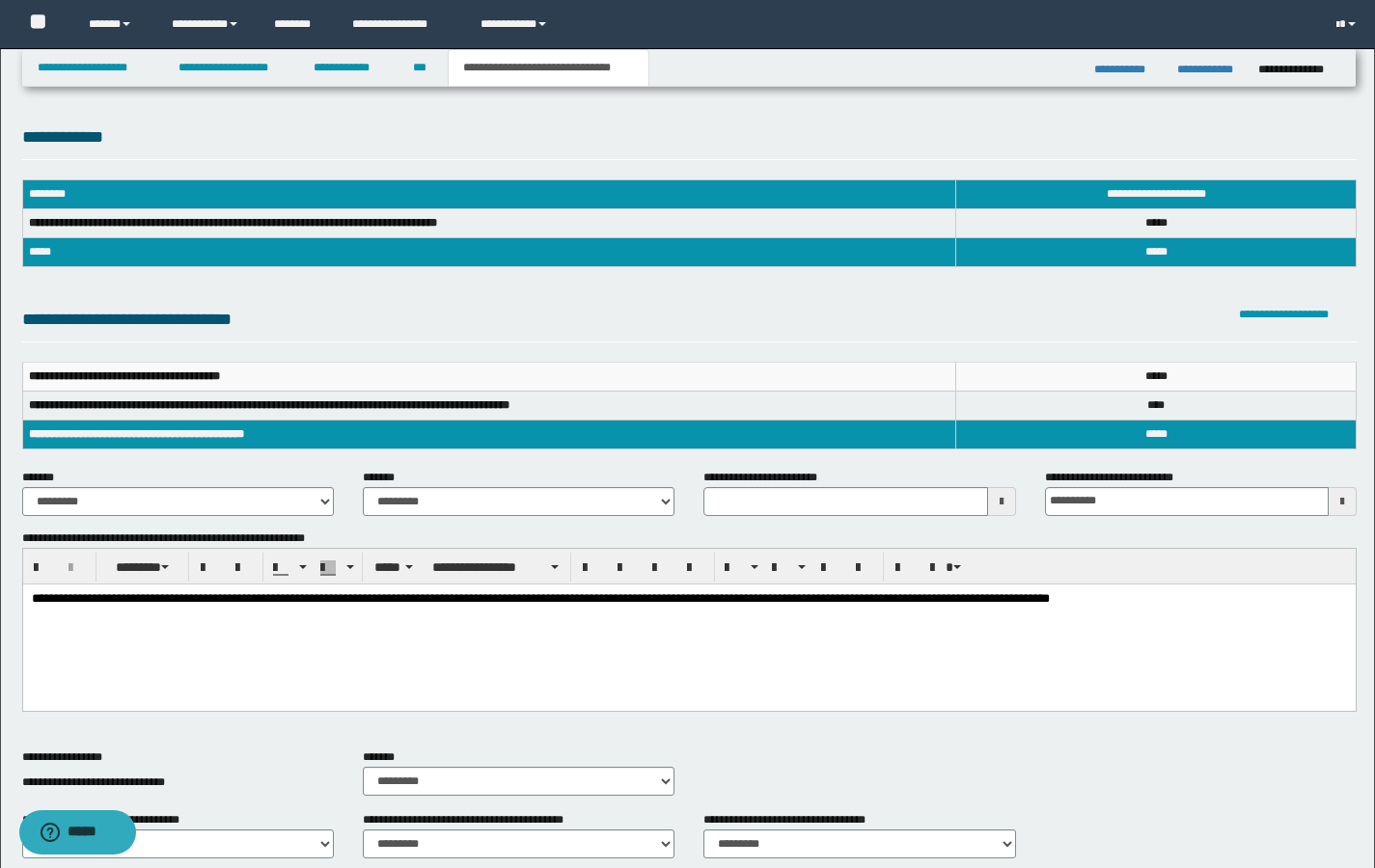 type 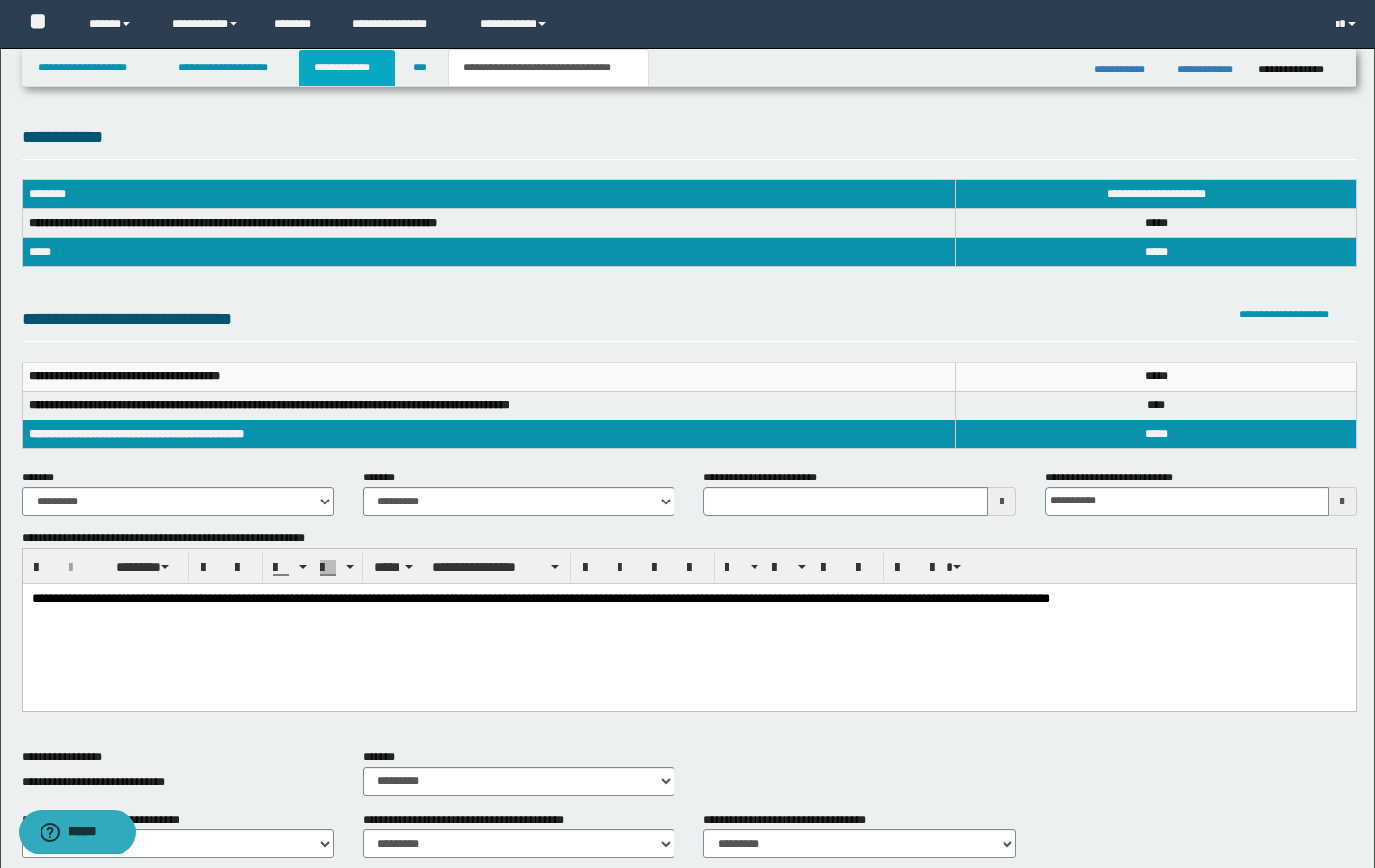 click on "**********" at bounding box center (346, 68) 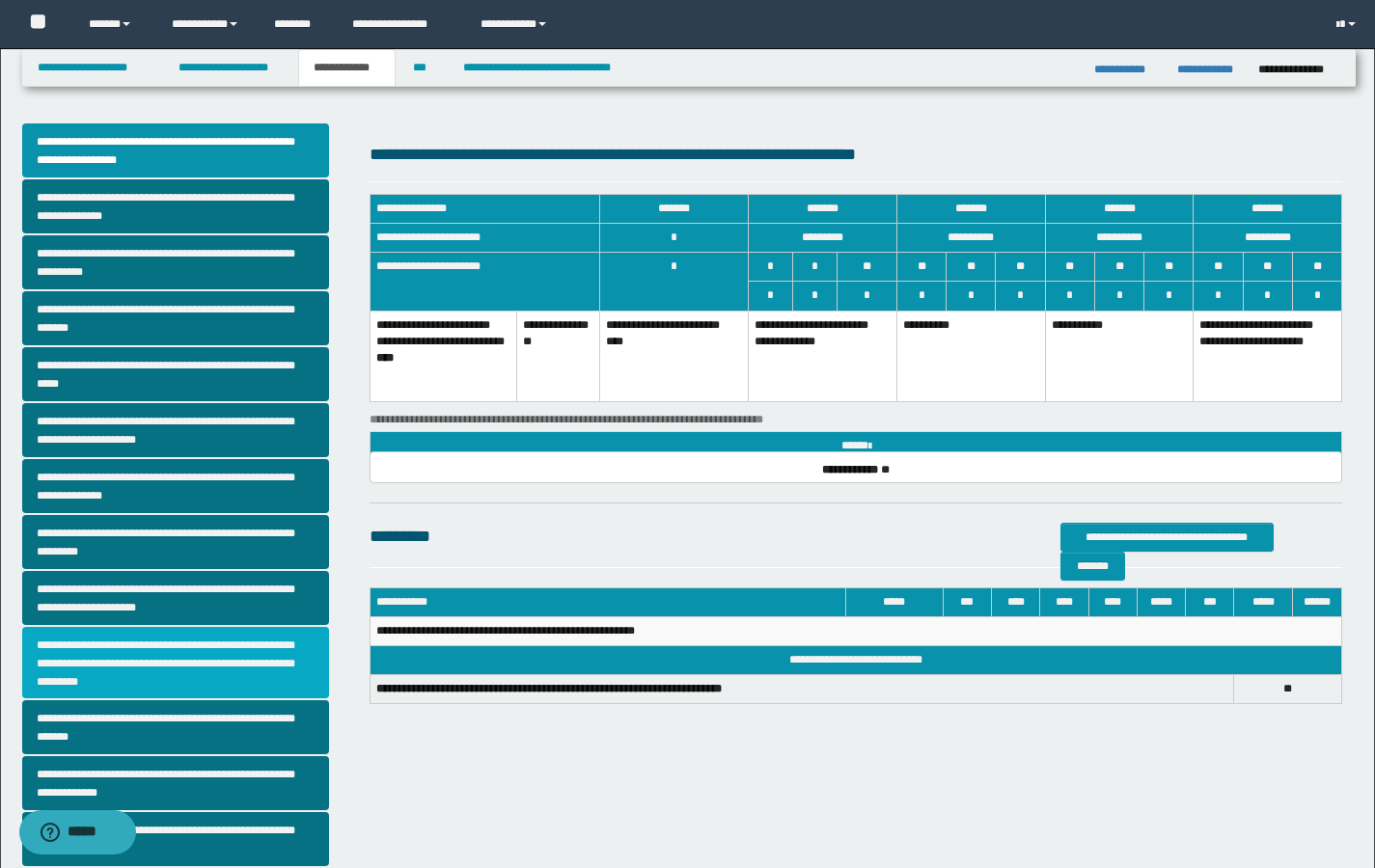 scroll, scrollTop: 213, scrollLeft: 0, axis: vertical 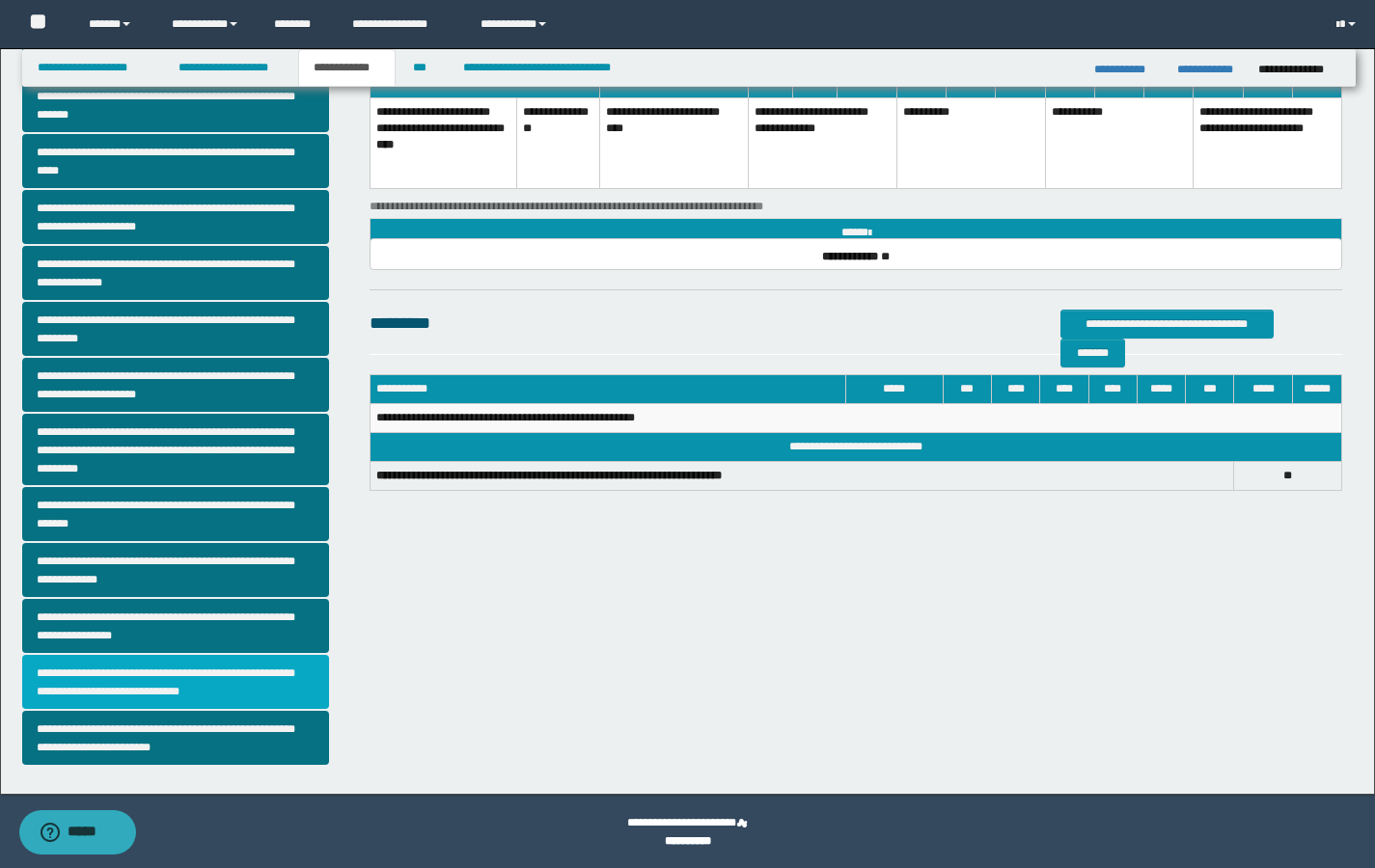 click on "**********" at bounding box center (176, 682) 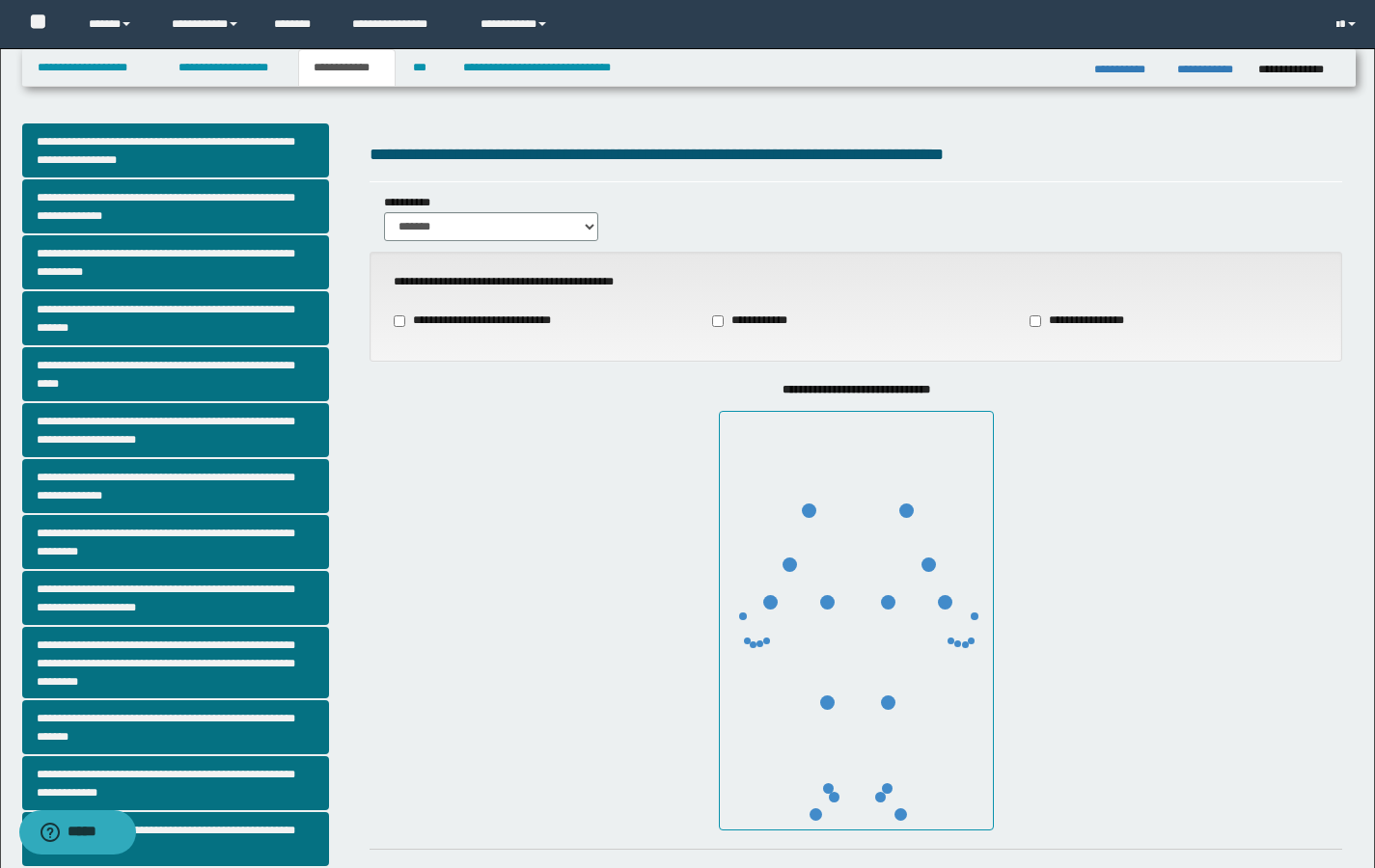 type on "***" 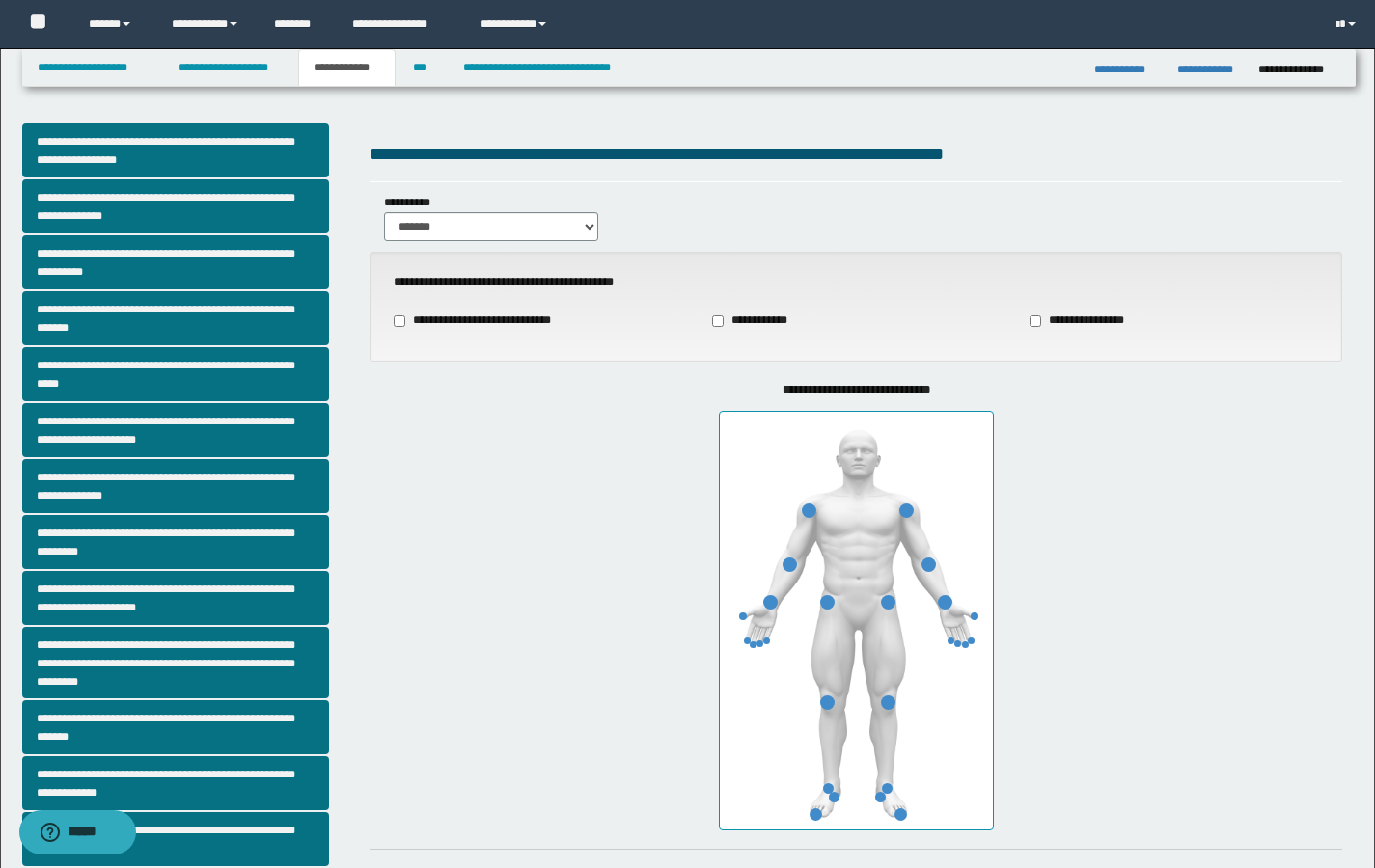 type on "**" 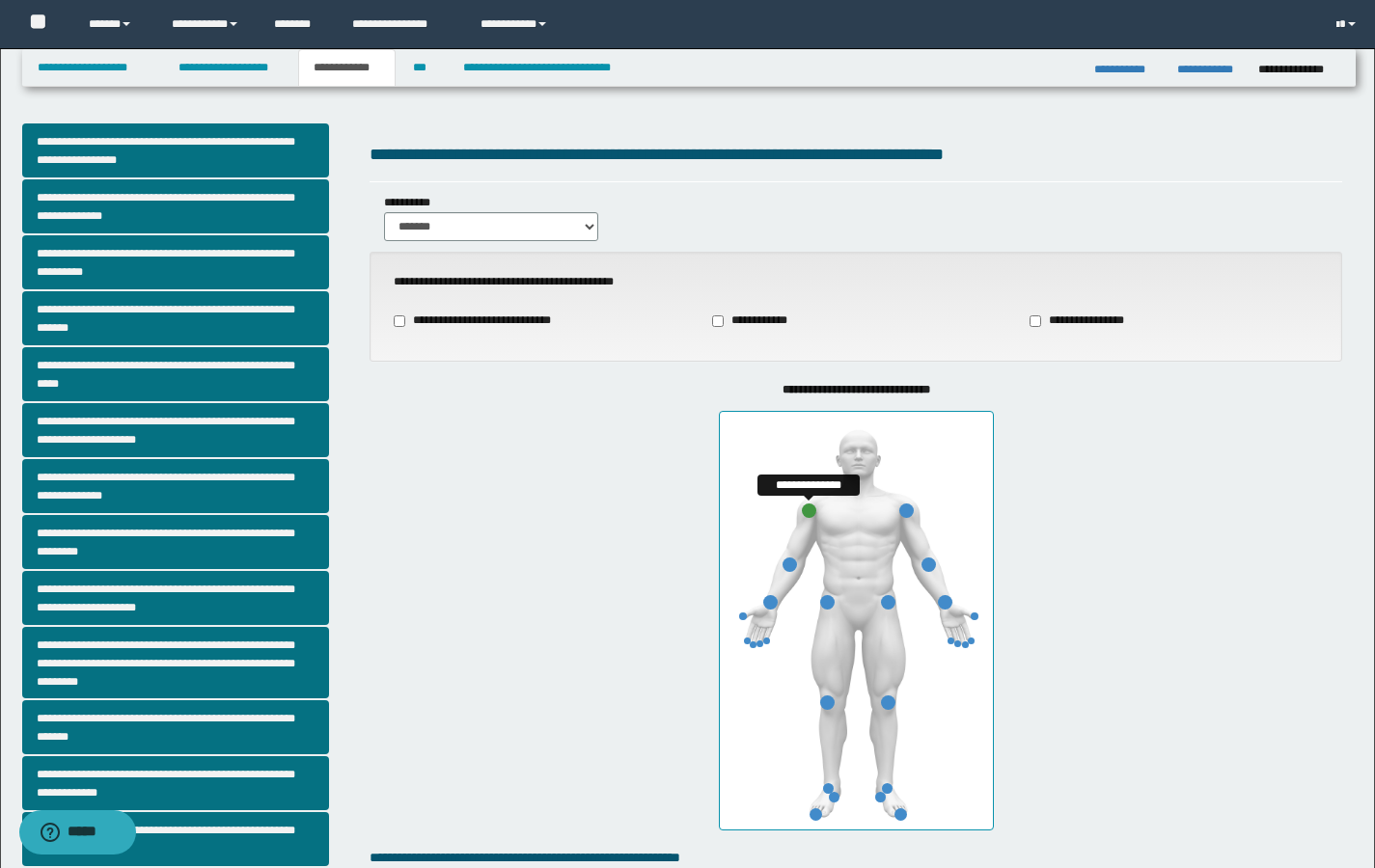 click at bounding box center [809, 510] 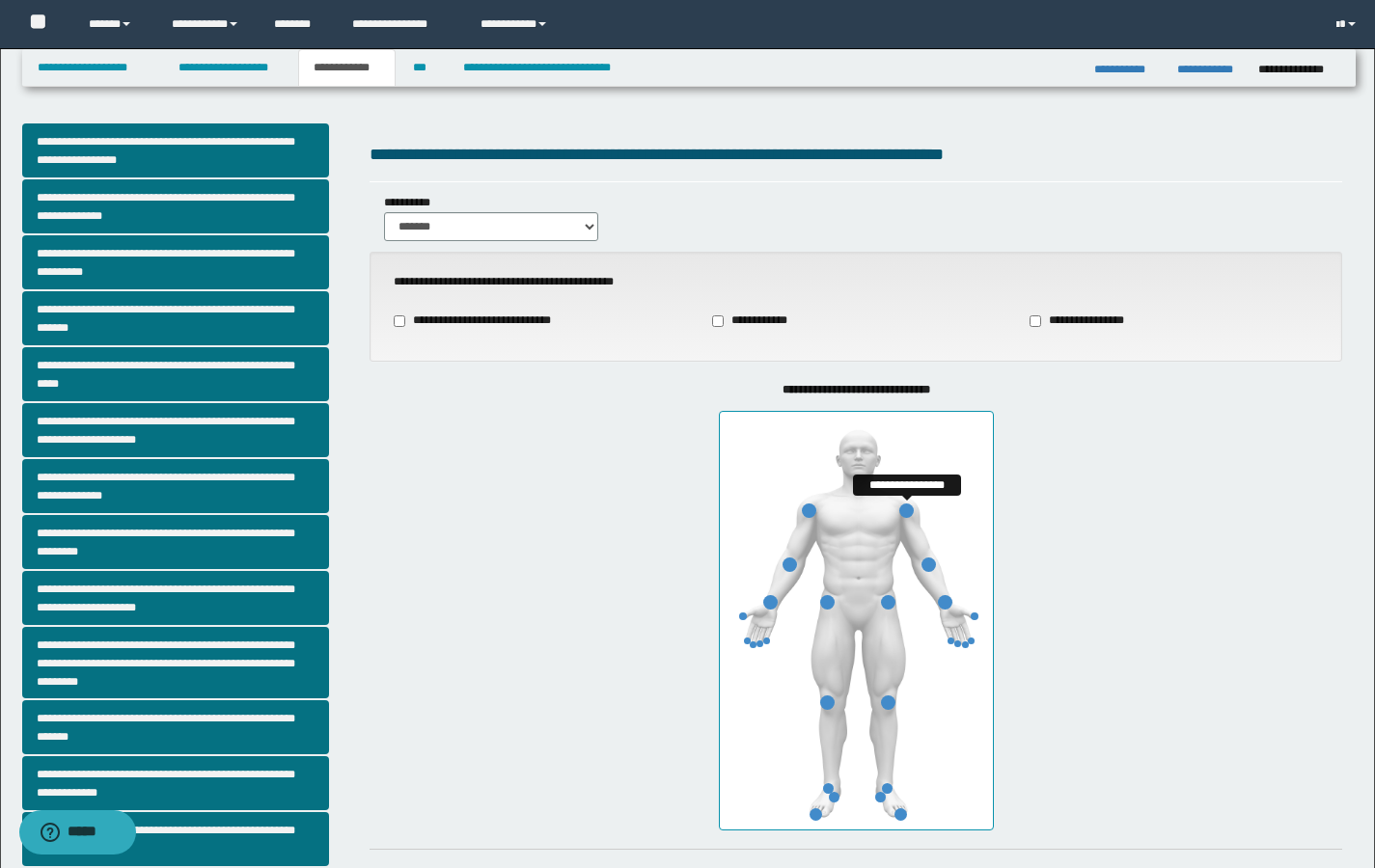 click at bounding box center [906, 510] 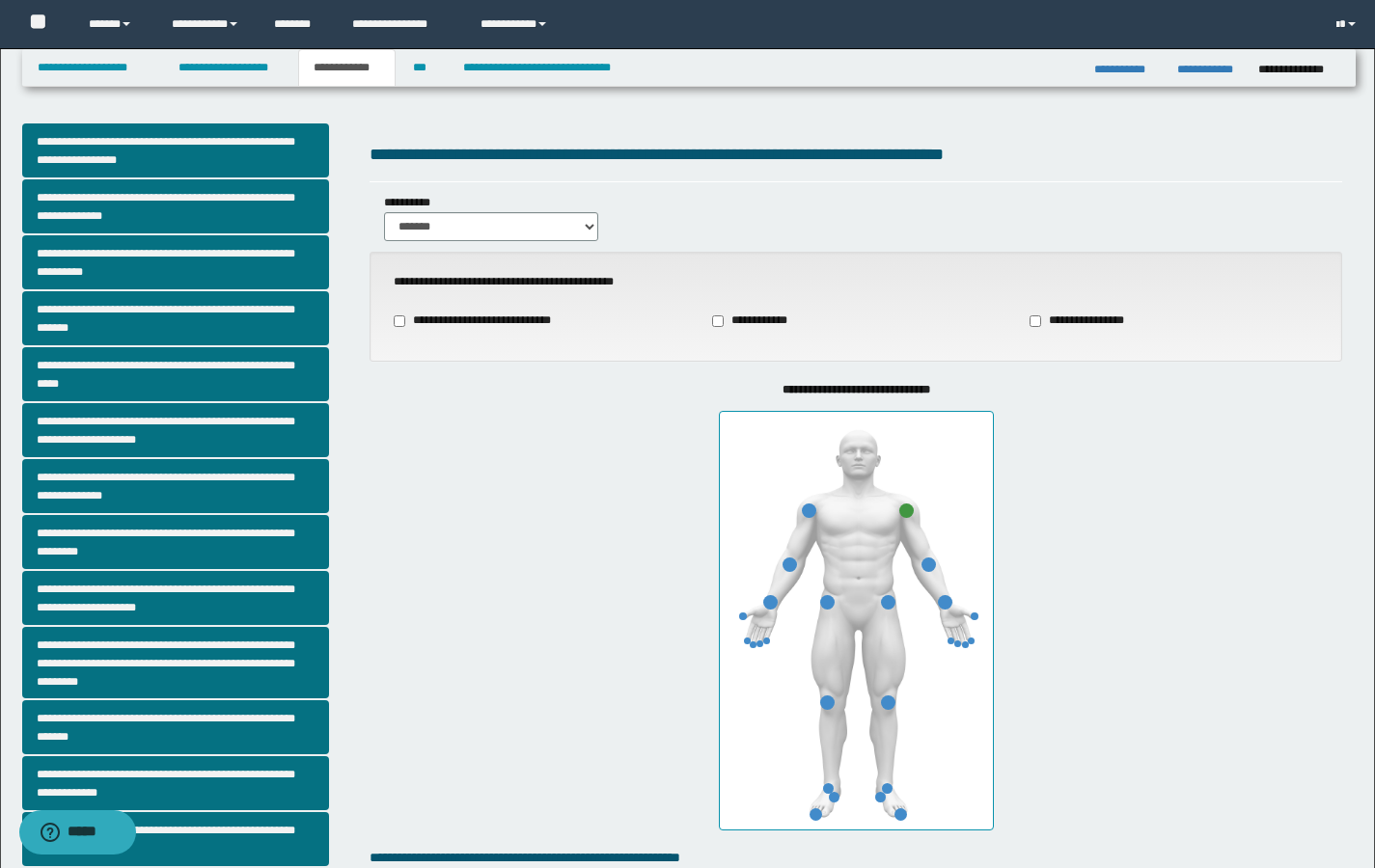 scroll, scrollTop: 656, scrollLeft: 0, axis: vertical 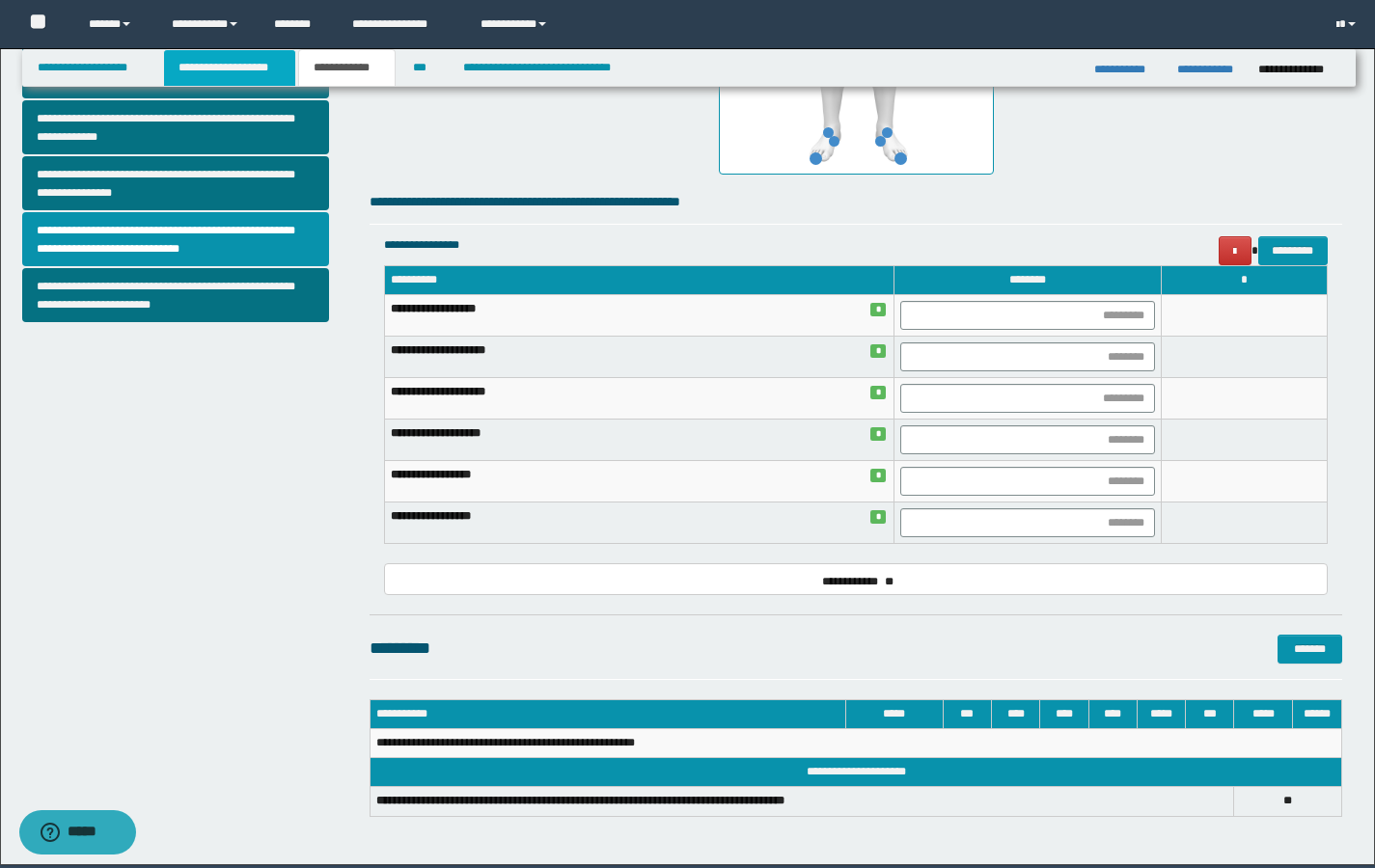click on "**********" at bounding box center [230, 68] 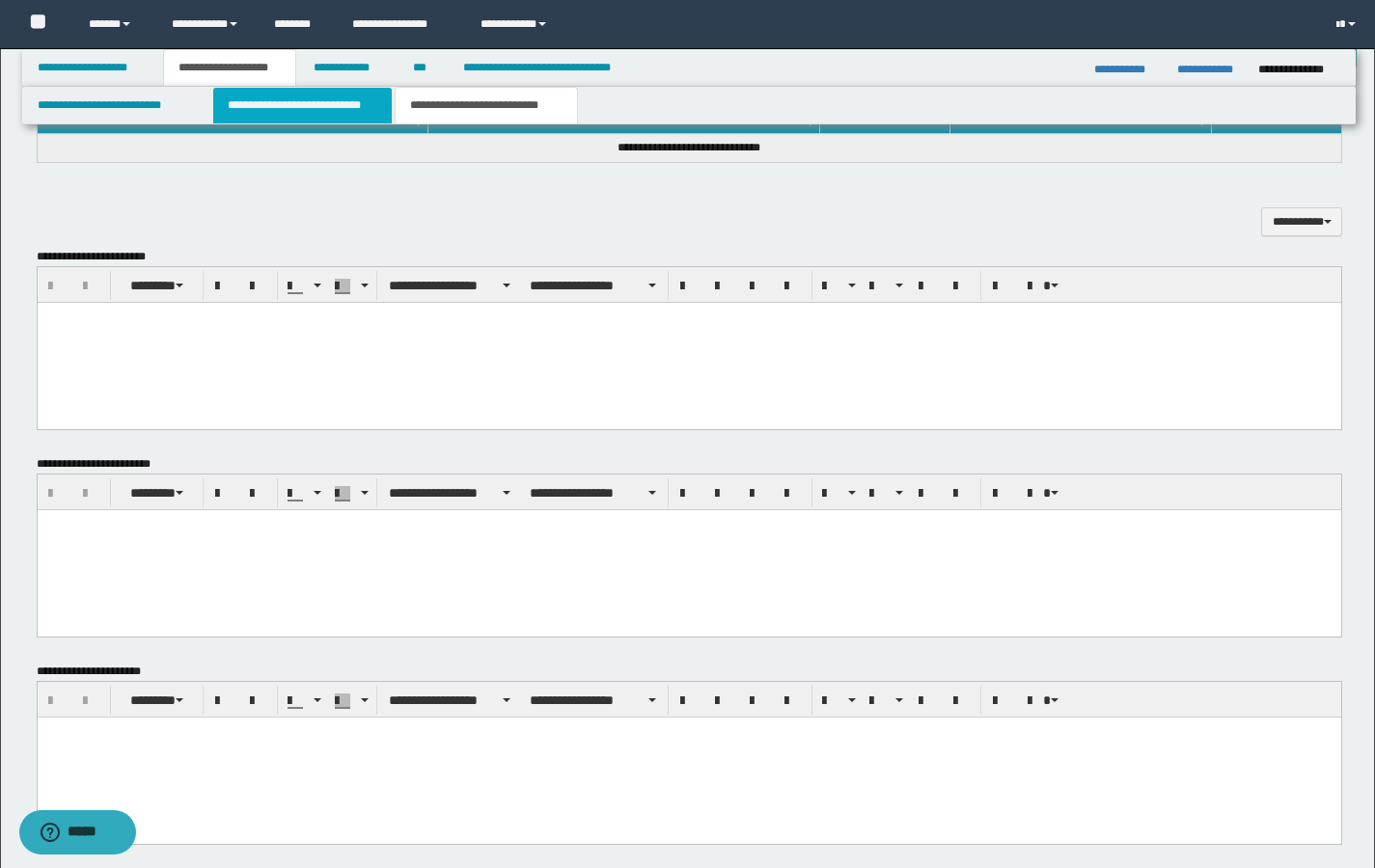 click on "**********" at bounding box center (303, 105) 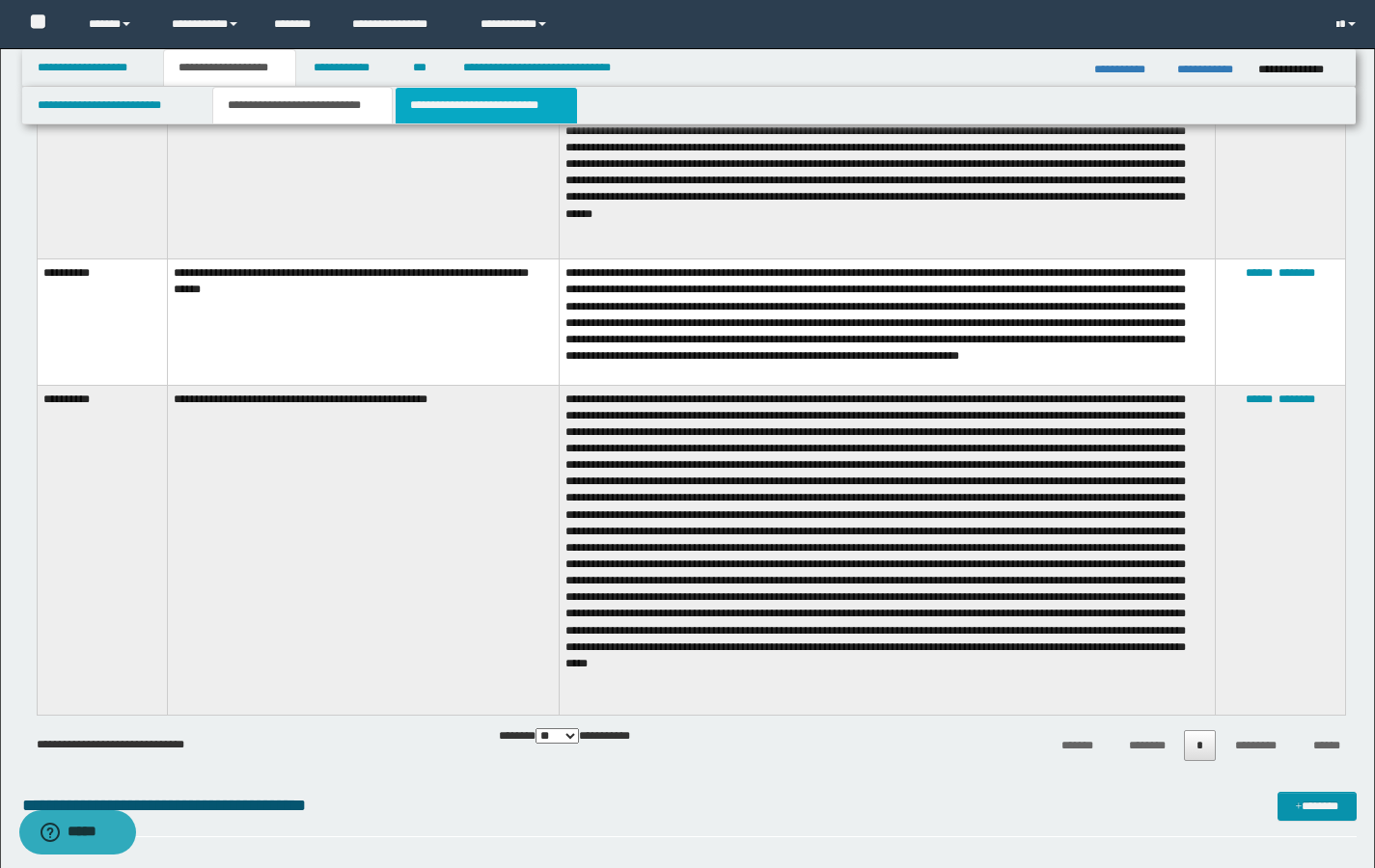 click on "**********" at bounding box center [486, 105] 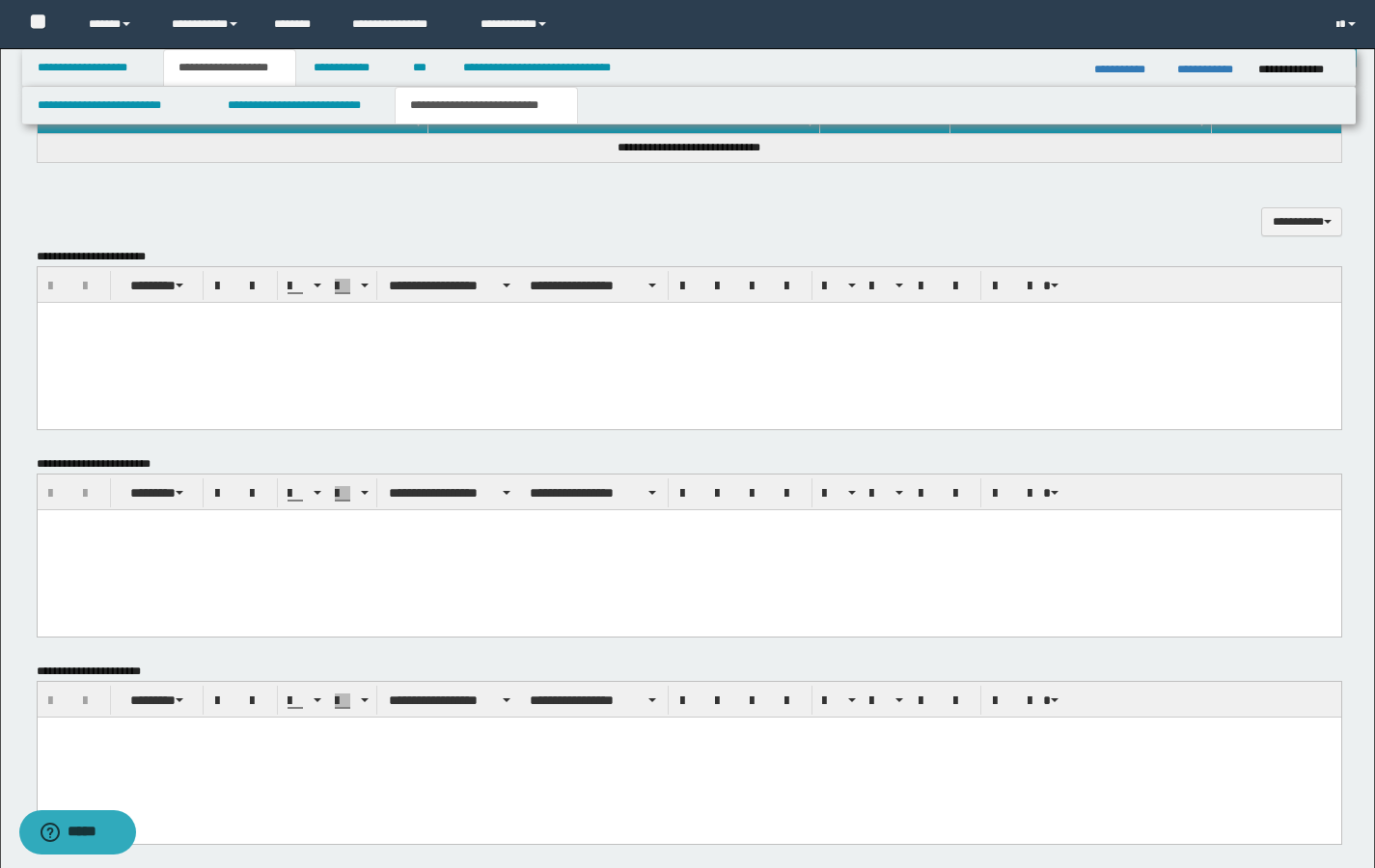 scroll, scrollTop: 652, scrollLeft: 0, axis: vertical 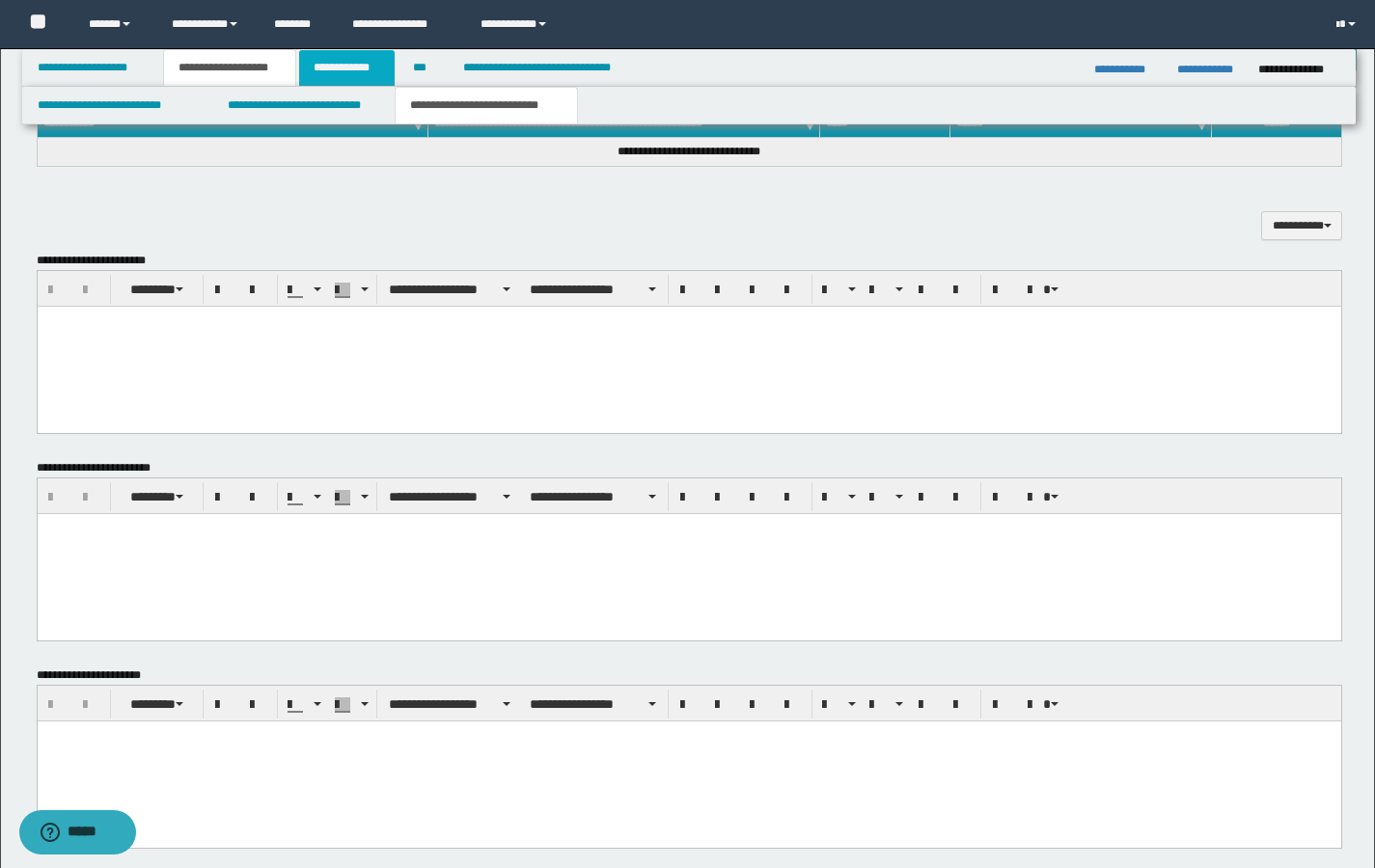 click on "**********" at bounding box center (346, 68) 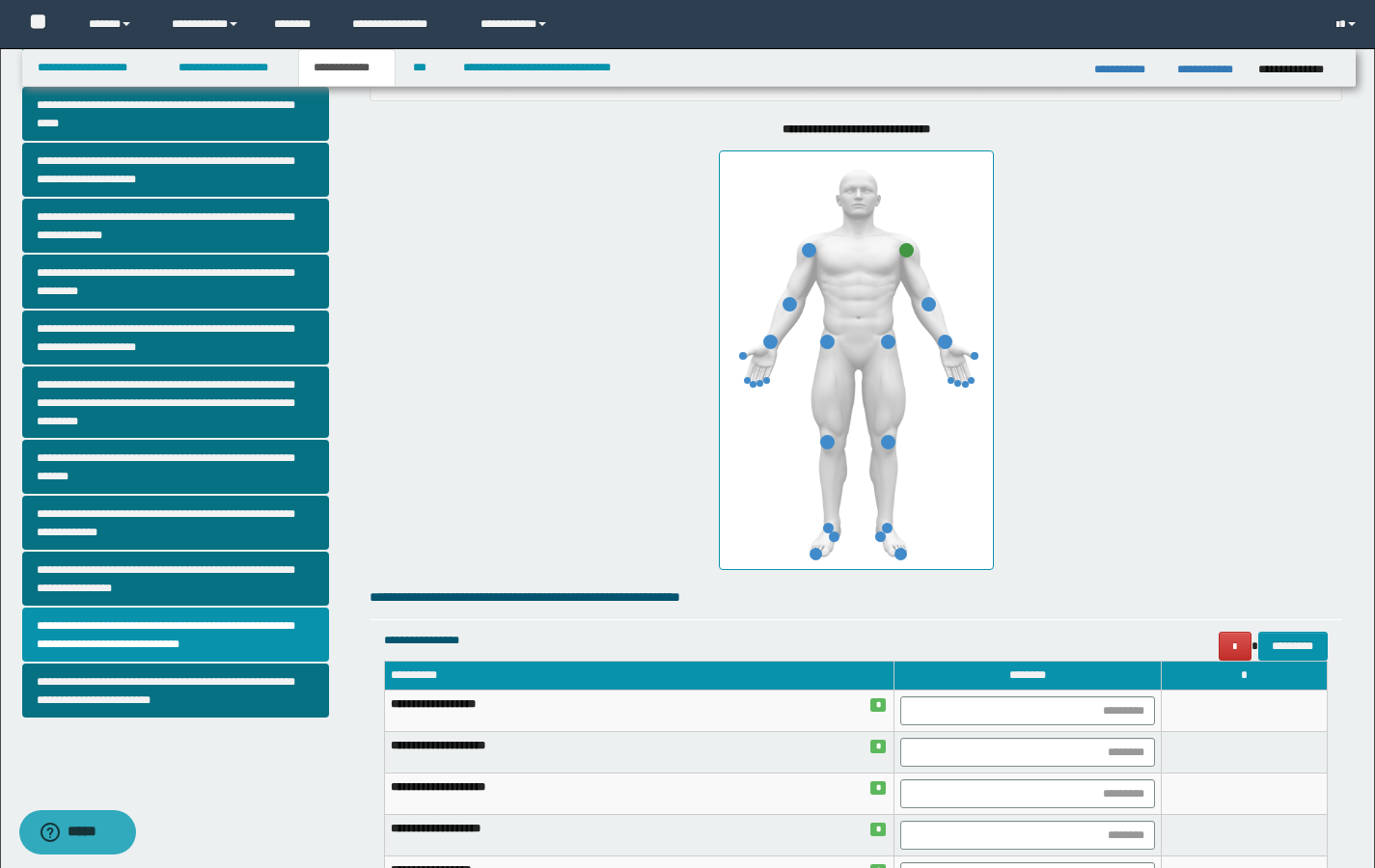 scroll, scrollTop: 726, scrollLeft: 0, axis: vertical 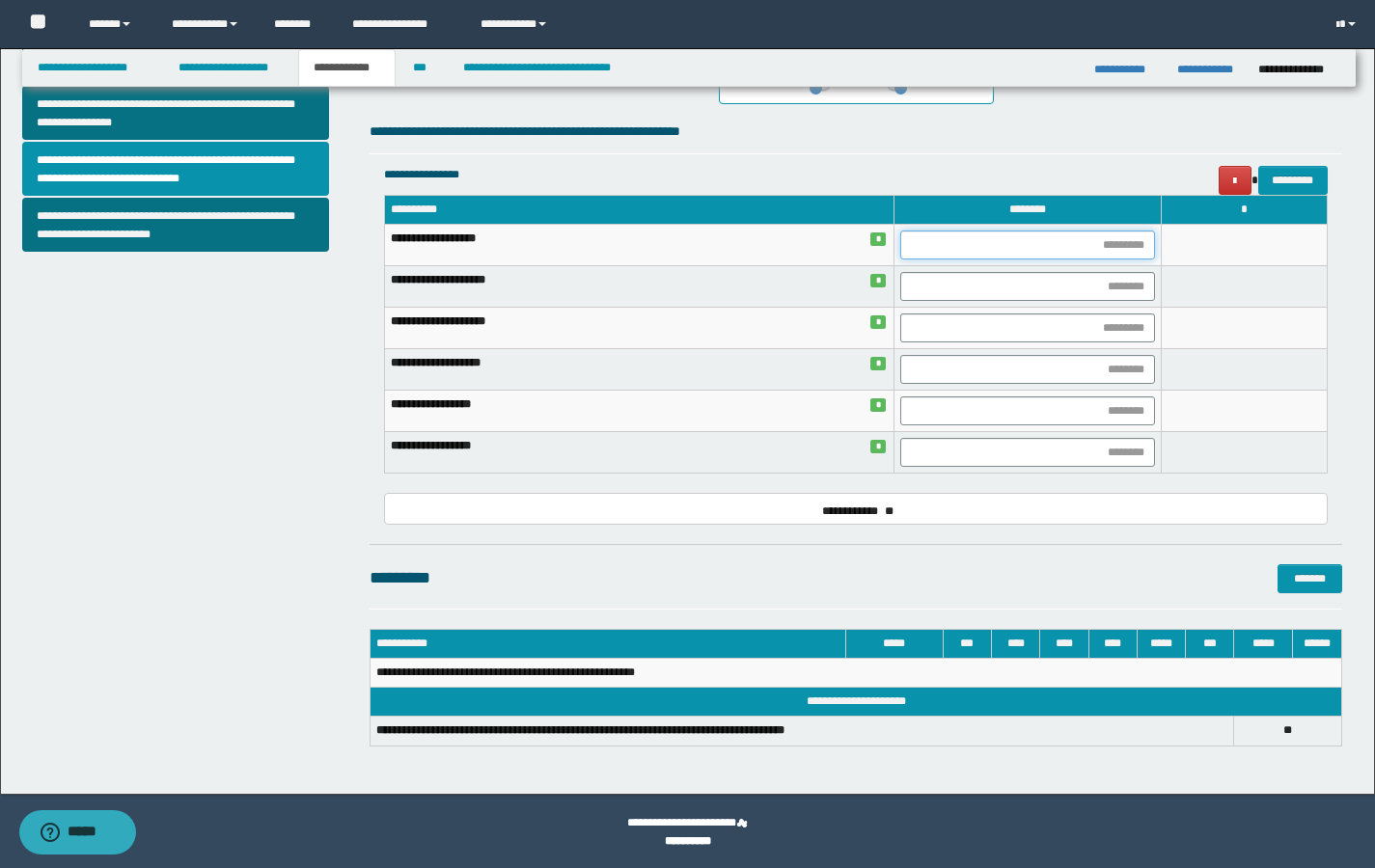 click at bounding box center [1028, 245] 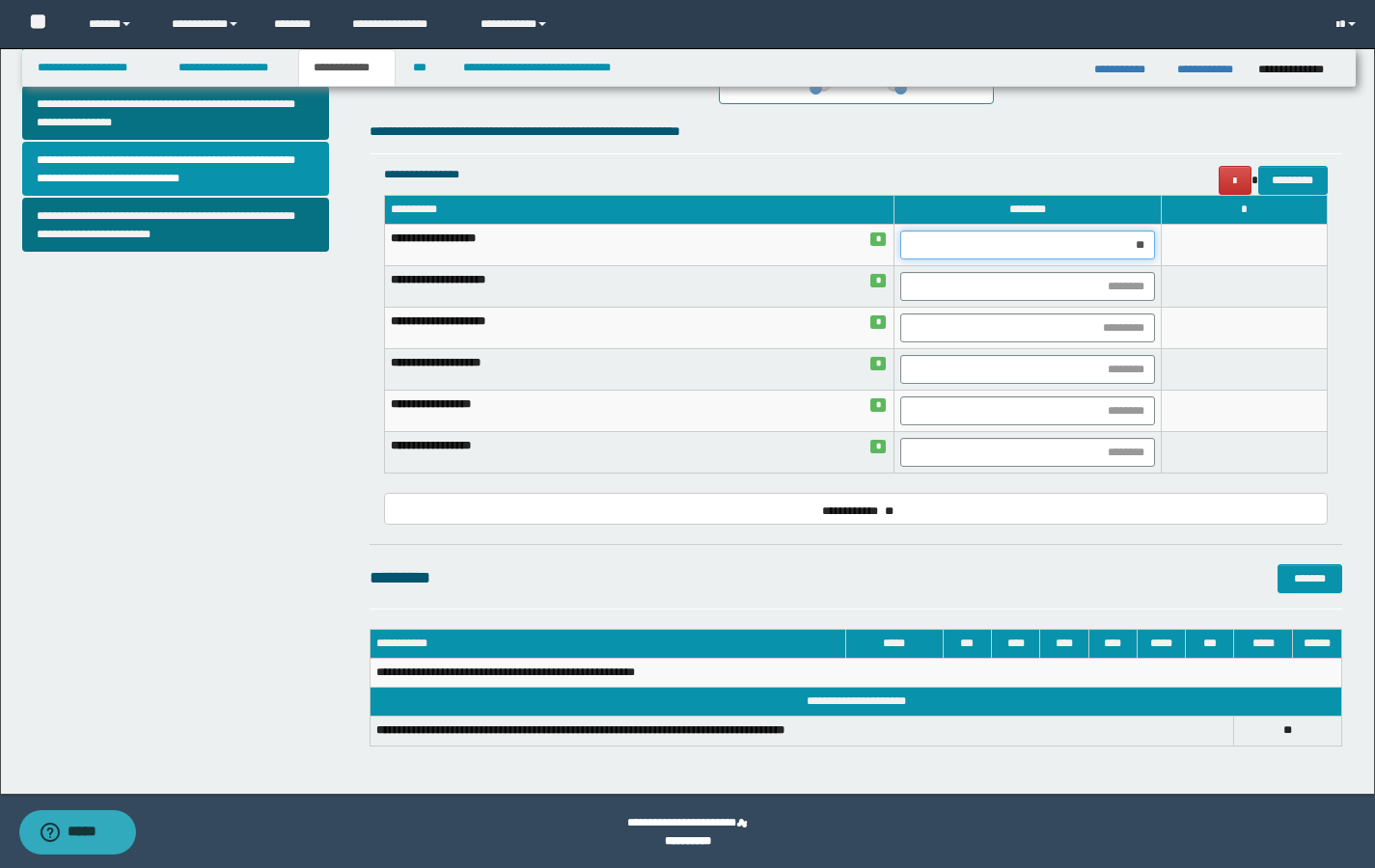 type on "***" 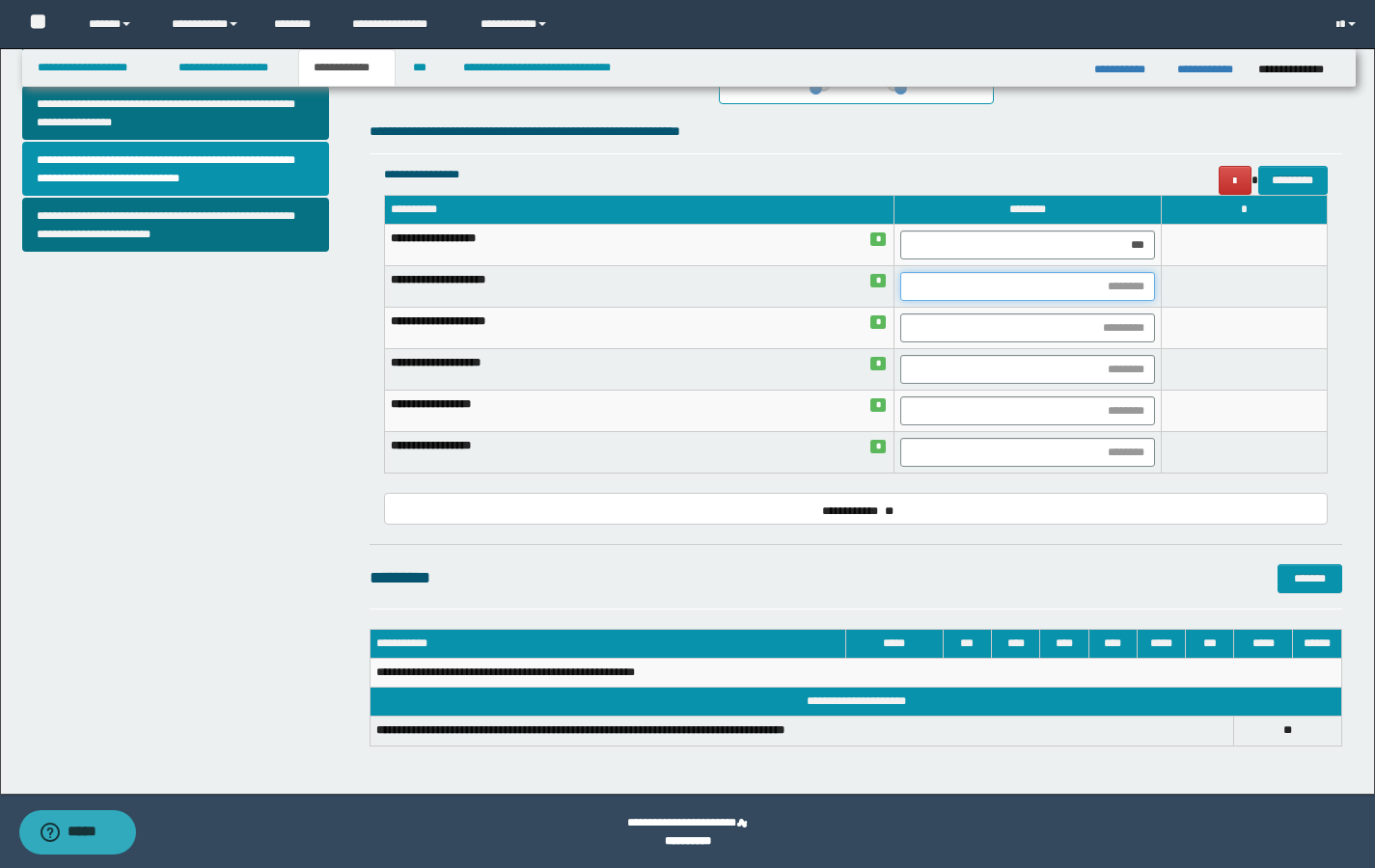 click at bounding box center (1028, 286) 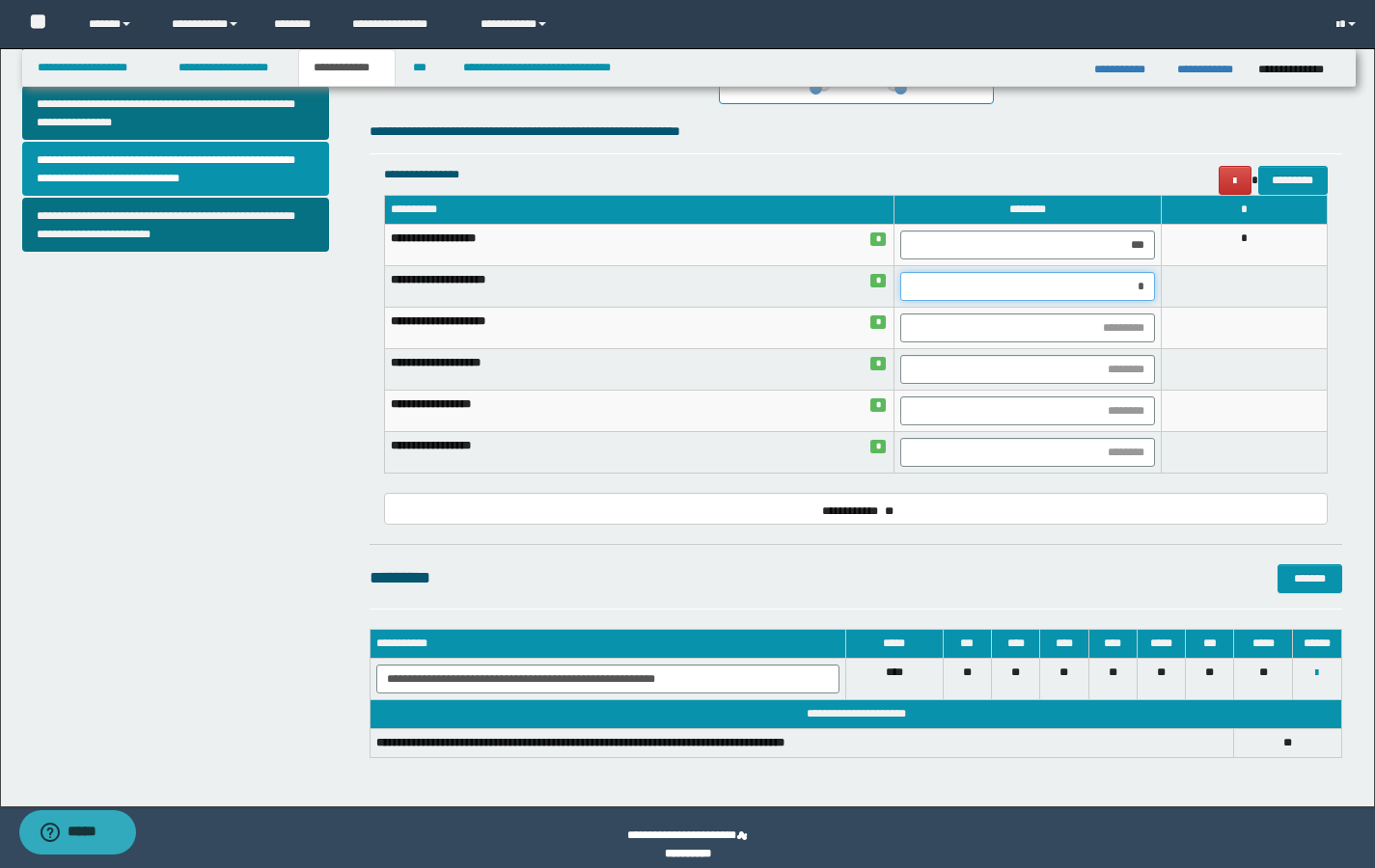 type on "**" 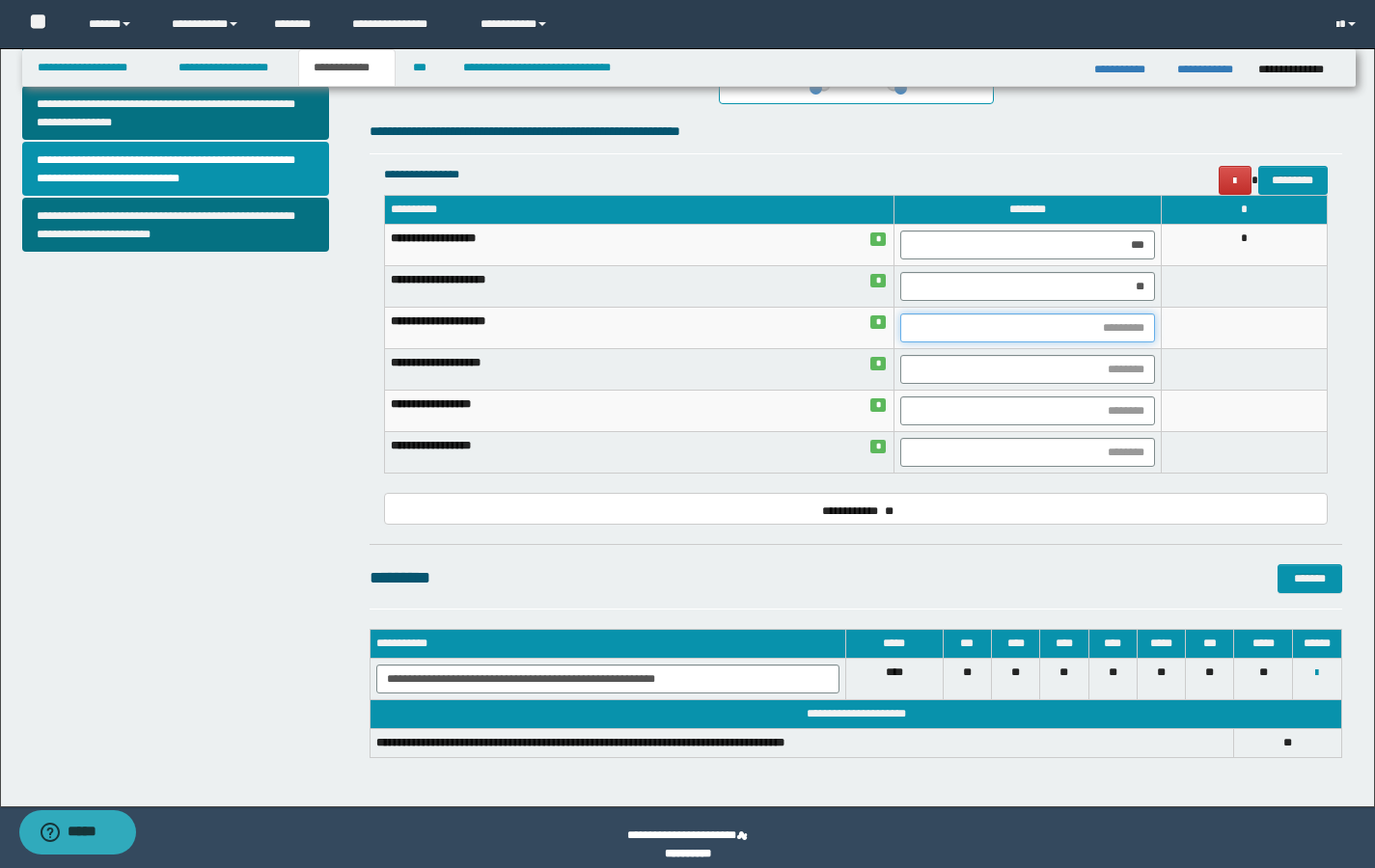 click at bounding box center [1028, 328] 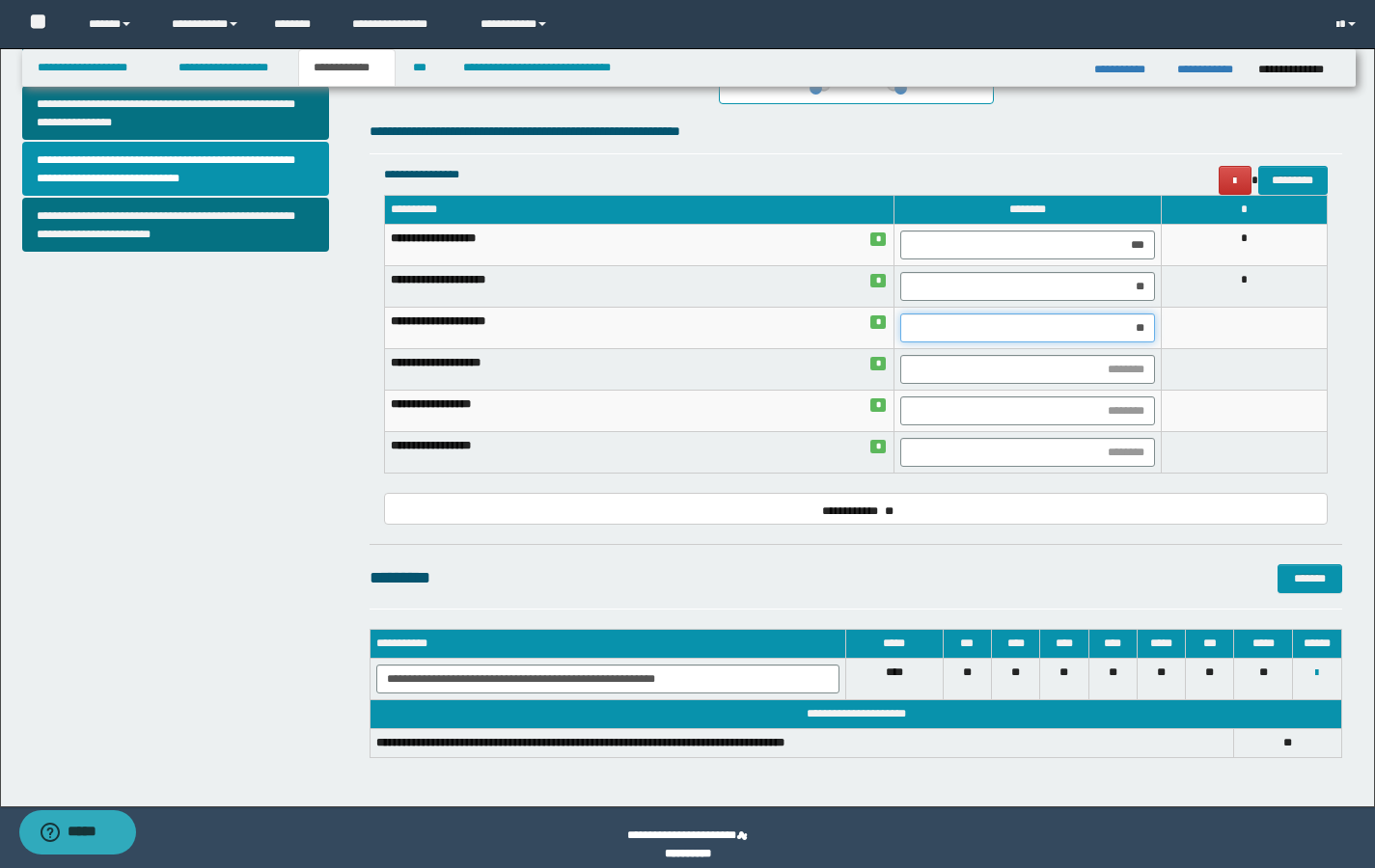 type on "***" 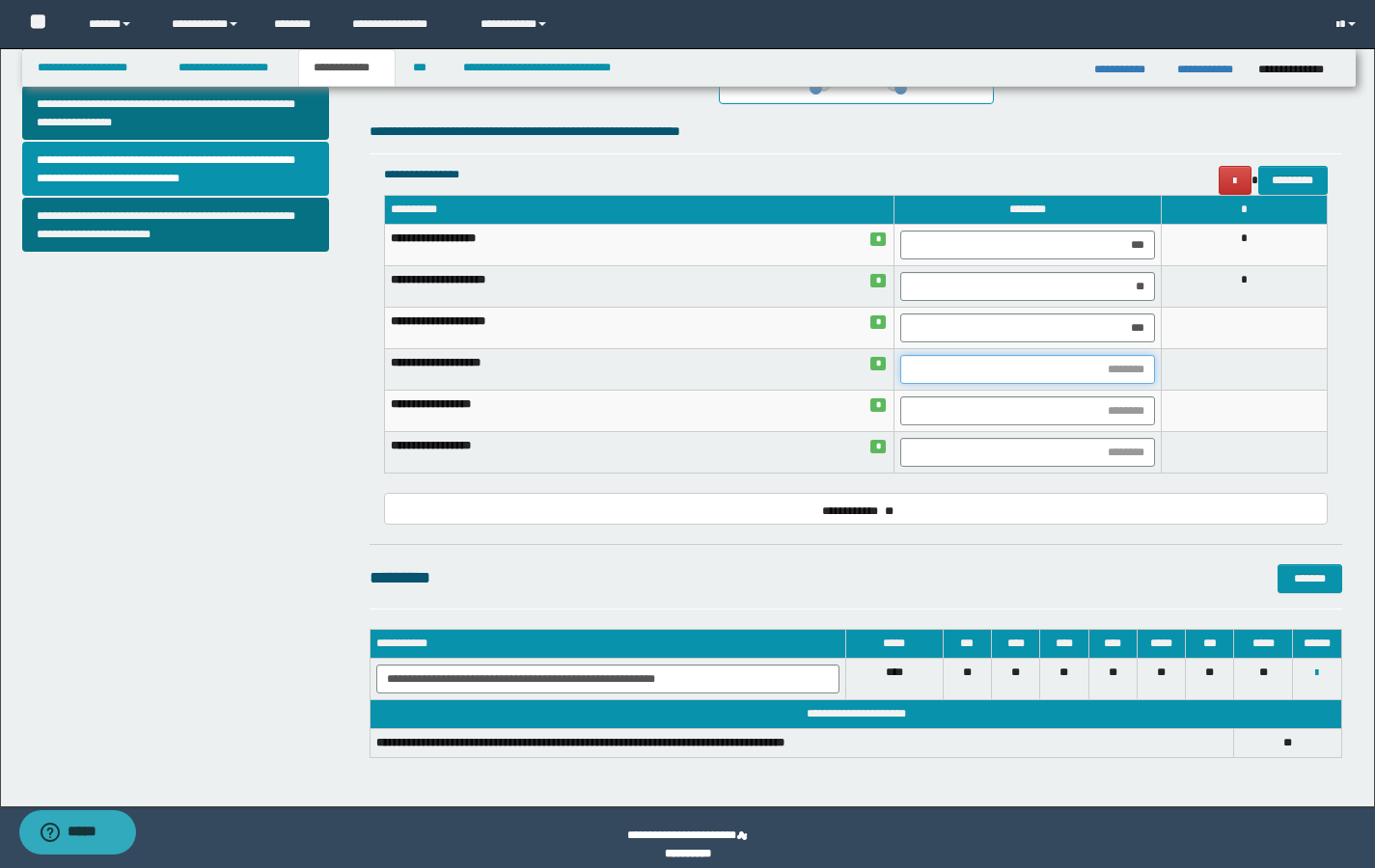 click at bounding box center [1028, 369] 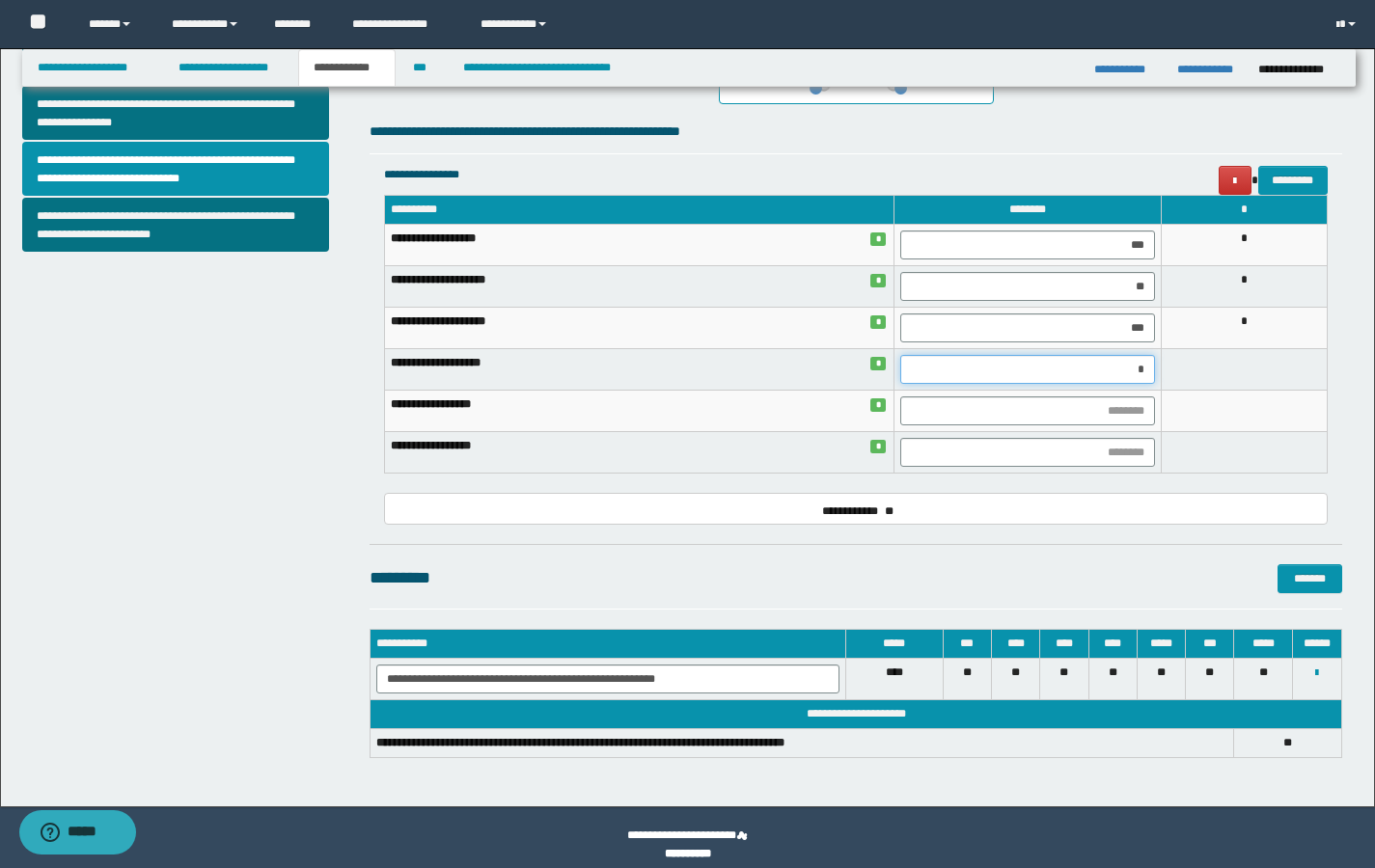 type on "**" 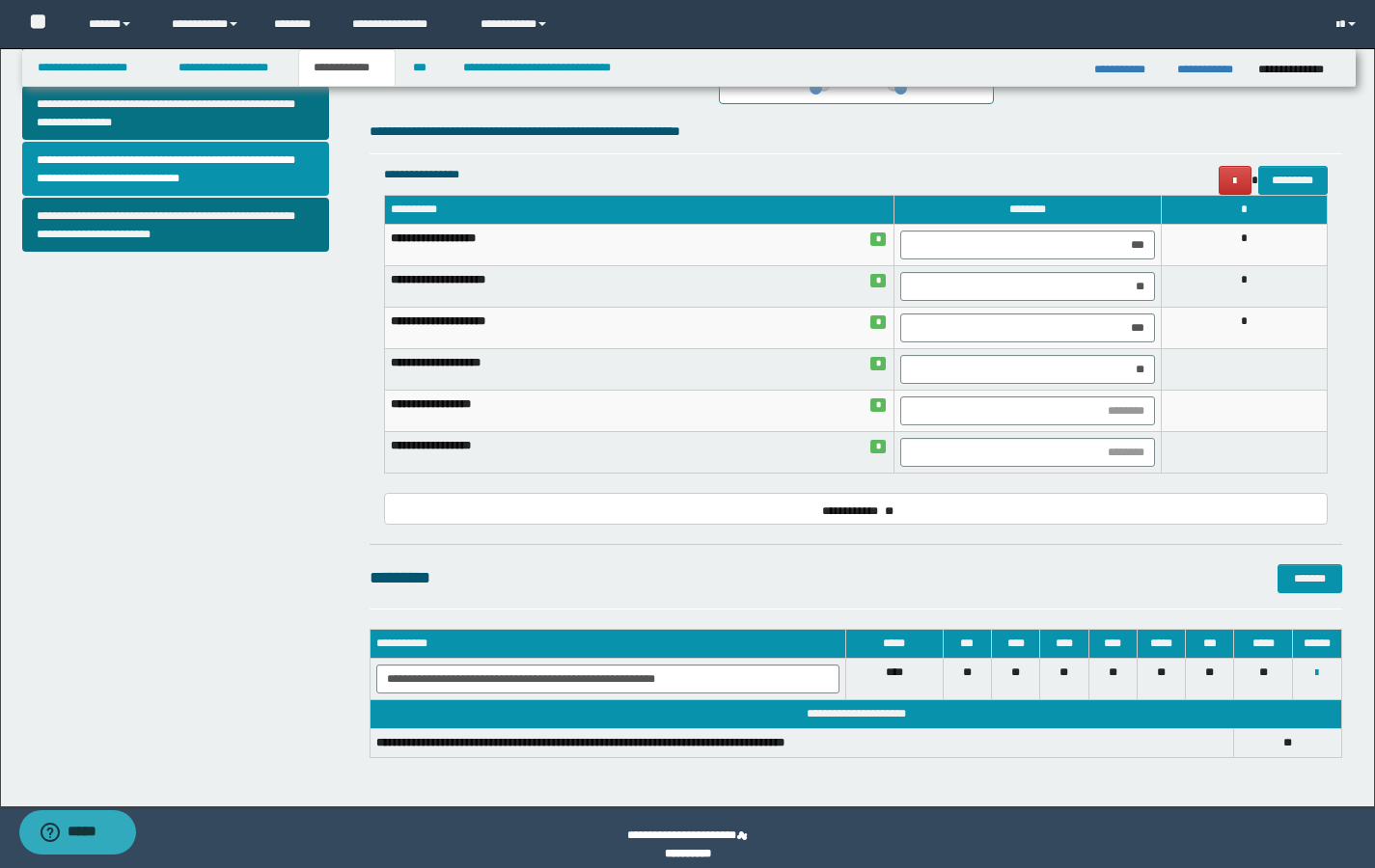 click at bounding box center [1028, 411] 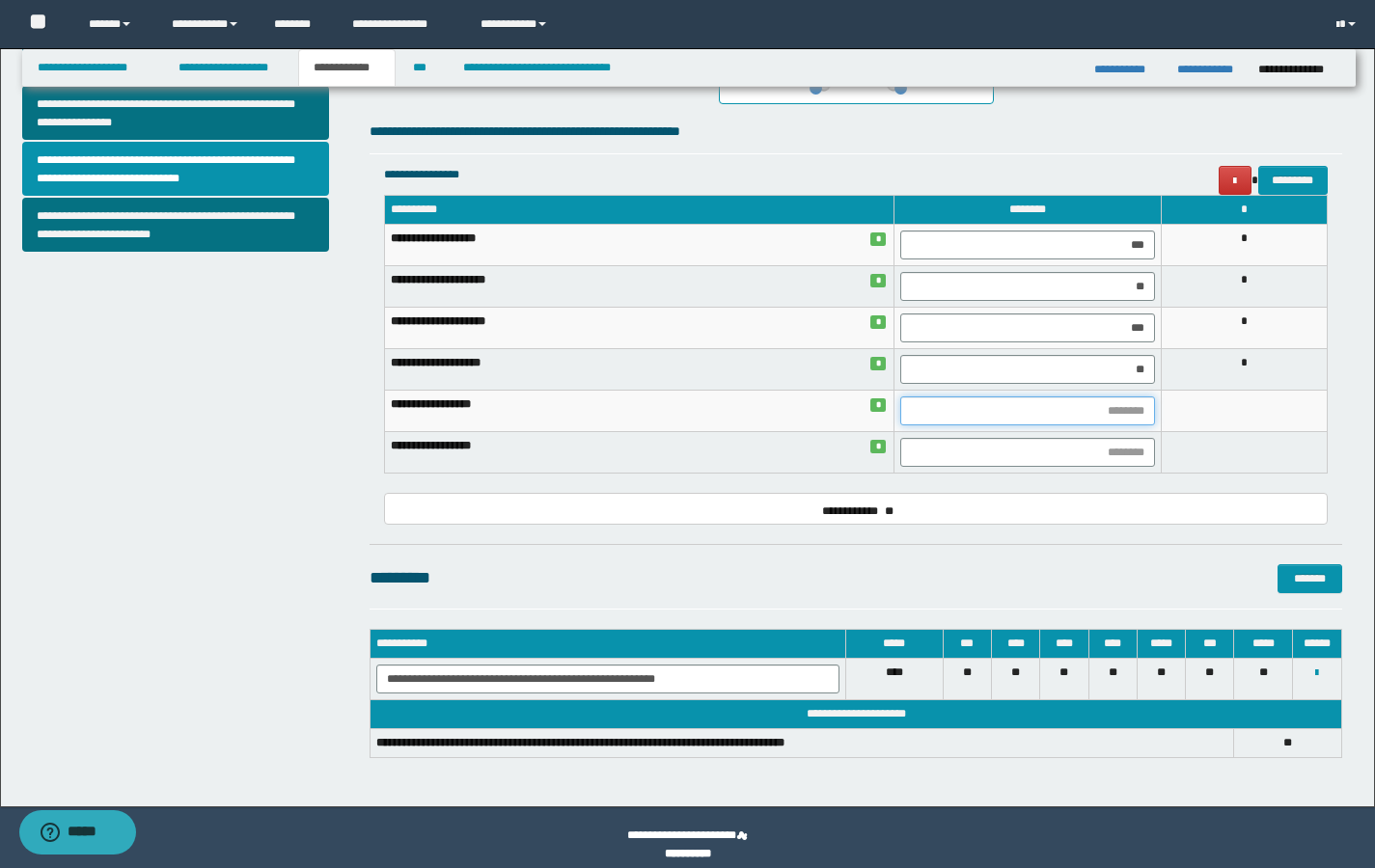 click at bounding box center (1028, 411) 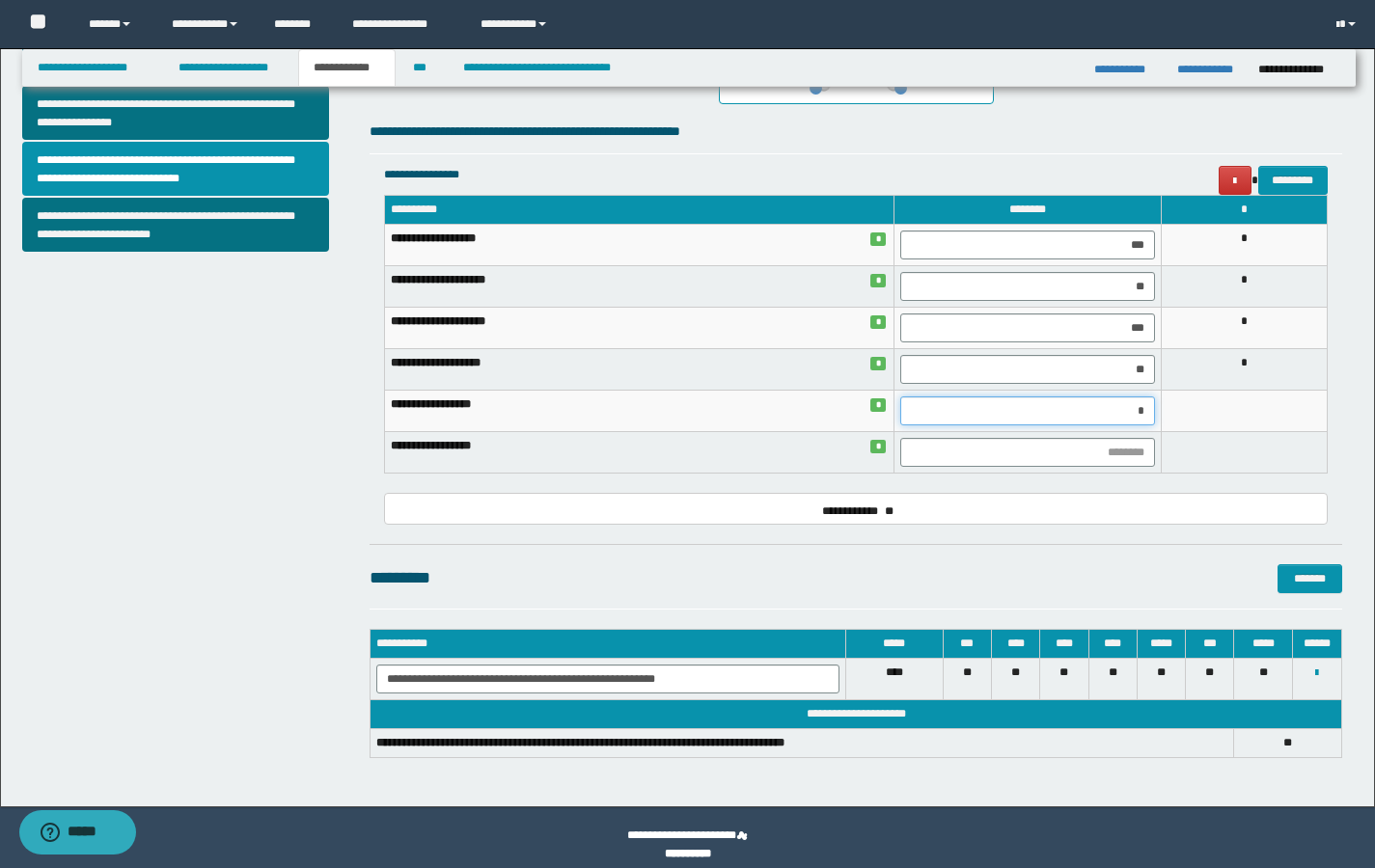 type on "**" 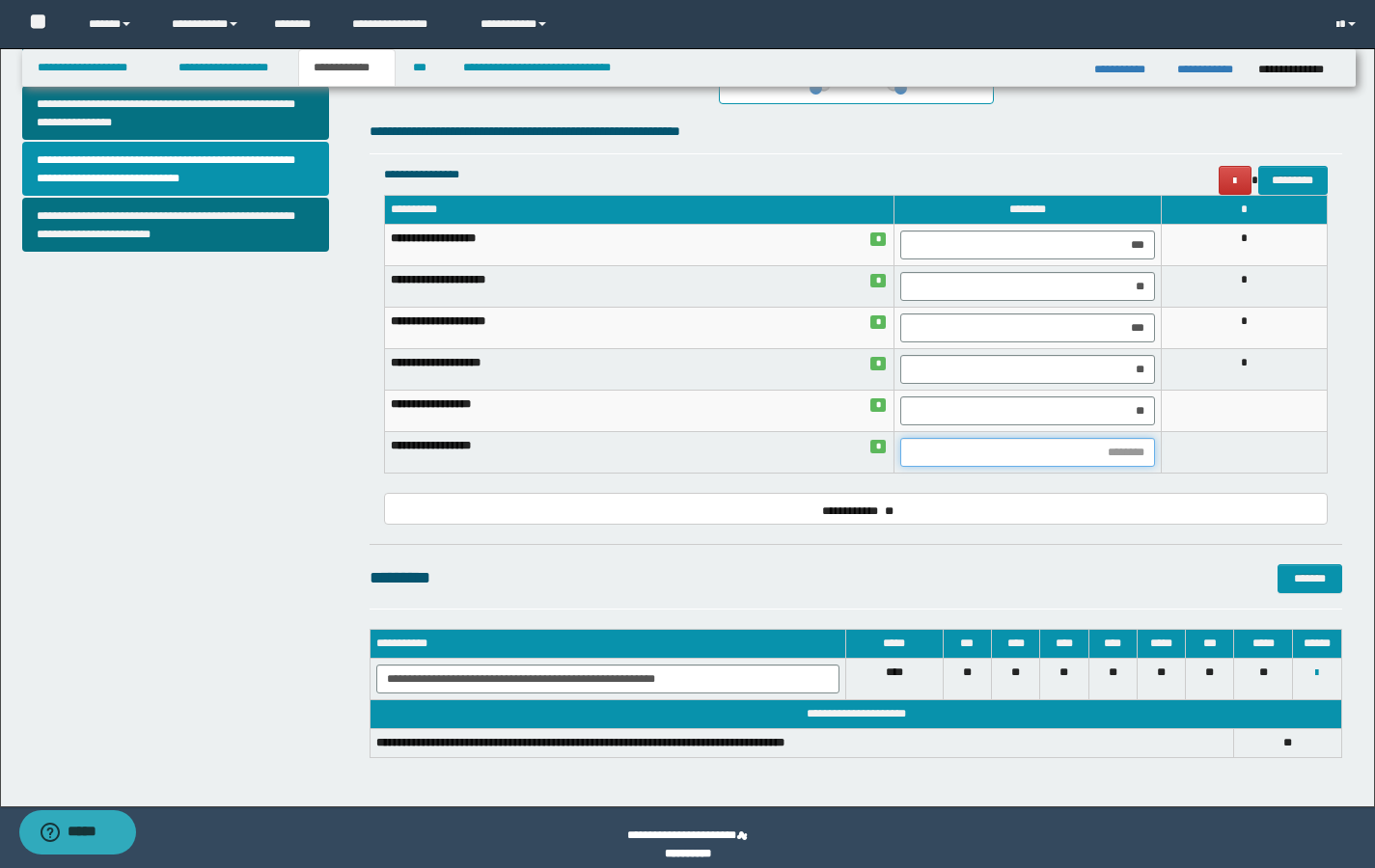 click at bounding box center [1028, 452] 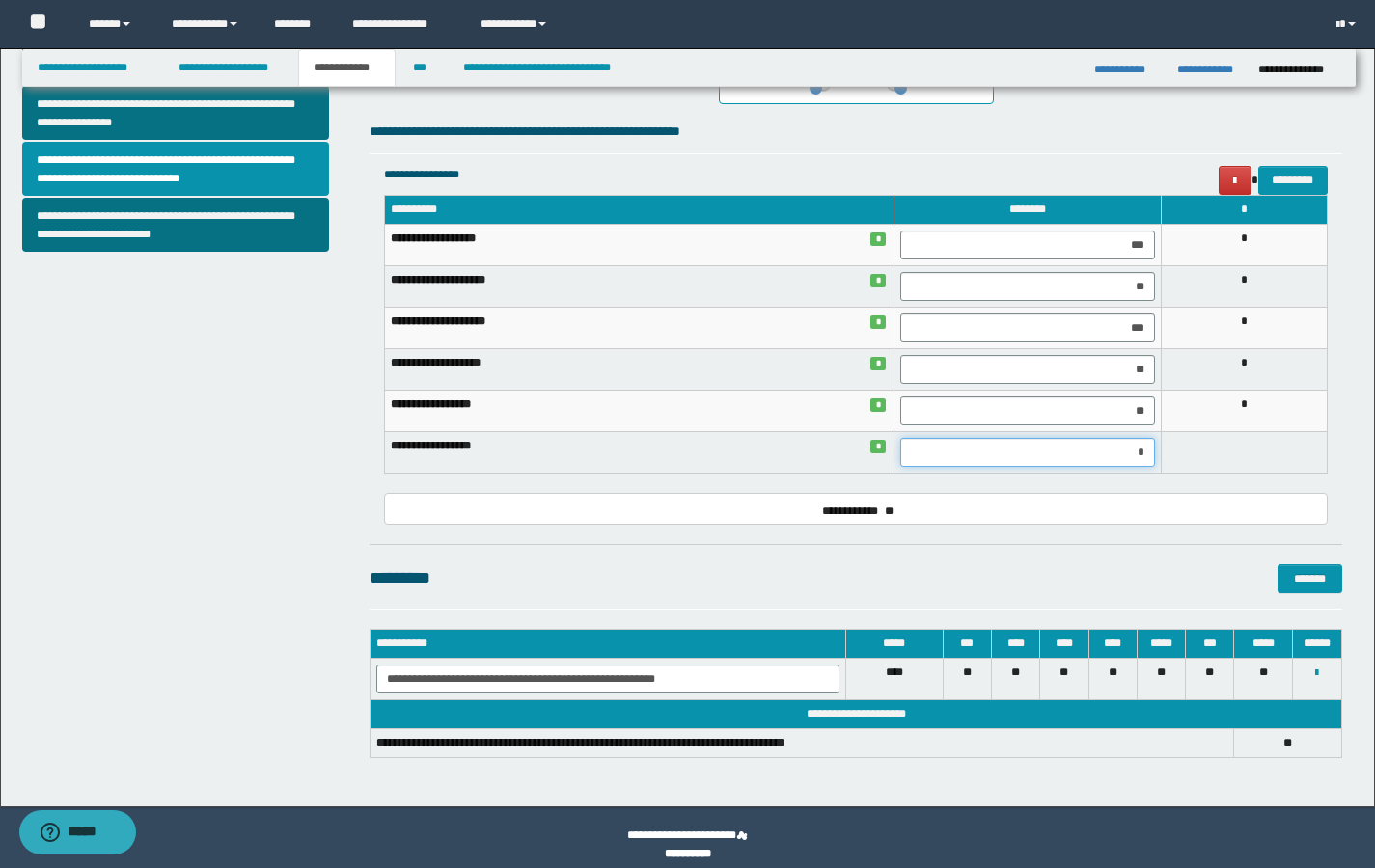type on "**" 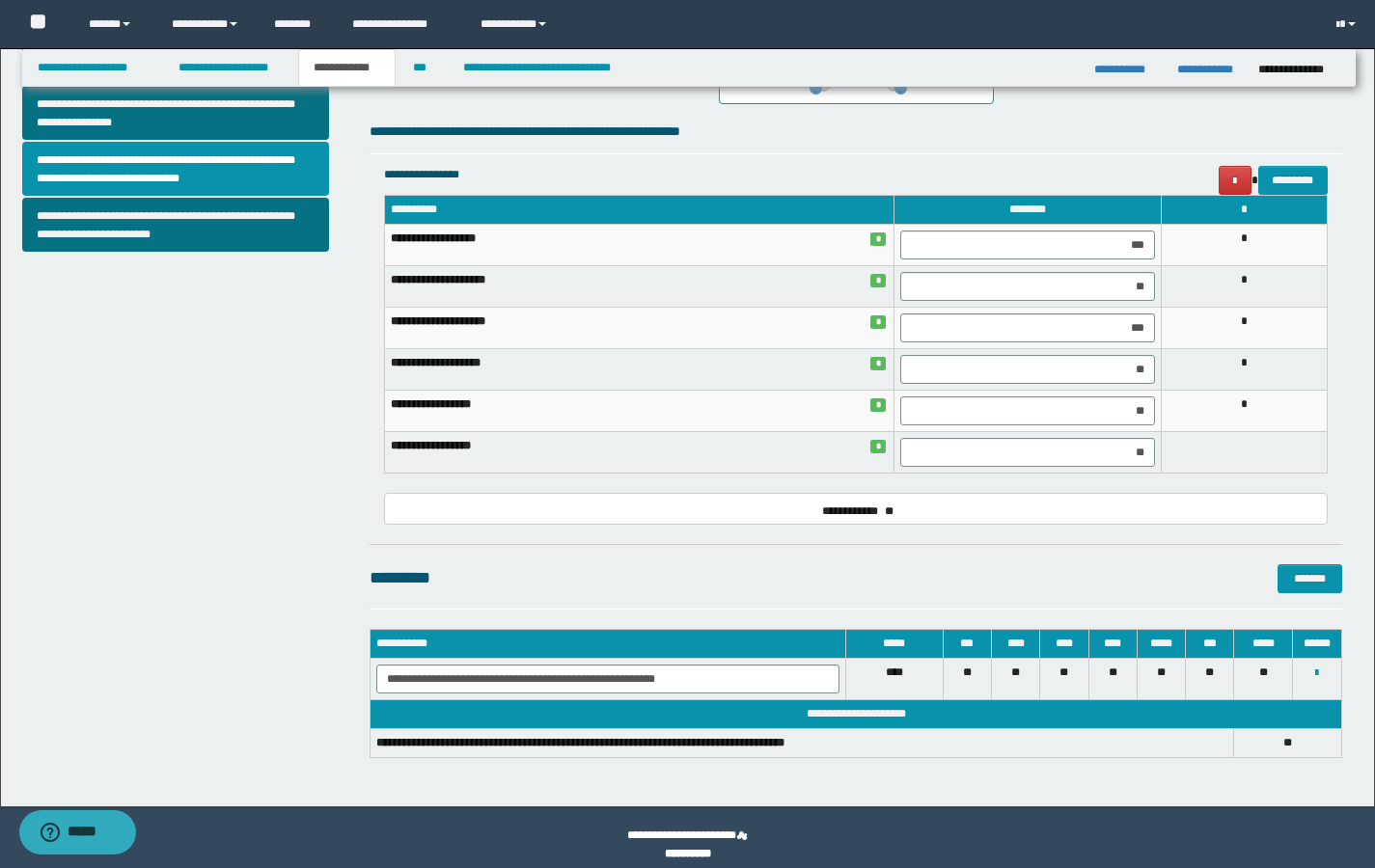 click on "**********" at bounding box center (856, 322) 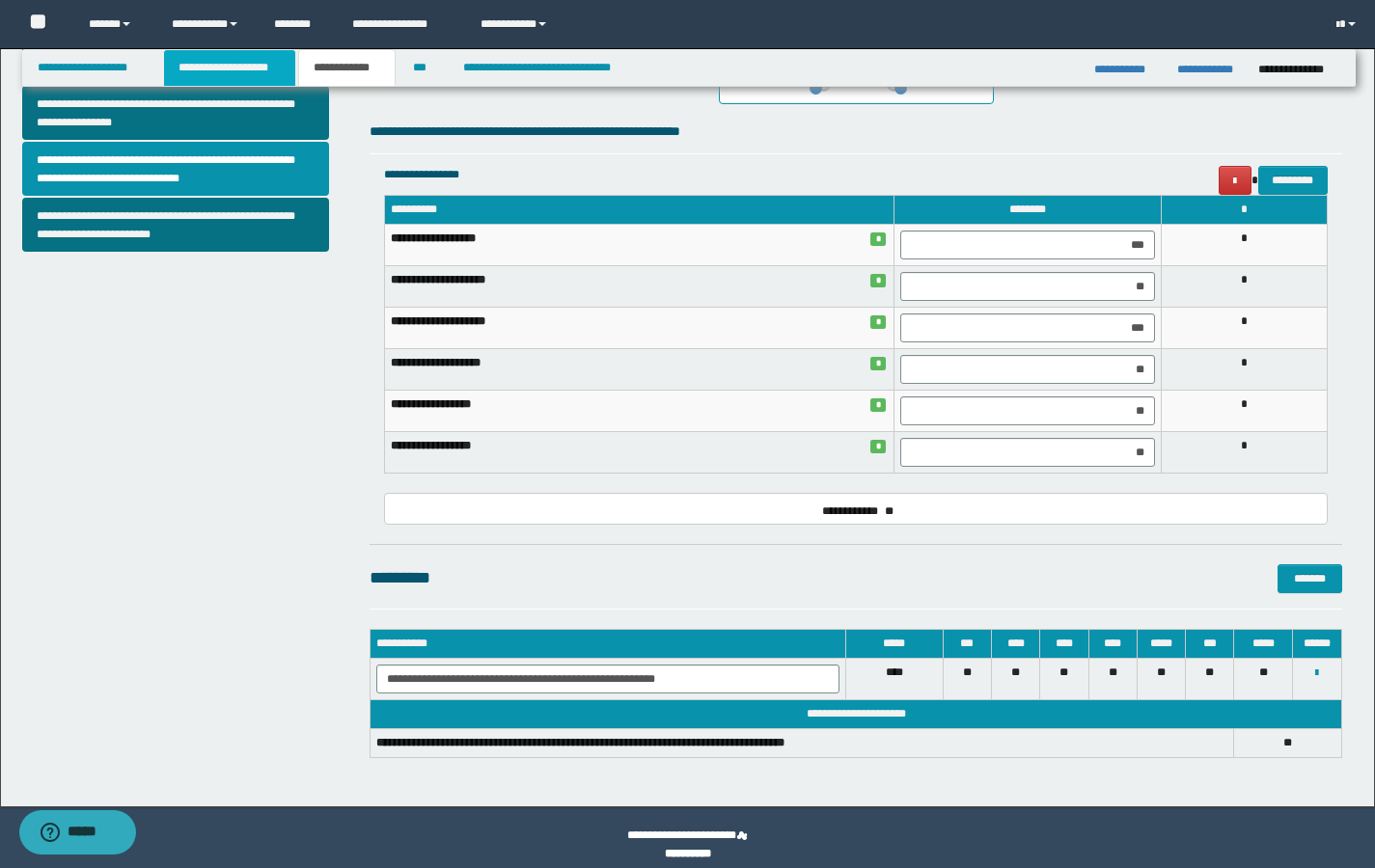 click on "**********" at bounding box center [230, 68] 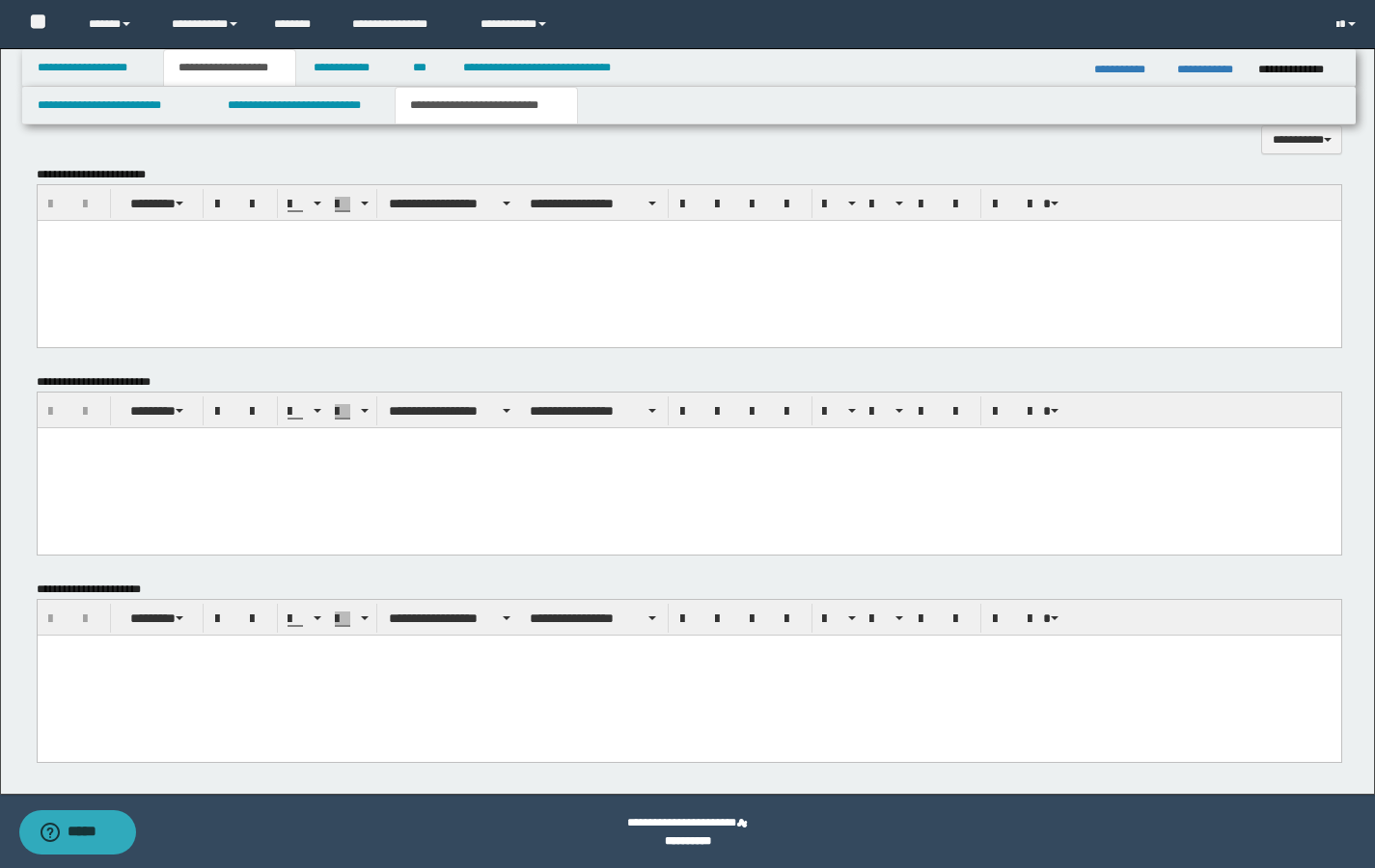 scroll, scrollTop: 738, scrollLeft: 0, axis: vertical 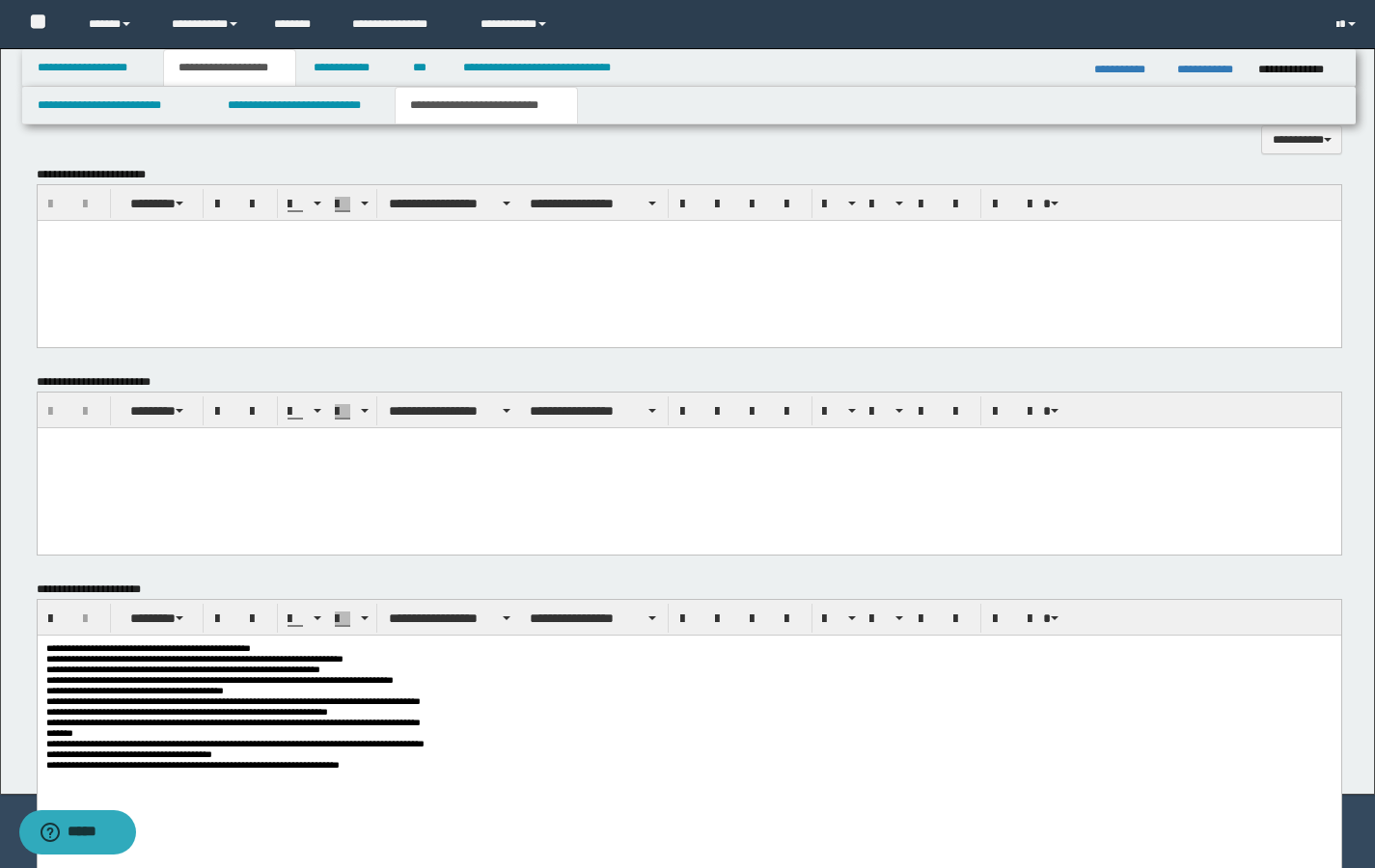 type 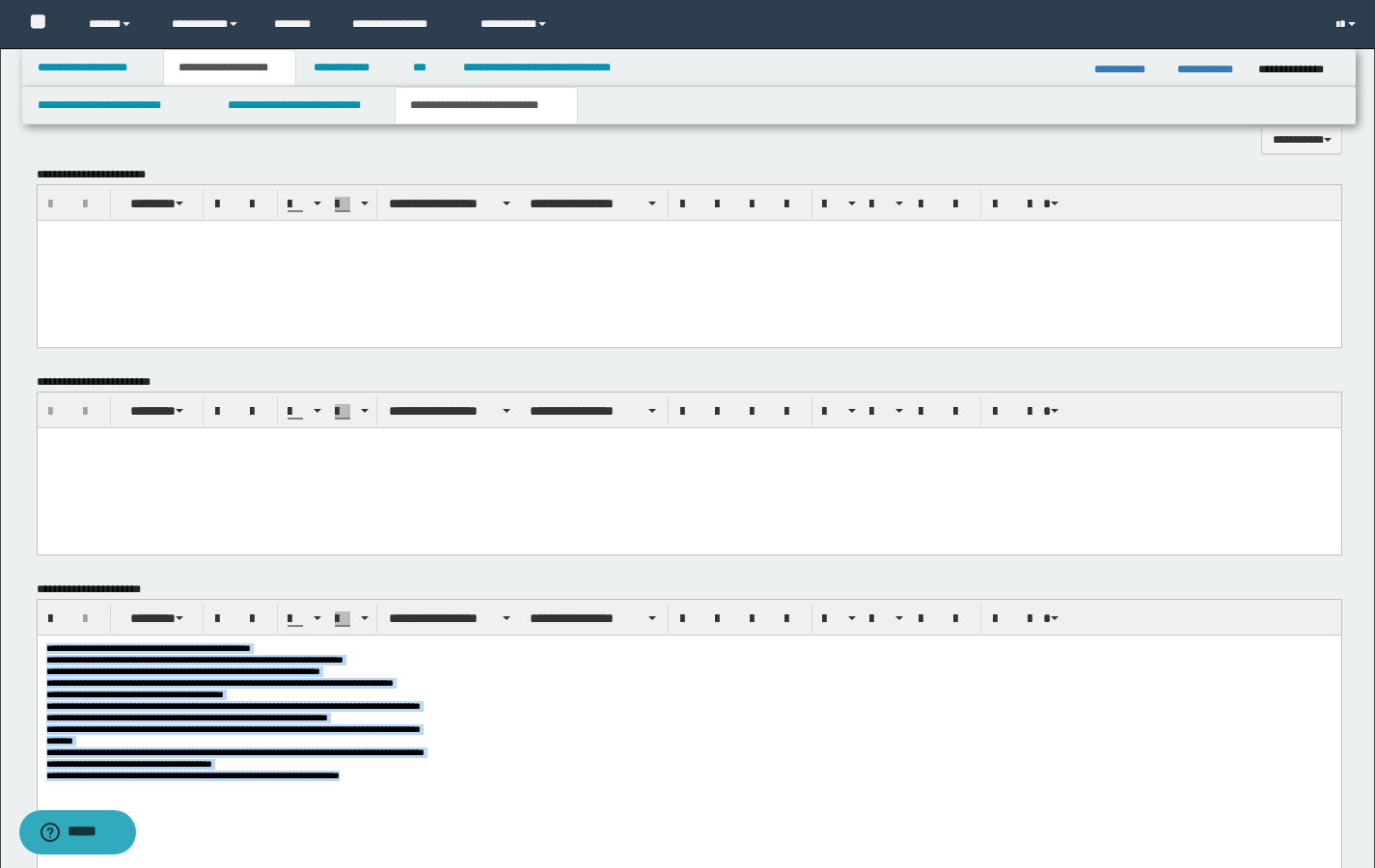 drag, startPoint x: 399, startPoint y: 787, endPoint x: 80, endPoint y: 622, distance: 359.1462 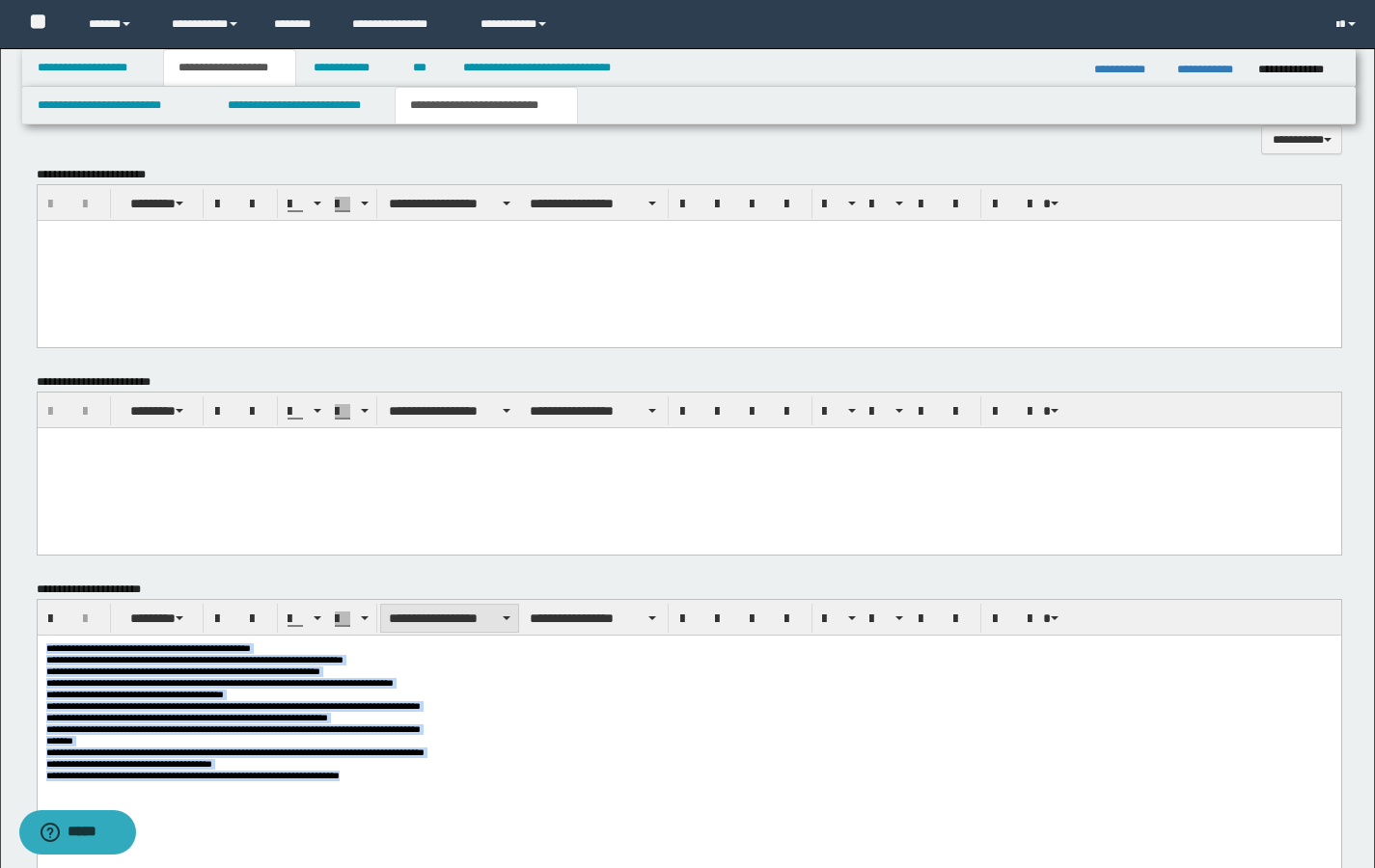 click on "**********" at bounding box center [450, 618] 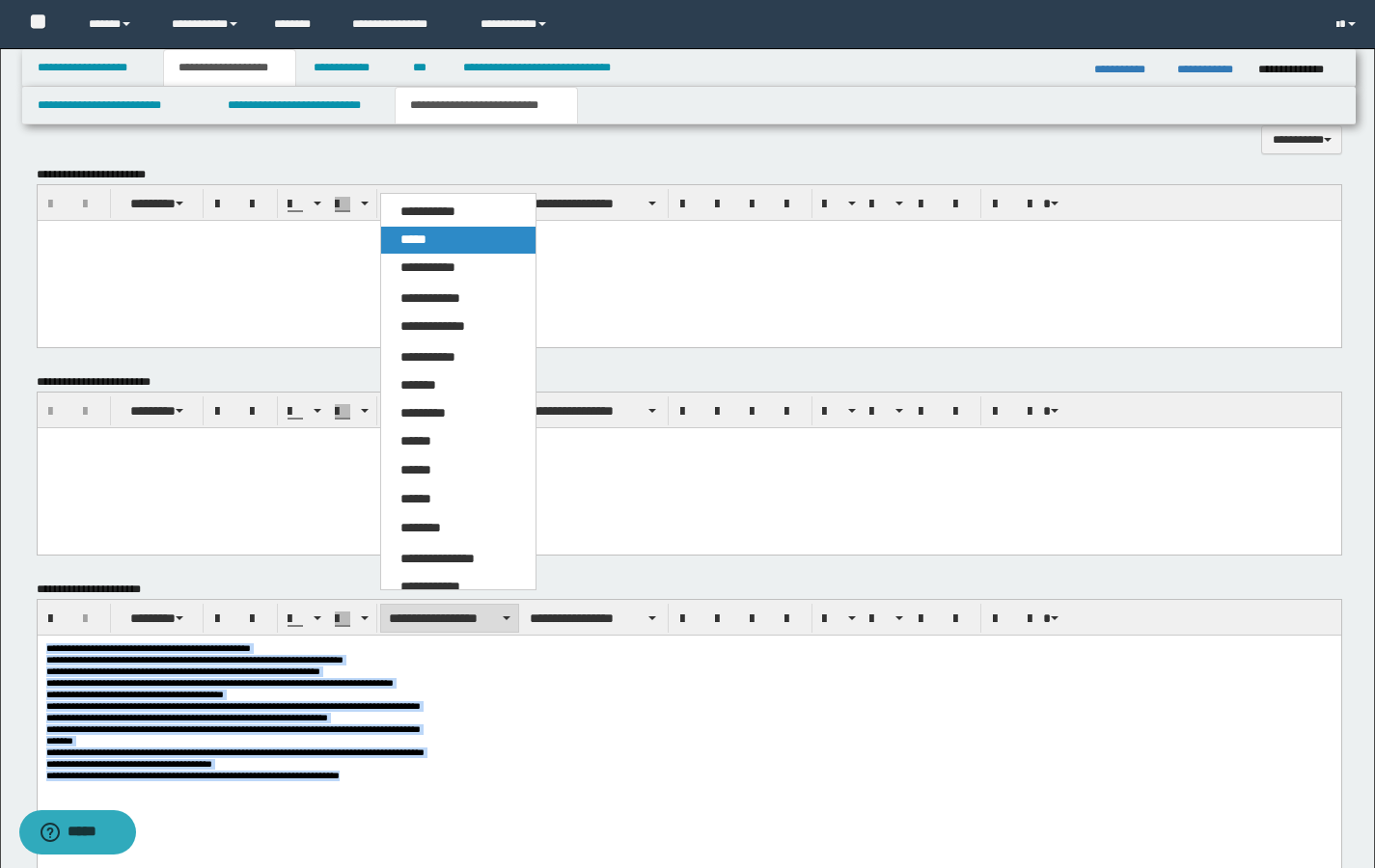 click on "*****" at bounding box center (413, 239) 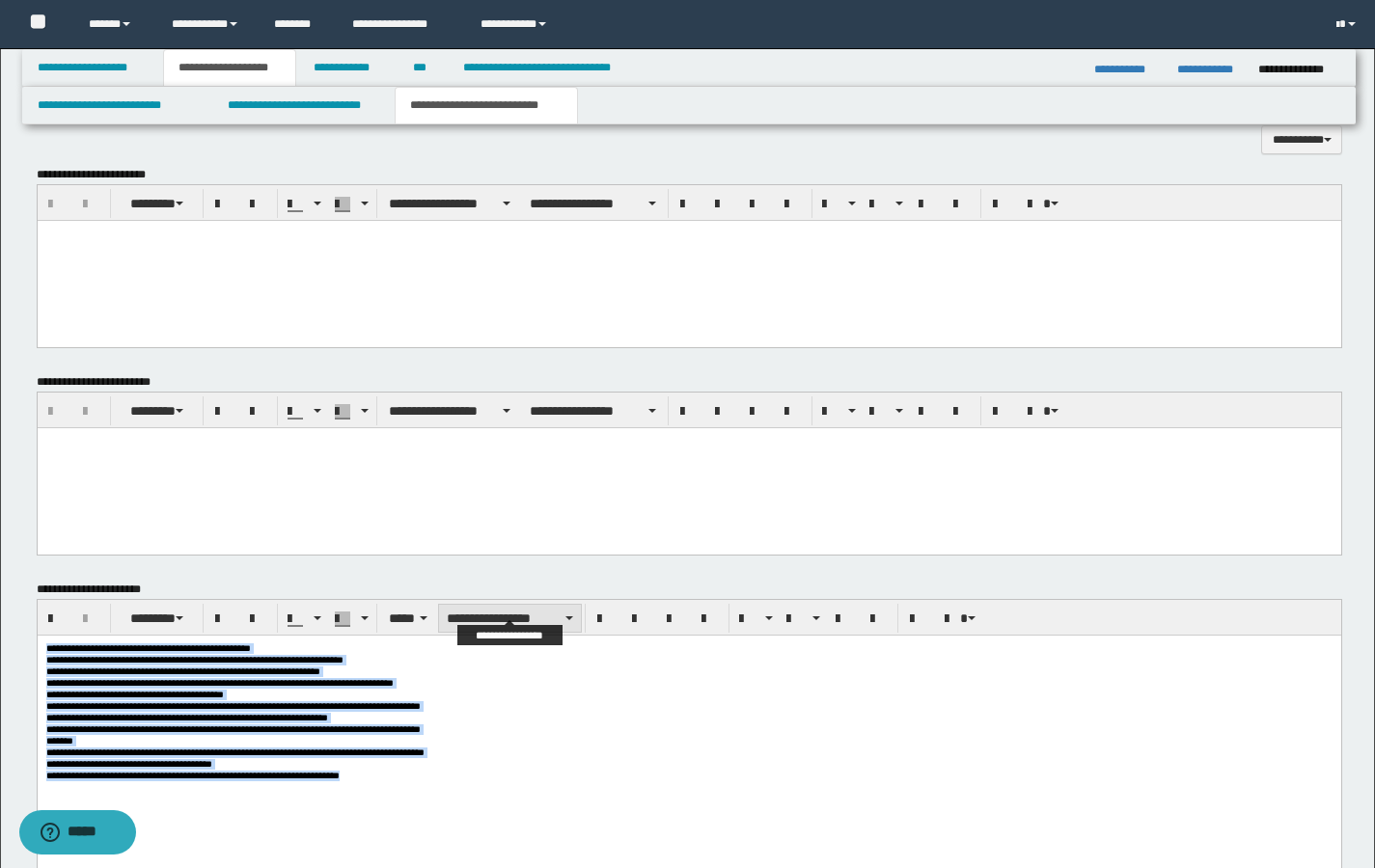 click on "**********" at bounding box center (509, 618) 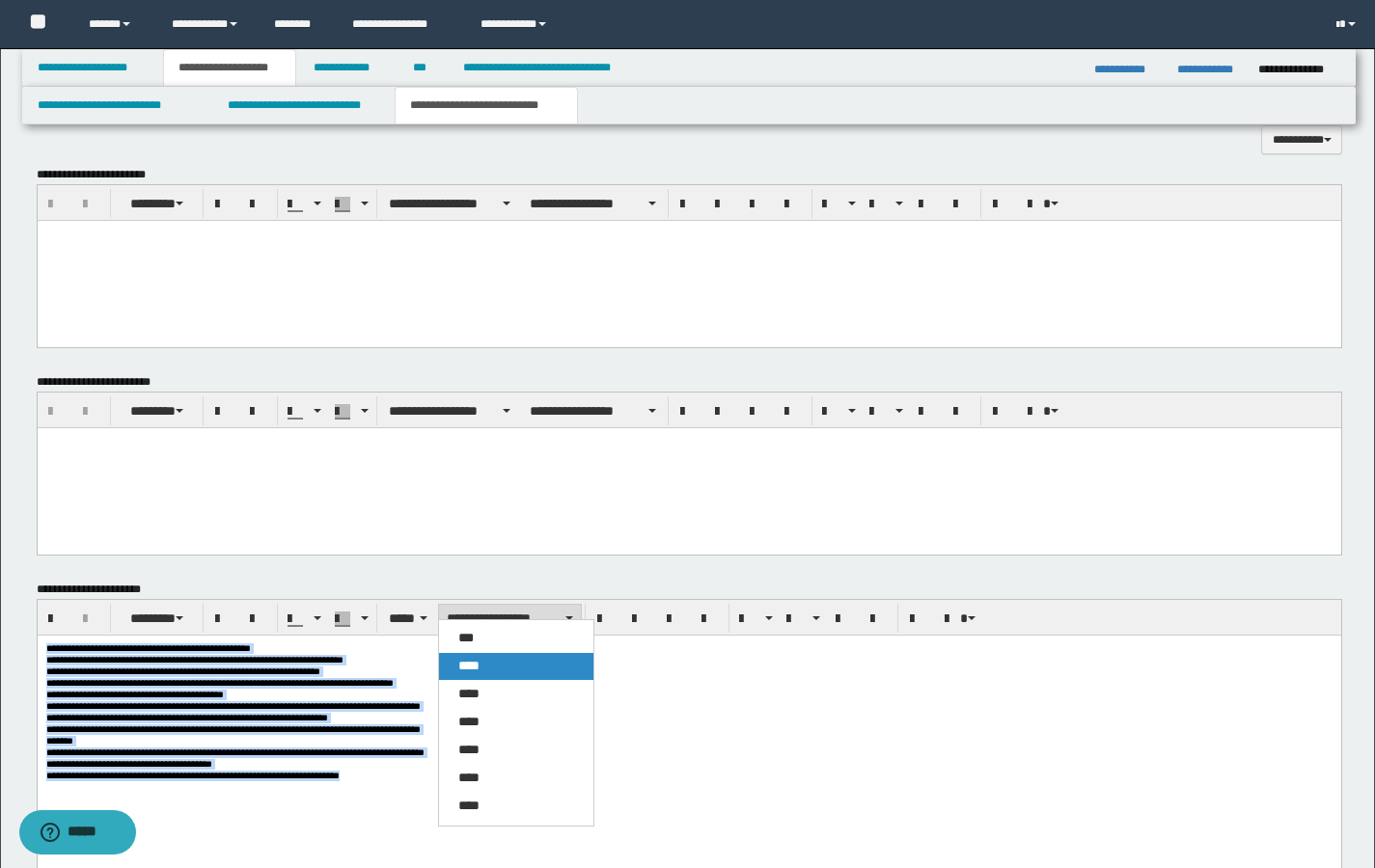 click on "****" at bounding box center [516, 666] 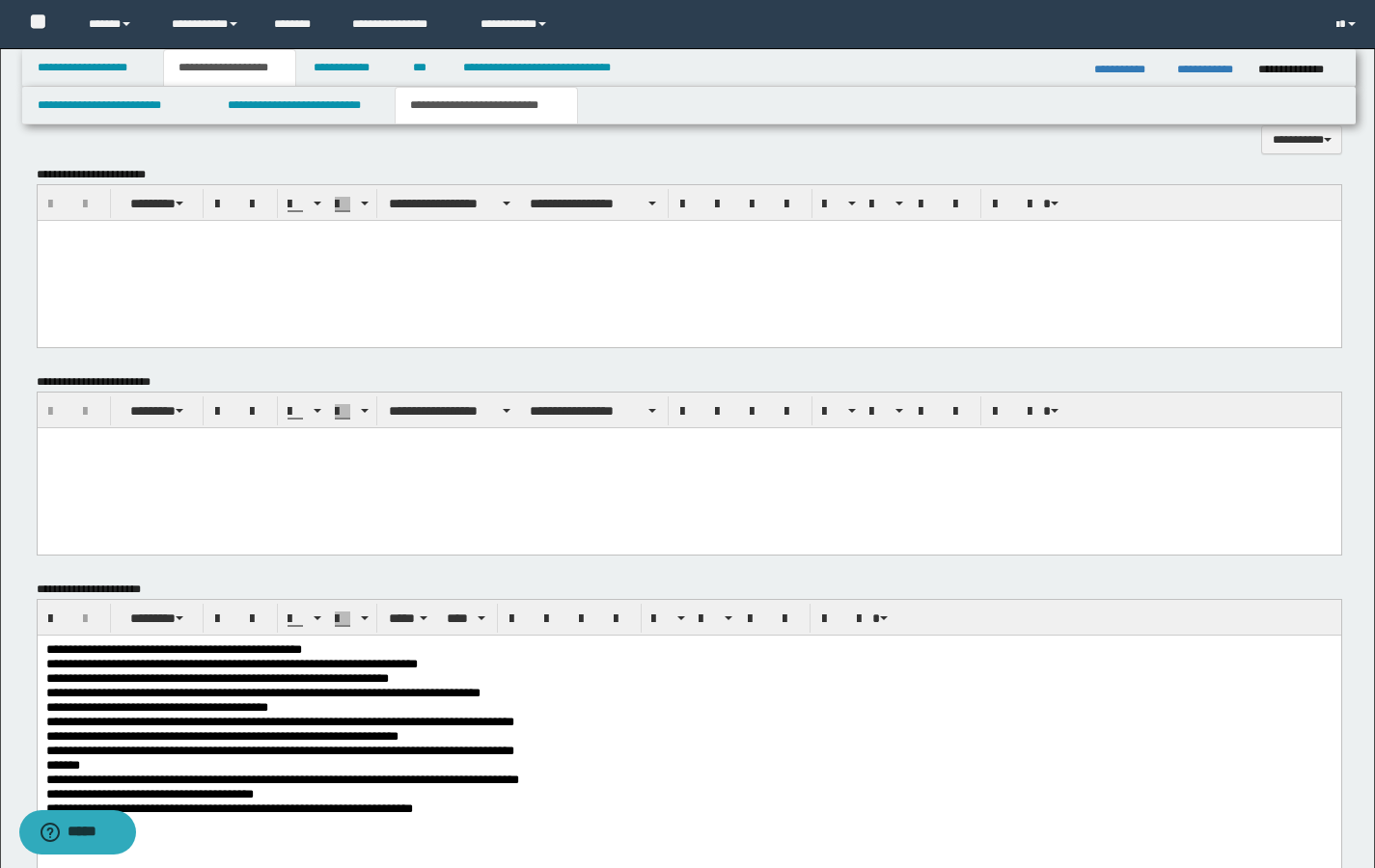 click on "**********" at bounding box center [688, 808] 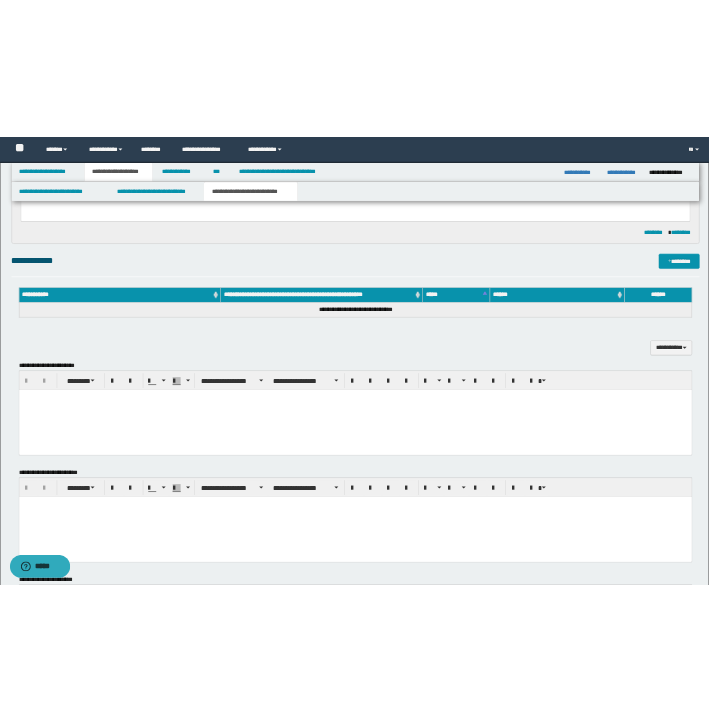 scroll, scrollTop: 472, scrollLeft: 0, axis: vertical 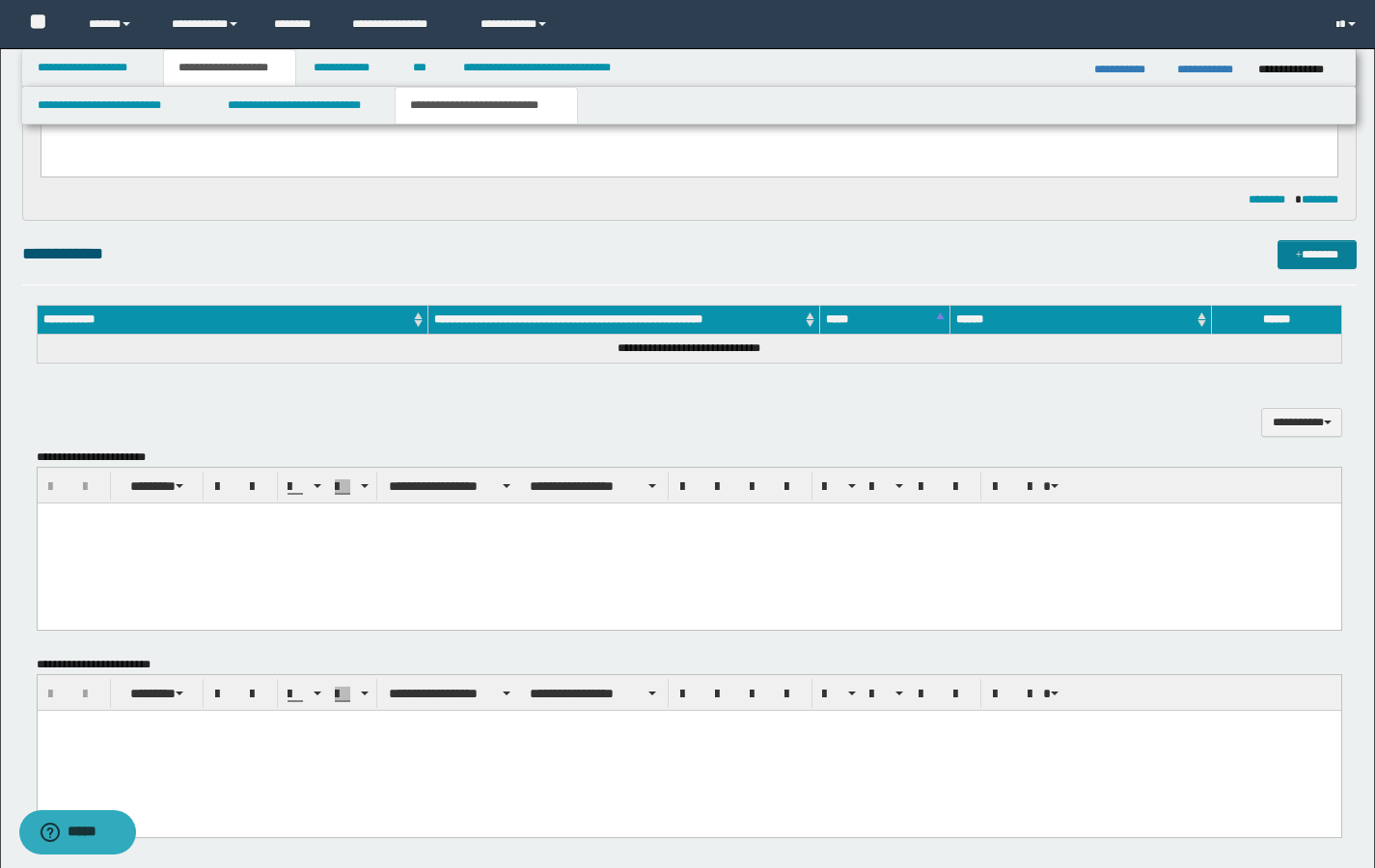 click on "*******" at bounding box center (1317, 255) 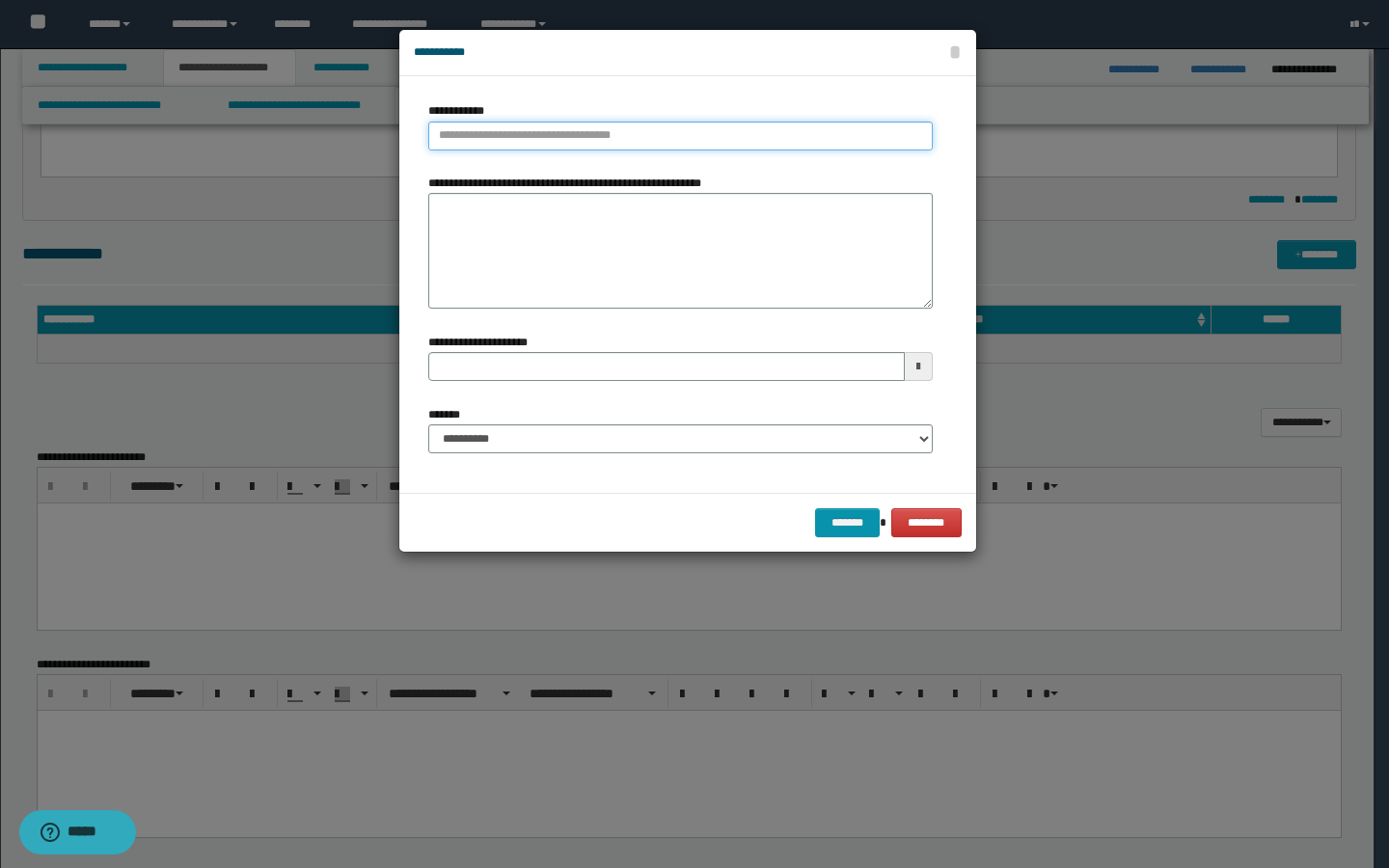click on "**********" at bounding box center (680, 136) 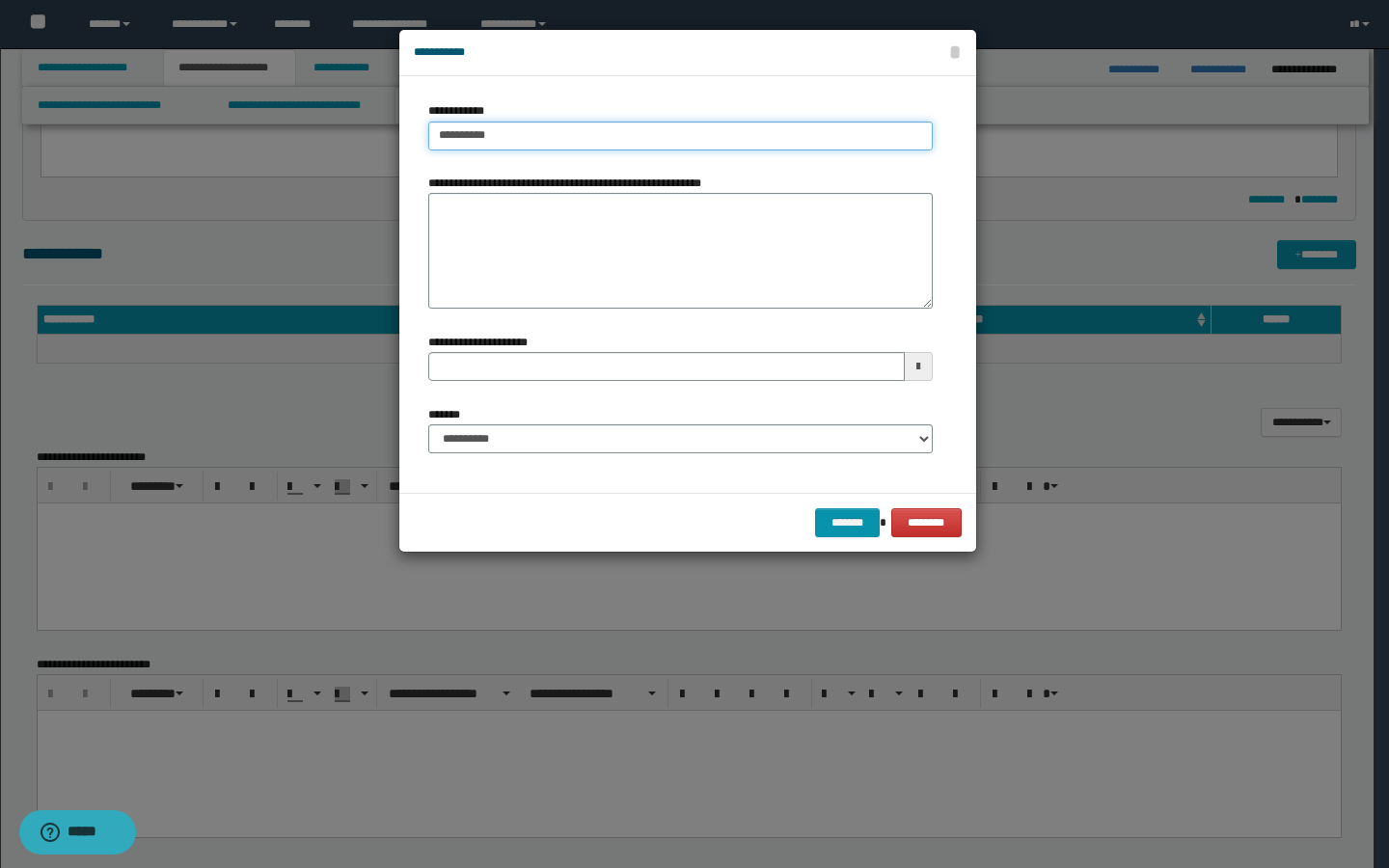 type on "**********" 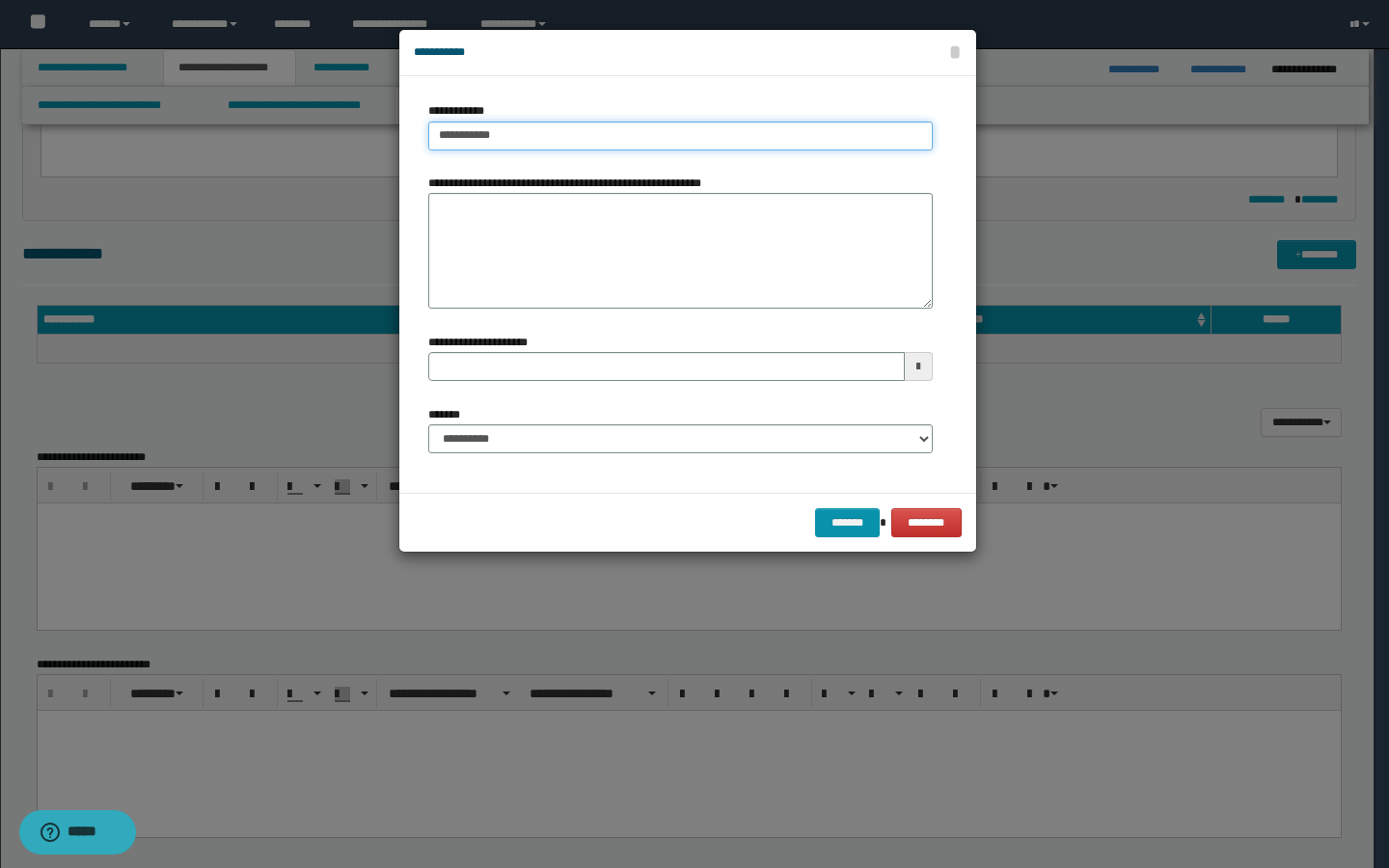 type on "**********" 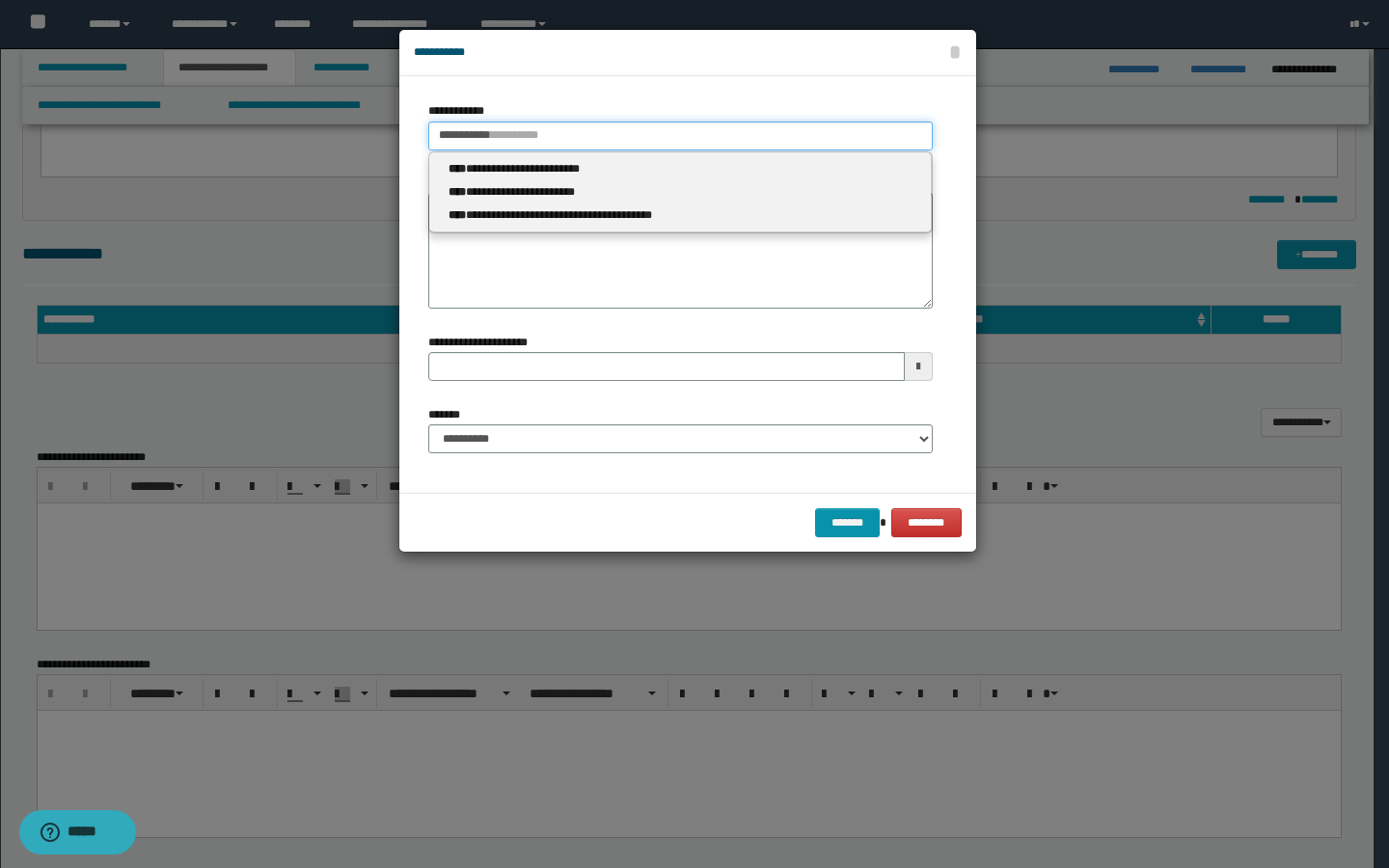 type 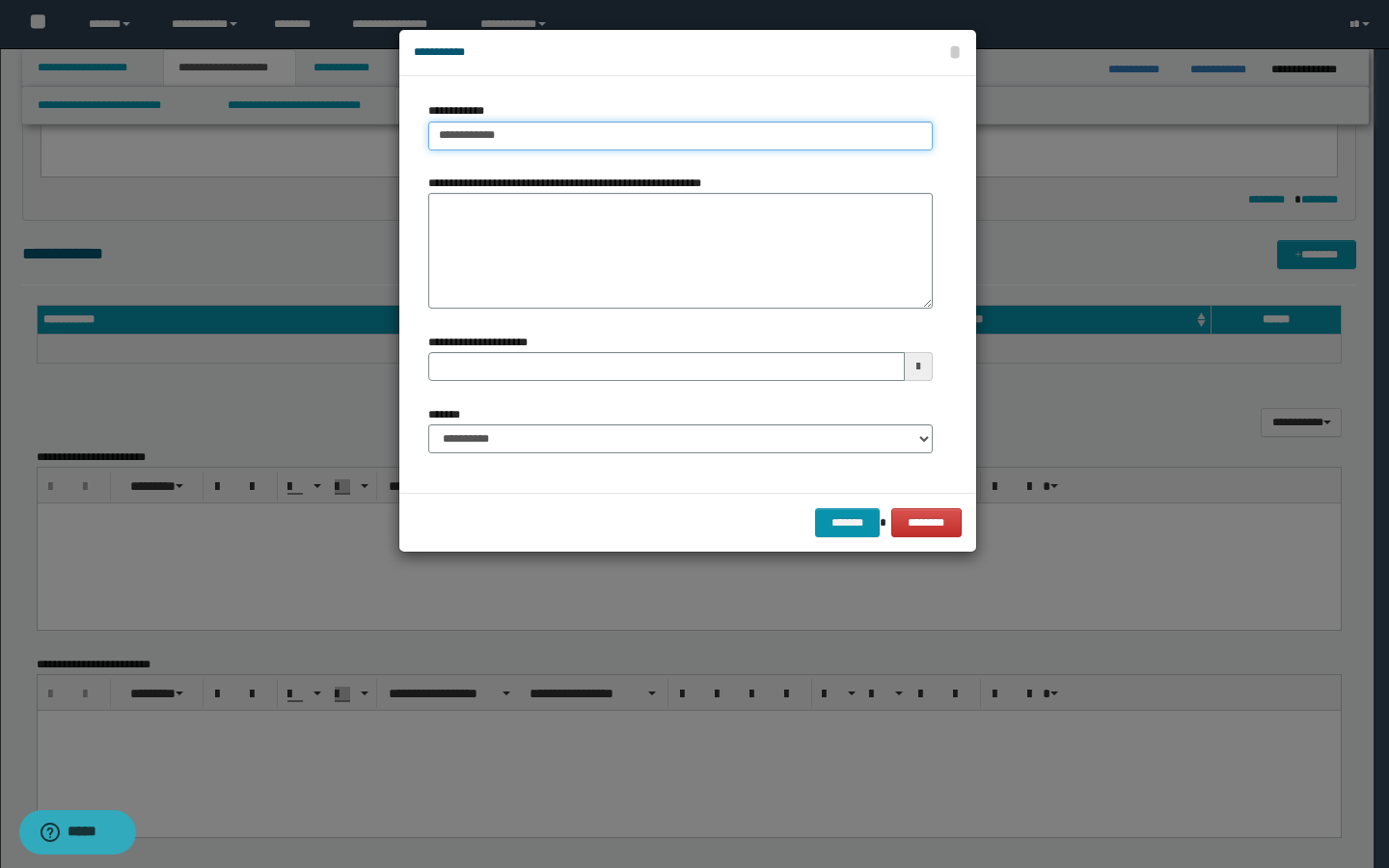type on "**********" 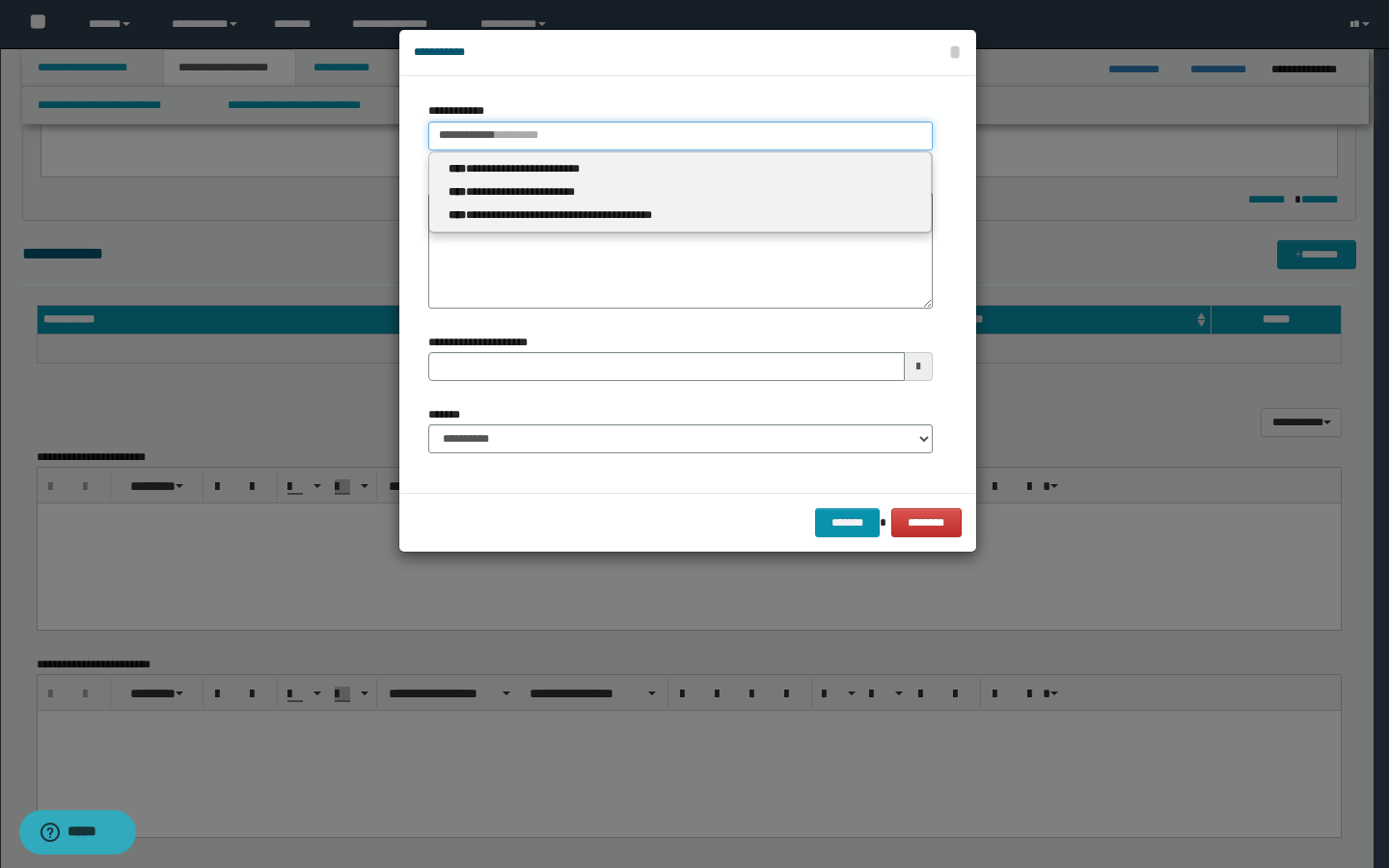 type 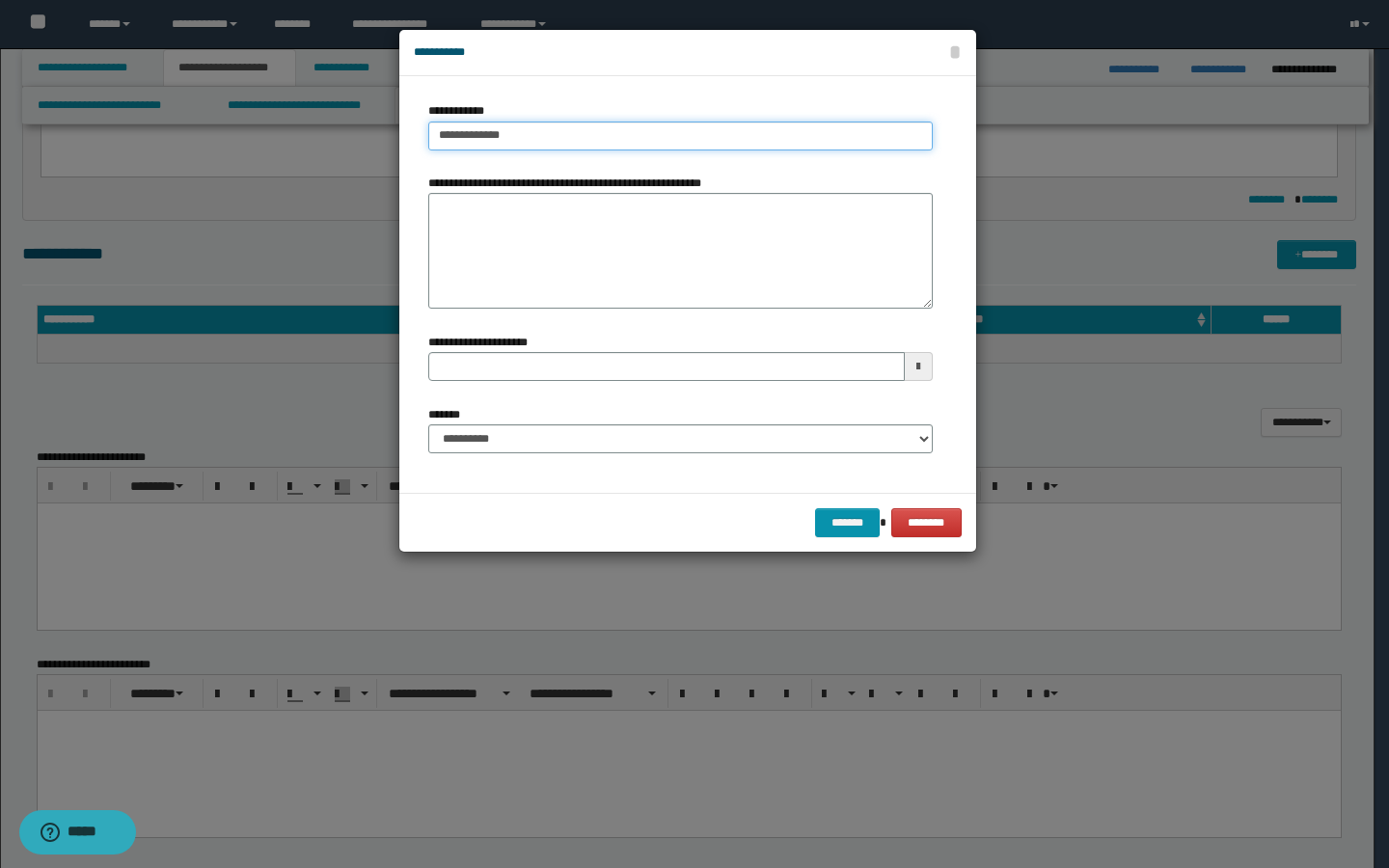 type on "**********" 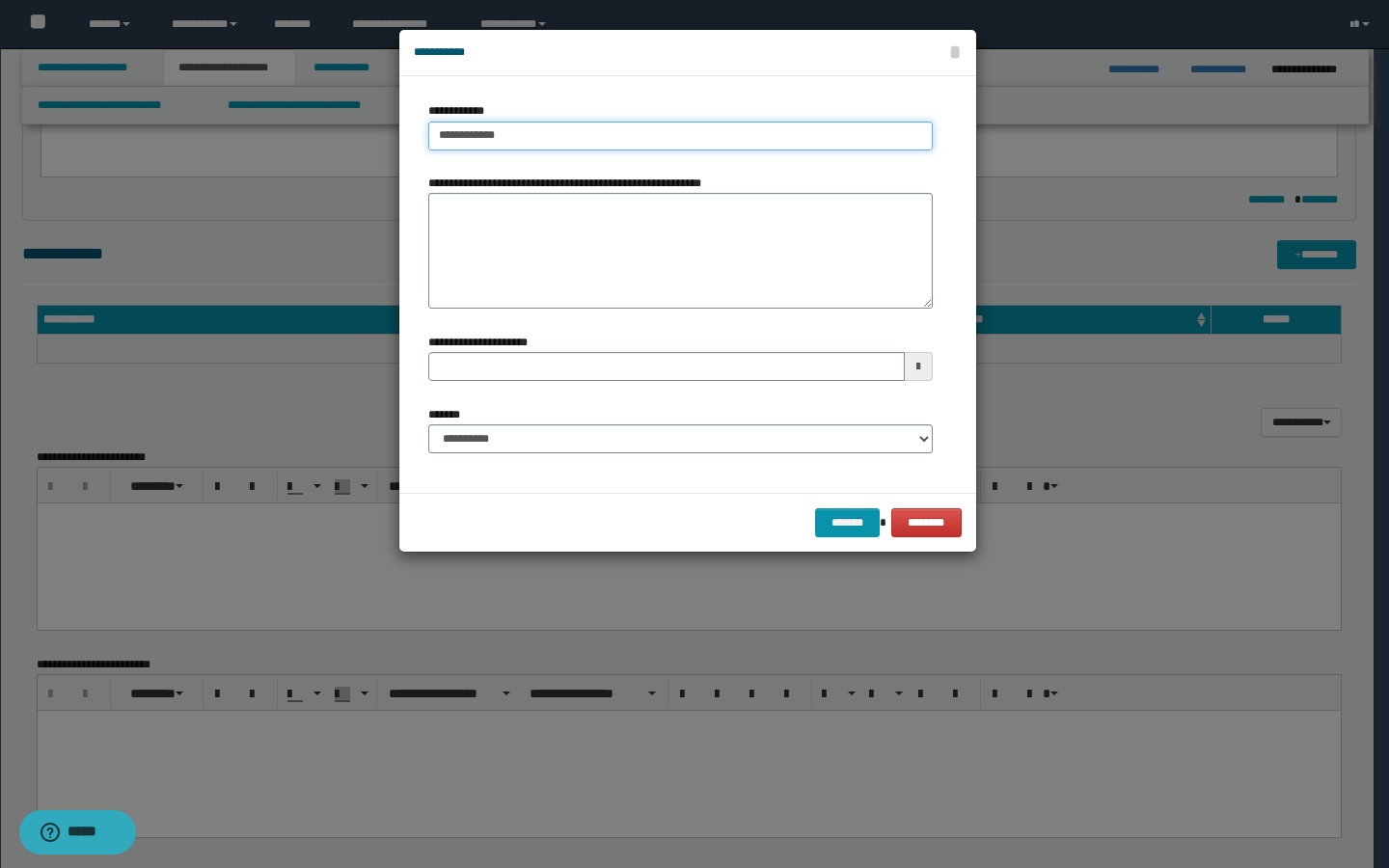 type on "**********" 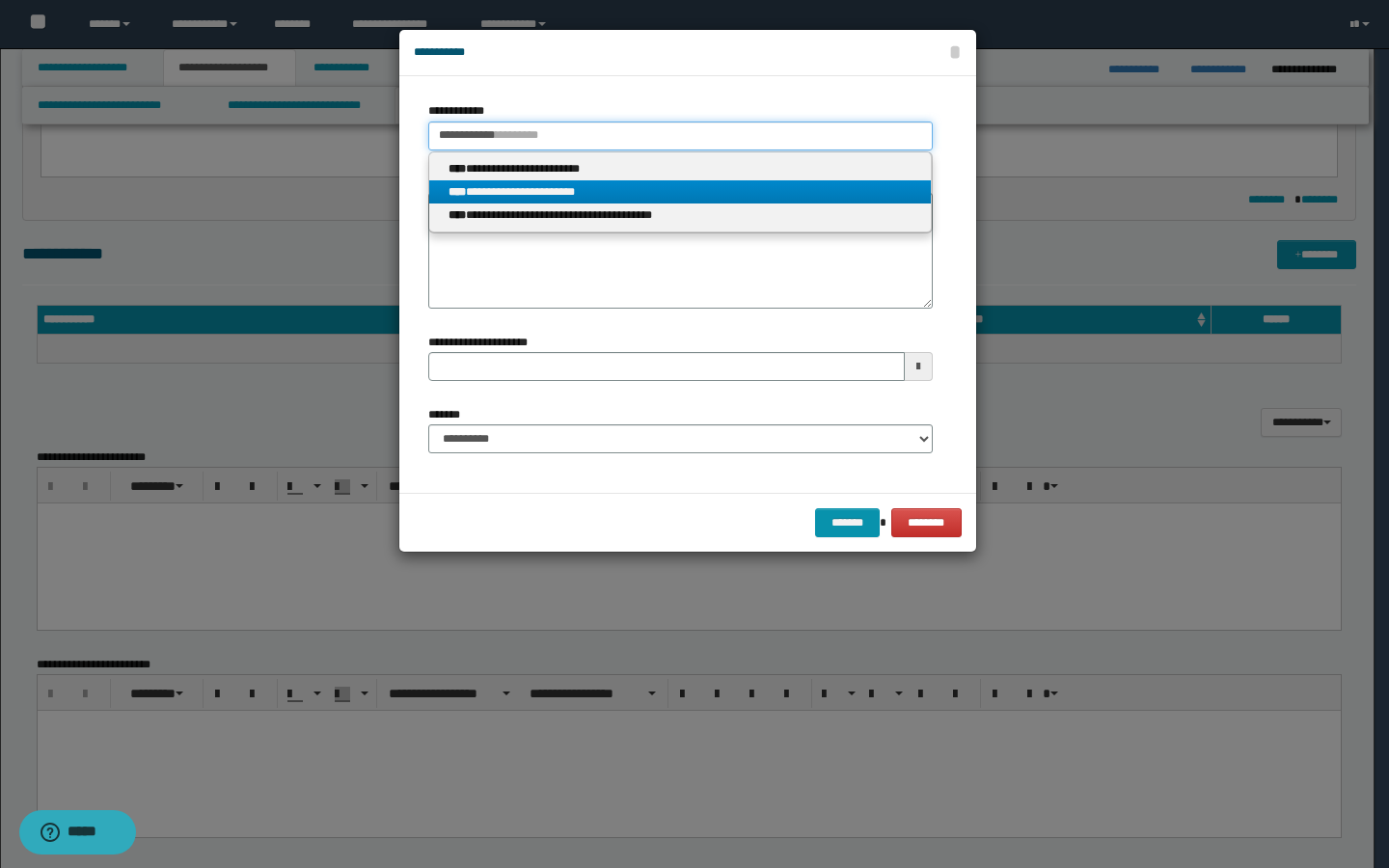 type on "**********" 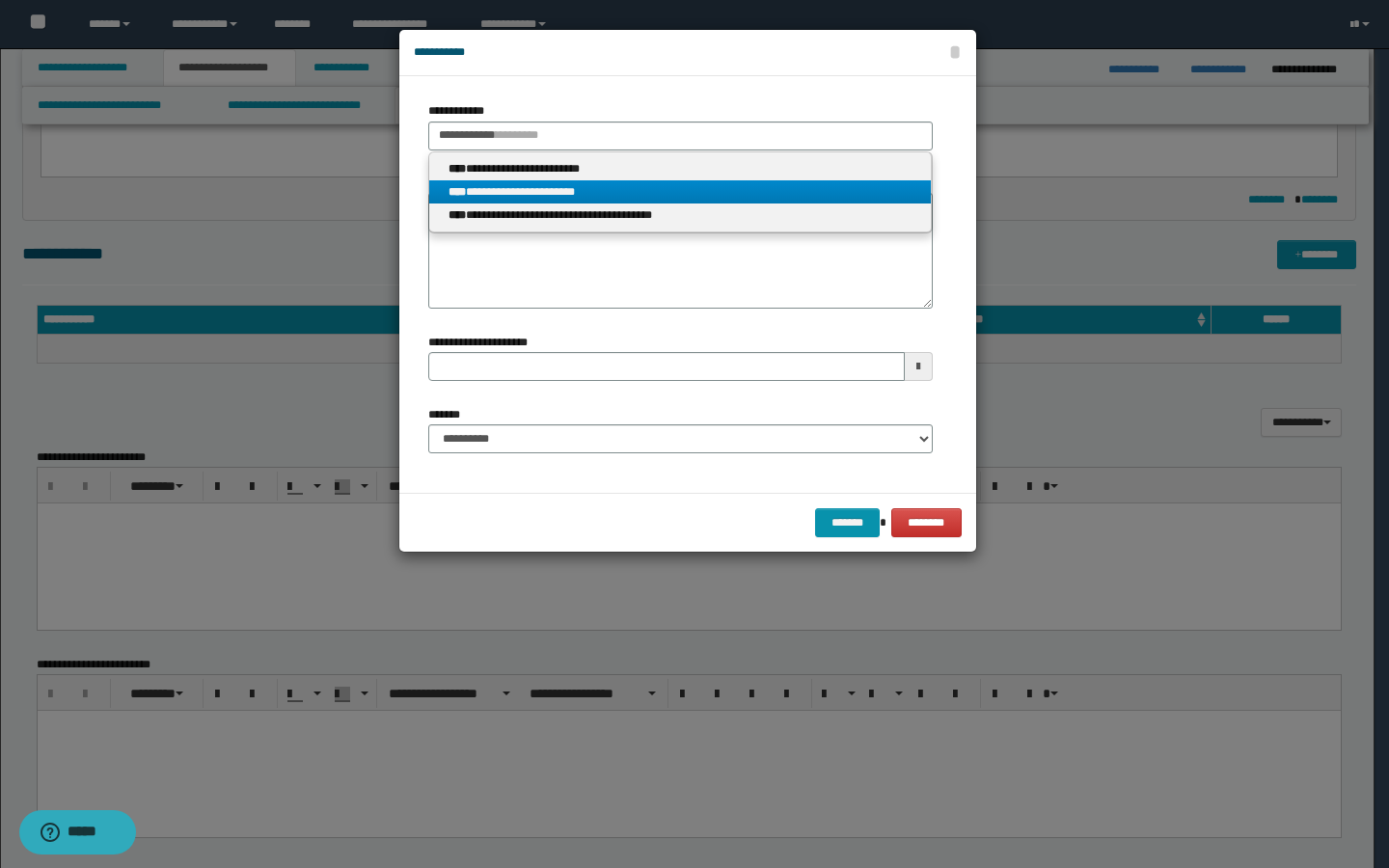 click on "**********" at bounding box center [680, 192] 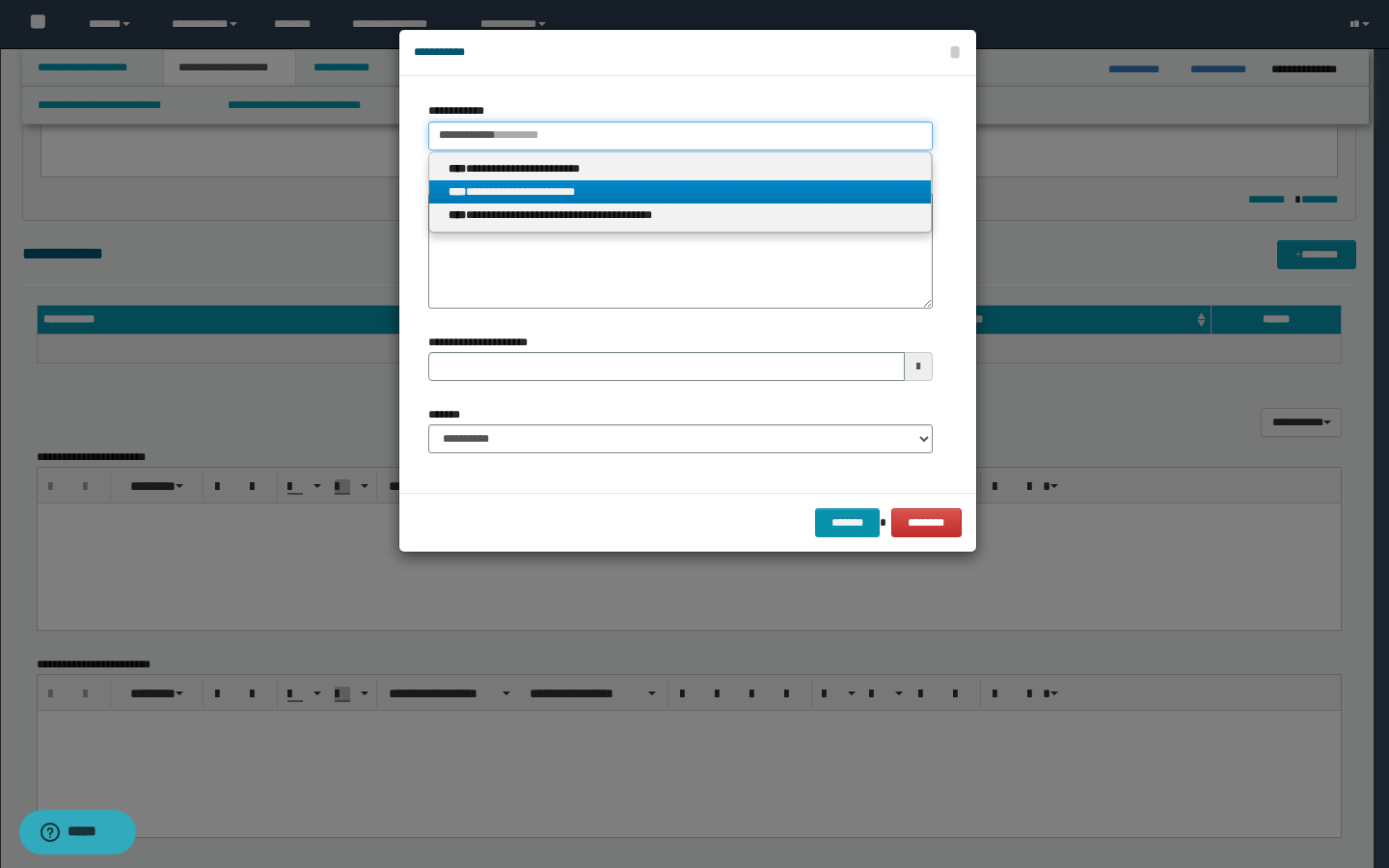 type 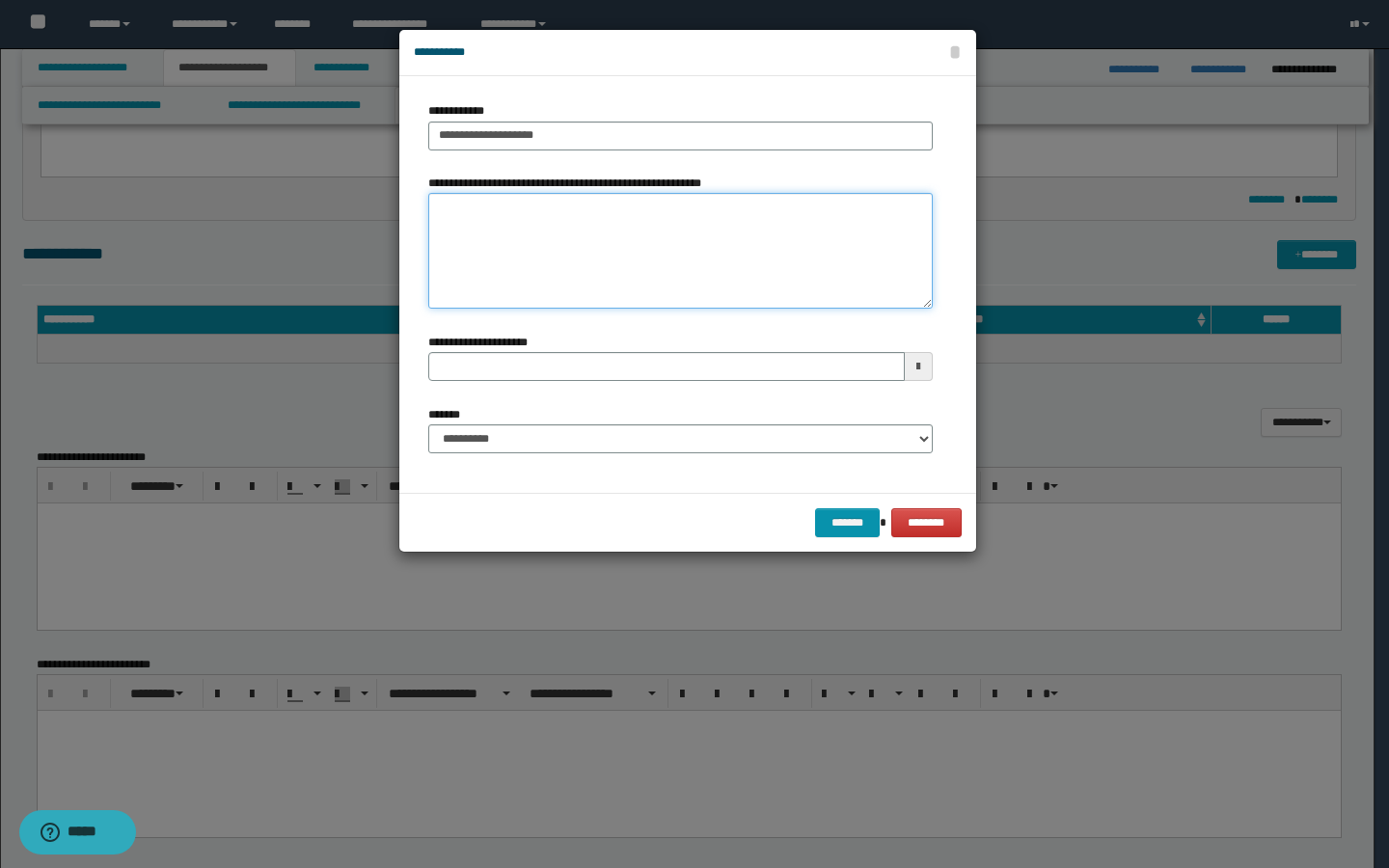 click on "**********" at bounding box center [680, 251] 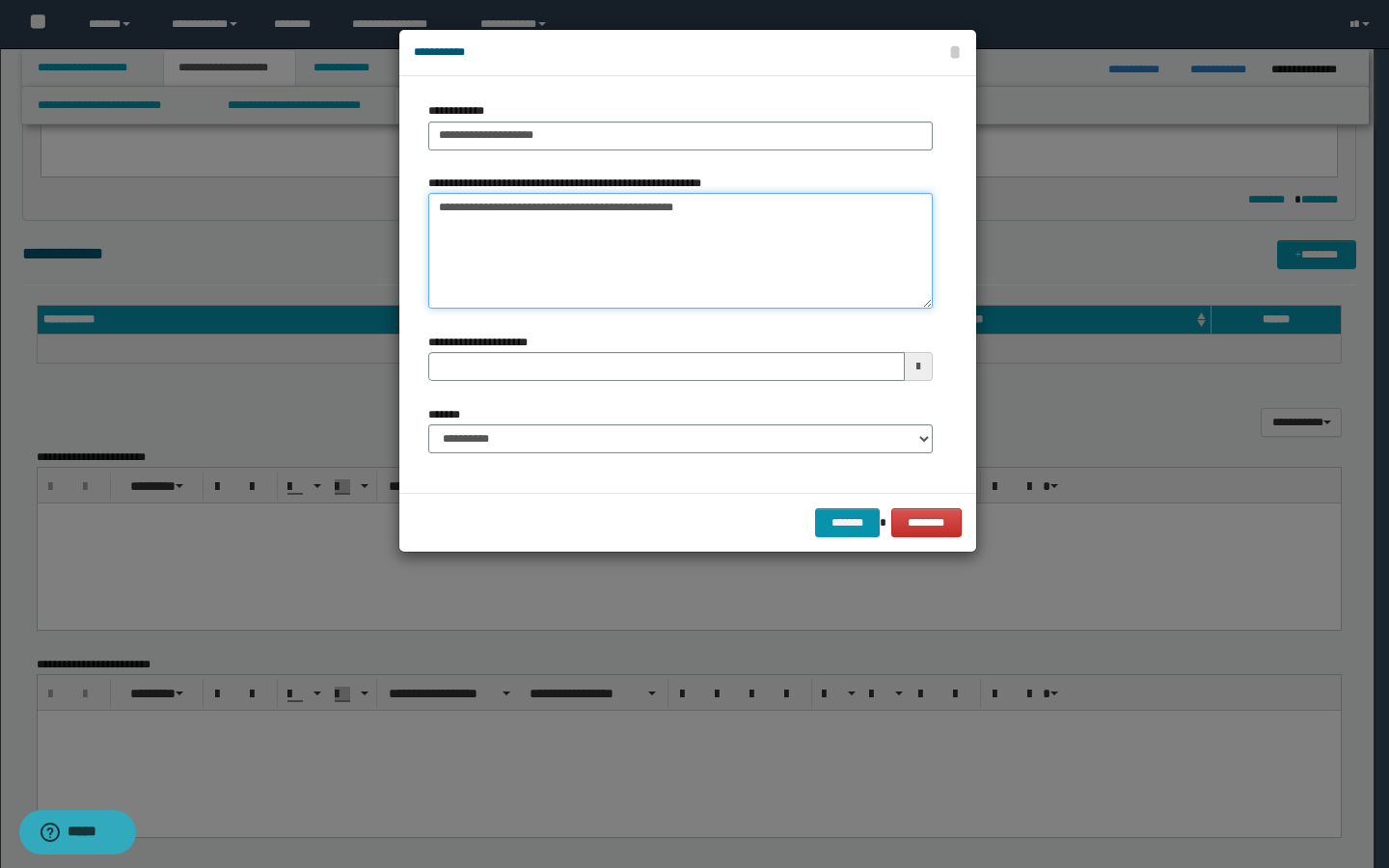 type on "**********" 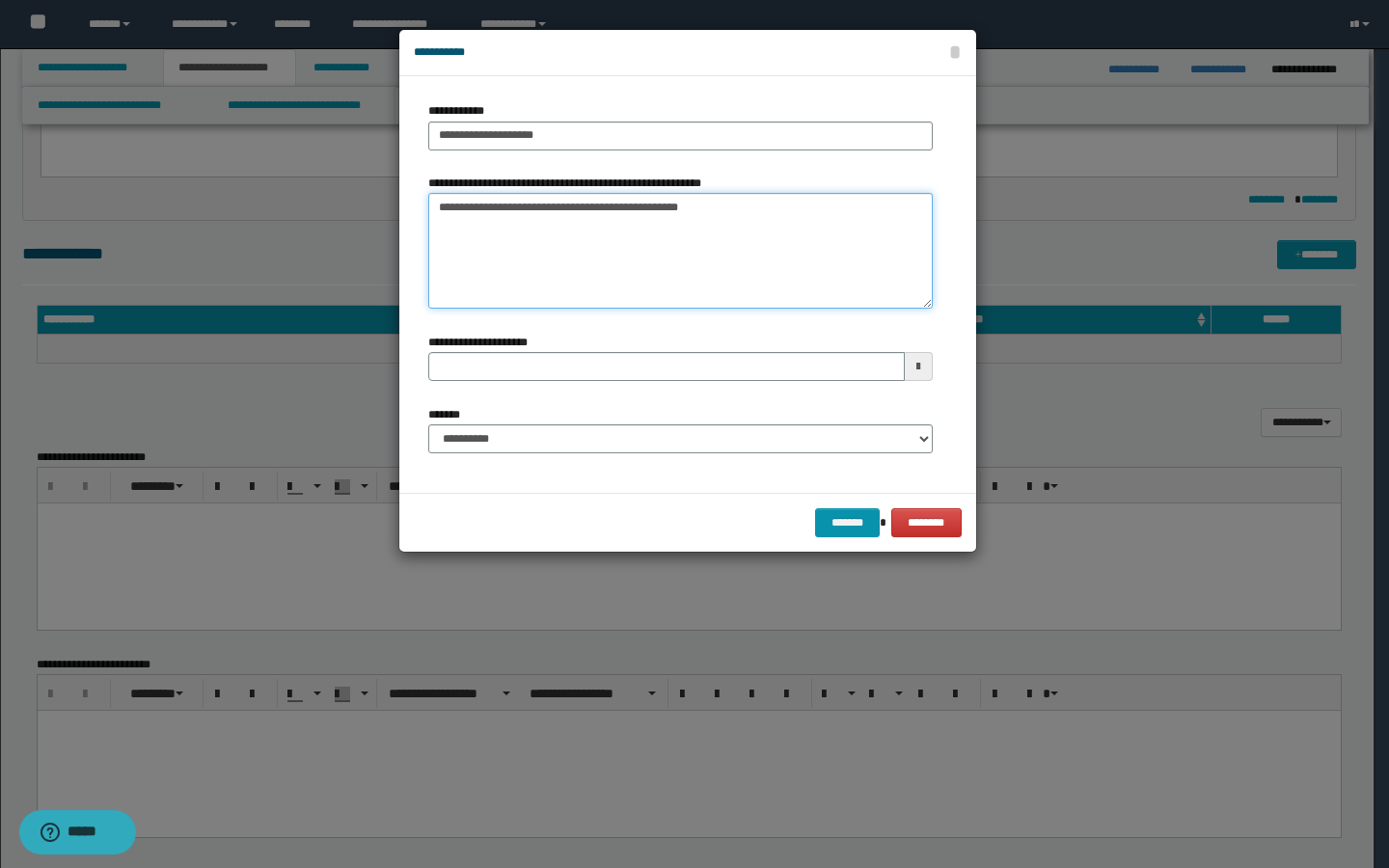 type 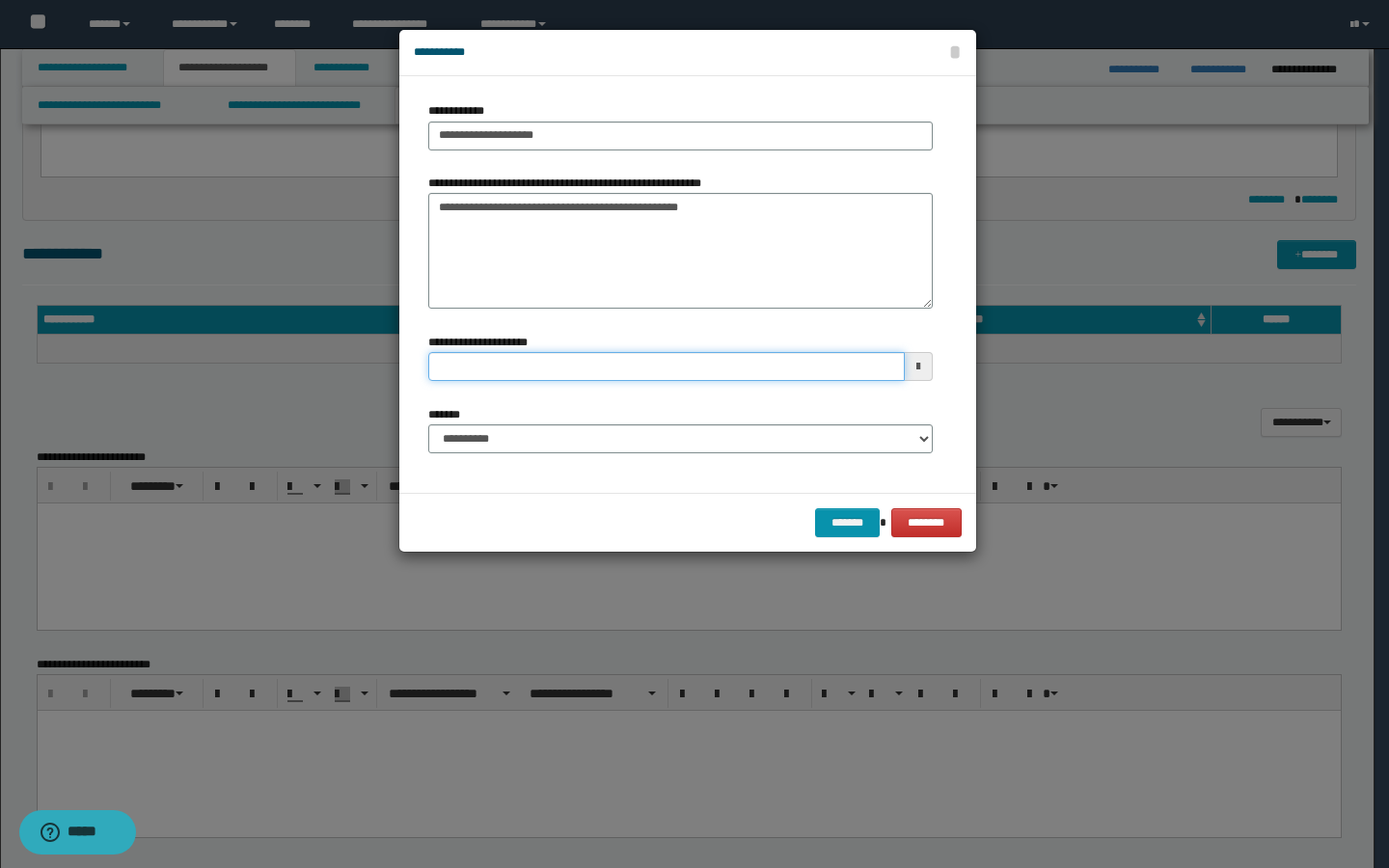 click on "**********" at bounding box center [667, 366] 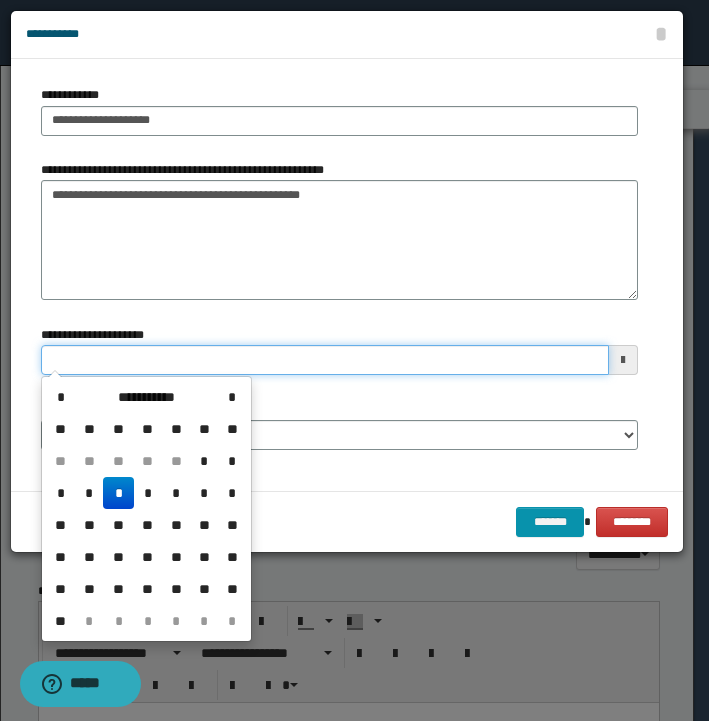 click on "**********" at bounding box center (325, 360) 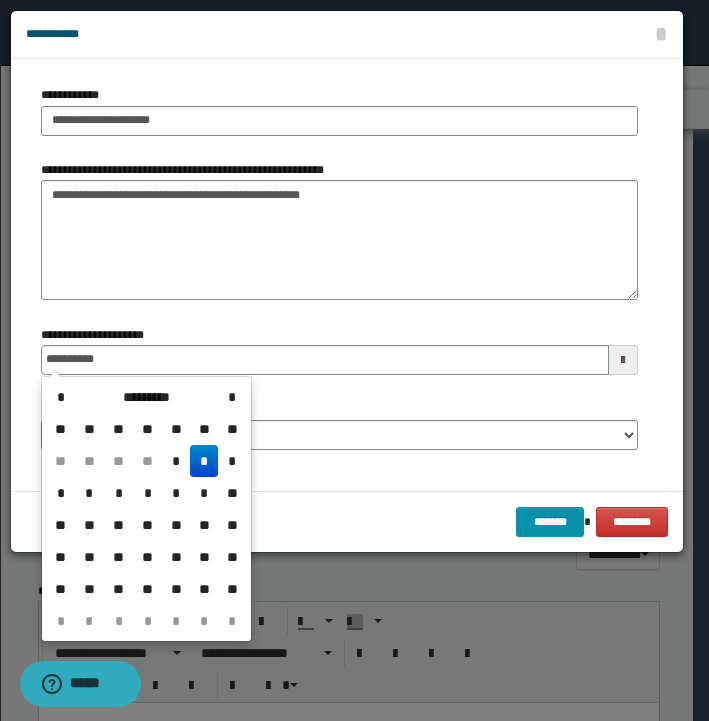 type on "**********" 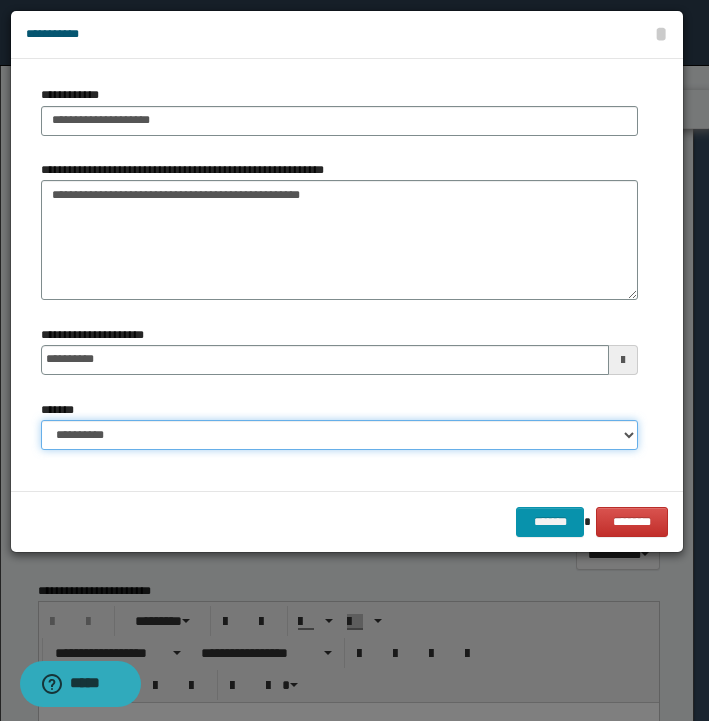 select on "*" 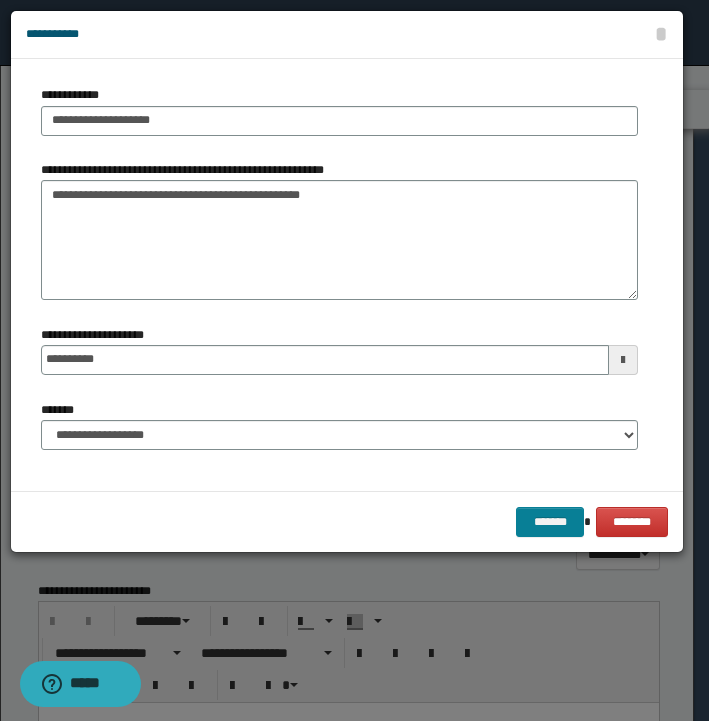 click on "*******" at bounding box center [550, 522] 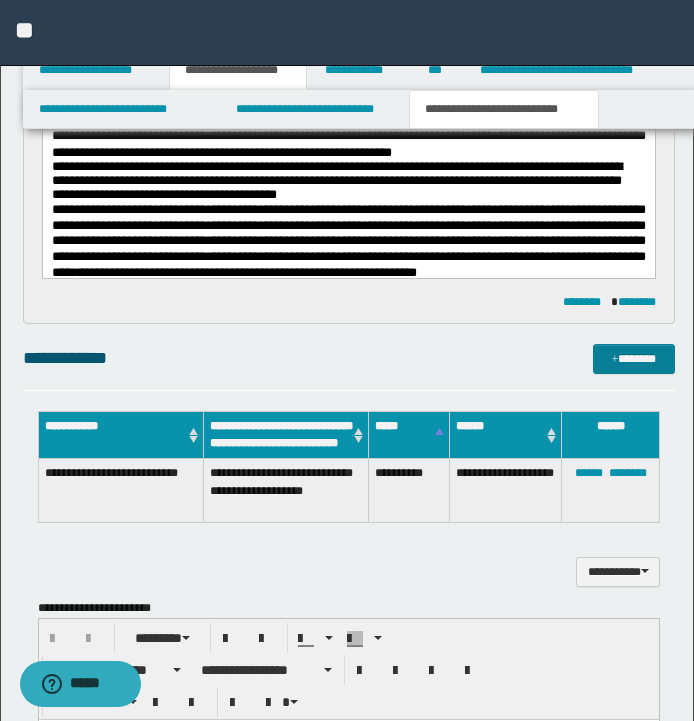 click on "*******" at bounding box center (634, 359) 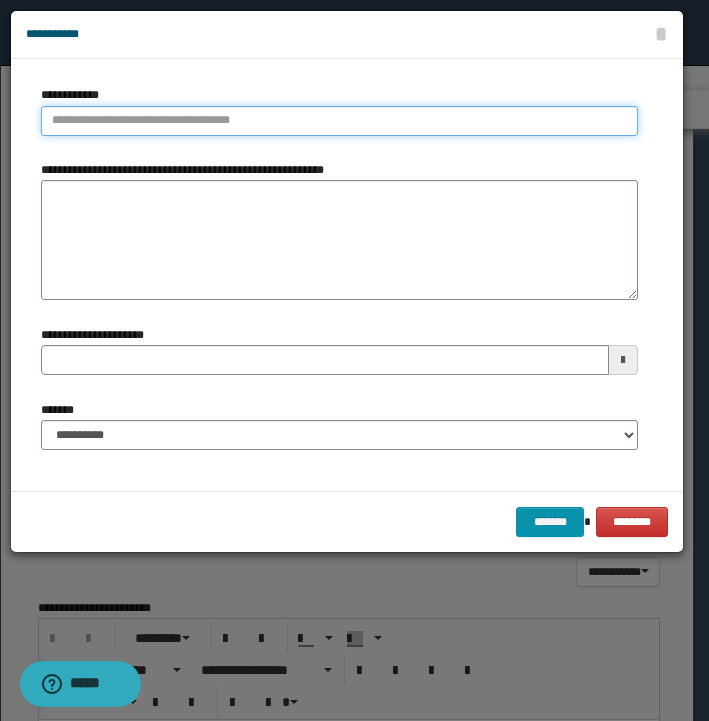 type on "**********" 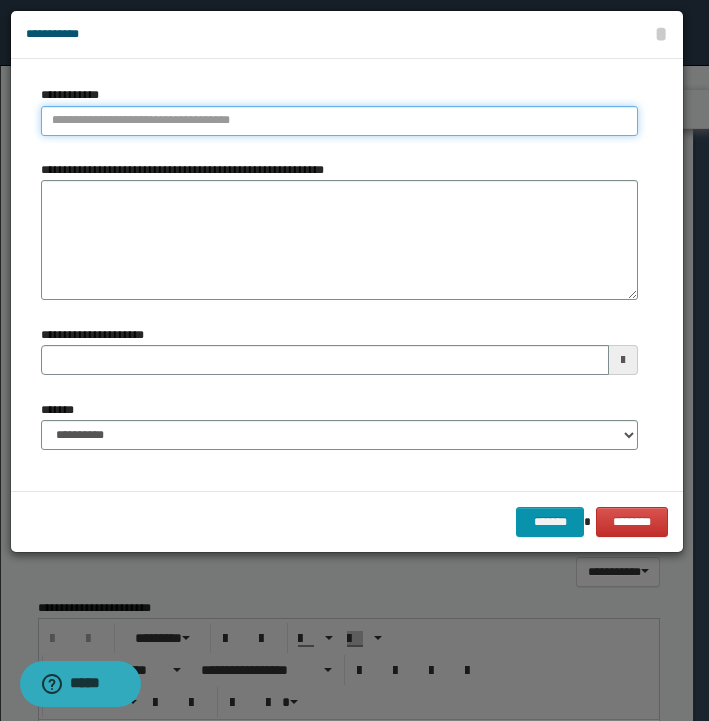 click on "**********" at bounding box center [339, 121] 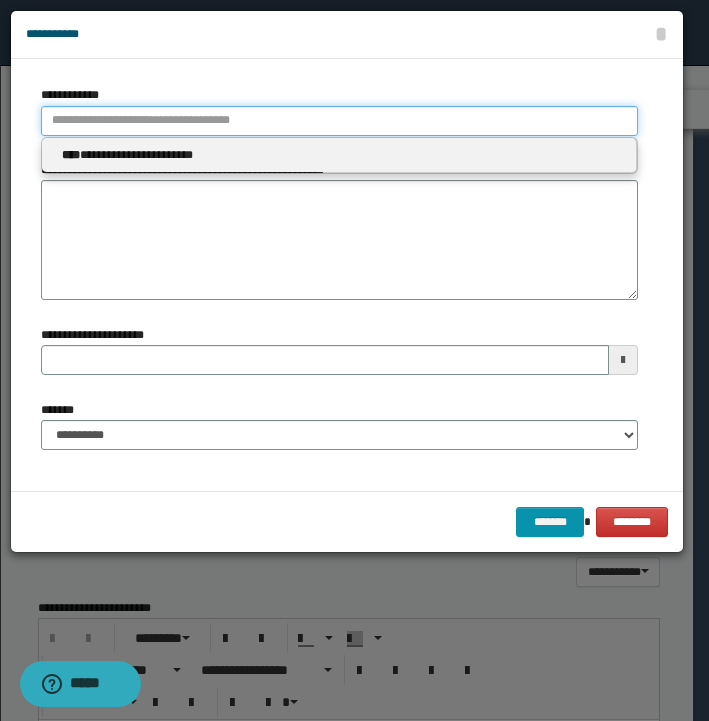 type 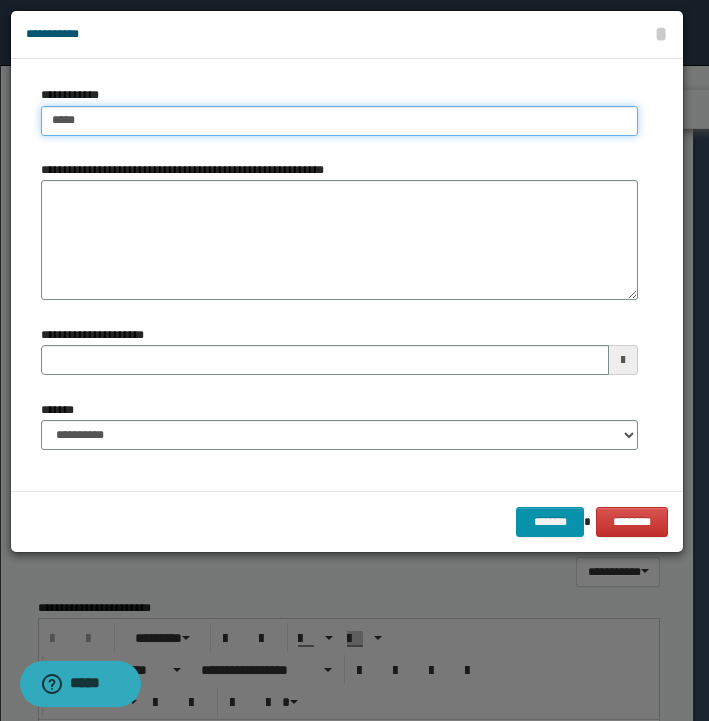 type on "******" 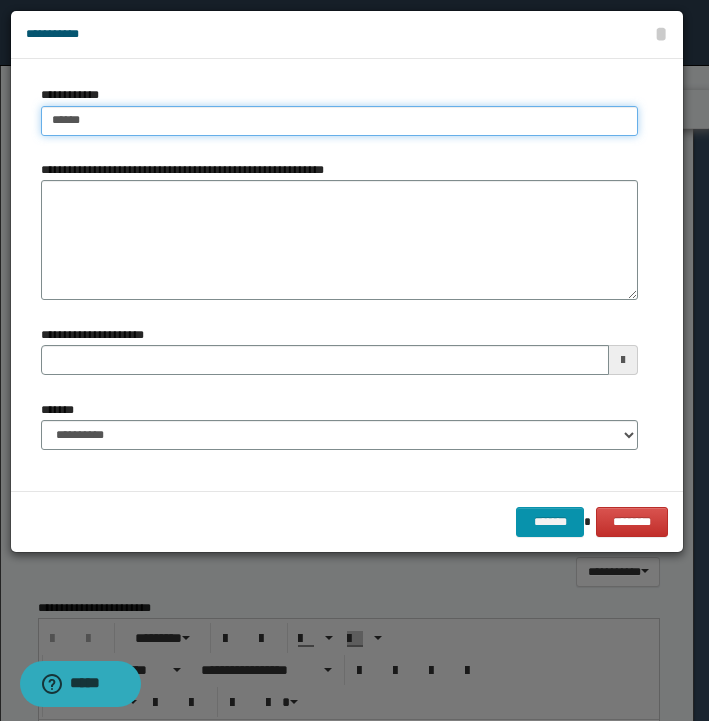 type on "******" 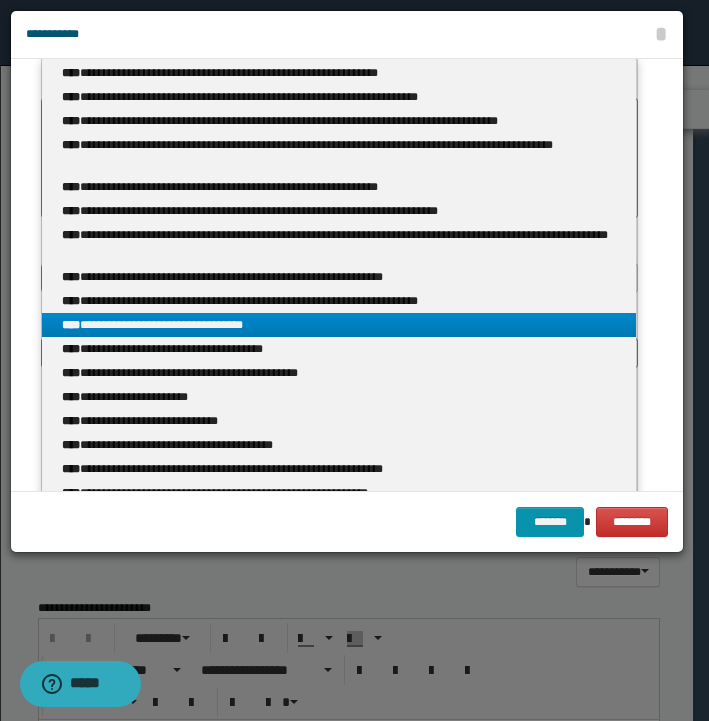 scroll, scrollTop: 85, scrollLeft: 0, axis: vertical 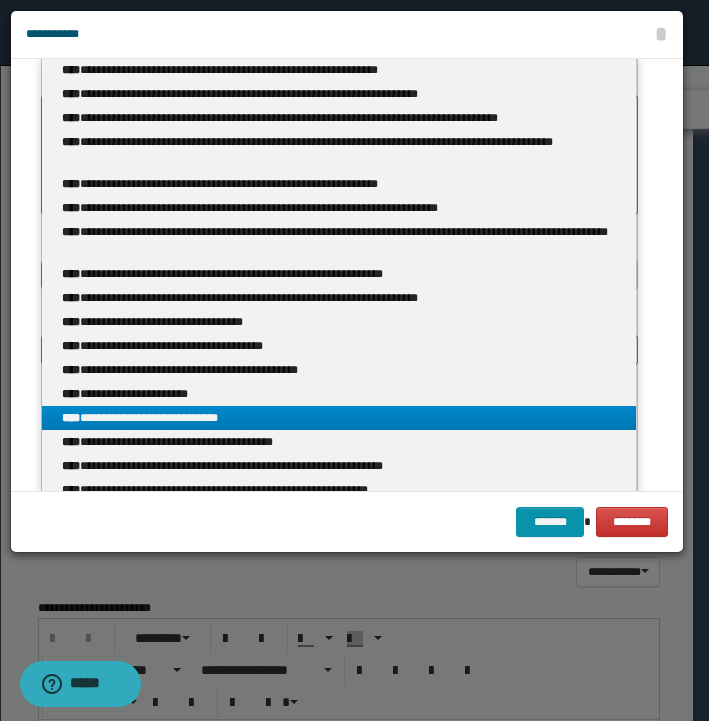 type on "******" 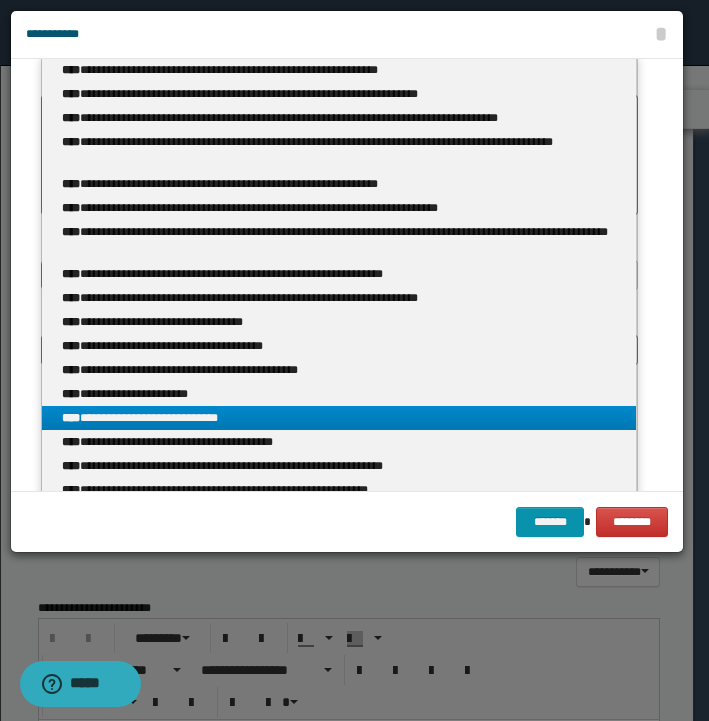 click on "**********" at bounding box center [339, 418] 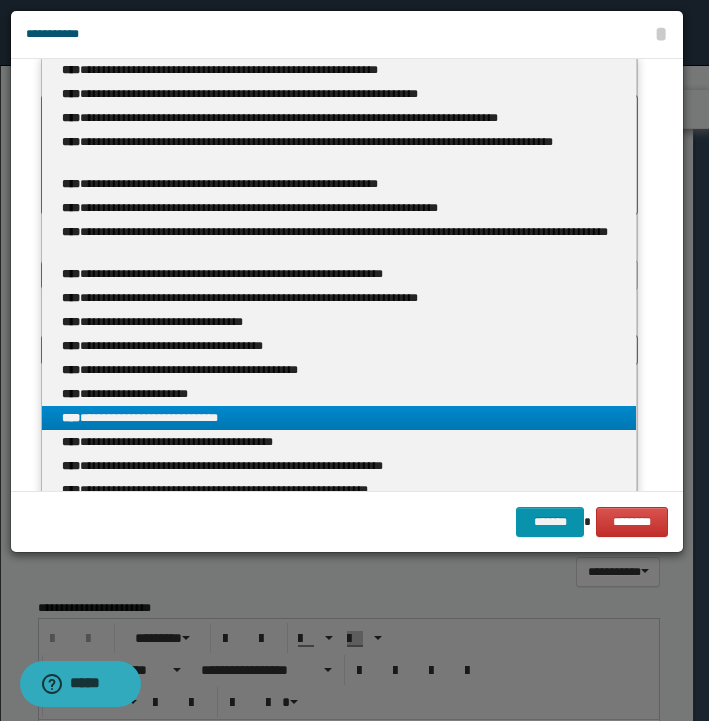 type 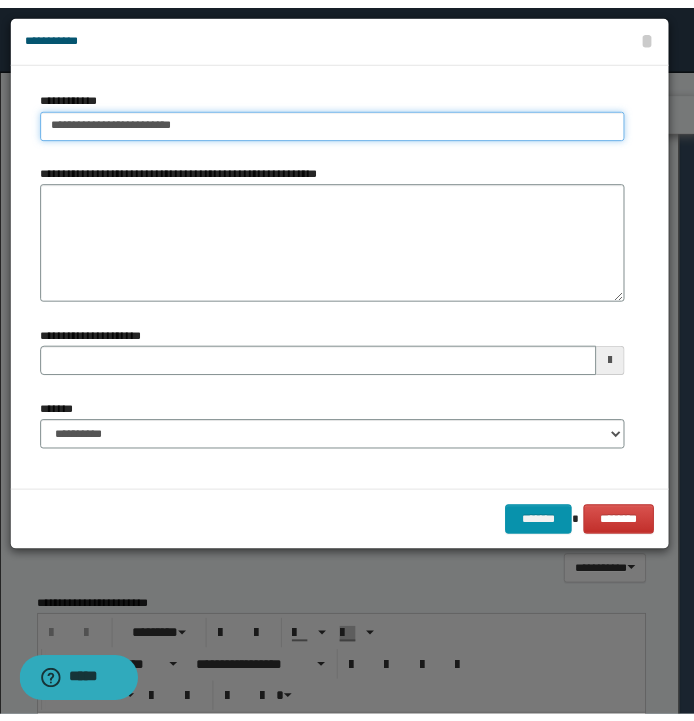 scroll, scrollTop: 0, scrollLeft: 0, axis: both 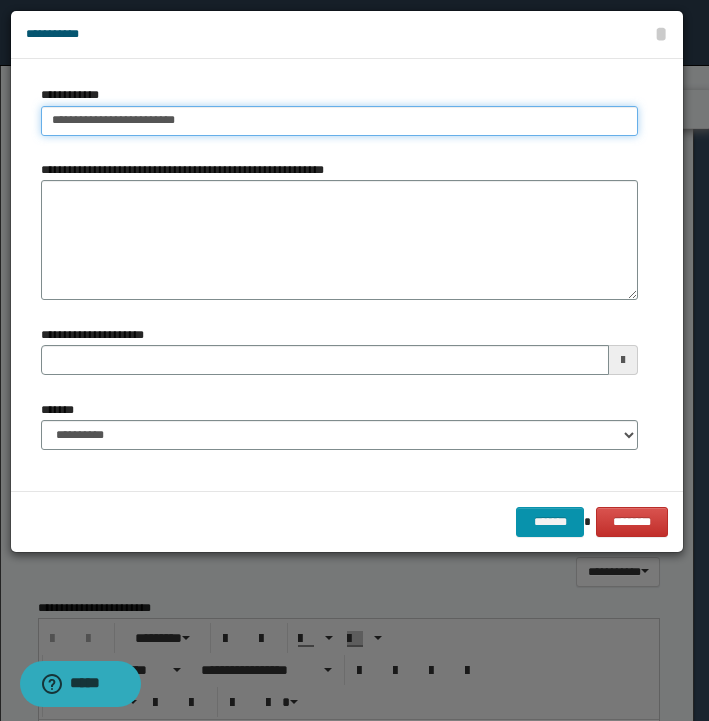 type 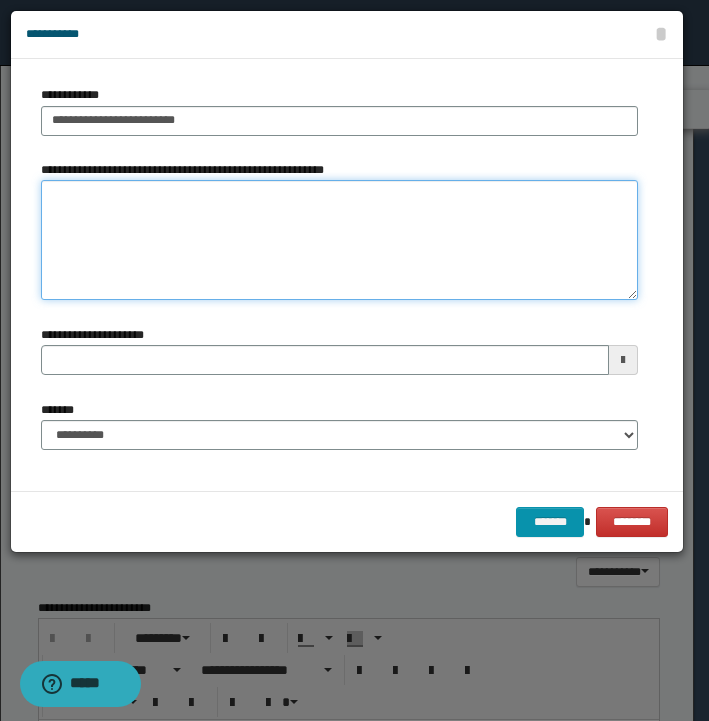 click on "**********" at bounding box center [339, 240] 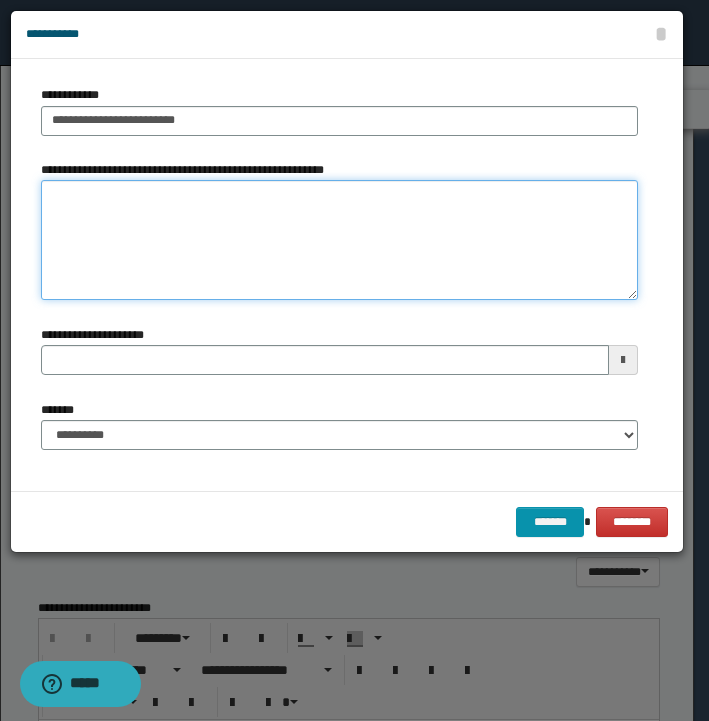 paste on "**********" 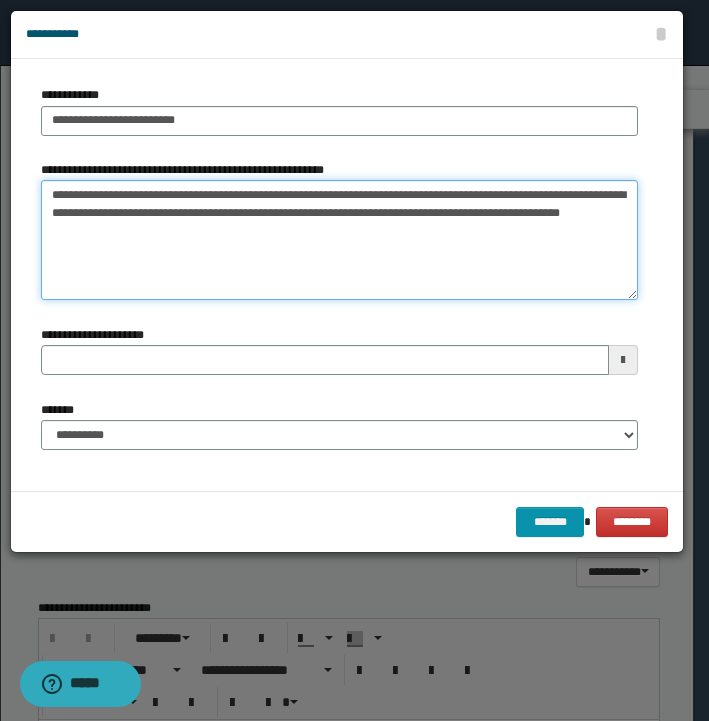 click on "**********" at bounding box center (339, 240) 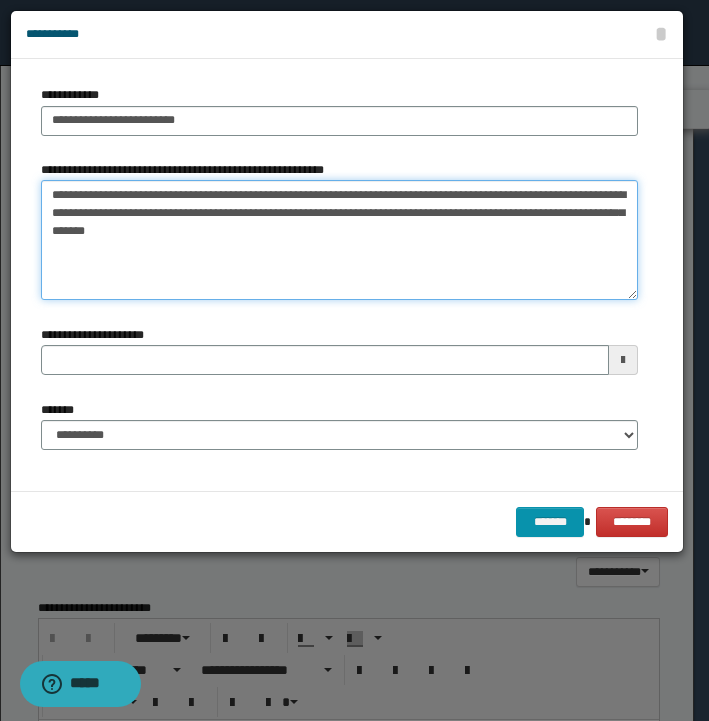 type on "**********" 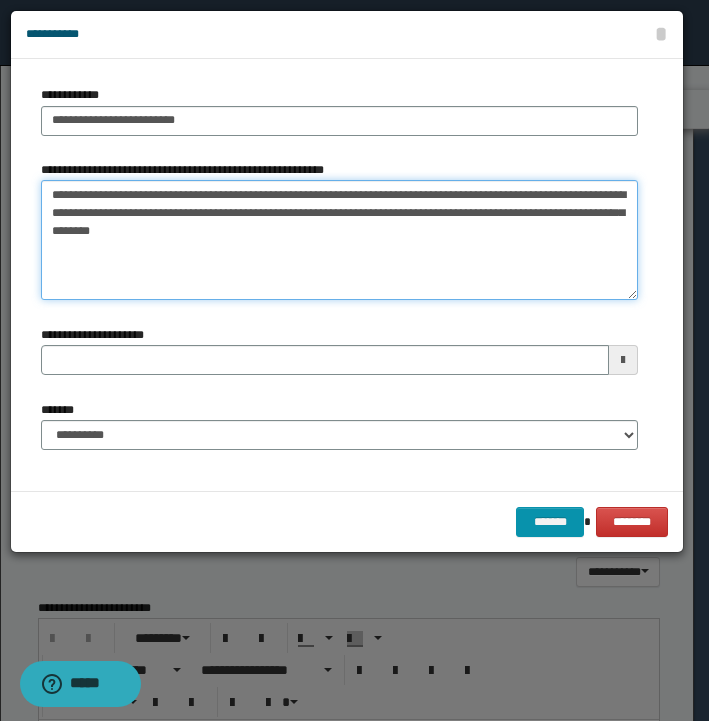 type 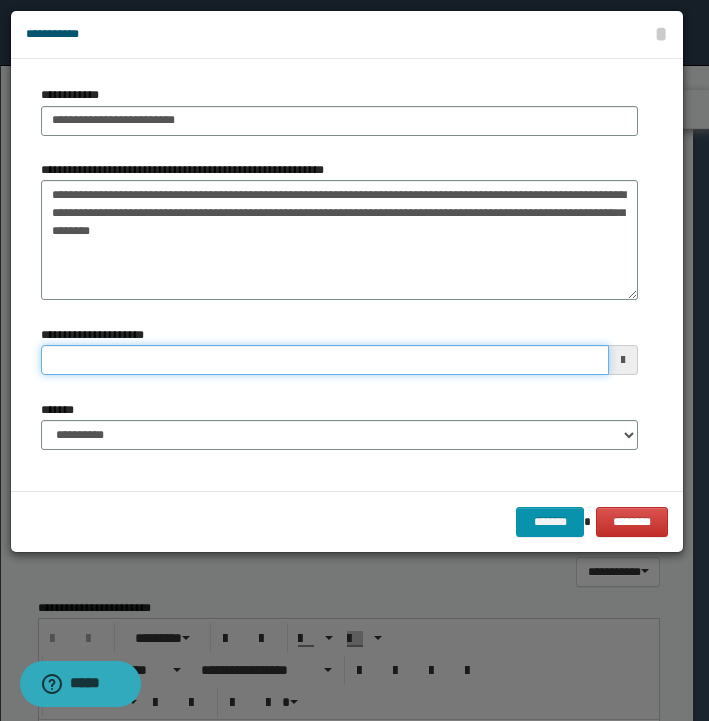 click on "**********" at bounding box center [325, 360] 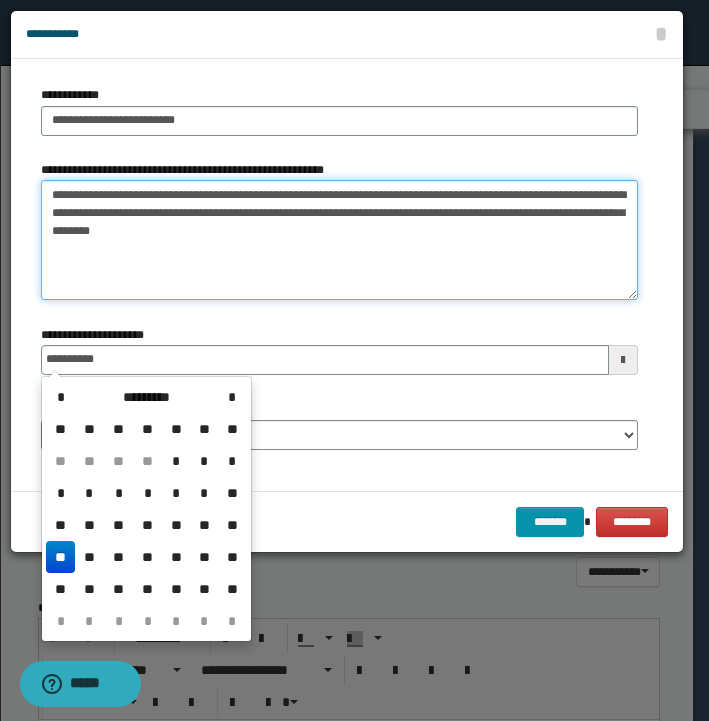 type on "**********" 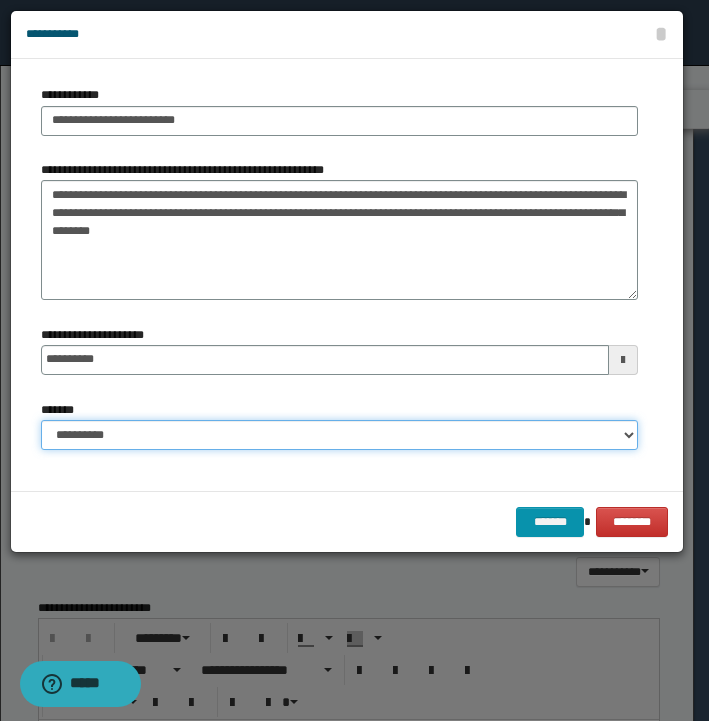 select on "*" 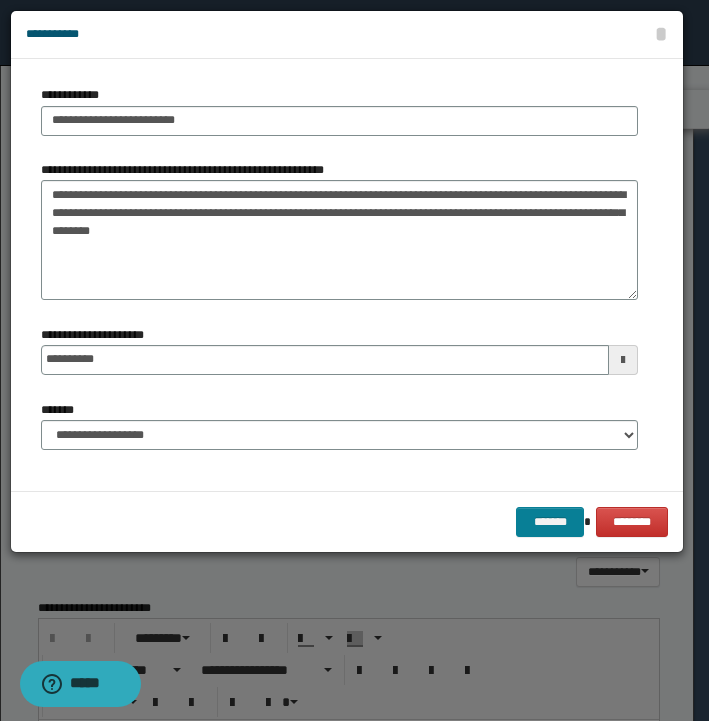click on "*******" at bounding box center (550, 522) 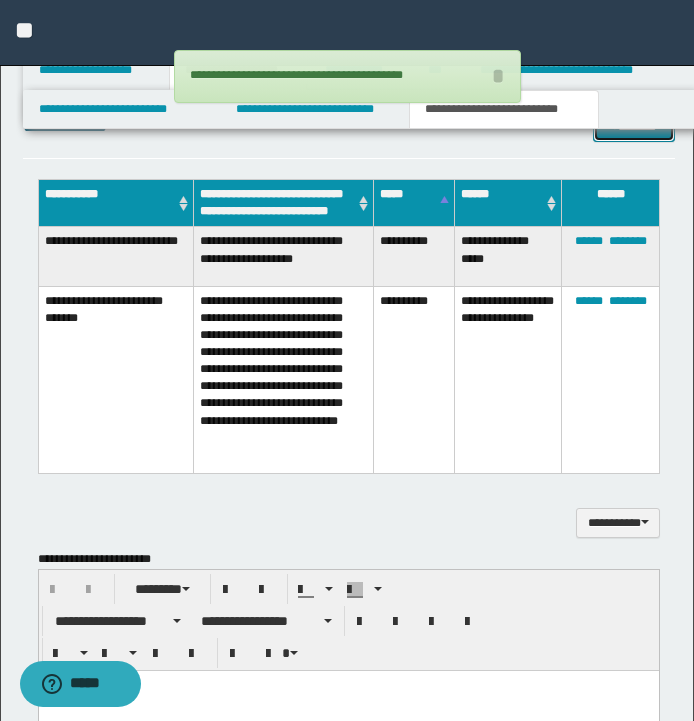 scroll, scrollTop: 705, scrollLeft: 0, axis: vertical 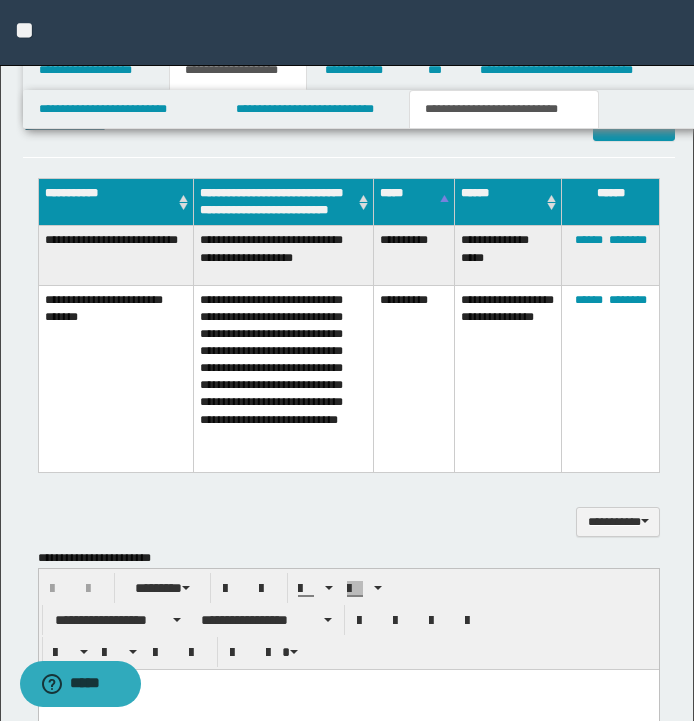 click on "**********" at bounding box center [347, 441] 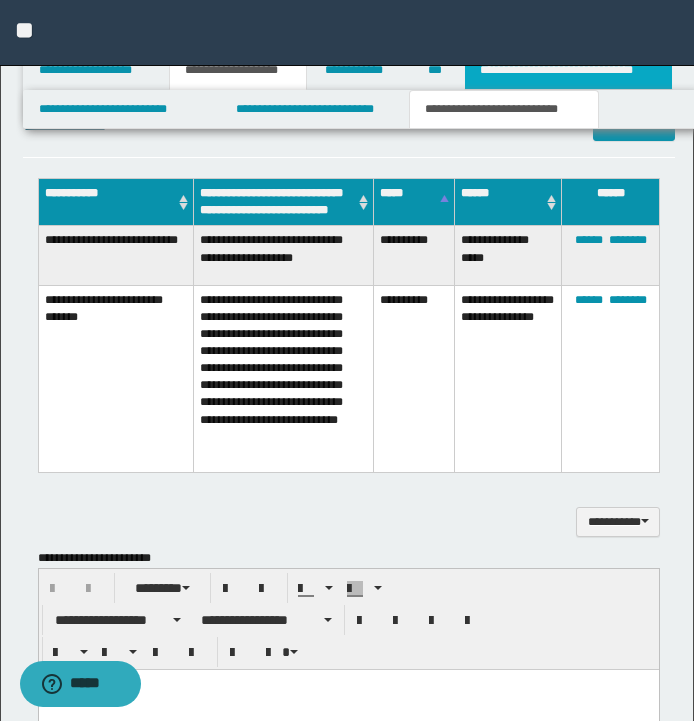 click on "**********" at bounding box center [568, 70] 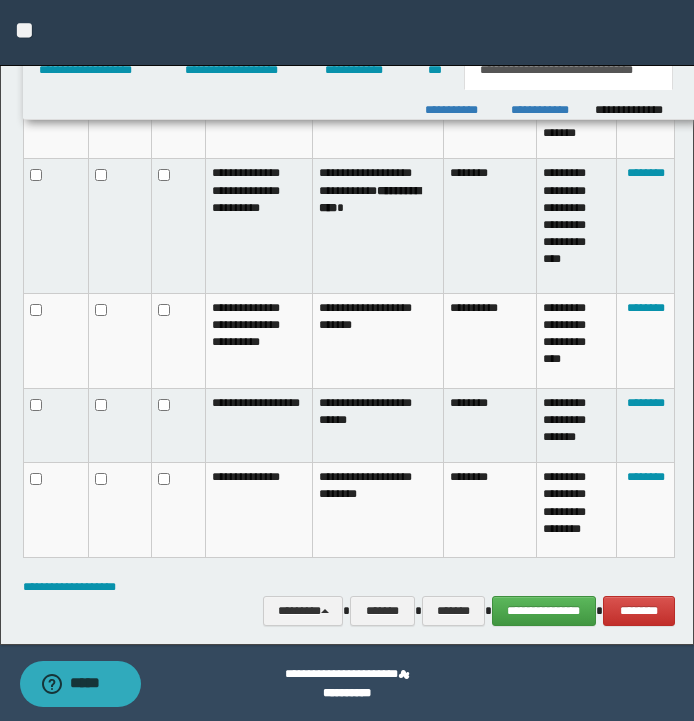 scroll, scrollTop: 1951, scrollLeft: 0, axis: vertical 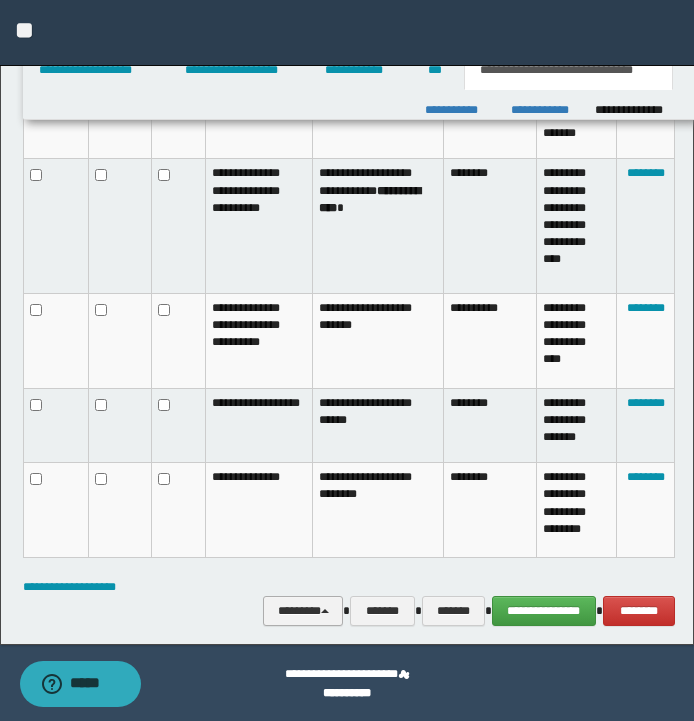 click on "********" at bounding box center (303, 611) 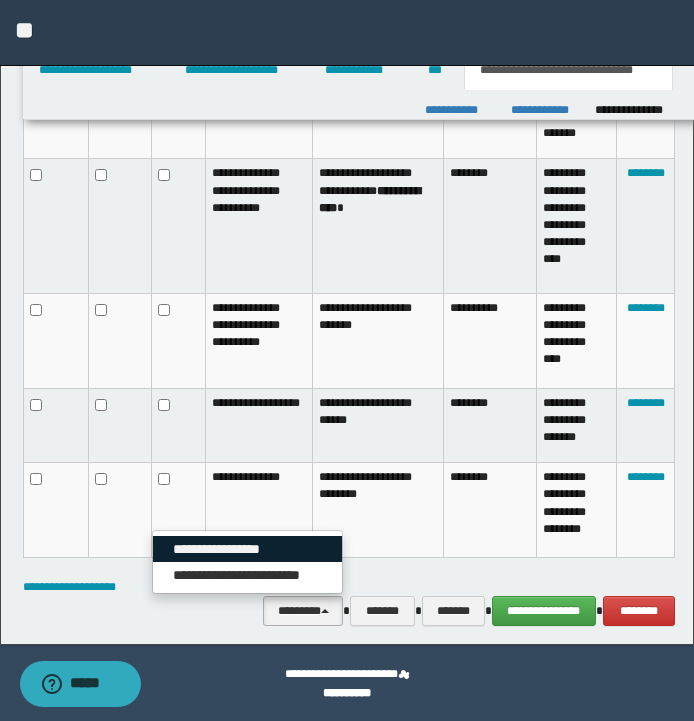 click on "**********" at bounding box center [247, 549] 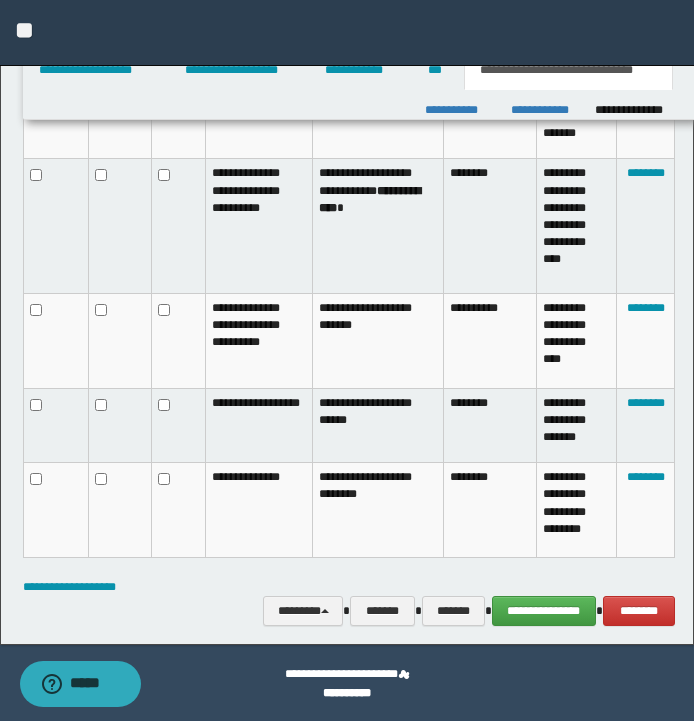 click at bounding box center (178, 226) 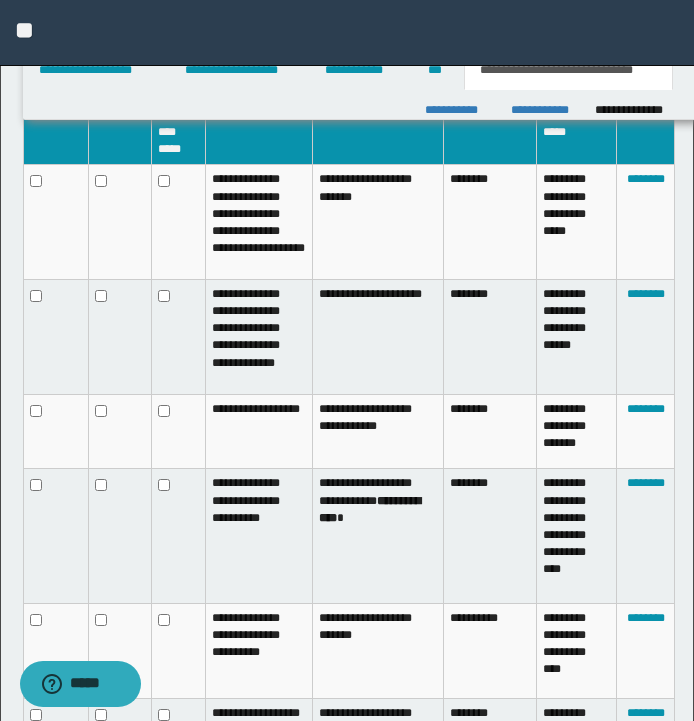 scroll, scrollTop: 1640, scrollLeft: 0, axis: vertical 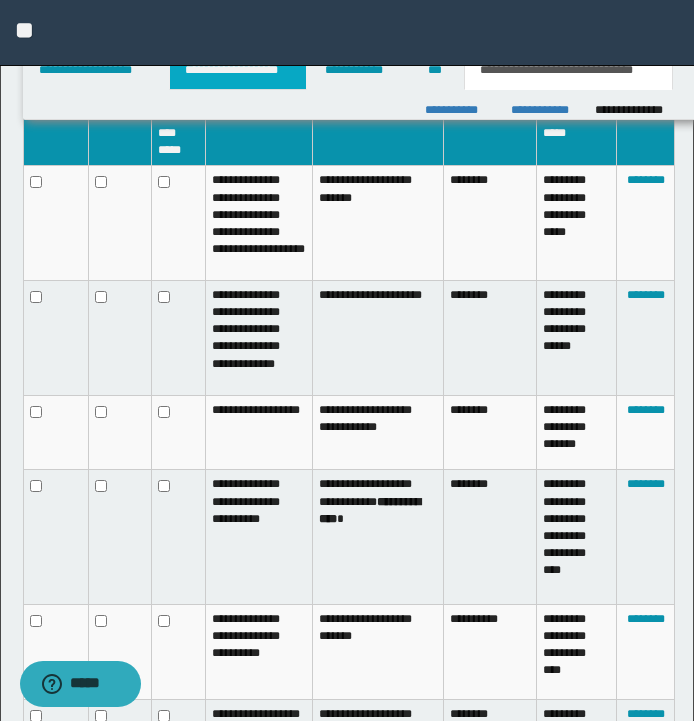 click on "**********" at bounding box center [238, 70] 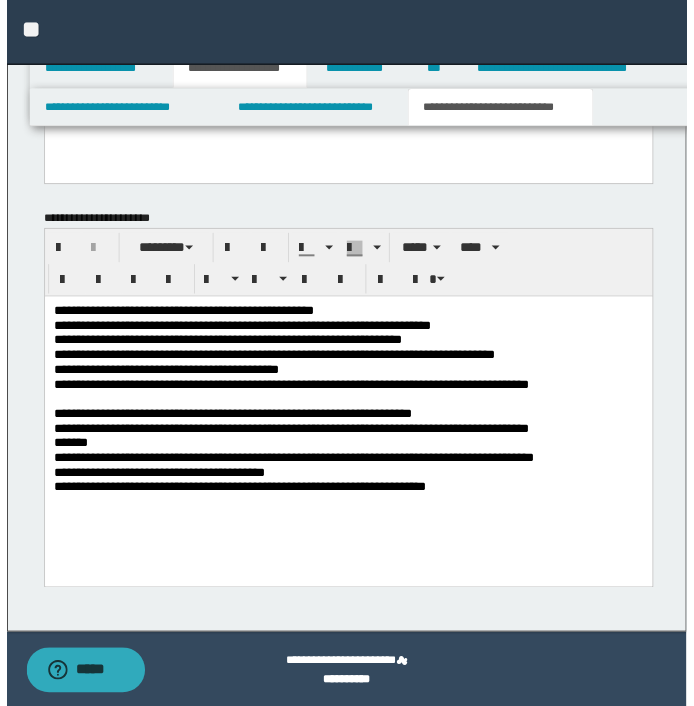 scroll, scrollTop: 1598, scrollLeft: 0, axis: vertical 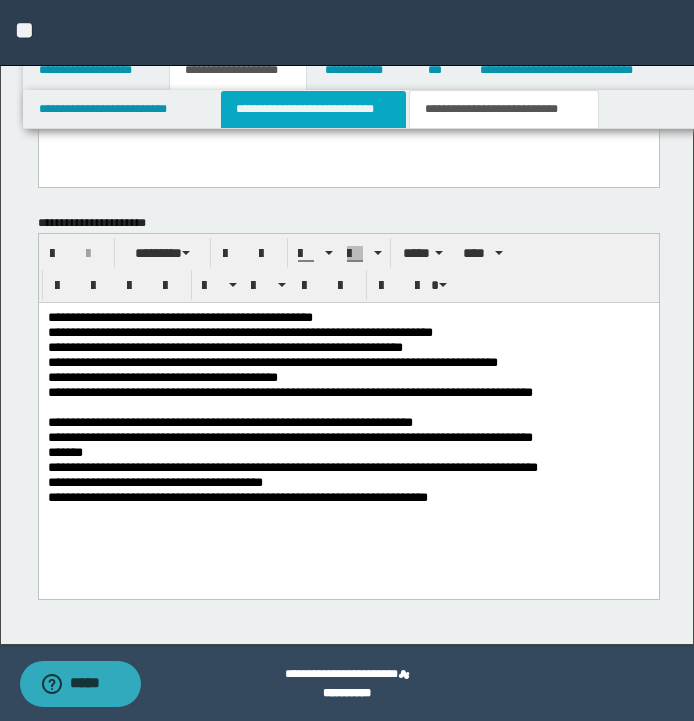 click on "**********" at bounding box center [314, 109] 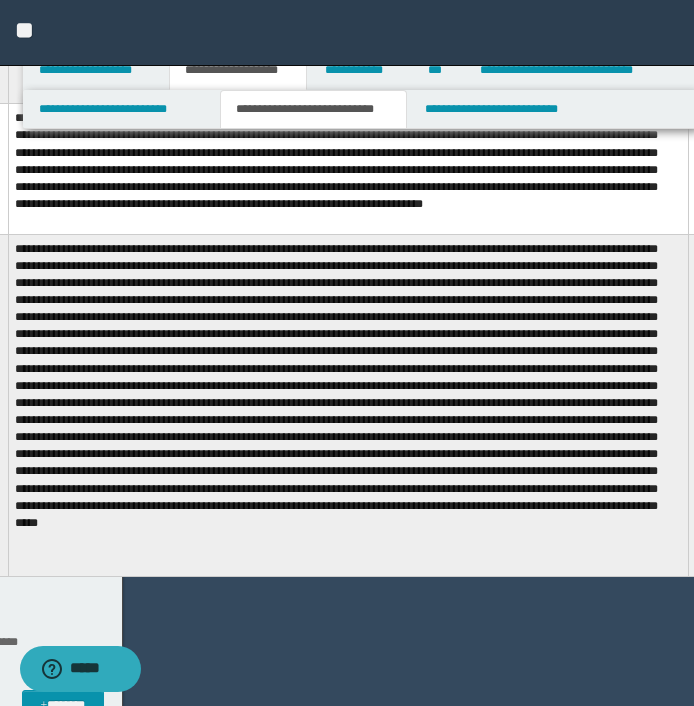 scroll, scrollTop: 845, scrollLeft: 573, axis: both 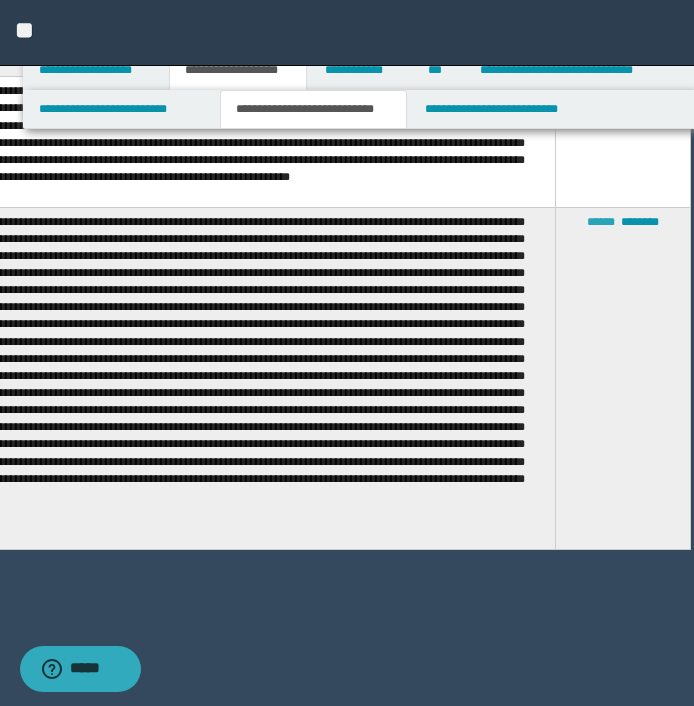 click on "******" at bounding box center (601, 222) 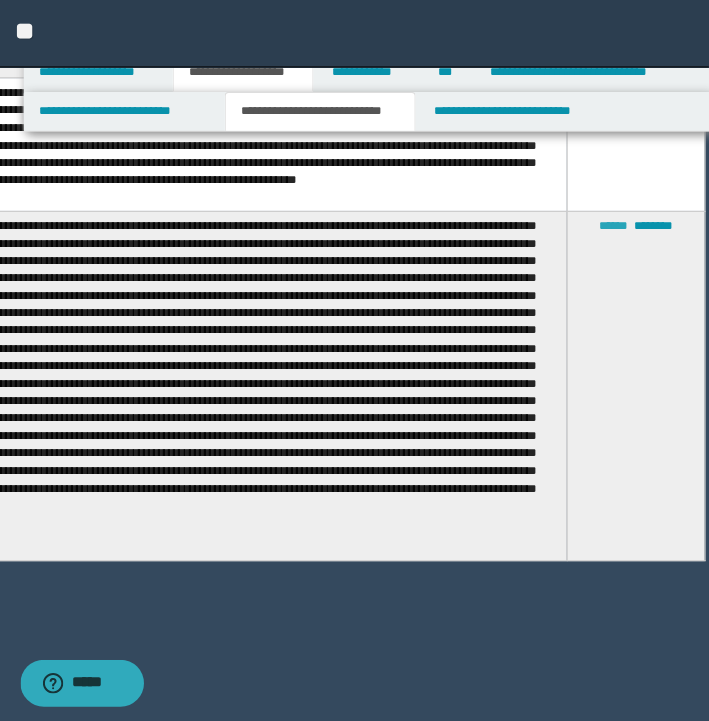 scroll, scrollTop: 872, scrollLeft: 689, axis: both 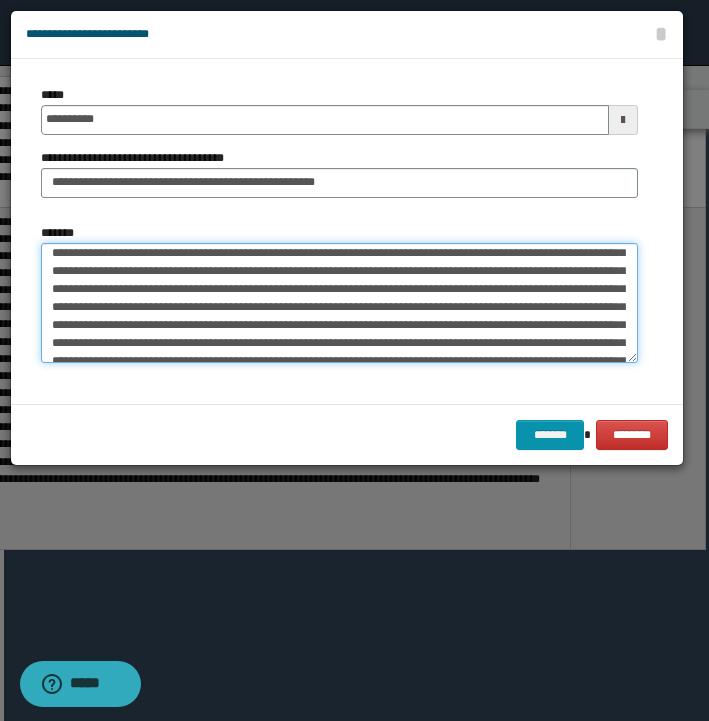 drag, startPoint x: 93, startPoint y: 331, endPoint x: 92, endPoint y: 352, distance: 21.023796 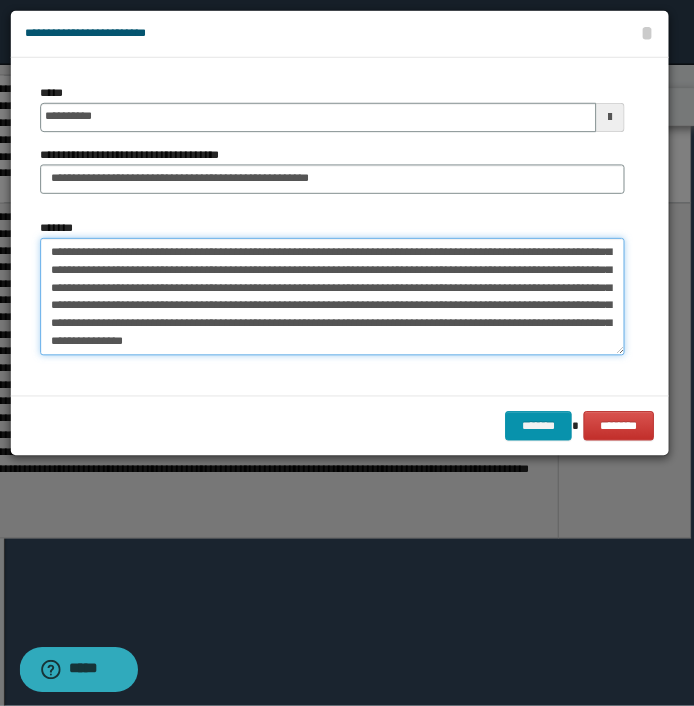 scroll, scrollTop: 293, scrollLeft: 0, axis: vertical 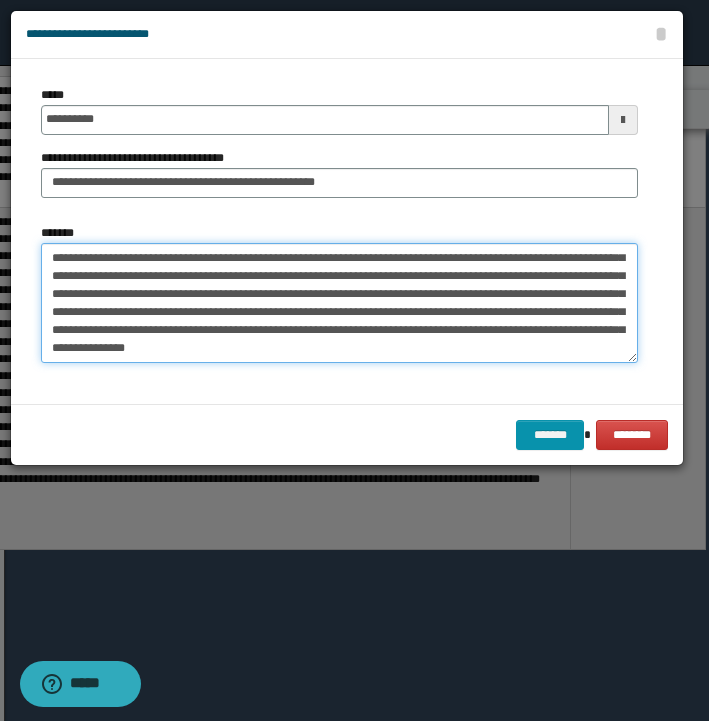 drag, startPoint x: 92, startPoint y: 326, endPoint x: 465, endPoint y: 343, distance: 373.3872 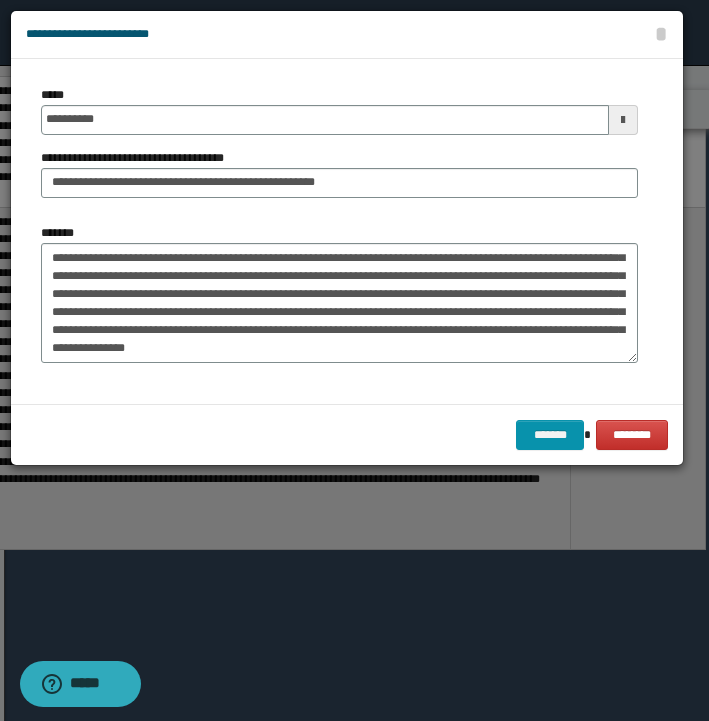click on "*******" at bounding box center (550, 435) 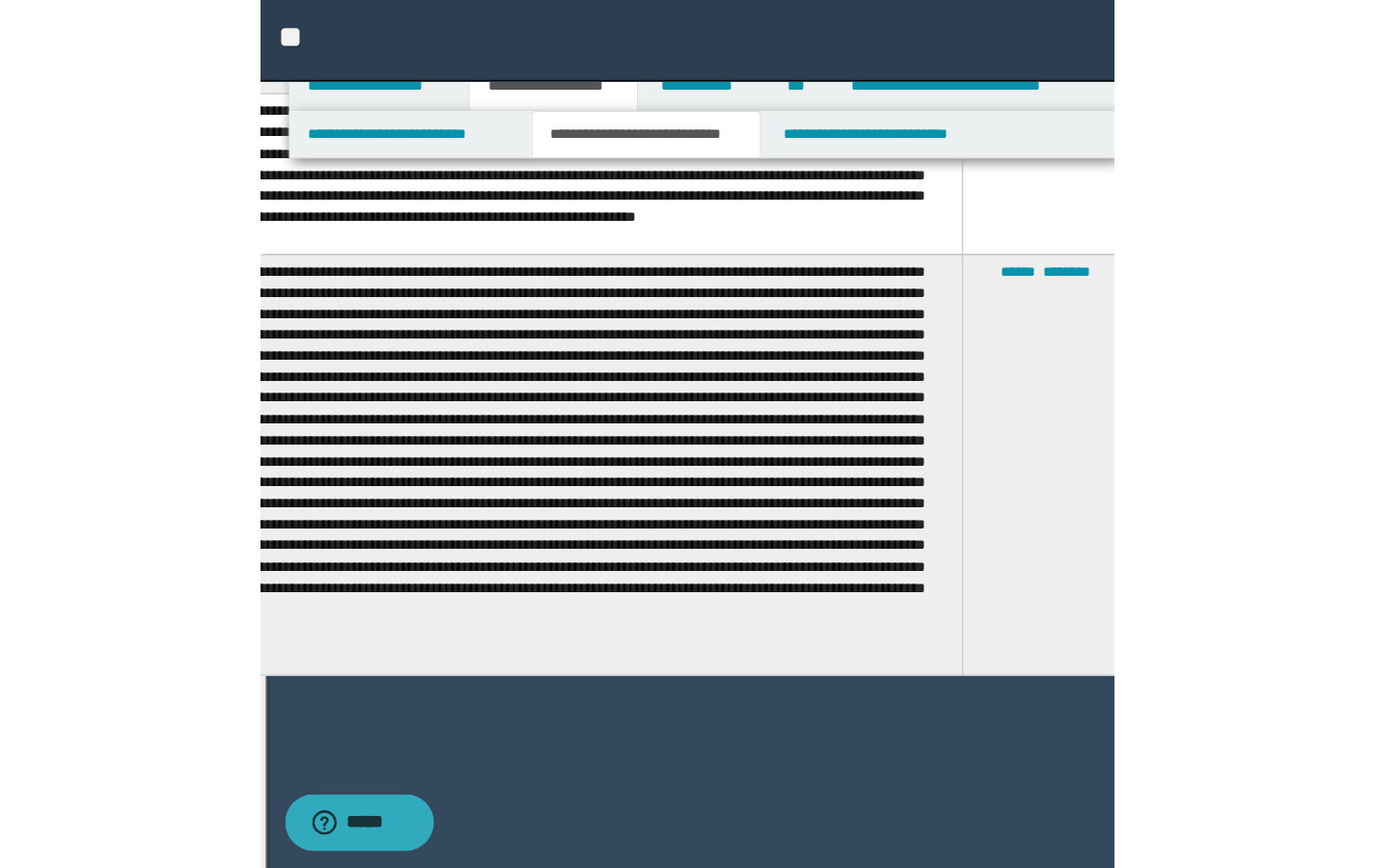 scroll, scrollTop: 841, scrollLeft: 0, axis: vertical 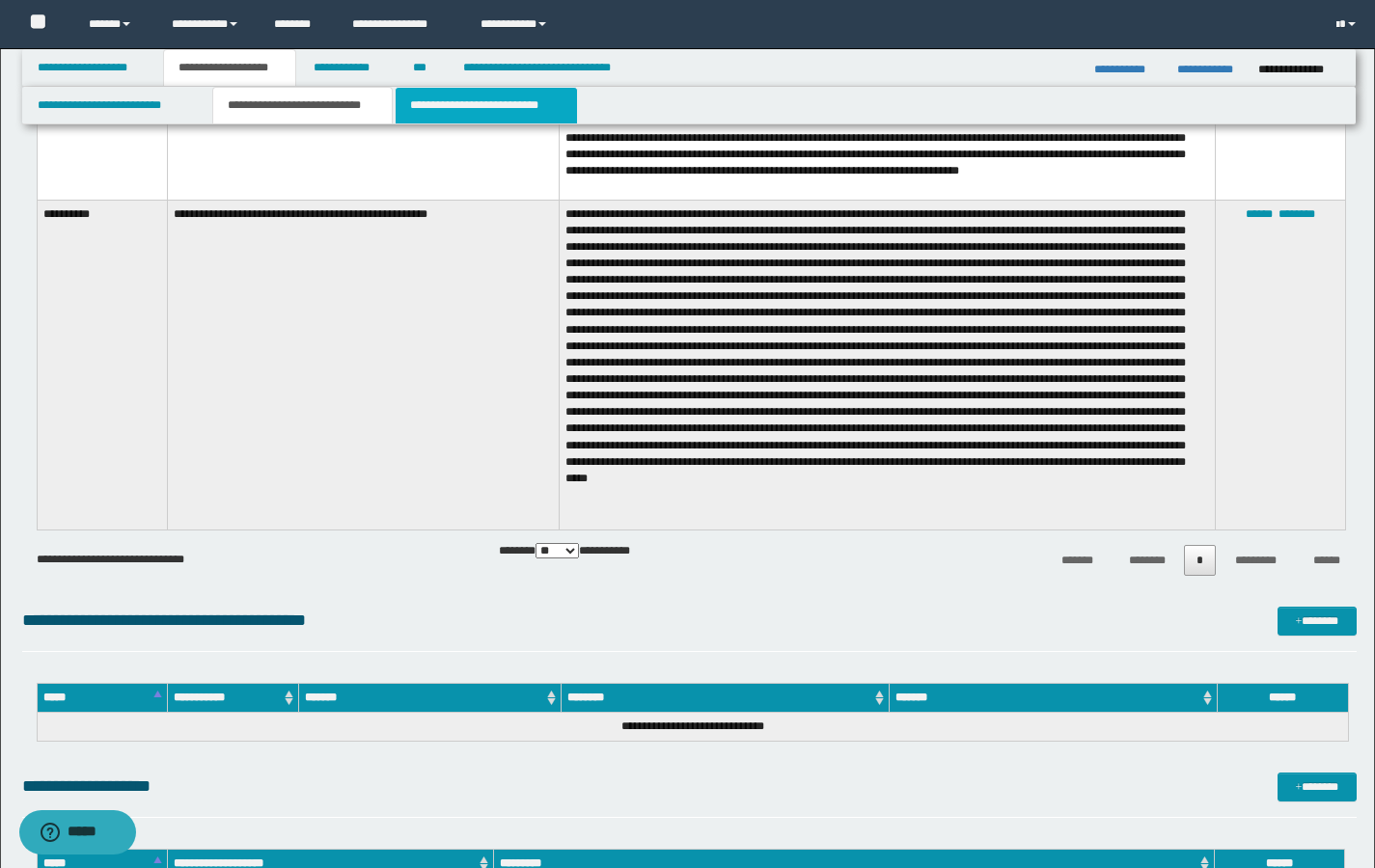 click on "**********" at bounding box center (486, 105) 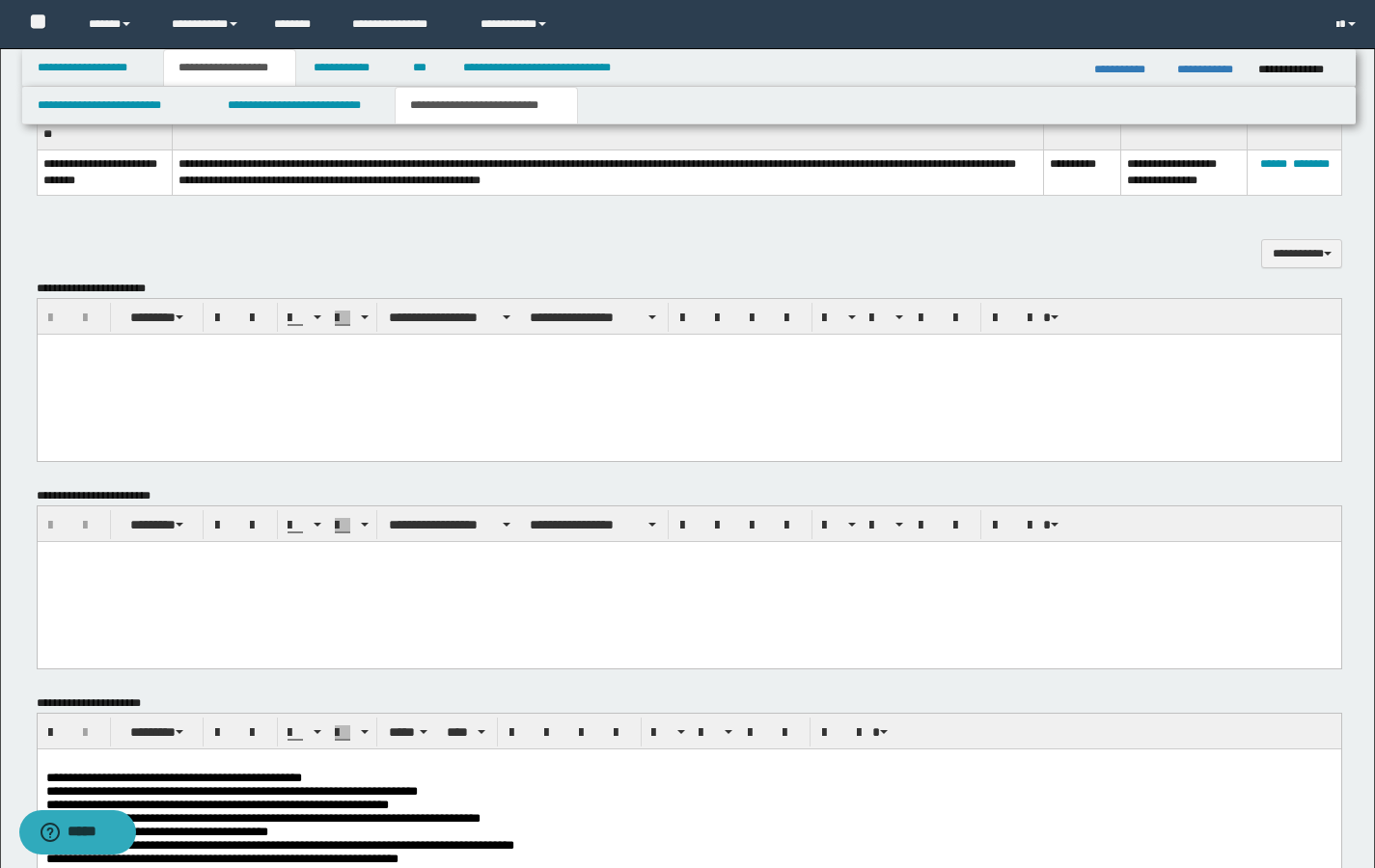 scroll, scrollTop: 663, scrollLeft: 0, axis: vertical 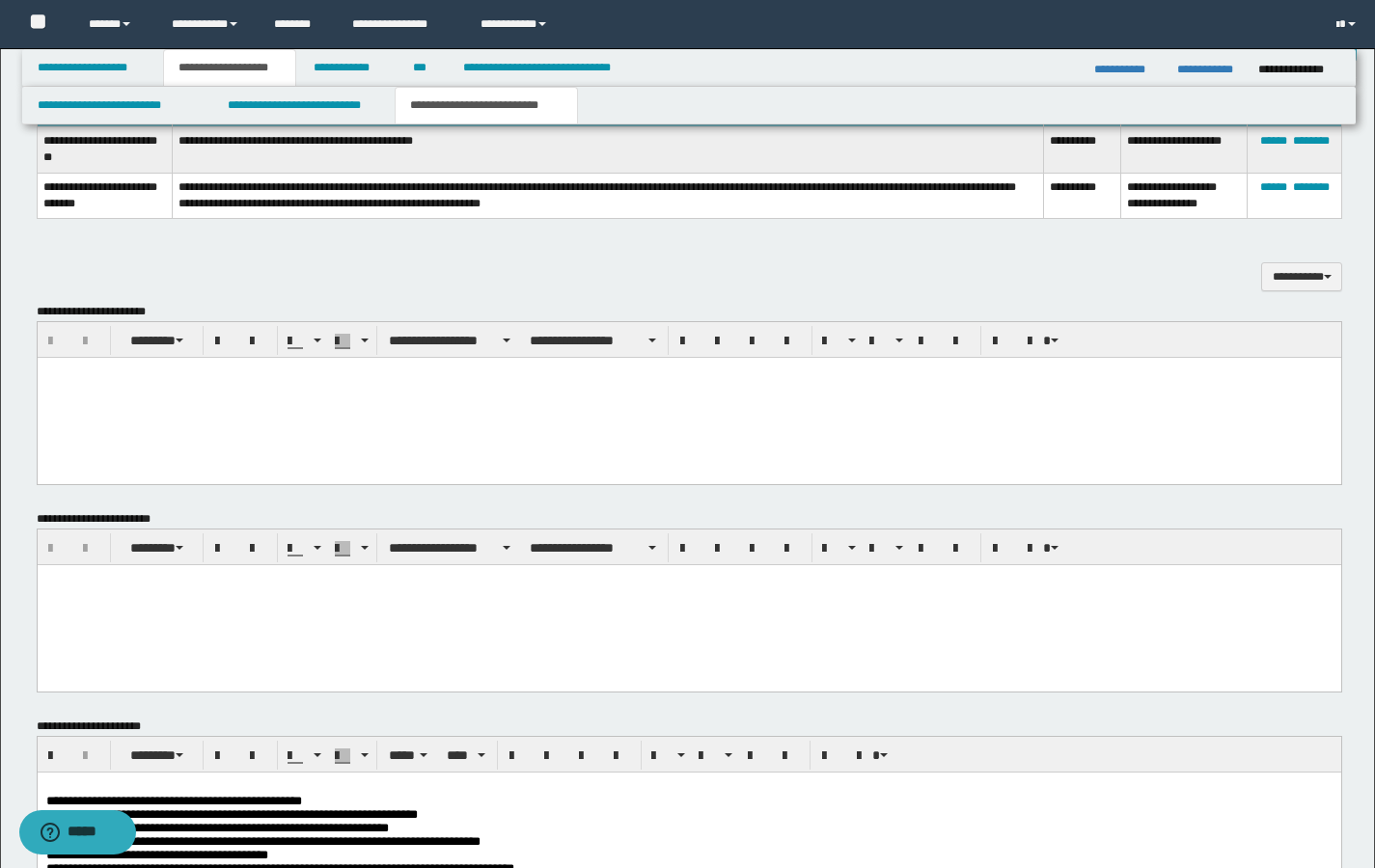click at bounding box center [688, 396] 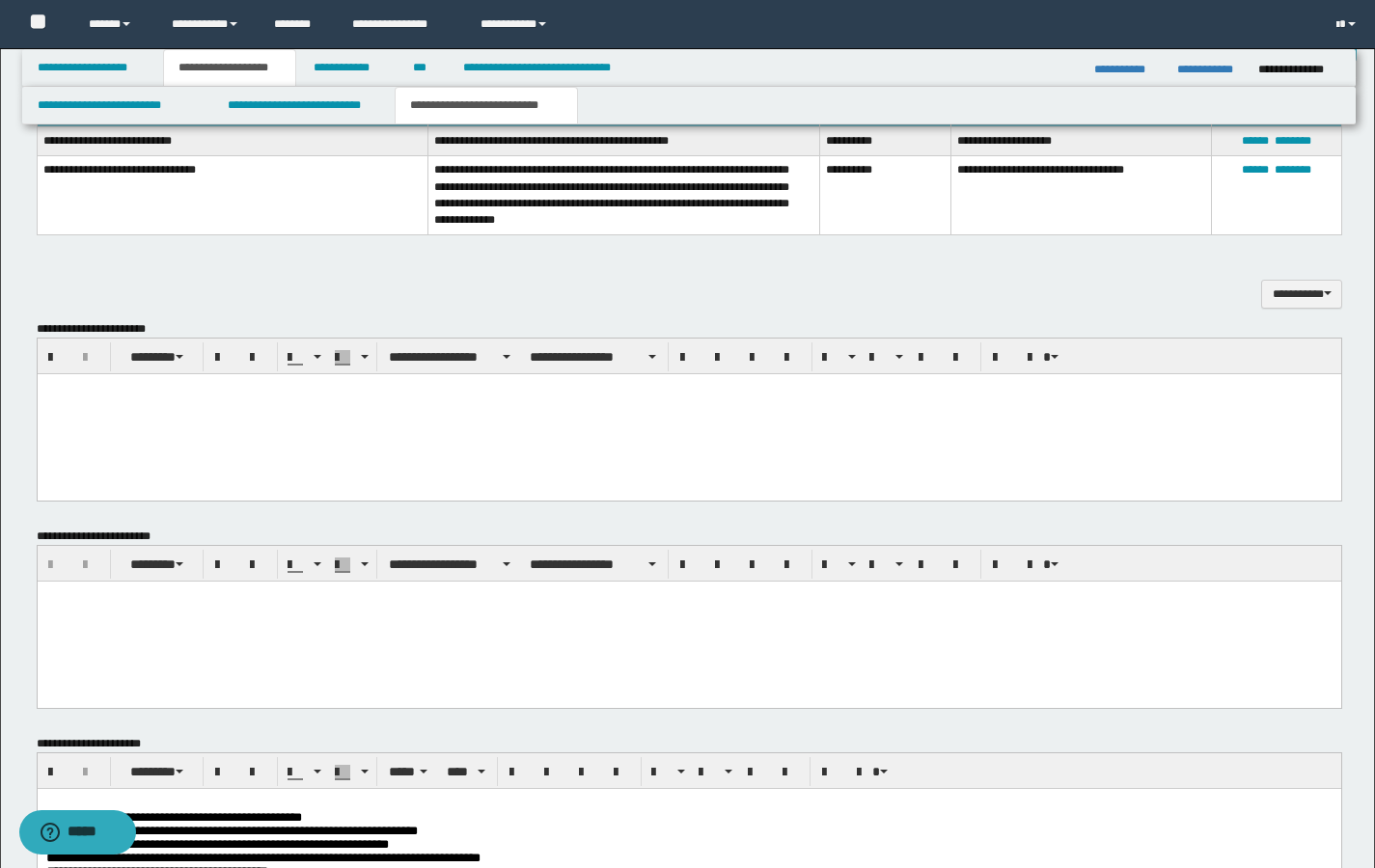 click at bounding box center [688, 413] 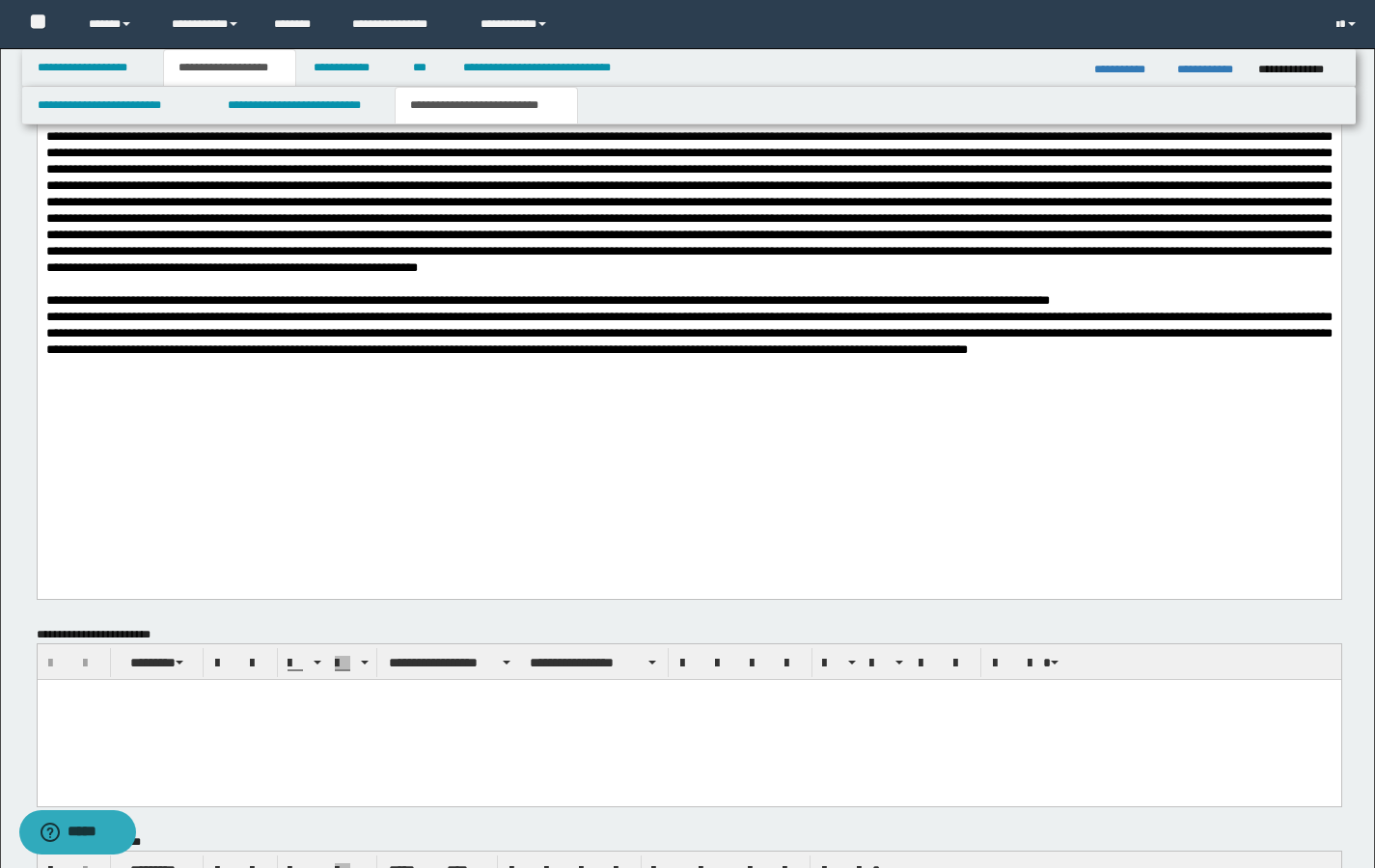 scroll, scrollTop: 1266, scrollLeft: 0, axis: vertical 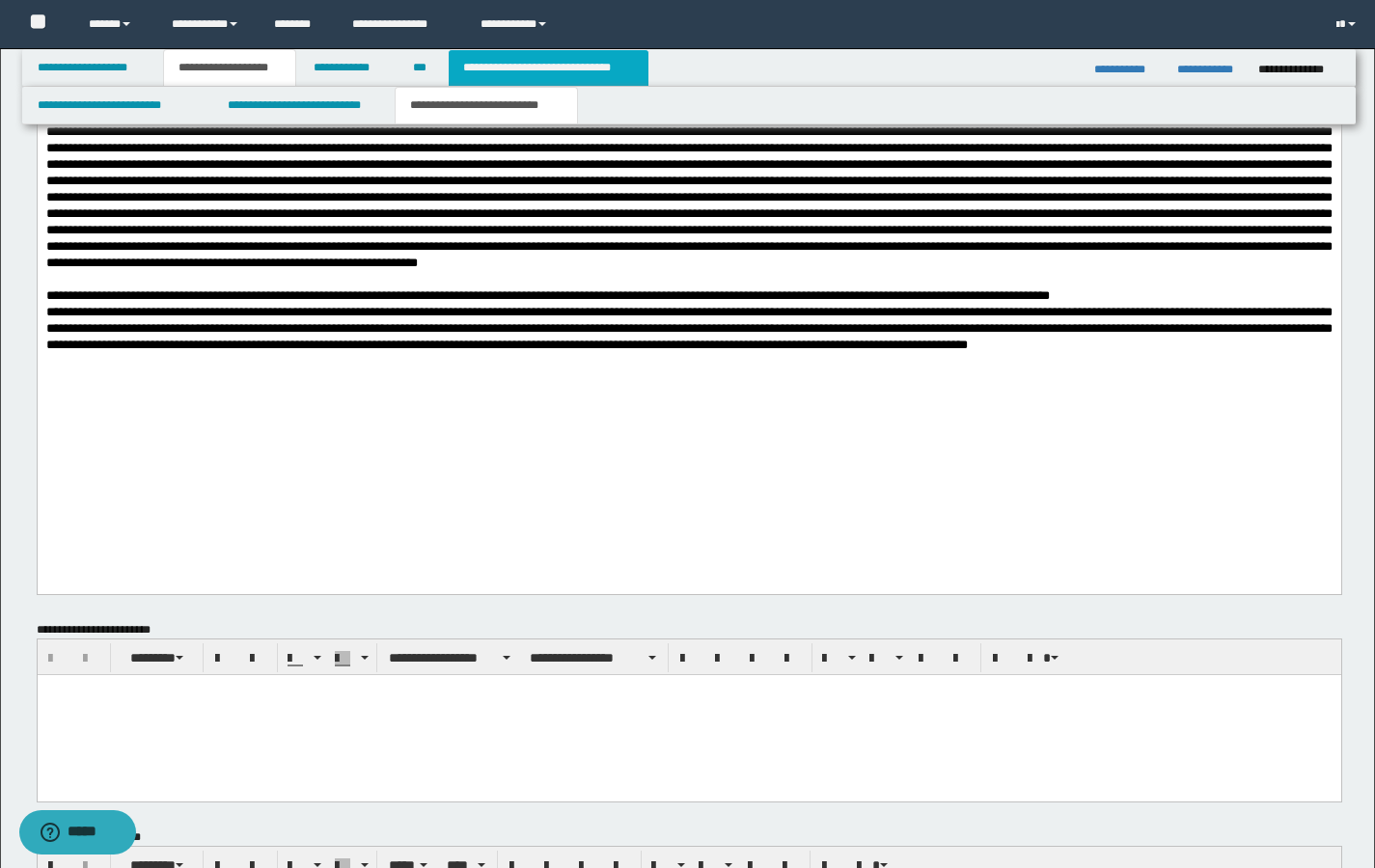 click on "**********" at bounding box center (548, 68) 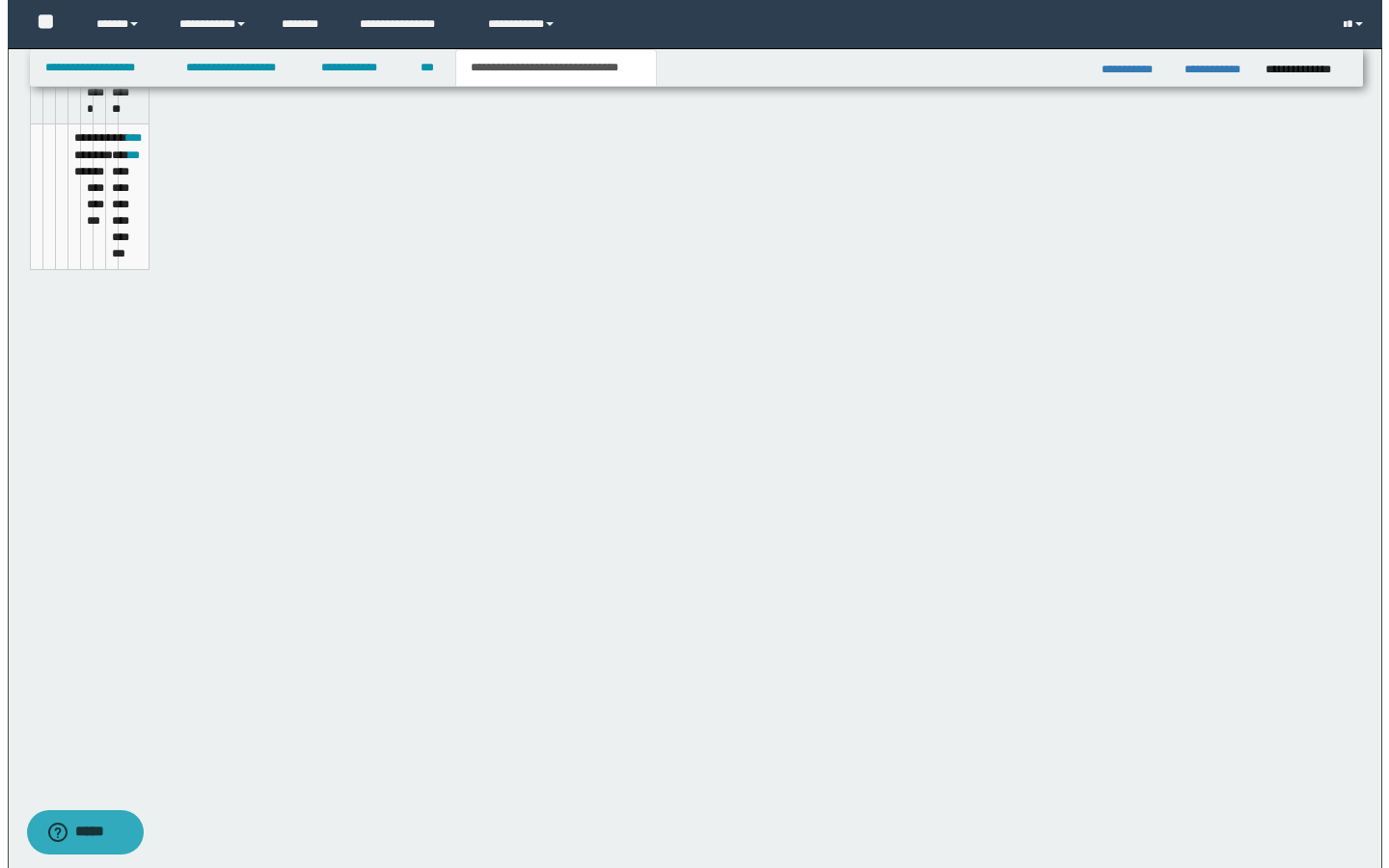scroll, scrollTop: 1049, scrollLeft: 0, axis: vertical 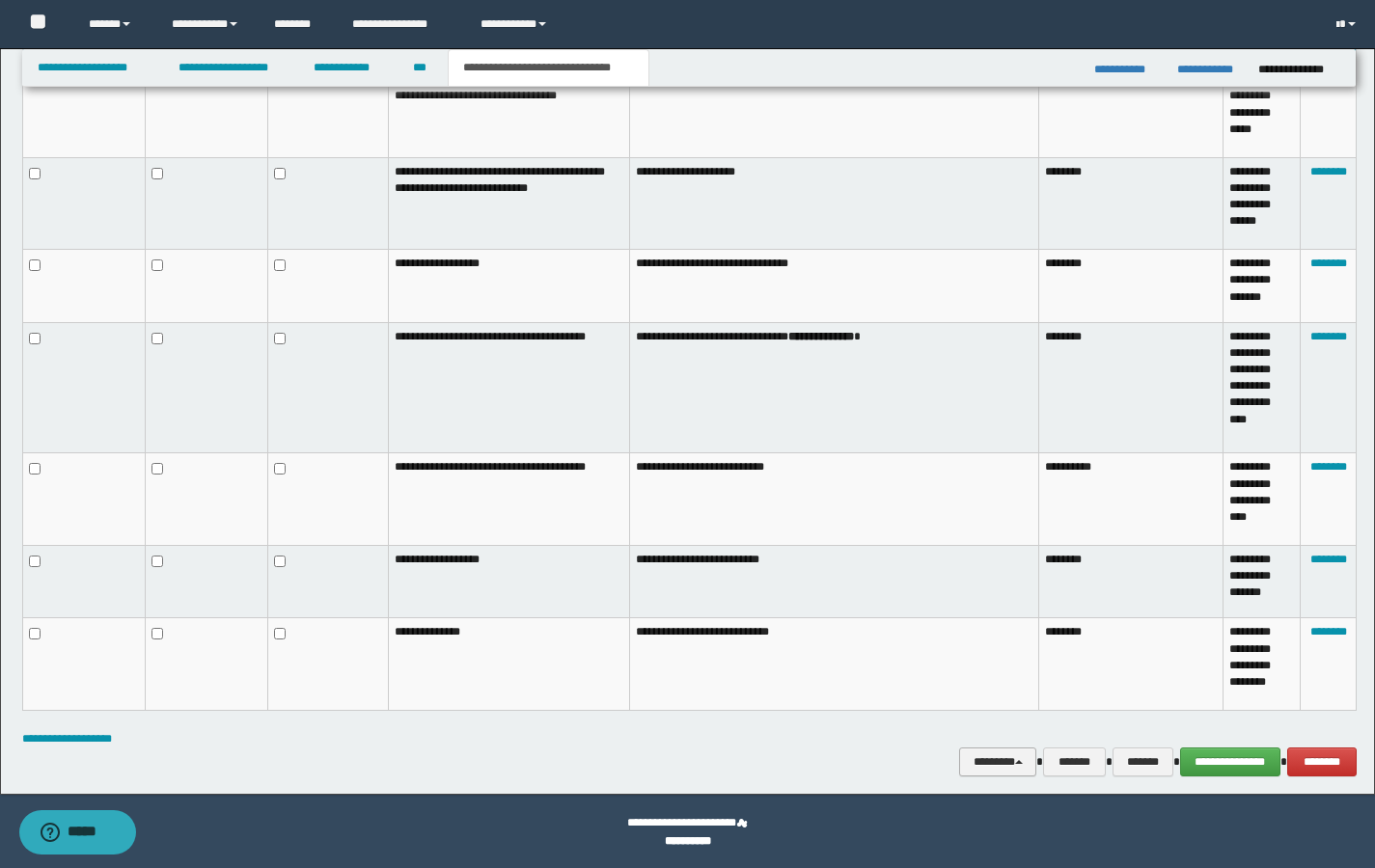 click on "********" at bounding box center [998, 762] 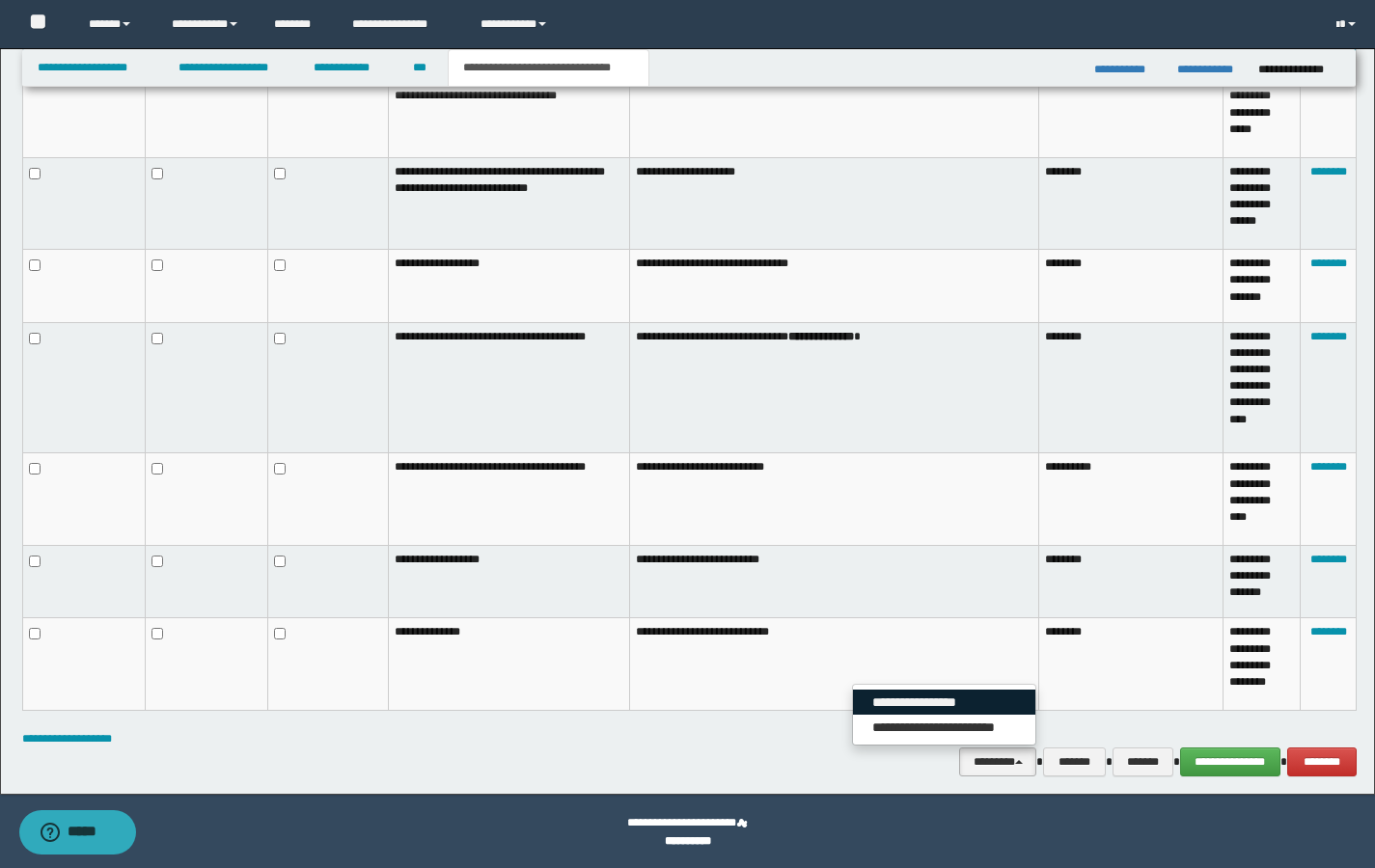 click on "**********" at bounding box center (944, 702) 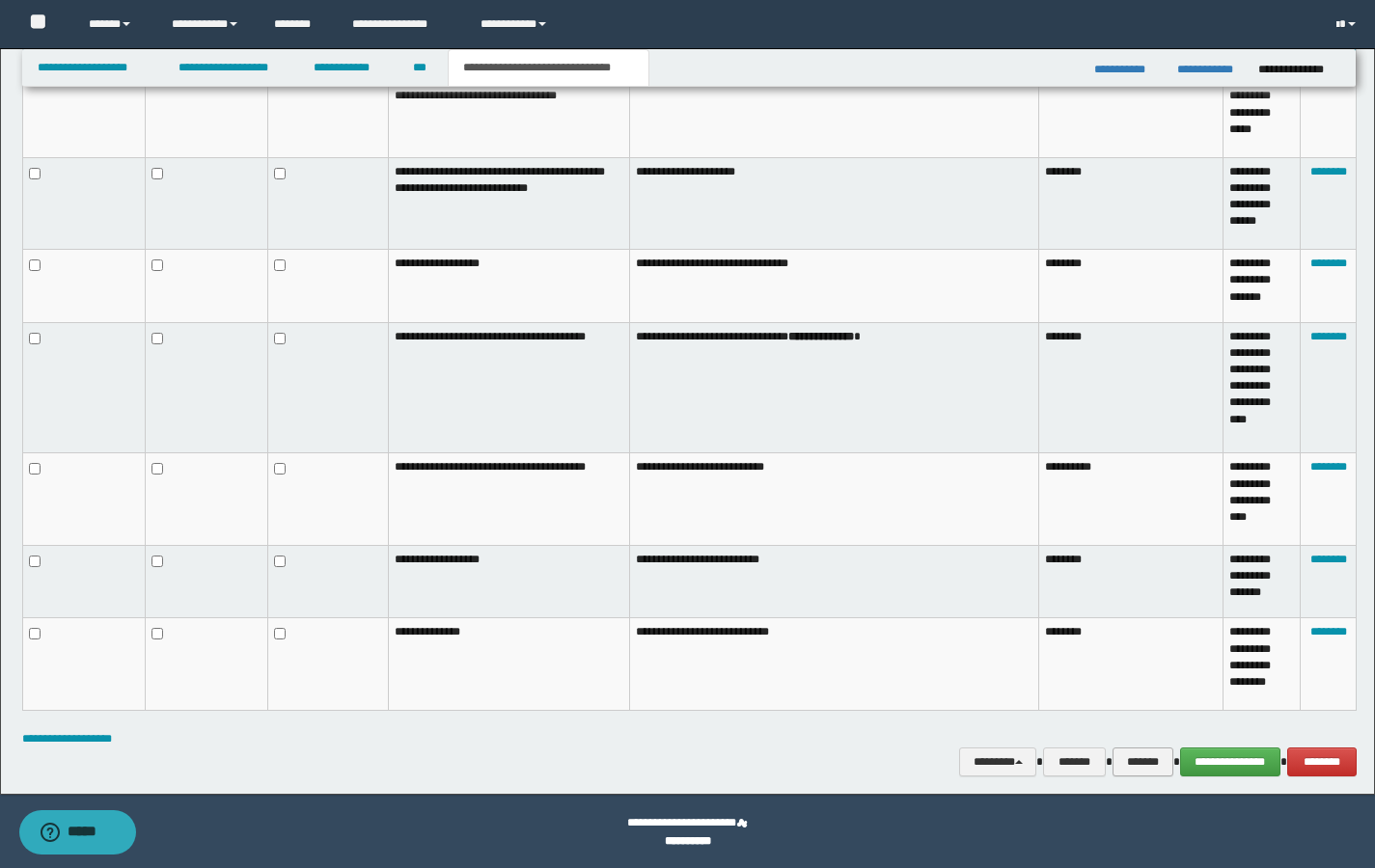 click on "*******" at bounding box center [1142, 762] 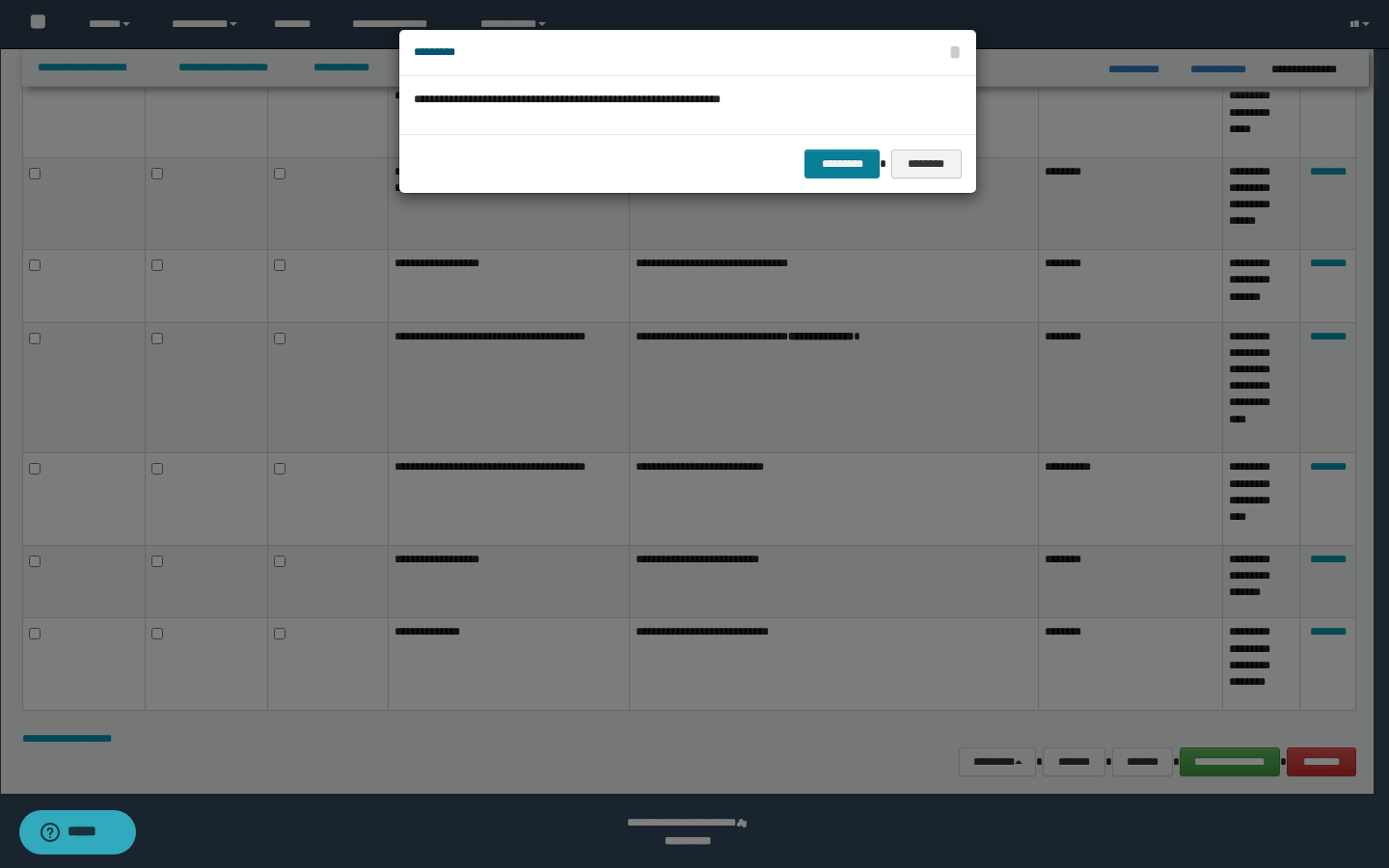 click on "*********" at bounding box center (842, 164) 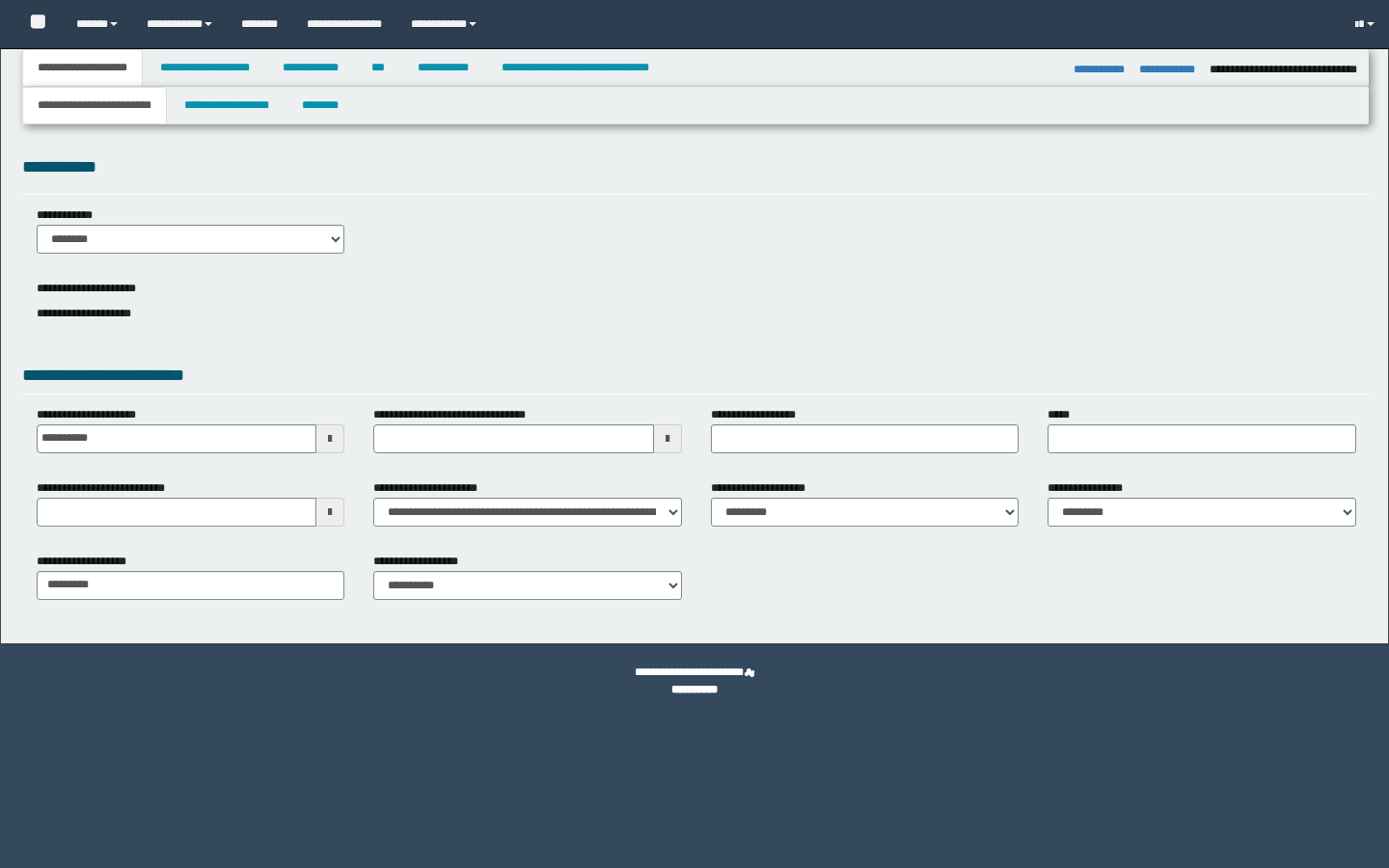 select on "*" 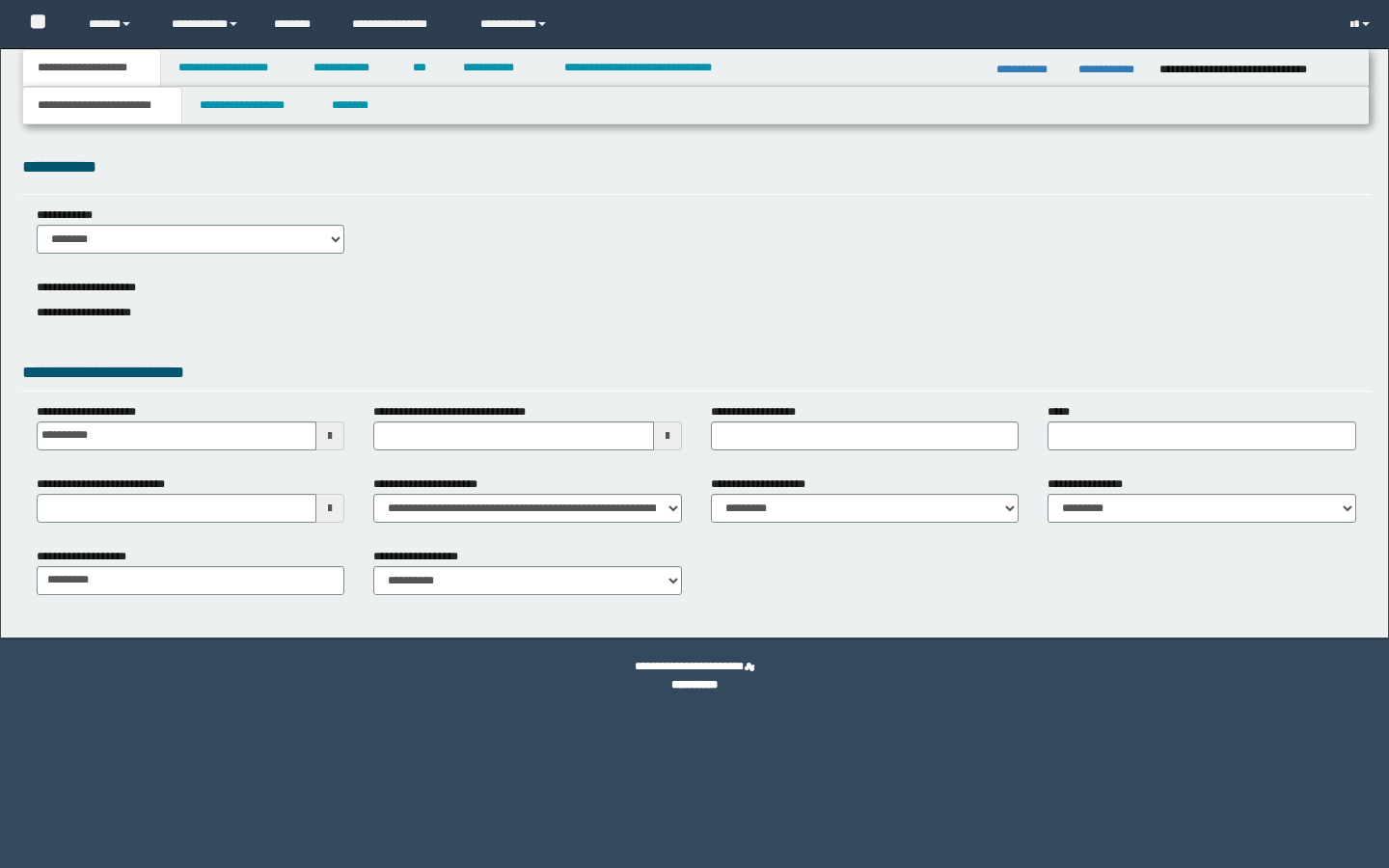 scroll, scrollTop: 0, scrollLeft: 0, axis: both 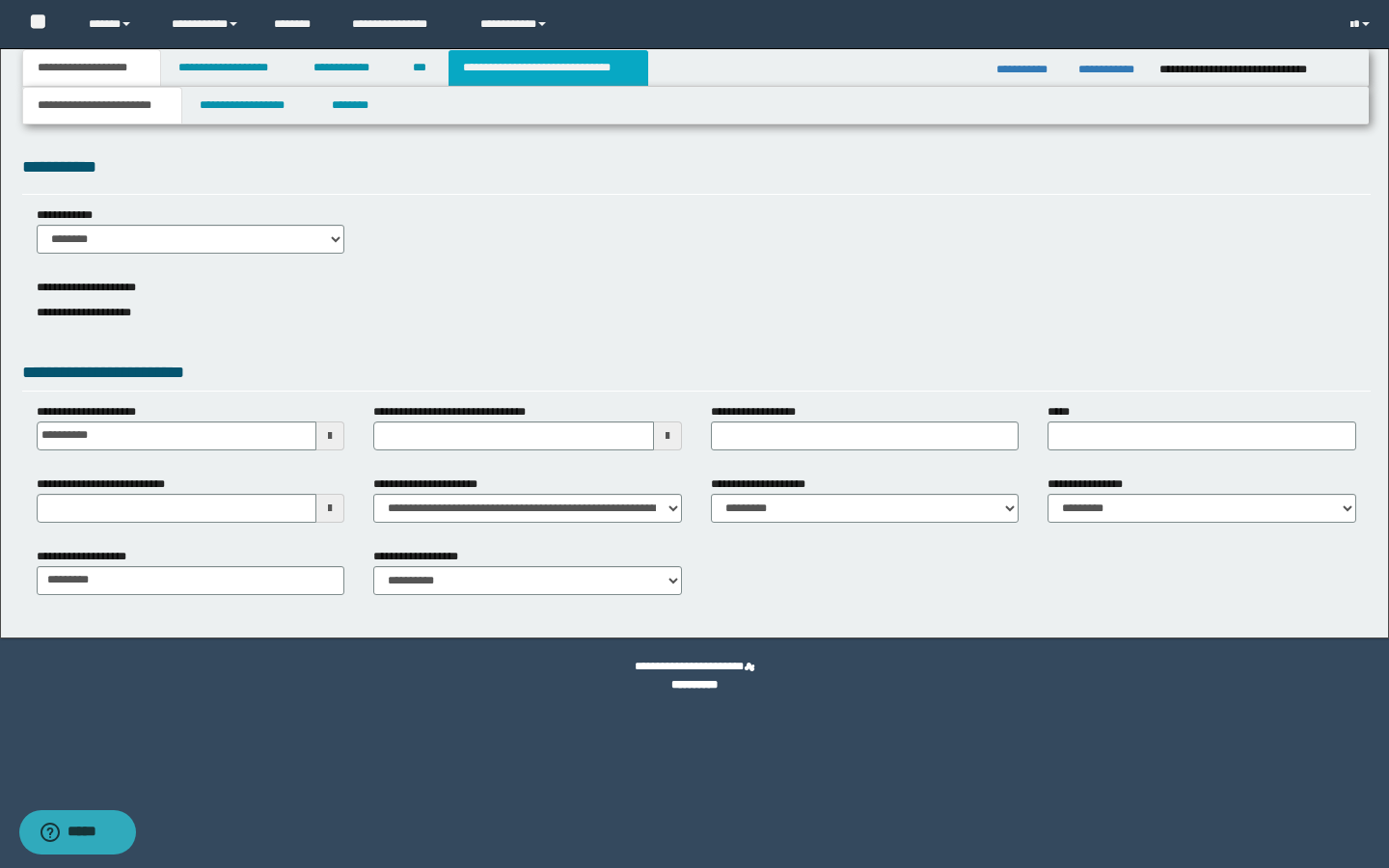 click on "**********" at bounding box center [548, 68] 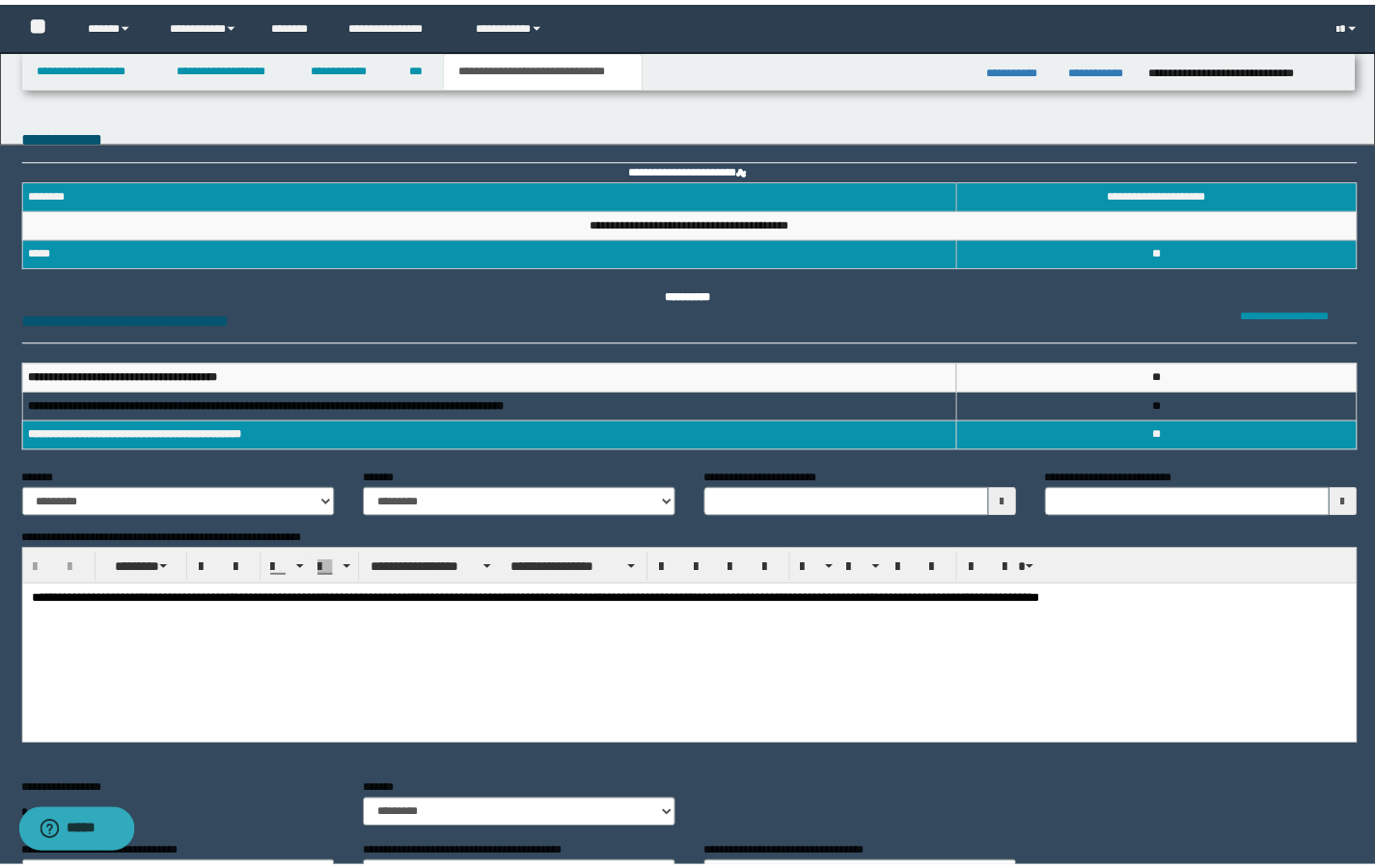 scroll, scrollTop: 0, scrollLeft: 0, axis: both 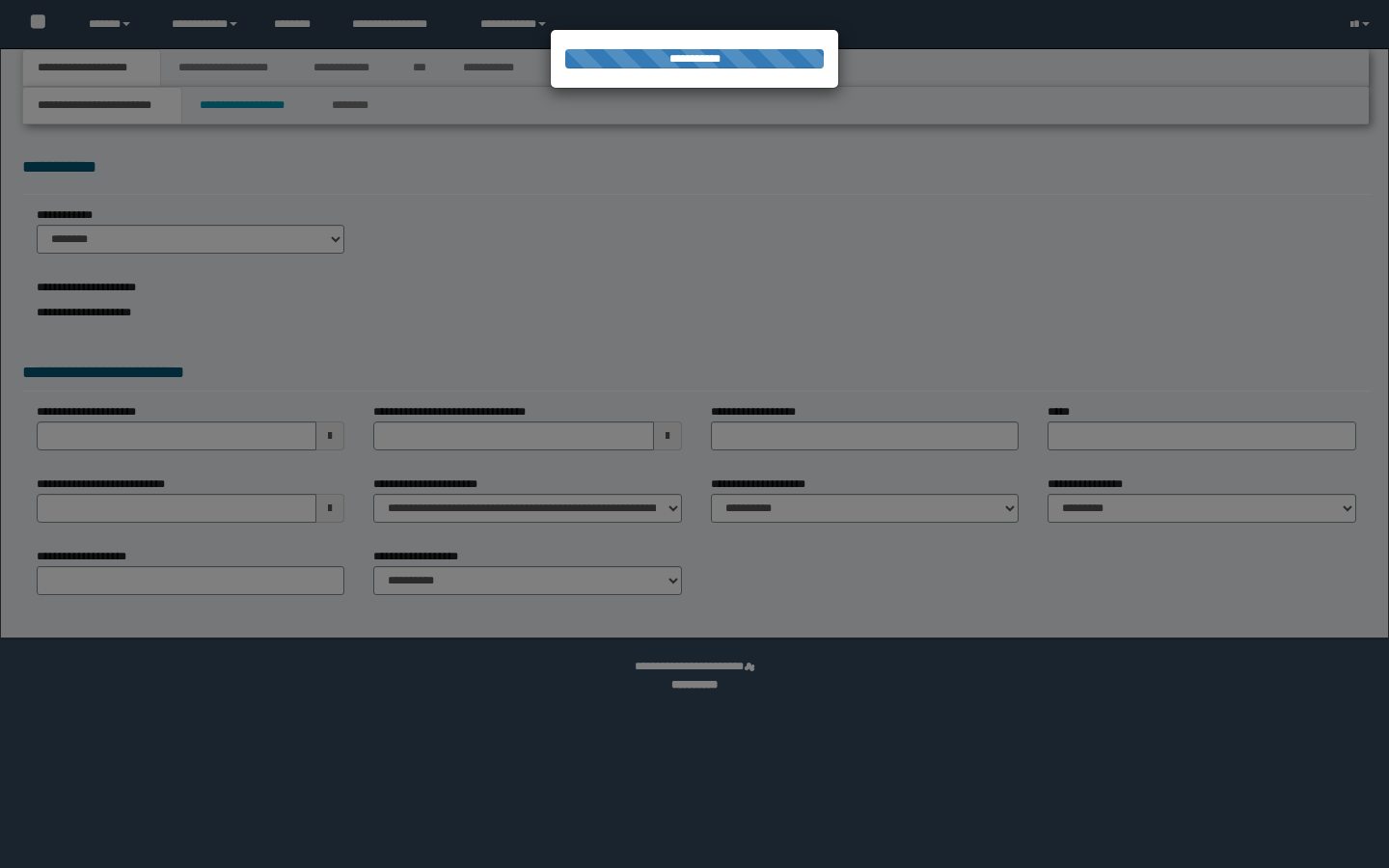 select on "*" 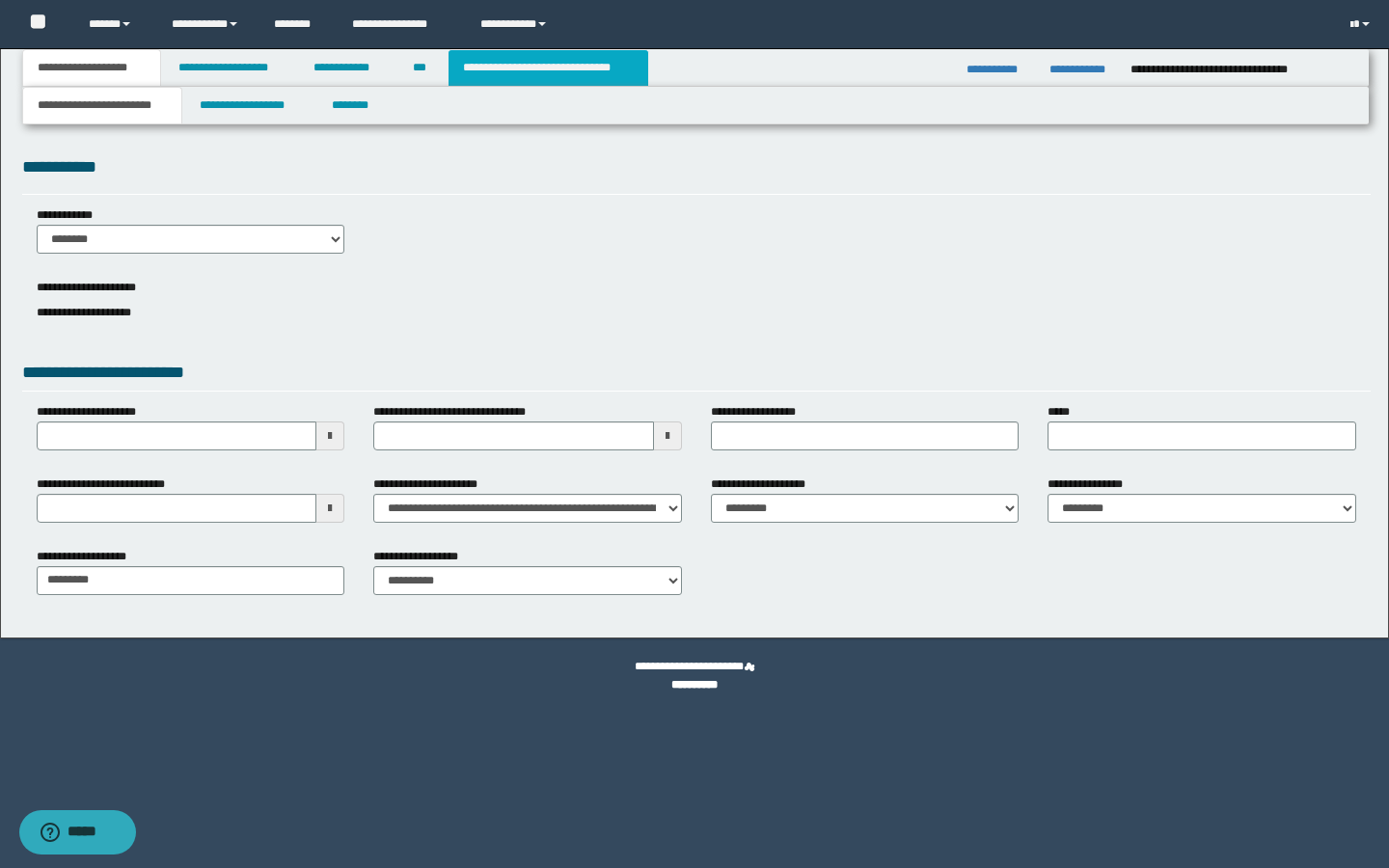 click on "**********" at bounding box center (548, 68) 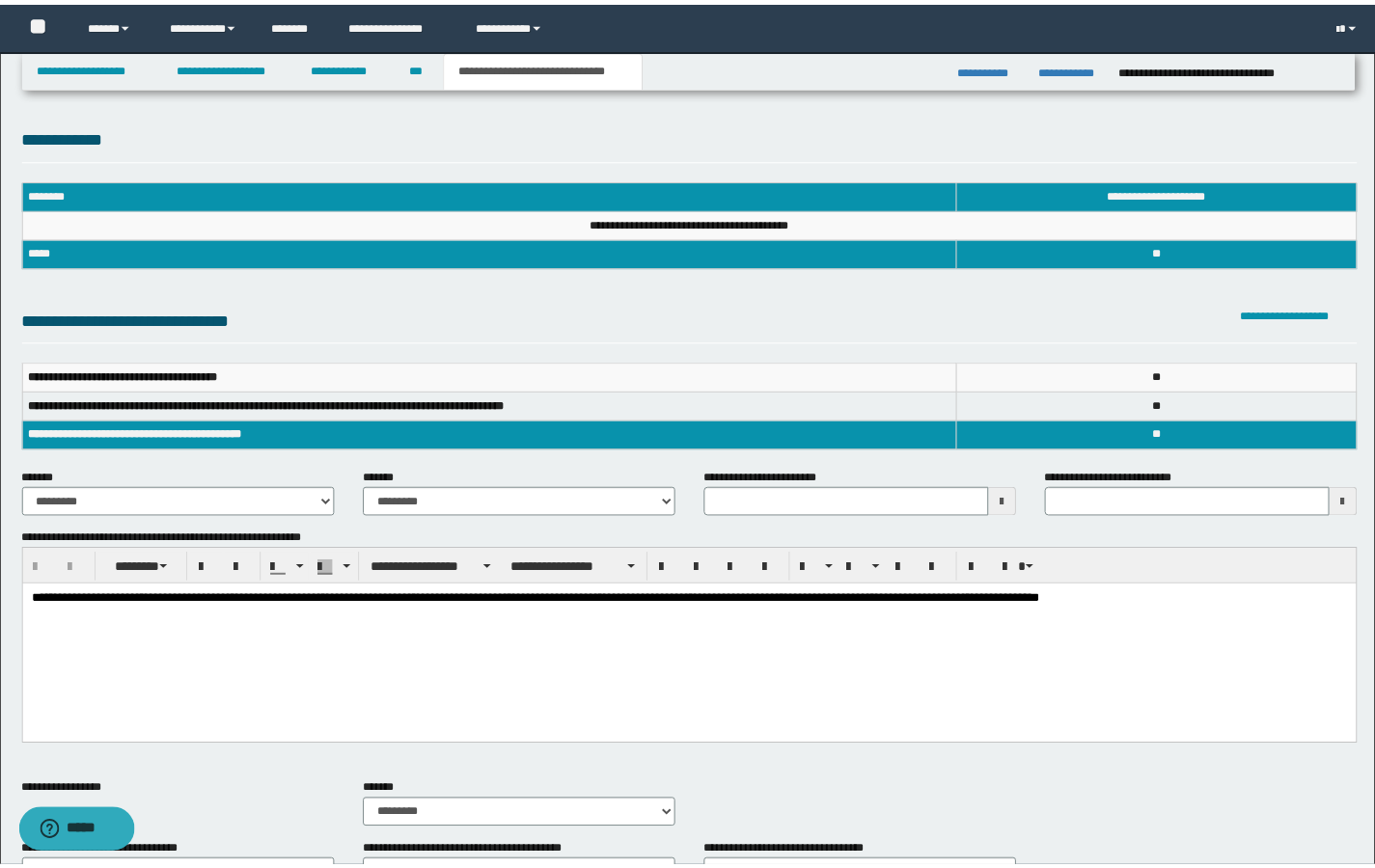 scroll, scrollTop: 0, scrollLeft: 0, axis: both 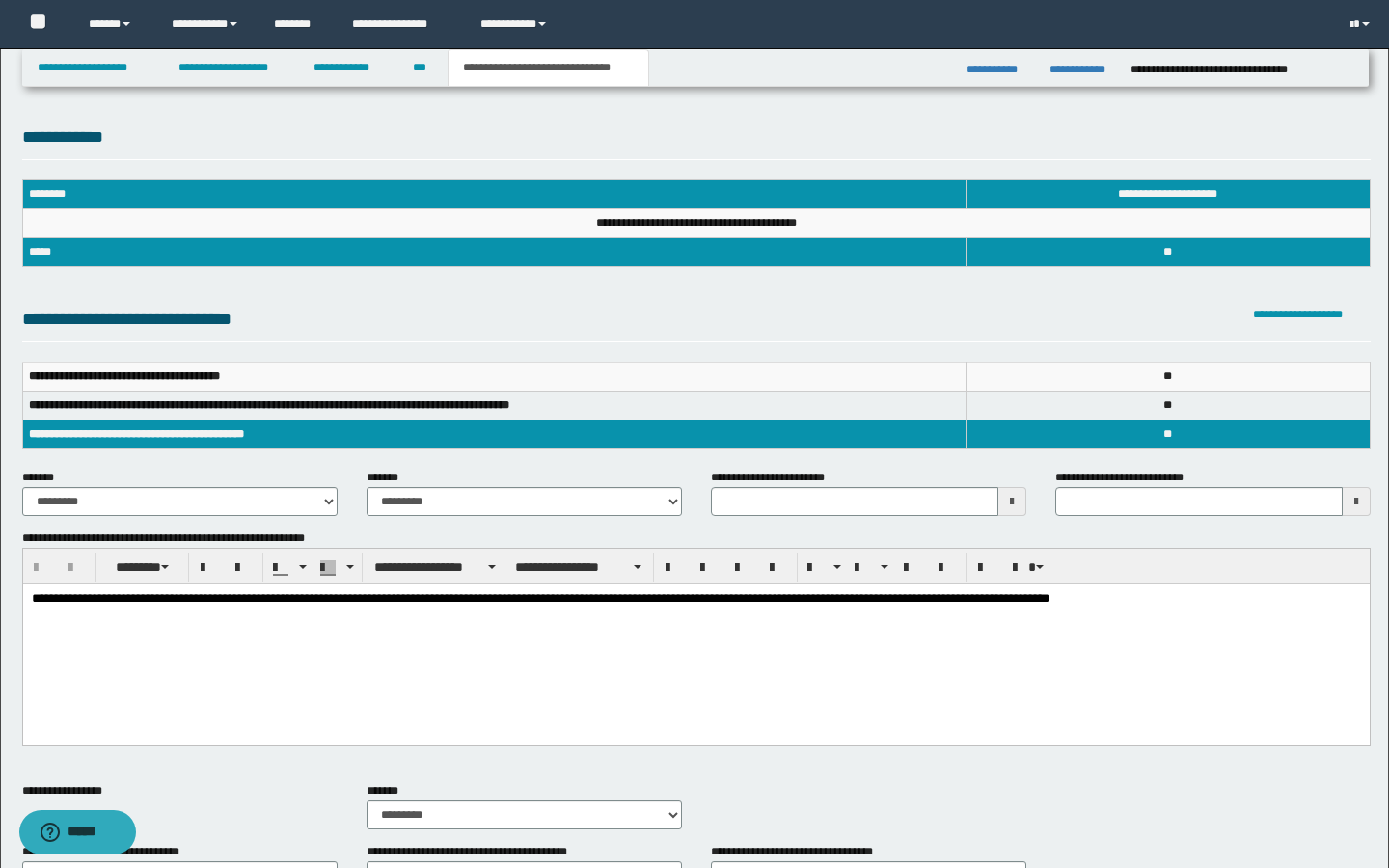type 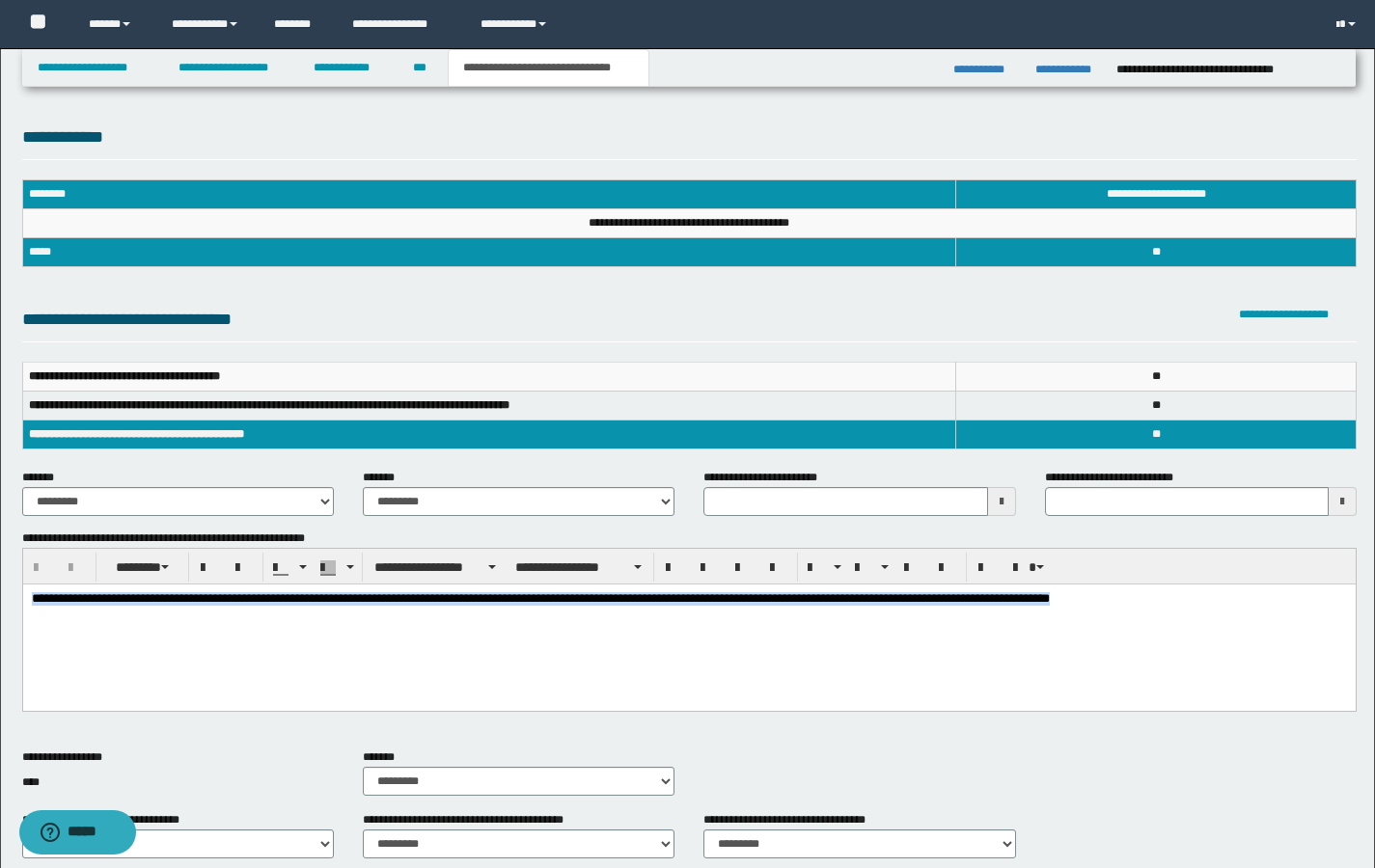 drag, startPoint x: 1251, startPoint y: 605, endPoint x: -1, endPoint y: 566, distance: 1252.6073 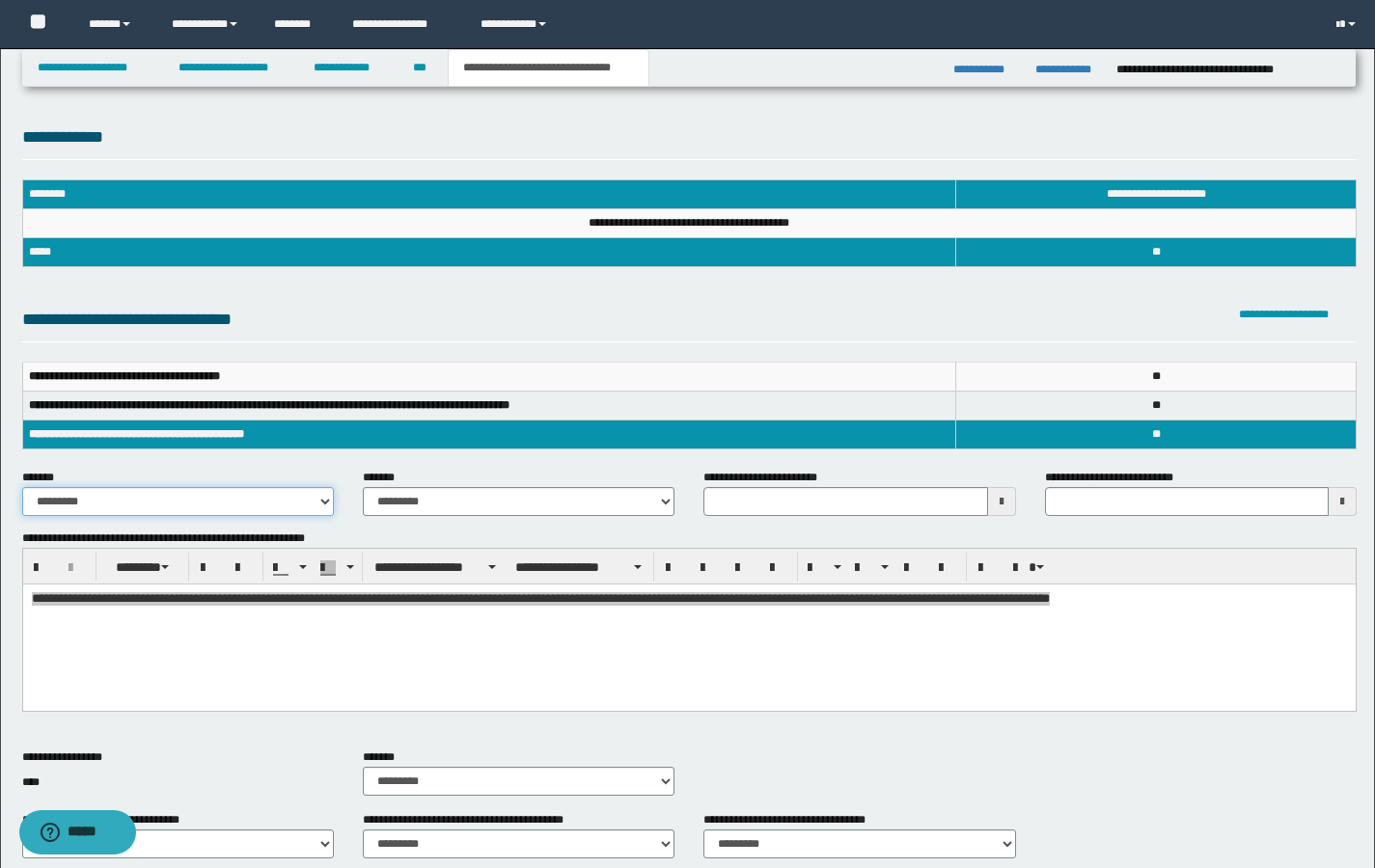 select on "*" 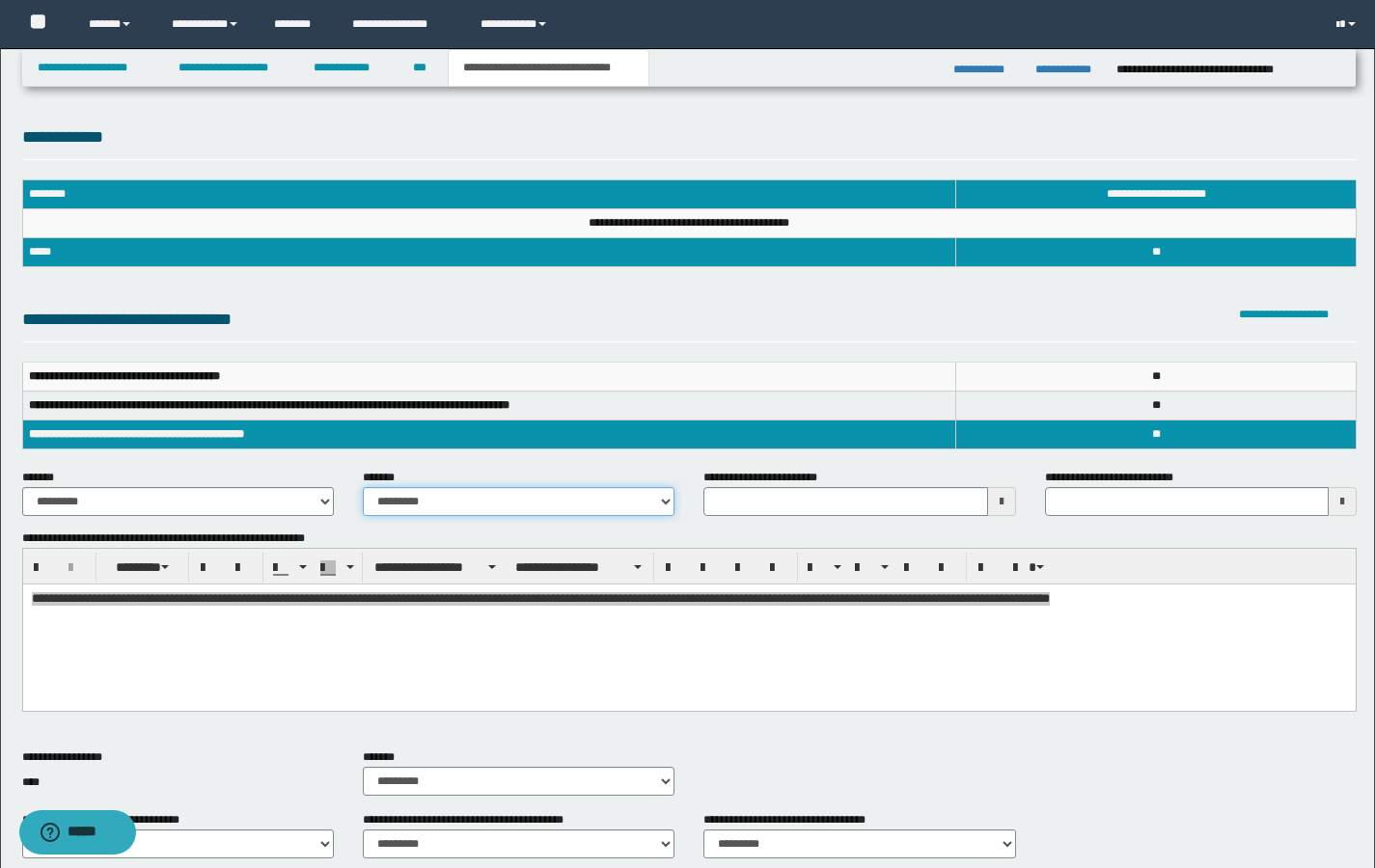 select on "*" 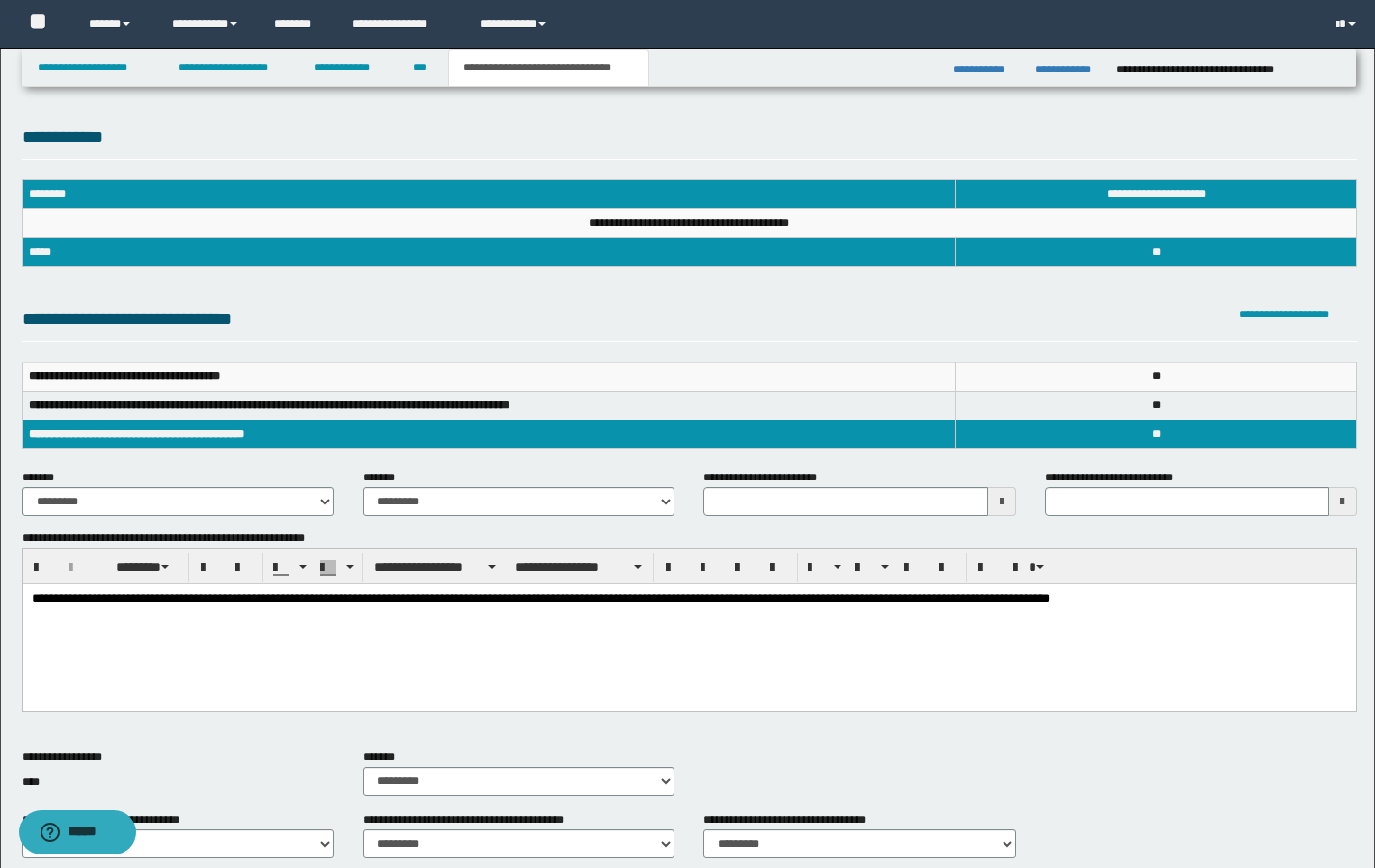 click on "**********" at bounding box center (688, 622) 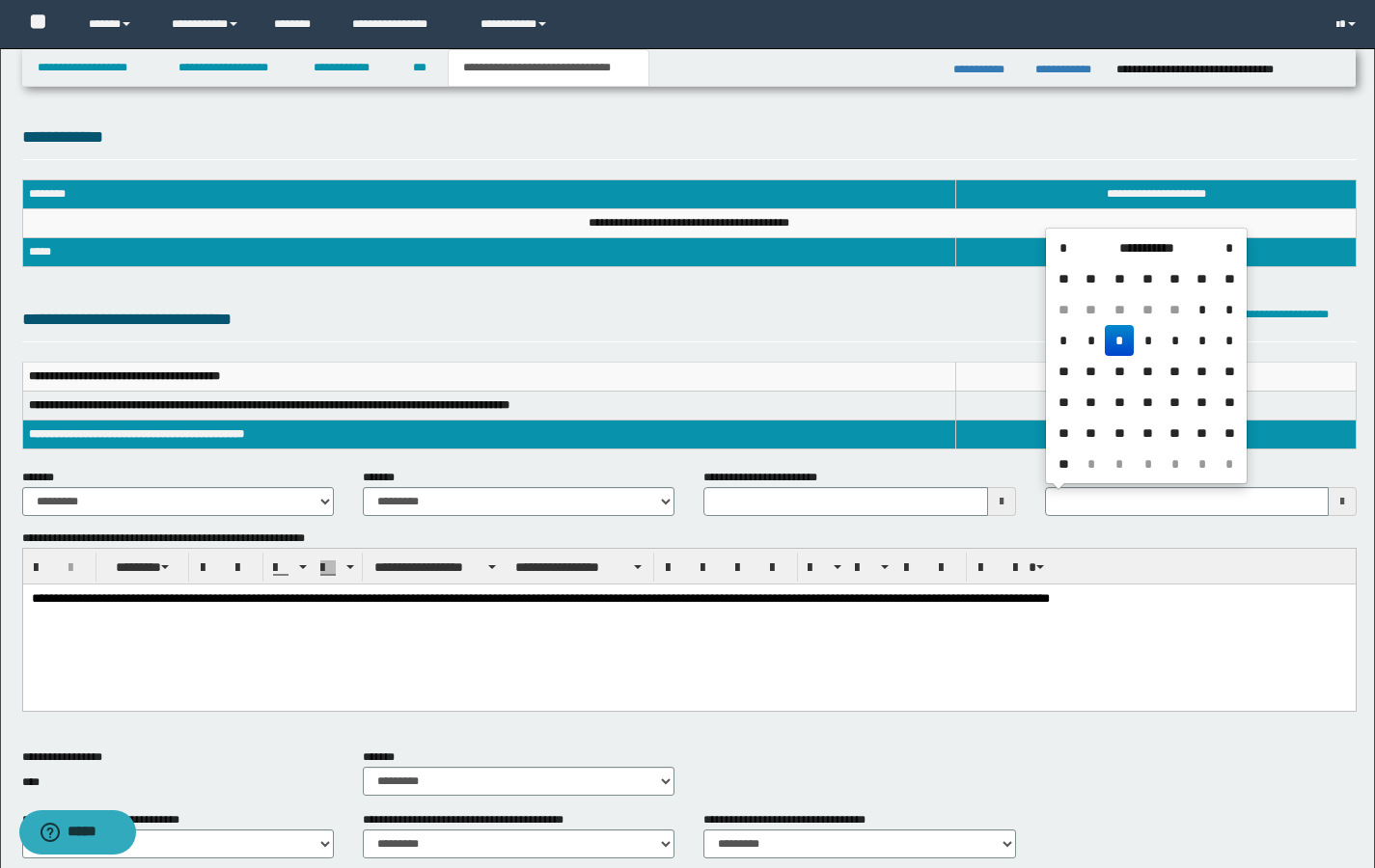 click on "*" at bounding box center (1119, 340) 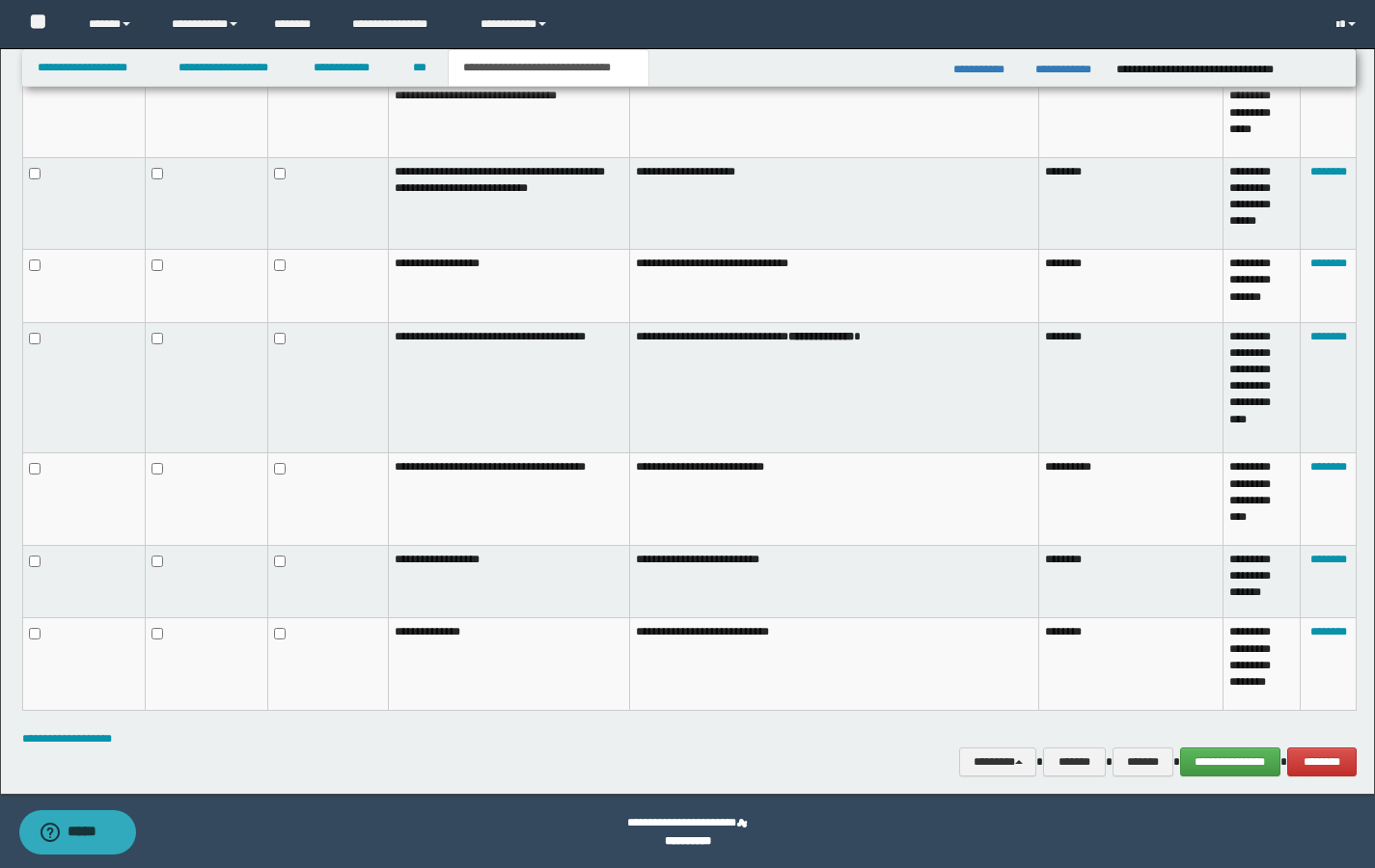 scroll, scrollTop: 1049, scrollLeft: 0, axis: vertical 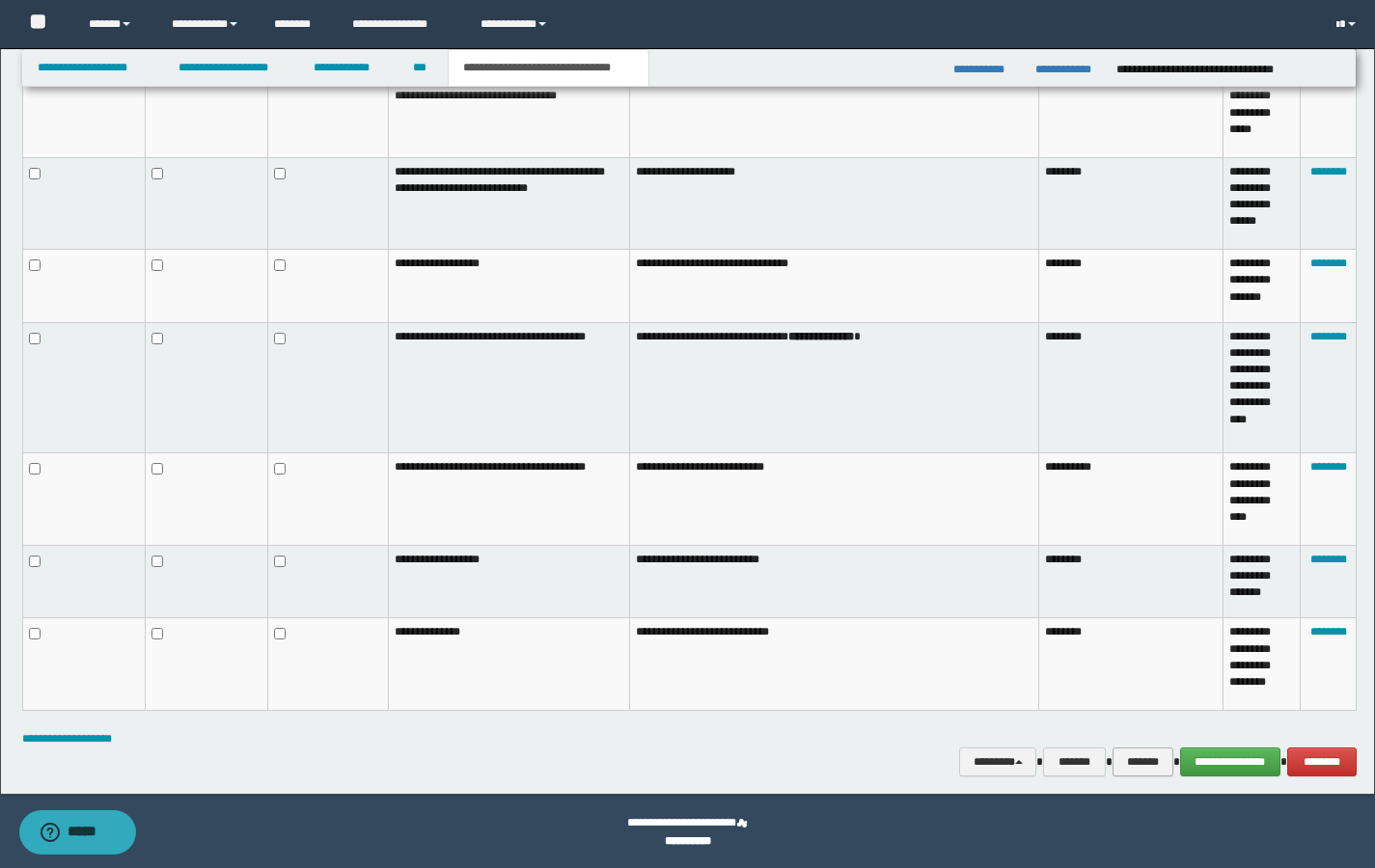 click on "*******" at bounding box center (1142, 762) 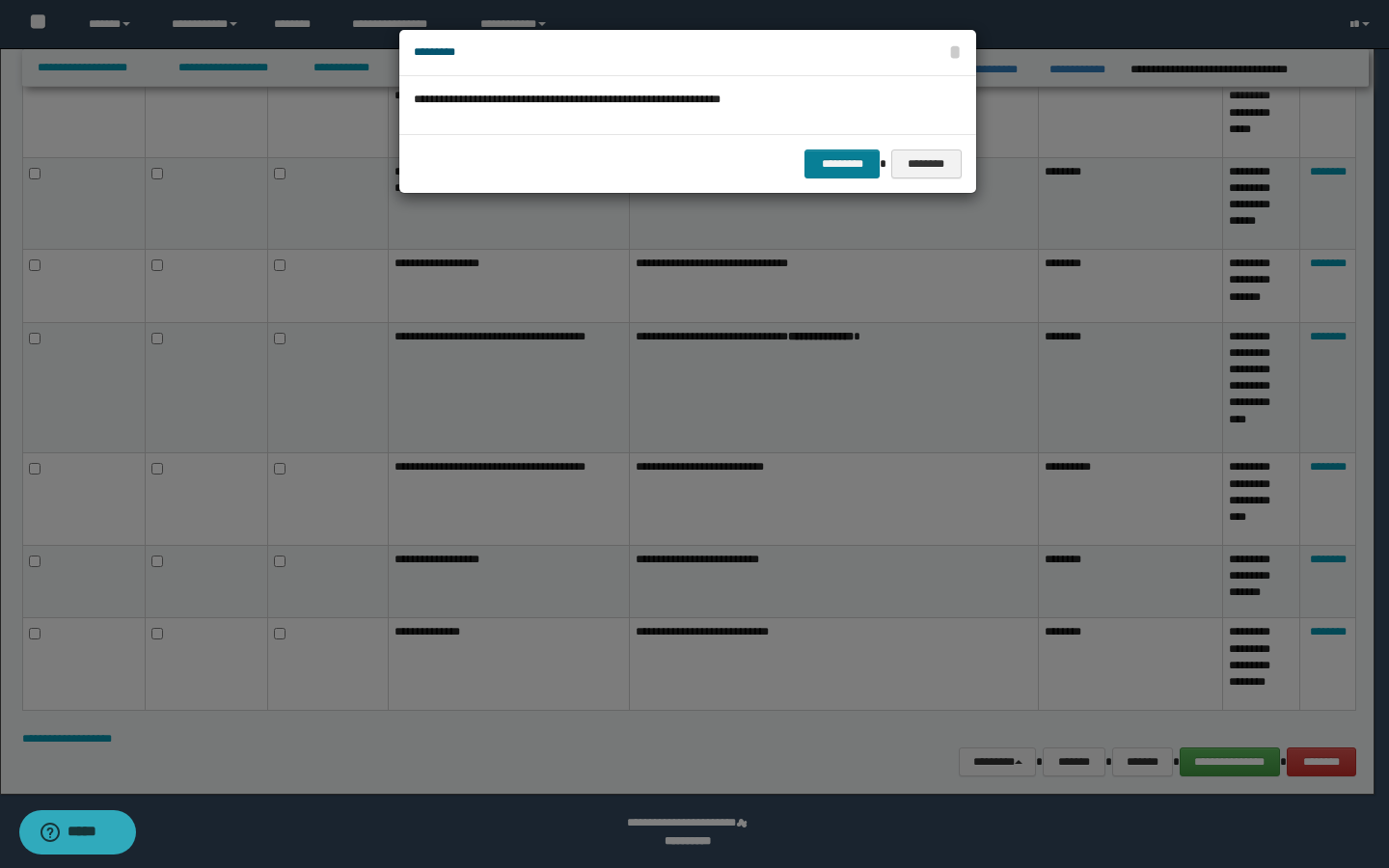 click on "*********" at bounding box center (842, 164) 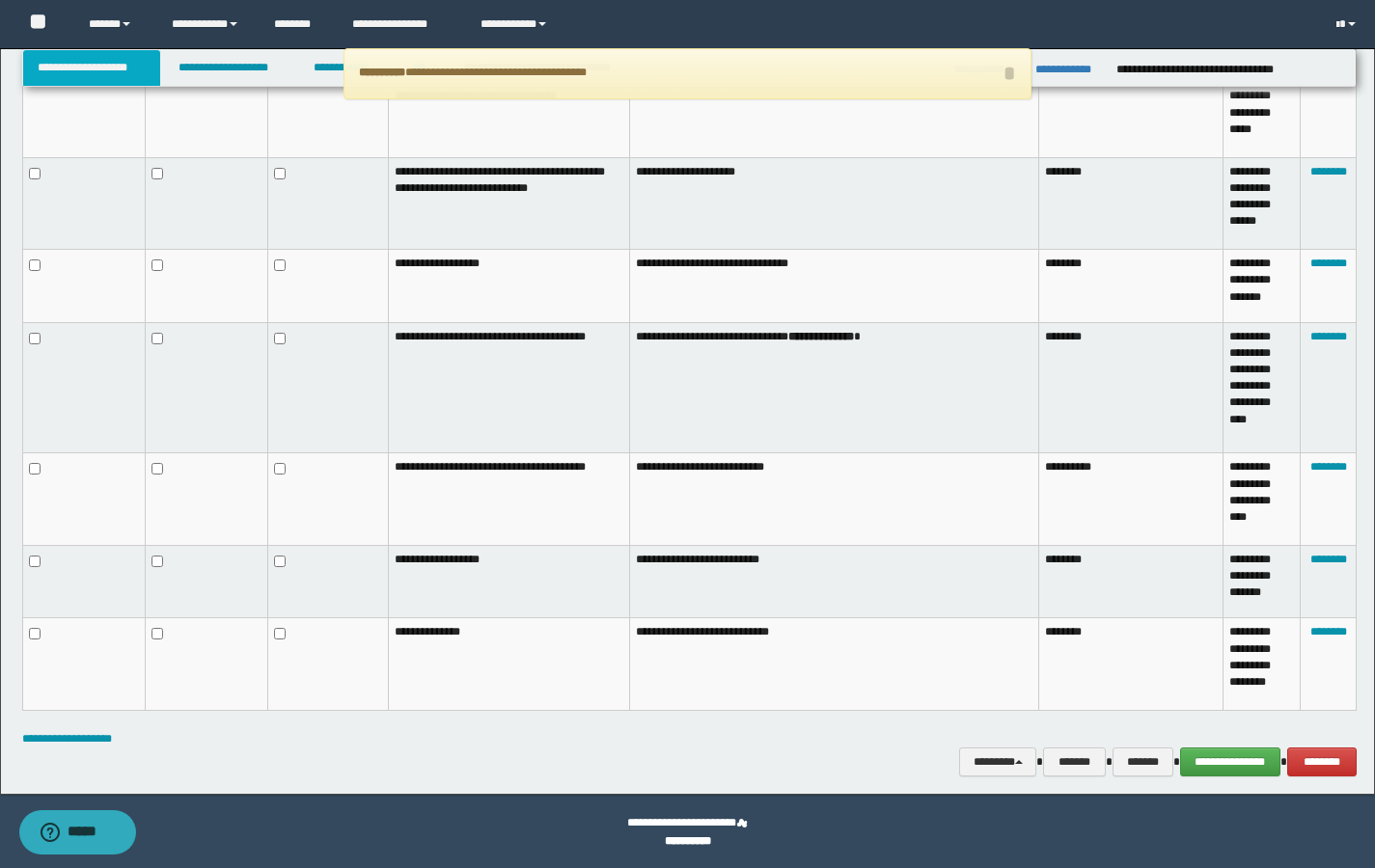 click on "**********" at bounding box center [92, 68] 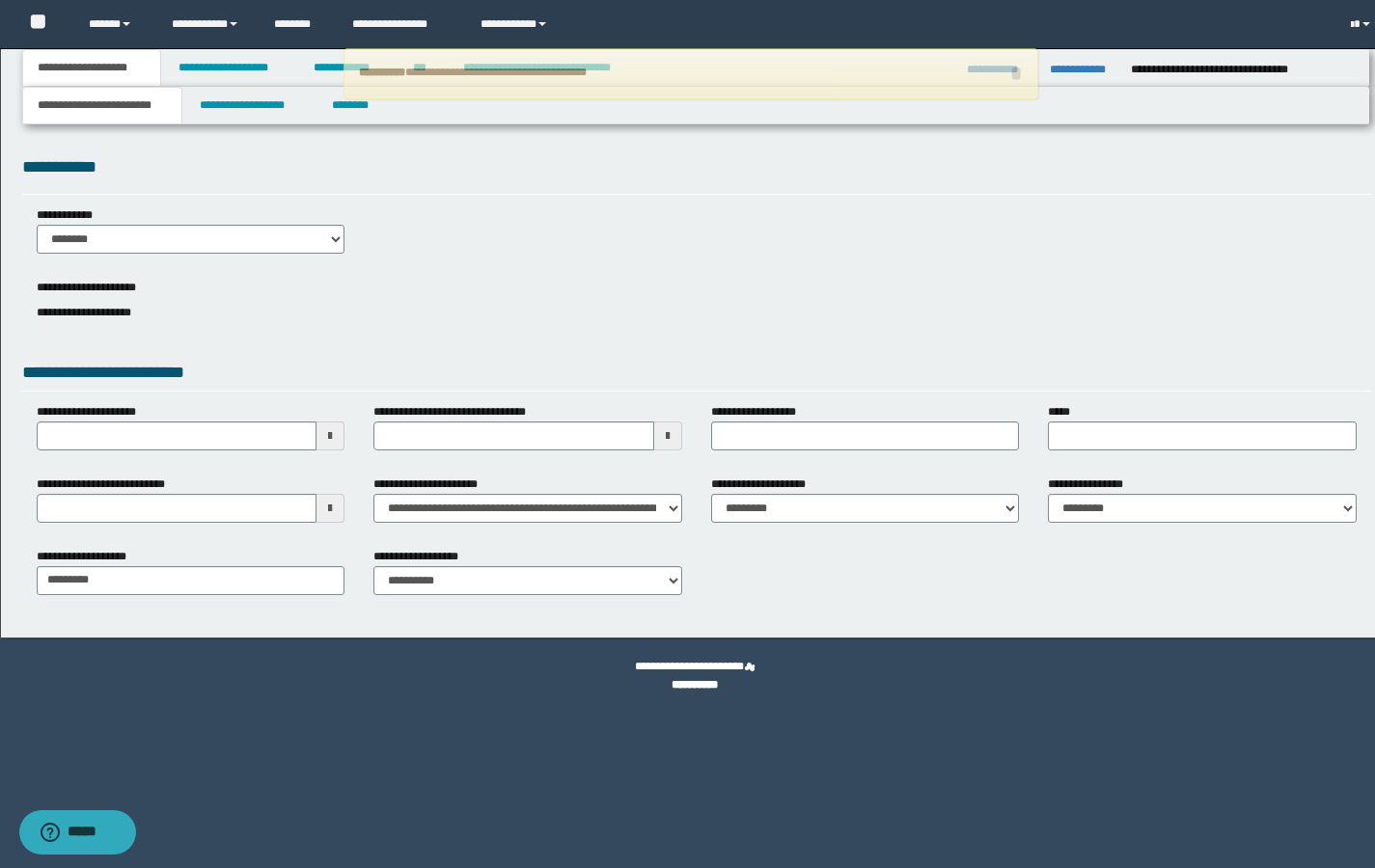 scroll, scrollTop: 0, scrollLeft: 0, axis: both 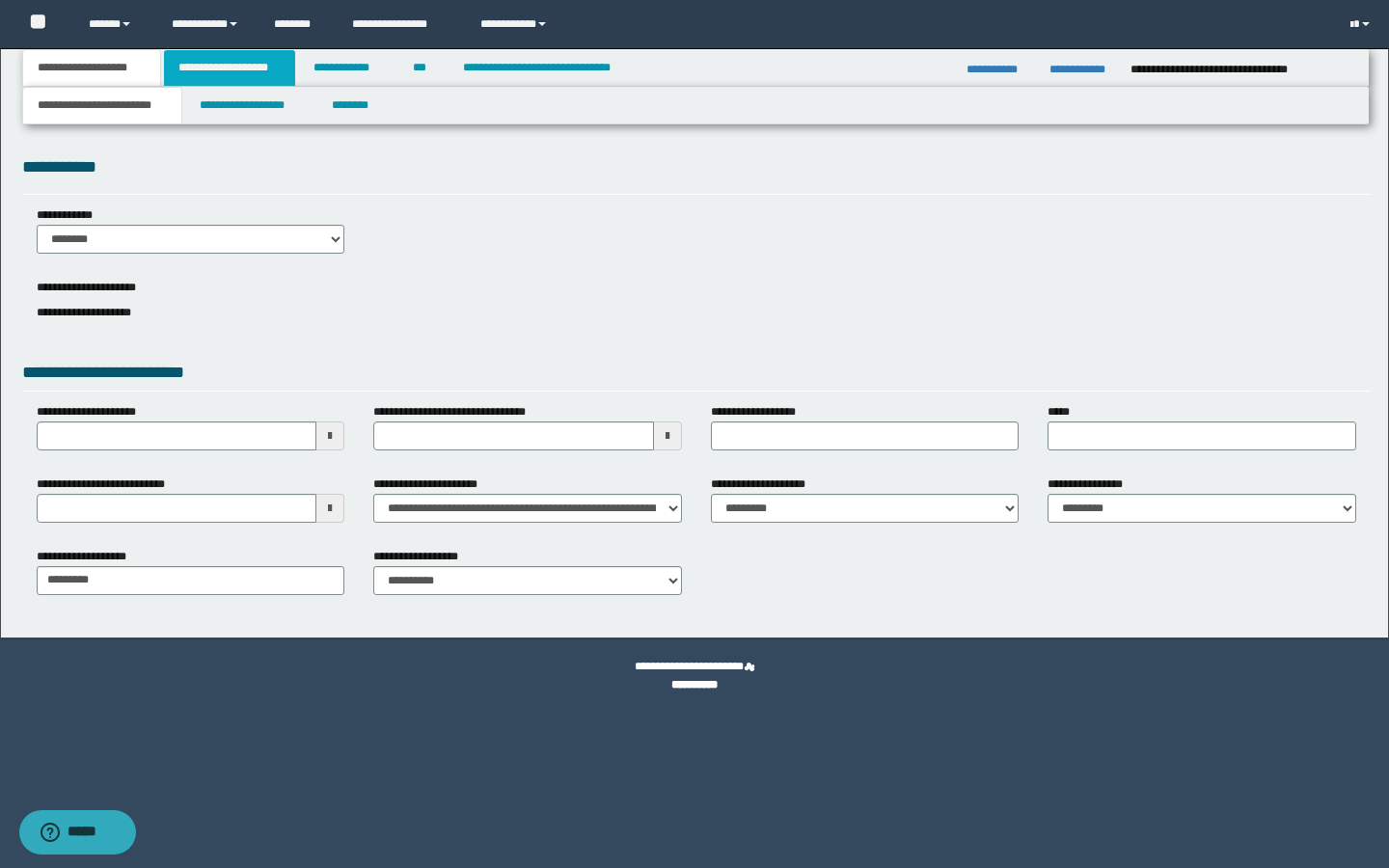 click on "**********" at bounding box center [230, 68] 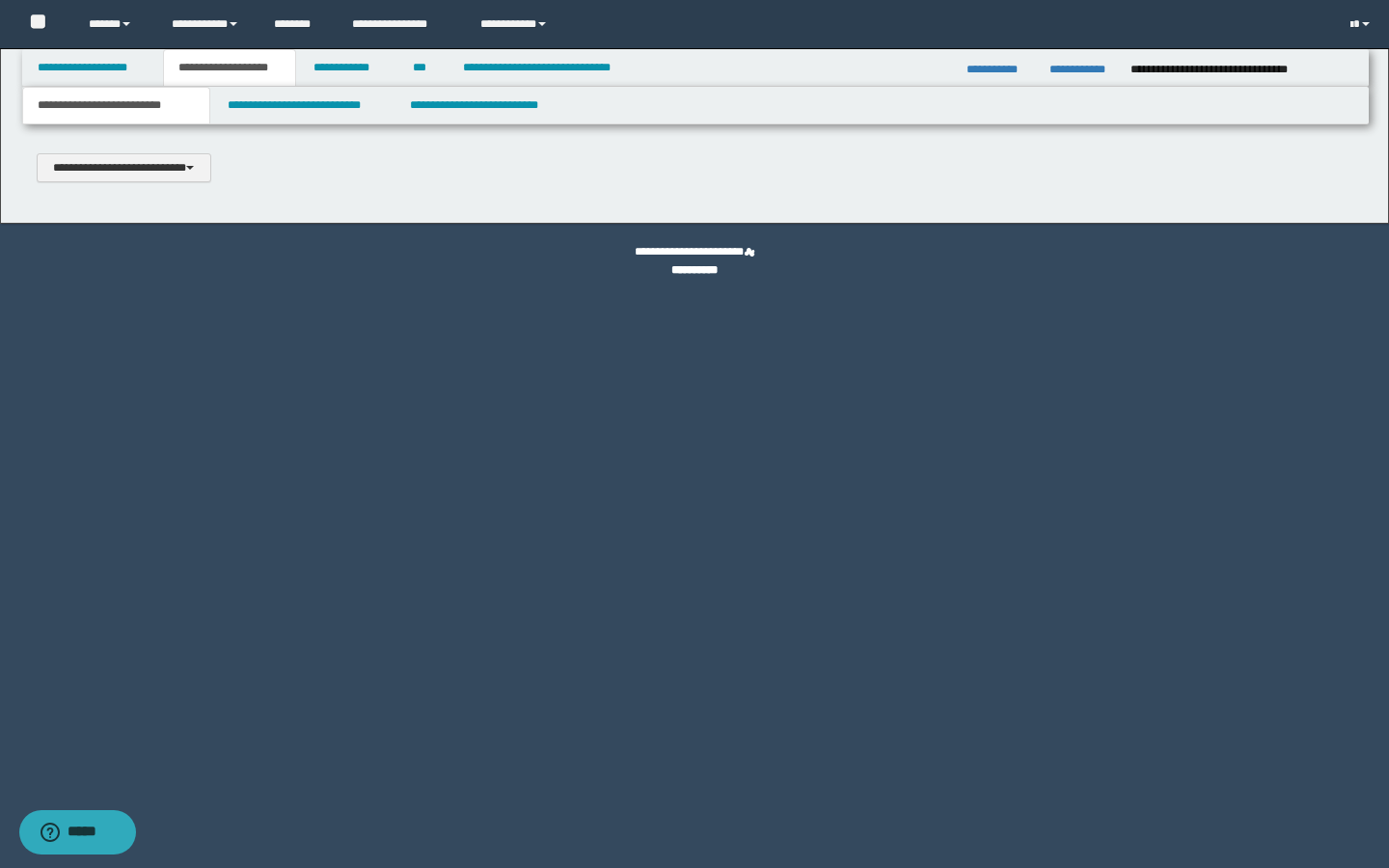 click on "**********" at bounding box center [694, 434] 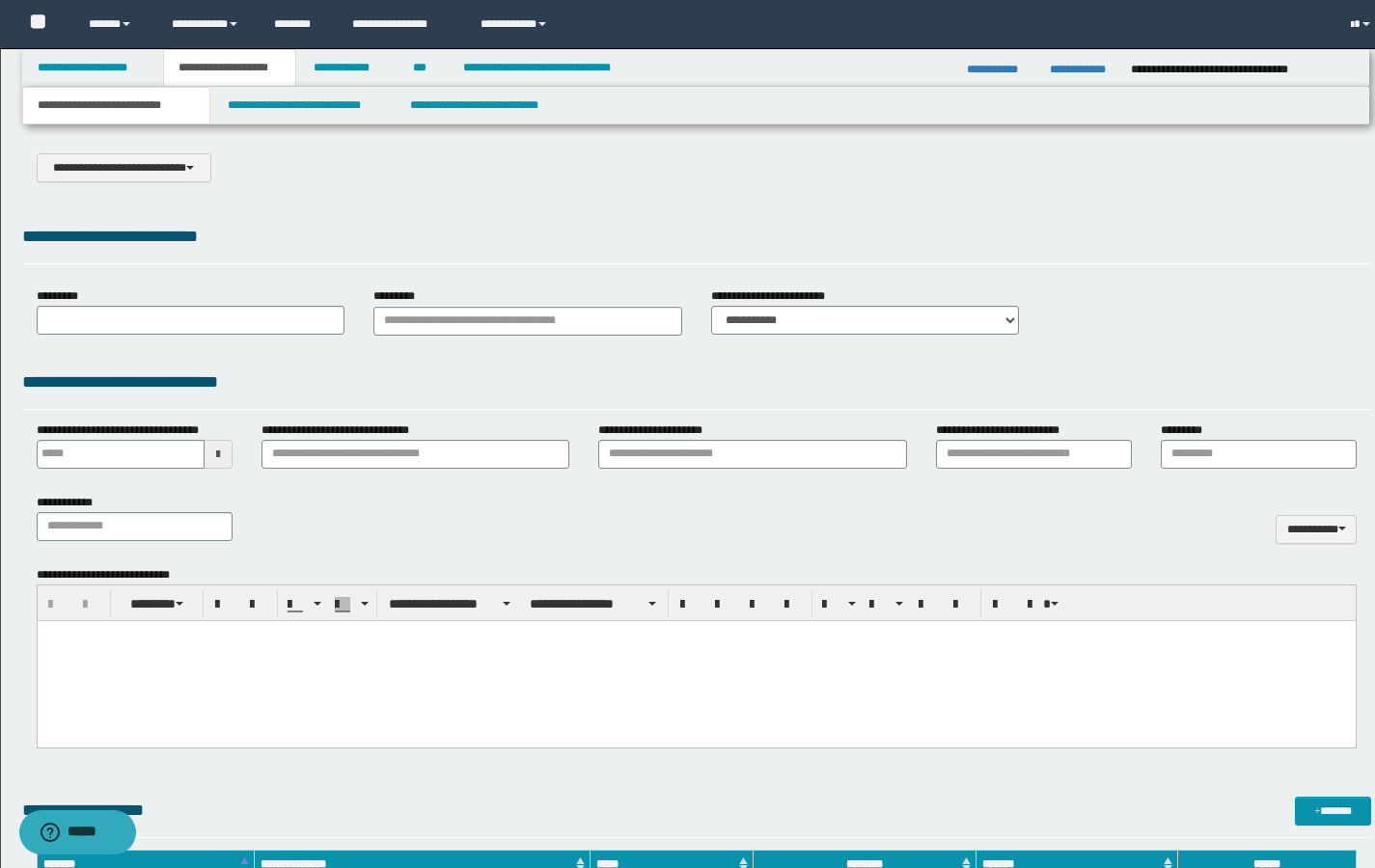 select on "*" 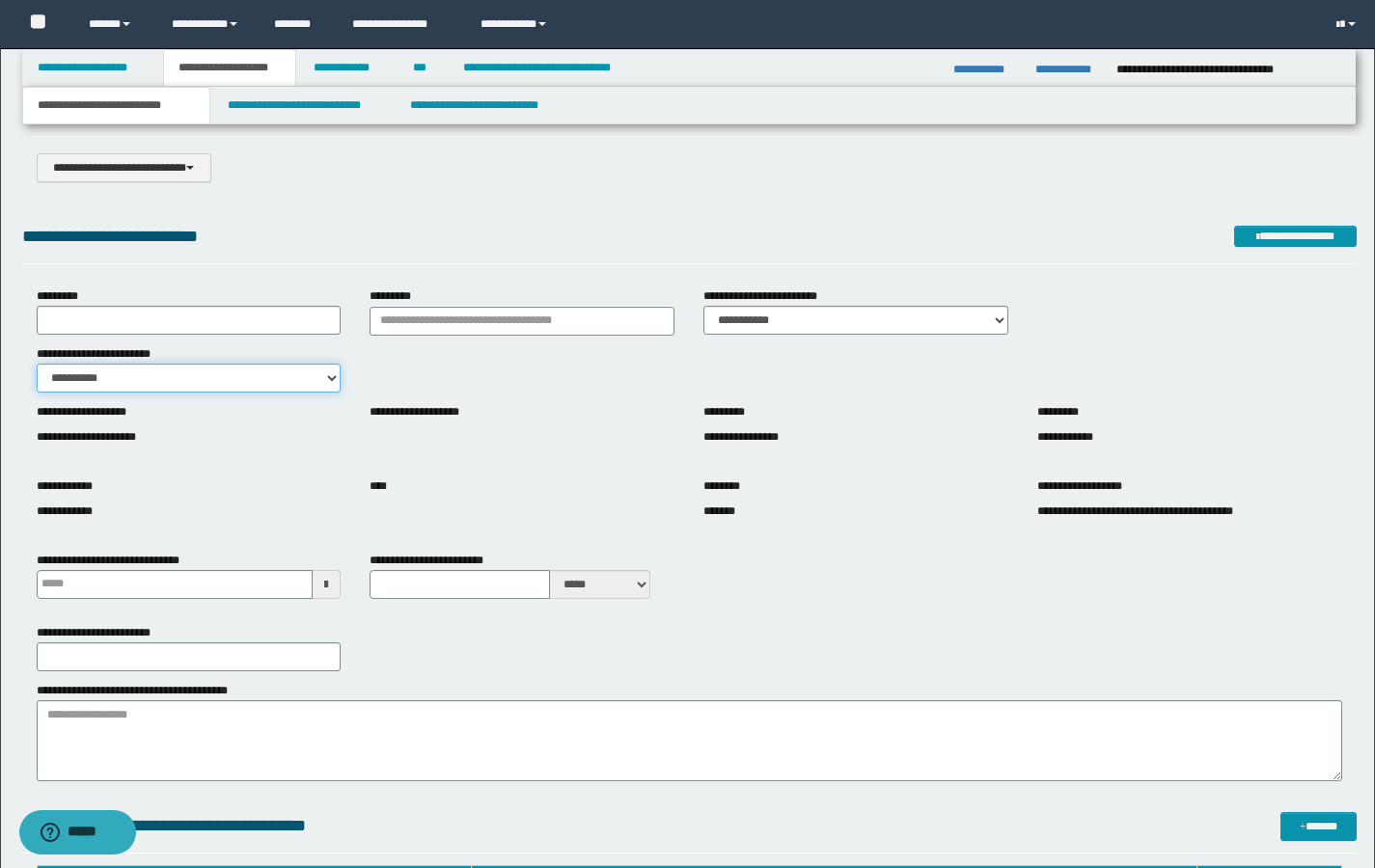 select on "*" 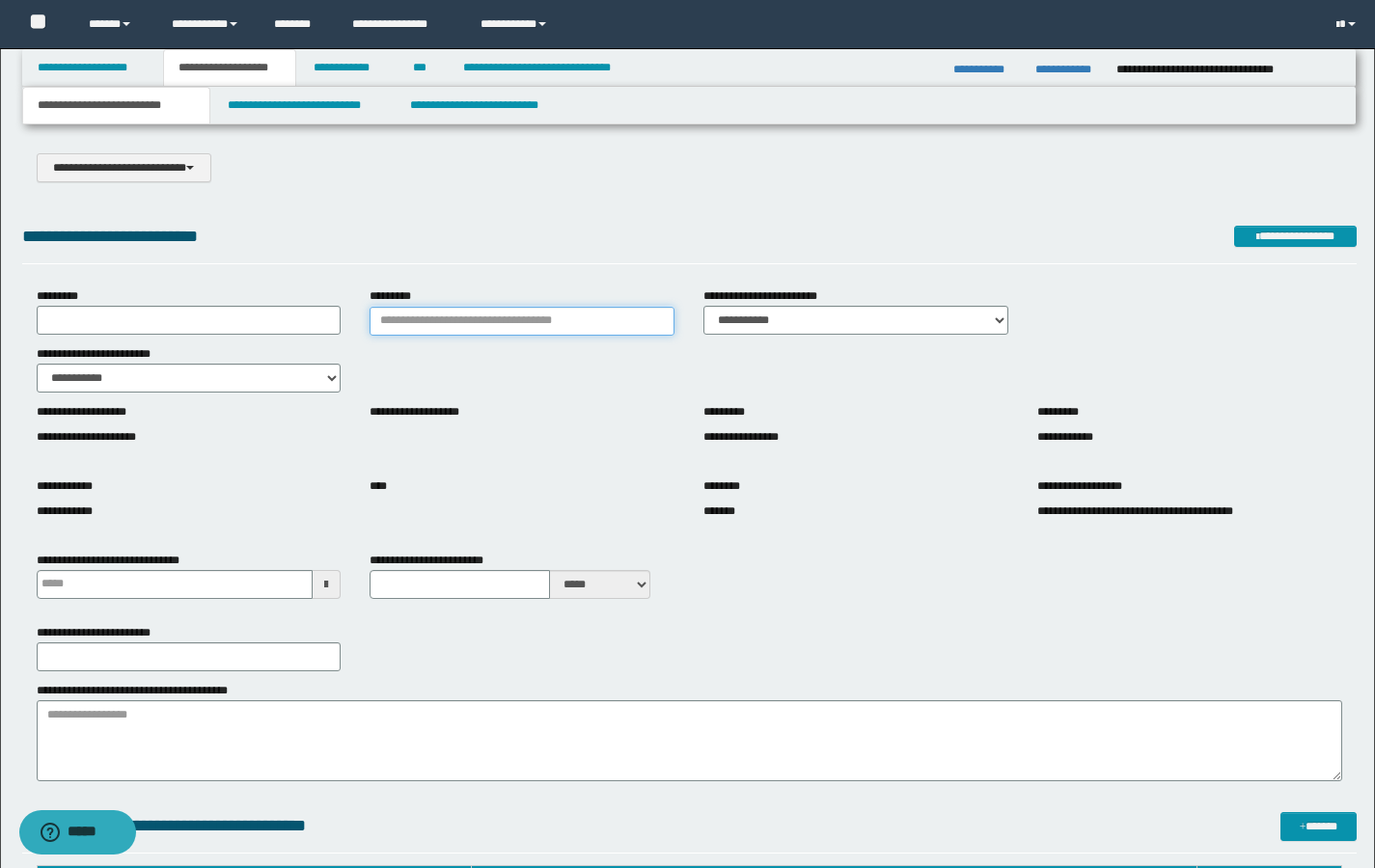 click on "*********" at bounding box center [522, 321] 